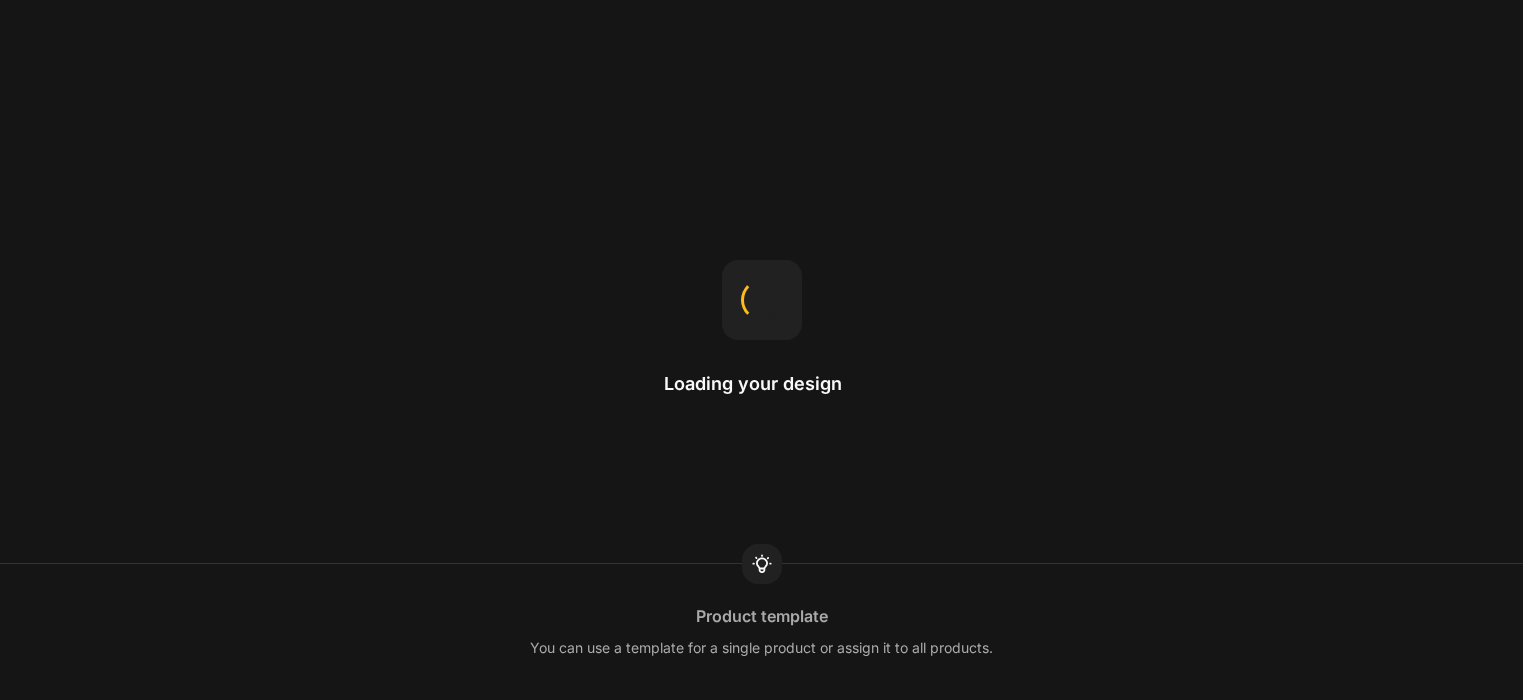 scroll, scrollTop: 0, scrollLeft: 0, axis: both 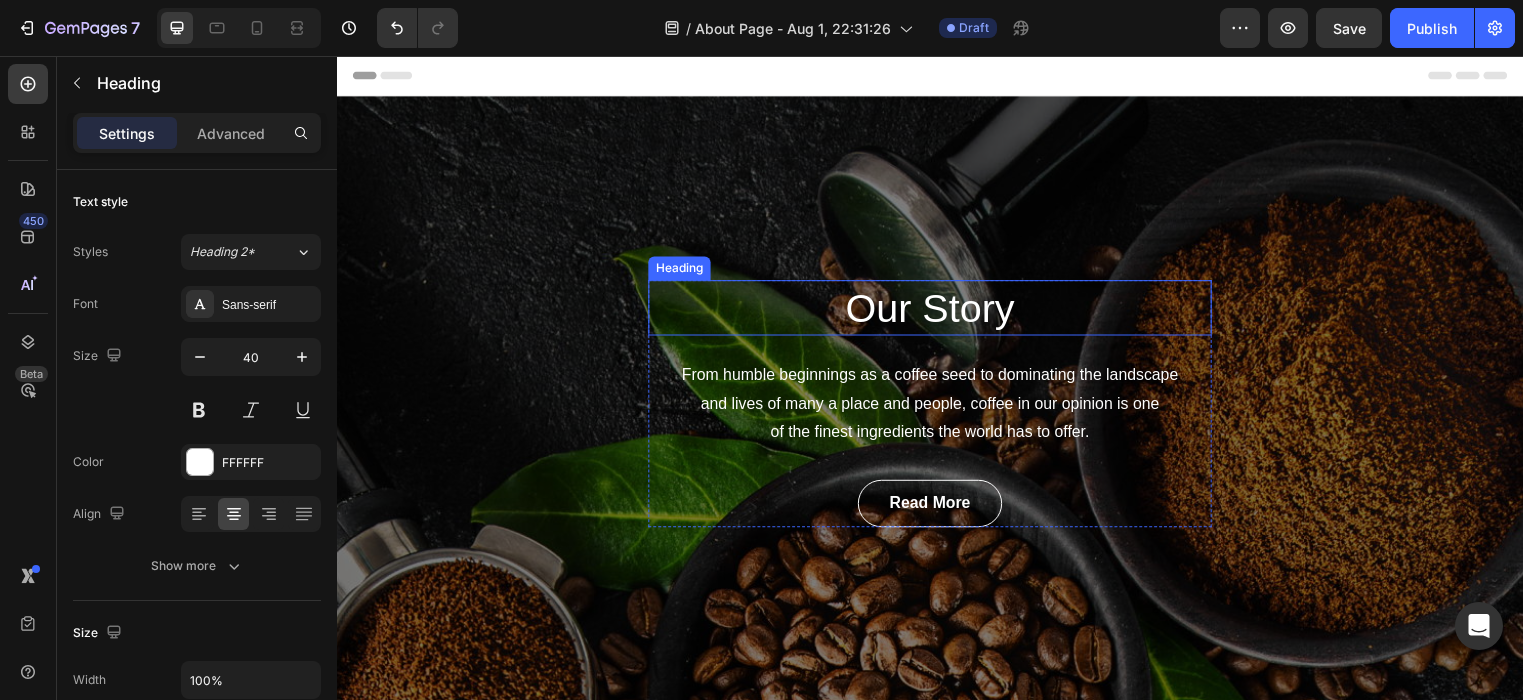 click on "Our Story" at bounding box center [937, 311] 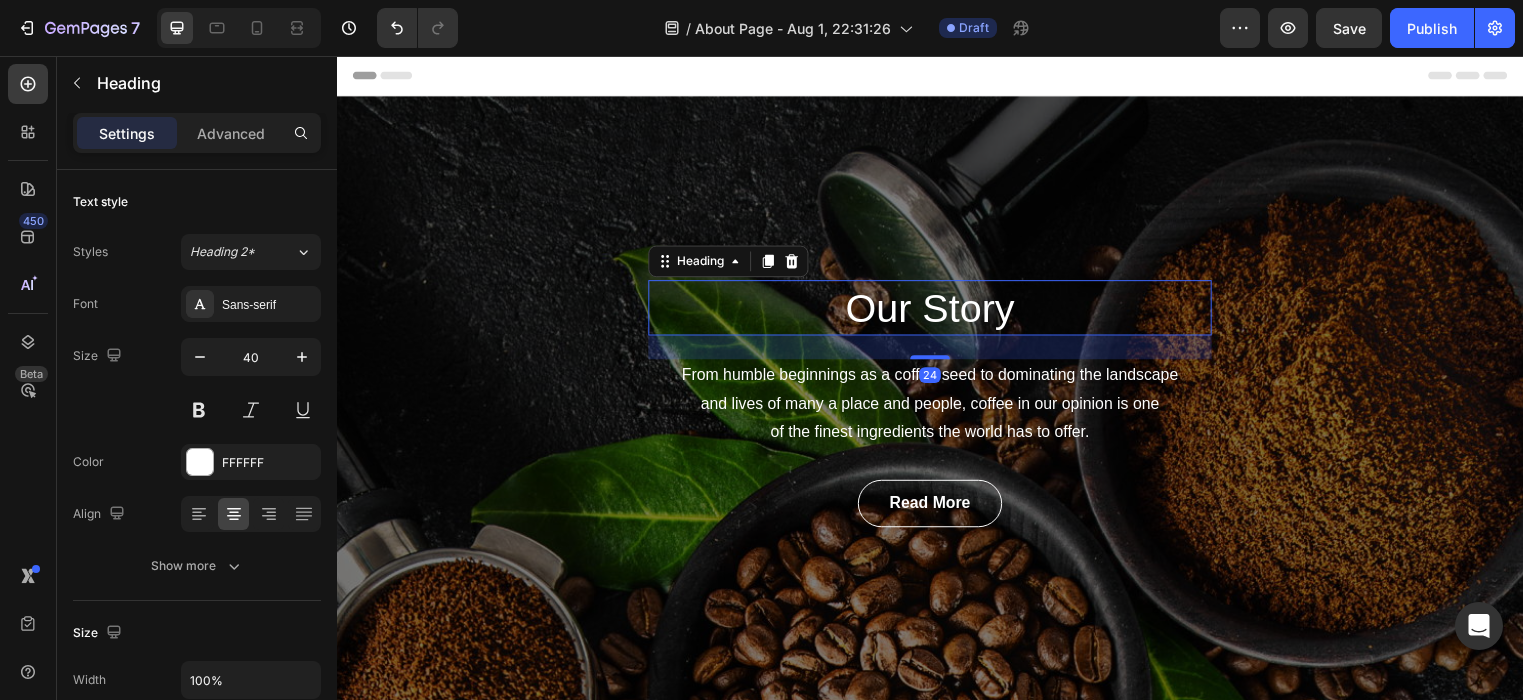 click on "Our Story" at bounding box center [937, 311] 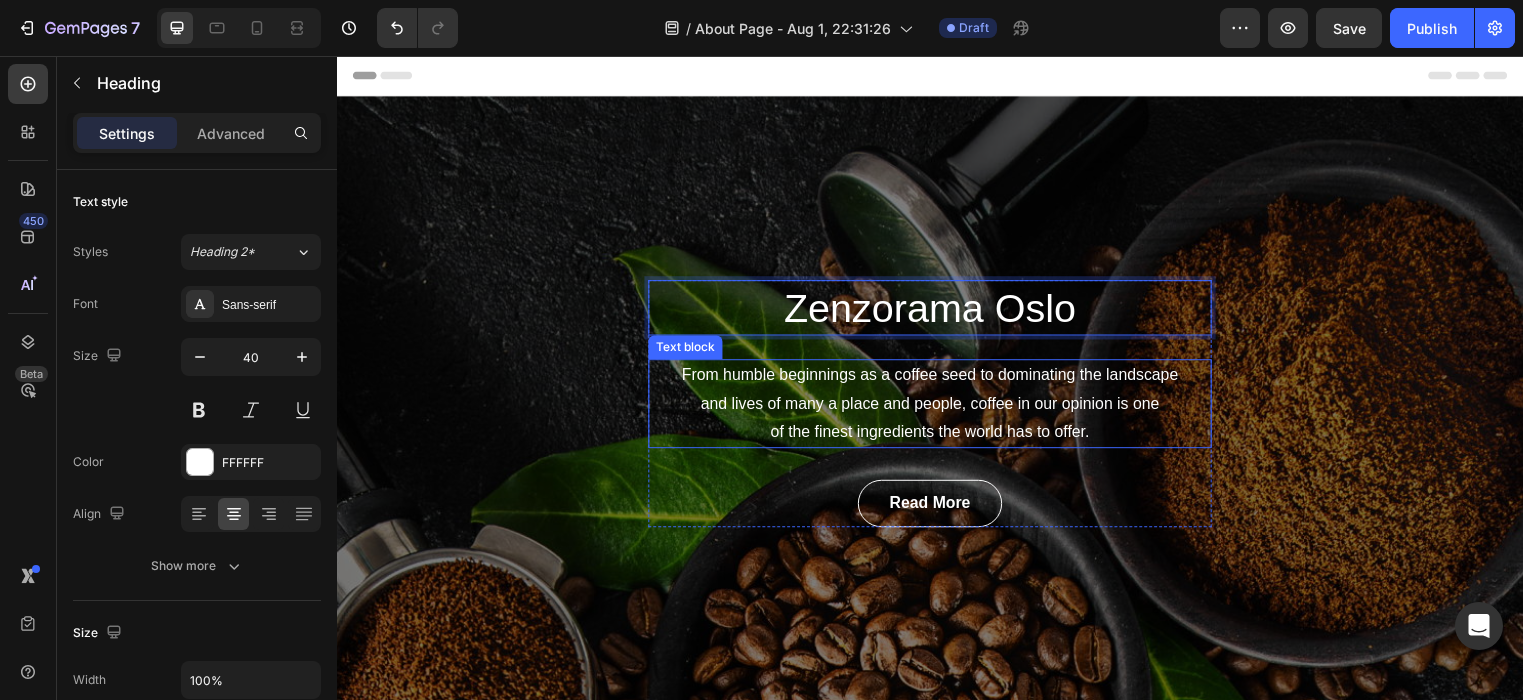 click on "From humble beginnings as a coffee seed to dominating the landscape and lives of many a place and people, coffee in our opinion is one of the finest ingredients the world has to offer." at bounding box center (937, 408) 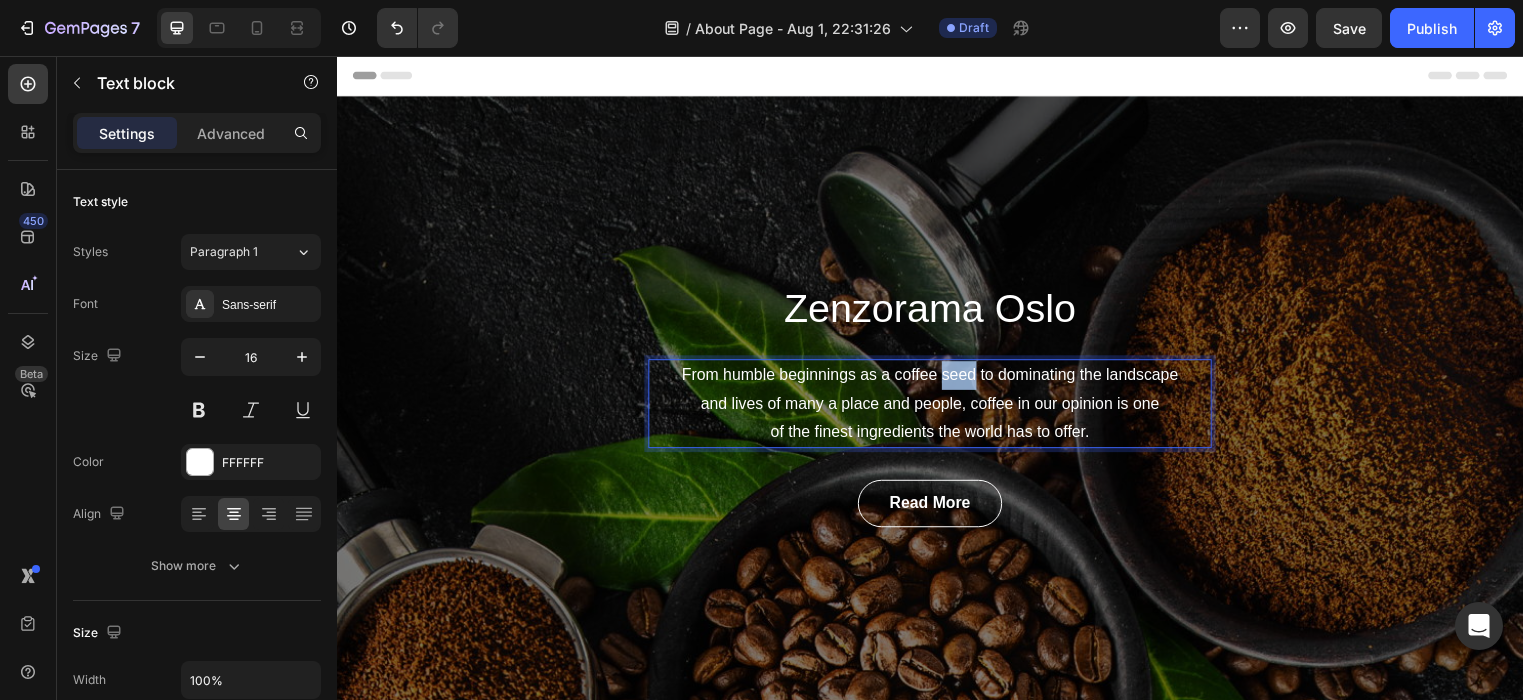 click on "From humble beginnings as a coffee seed to dominating the landscape and lives of many a place and people, coffee in our opinion is one of the finest ingredients the world has to offer." at bounding box center (937, 408) 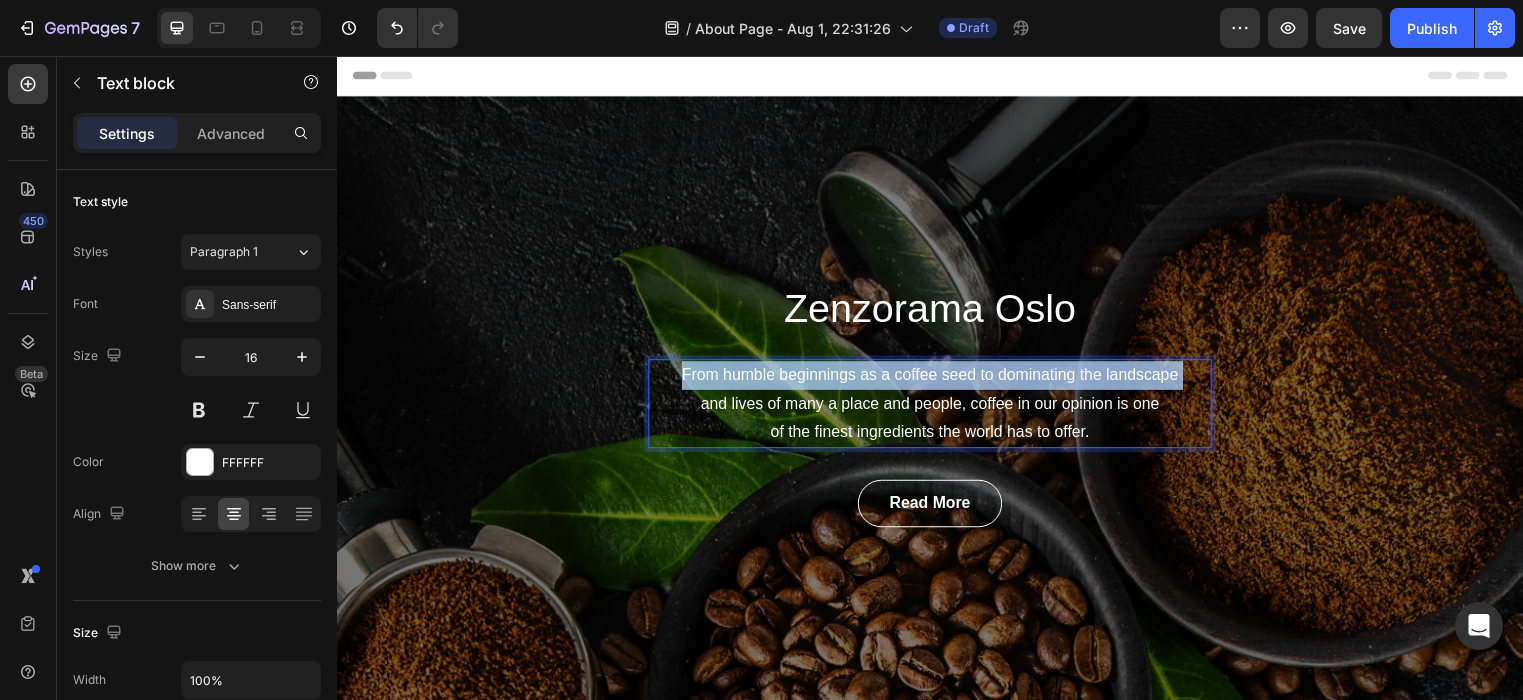 click on "From humble beginnings as a coffee seed to dominating the landscape and lives of many a place and people, coffee in our opinion is one of the finest ingredients the world has to offer." at bounding box center (937, 408) 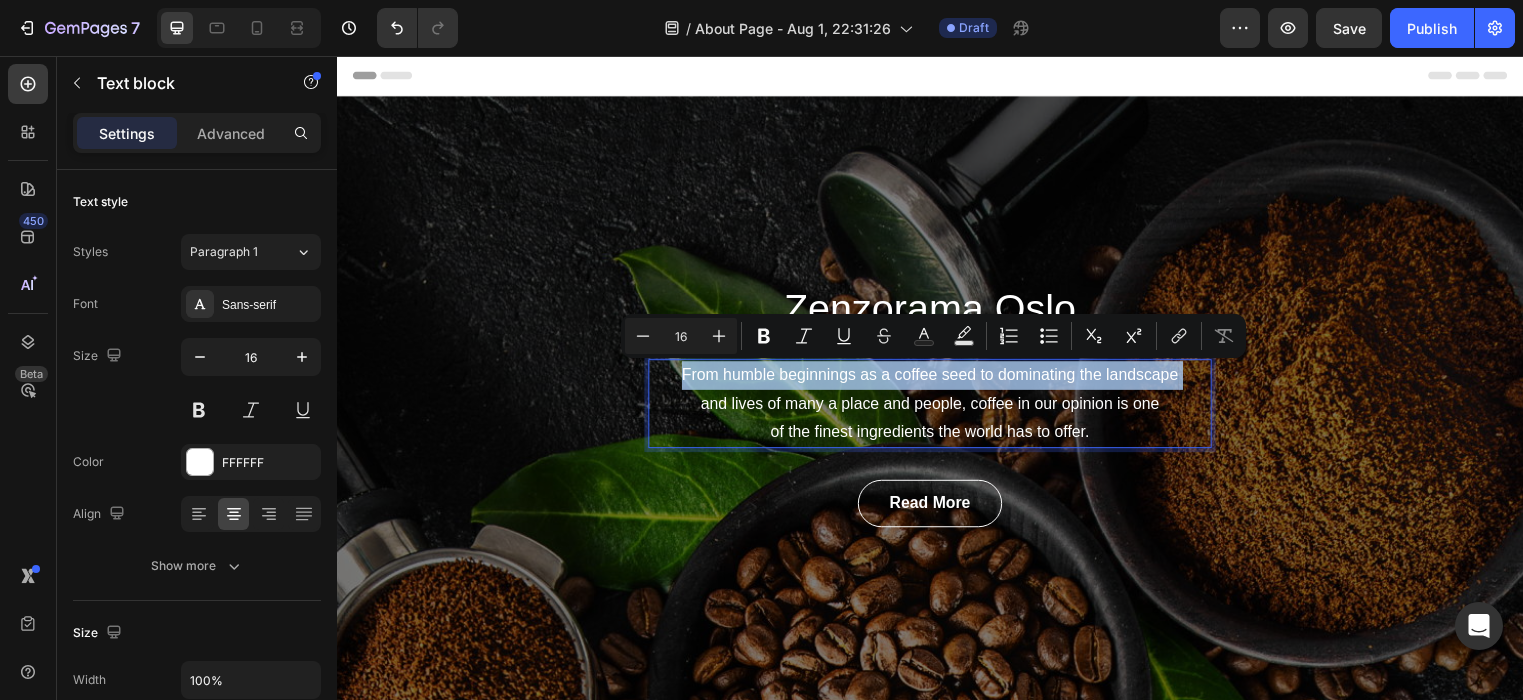 click on "From humble beginnings as a coffee seed to dominating the landscape and lives of many a place and people, coffee in our opinion is one of the finest ingredients the world has to offer." at bounding box center (937, 408) 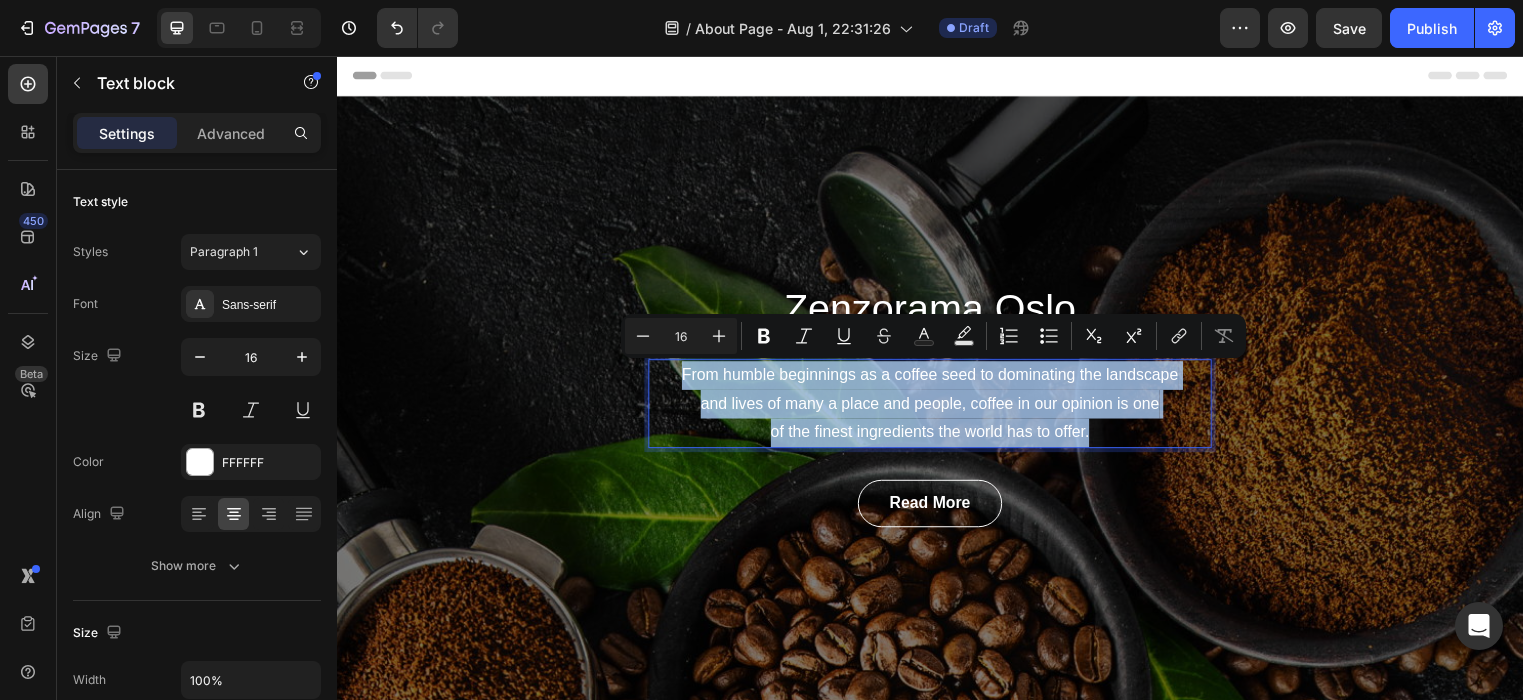 drag, startPoint x: 686, startPoint y: 379, endPoint x: 1109, endPoint y: 445, distance: 428.11798 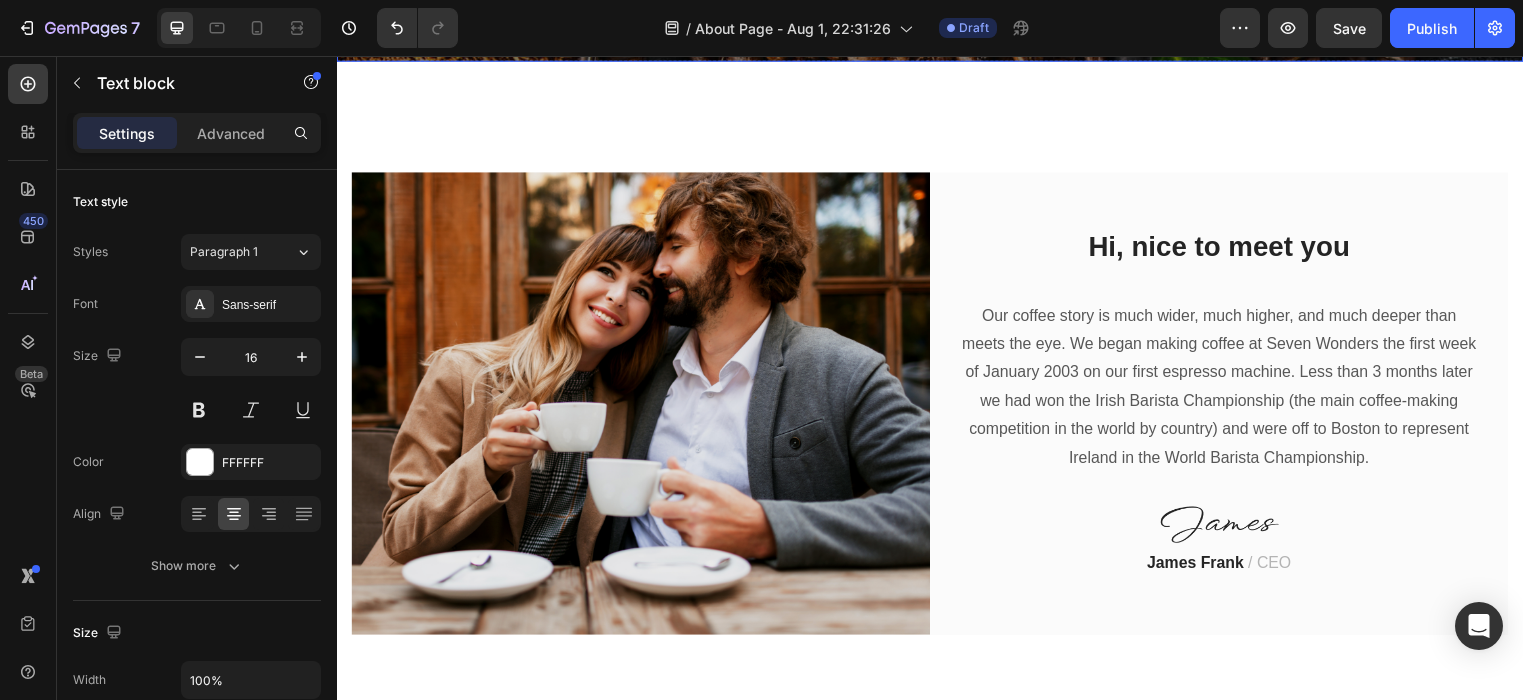 scroll, scrollTop: 659, scrollLeft: 0, axis: vertical 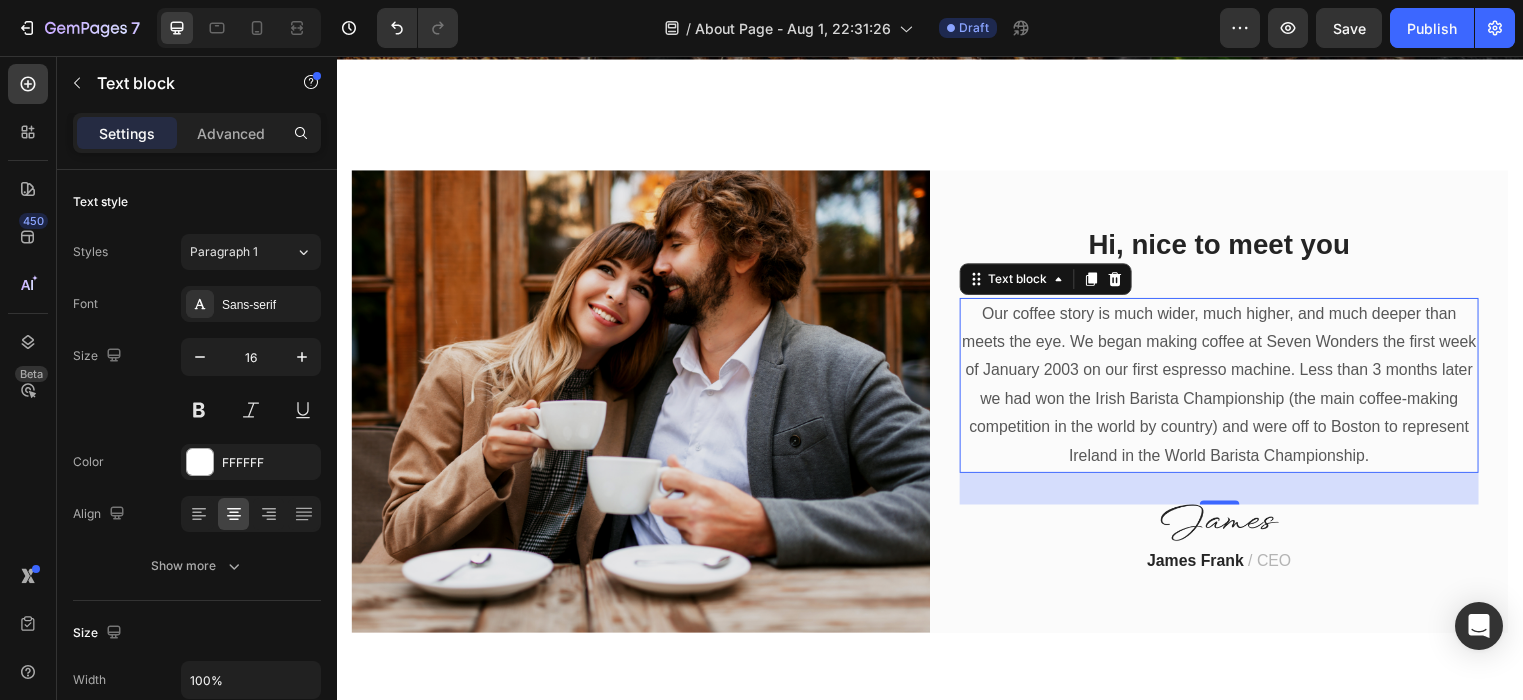 click on "Our coffee story is much wider, much higher, and much deeper than meets the eye. We began making coffee at Seven Wonders the first week of January 2003 on our first espresso machine. Less than 3 months later we had won the Irish Barista Championship (the main coffee-making competition in the world by country) and were off to Boston to represent Ireland in the World Barista Championship." at bounding box center [1229, 389] 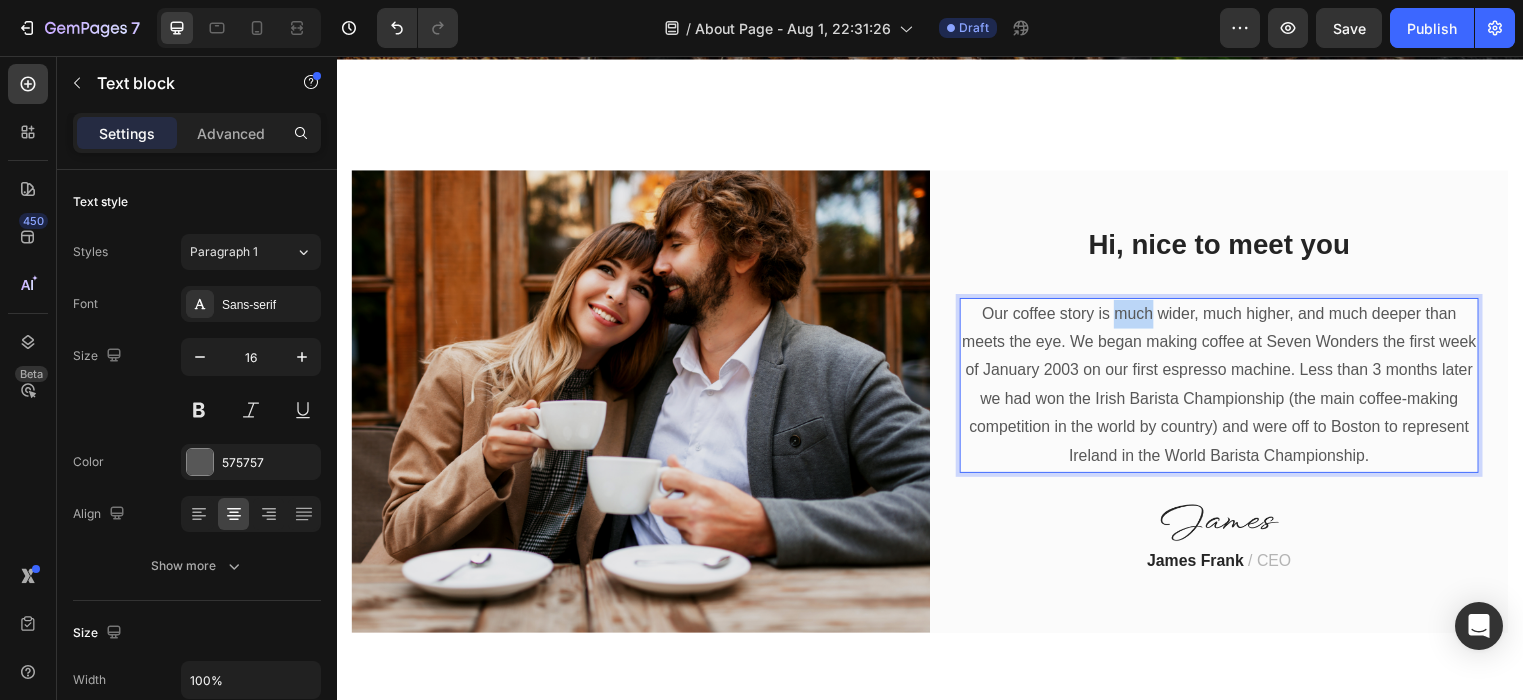 click on "Our coffee story is much wider, much higher, and much deeper than meets the eye. We began making coffee at Seven Wonders the first week of January 2003 on our first espresso machine. Less than 3 months later we had won the Irish Barista Championship (the main coffee-making competition in the world by country) and were off to Boston to represent Ireland in the World Barista Championship." at bounding box center [1229, 389] 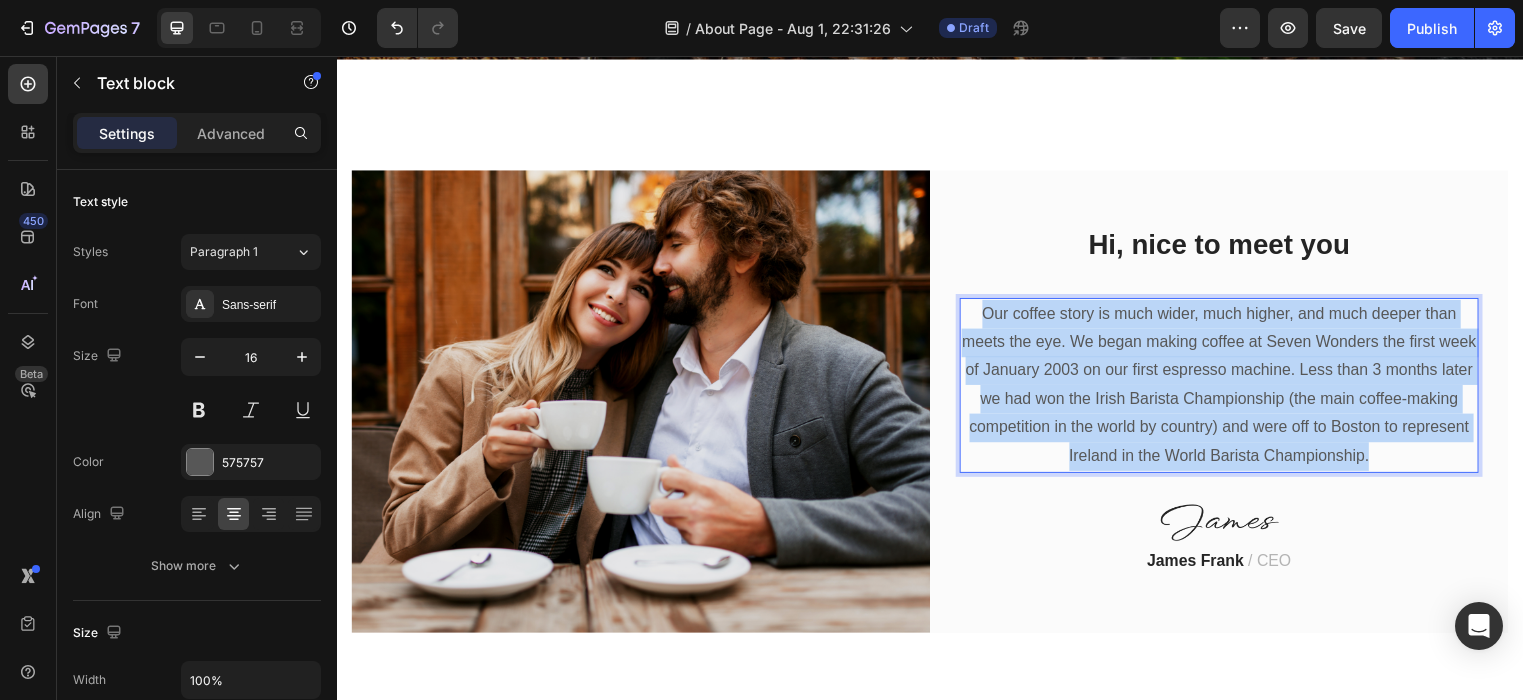 click on "Our coffee story is much wider, much higher, and much deeper than meets the eye. We began making coffee at Seven Wonders the first week of January 2003 on our first espresso machine. Less than 3 months later we had won the Irish Barista Championship (the main coffee-making competition in the world by country) and were off to Boston to represent Ireland in the World Barista Championship." at bounding box center [1229, 389] 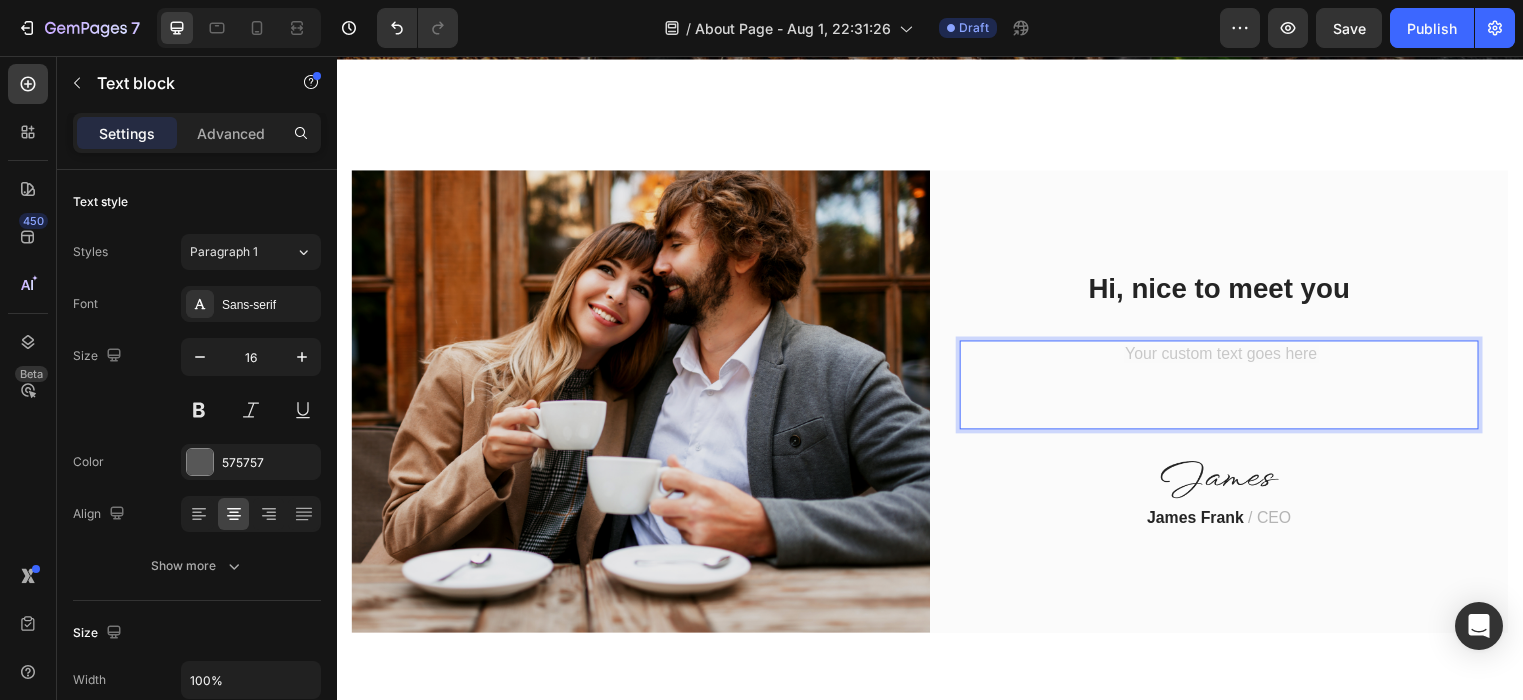click at bounding box center [1229, 389] 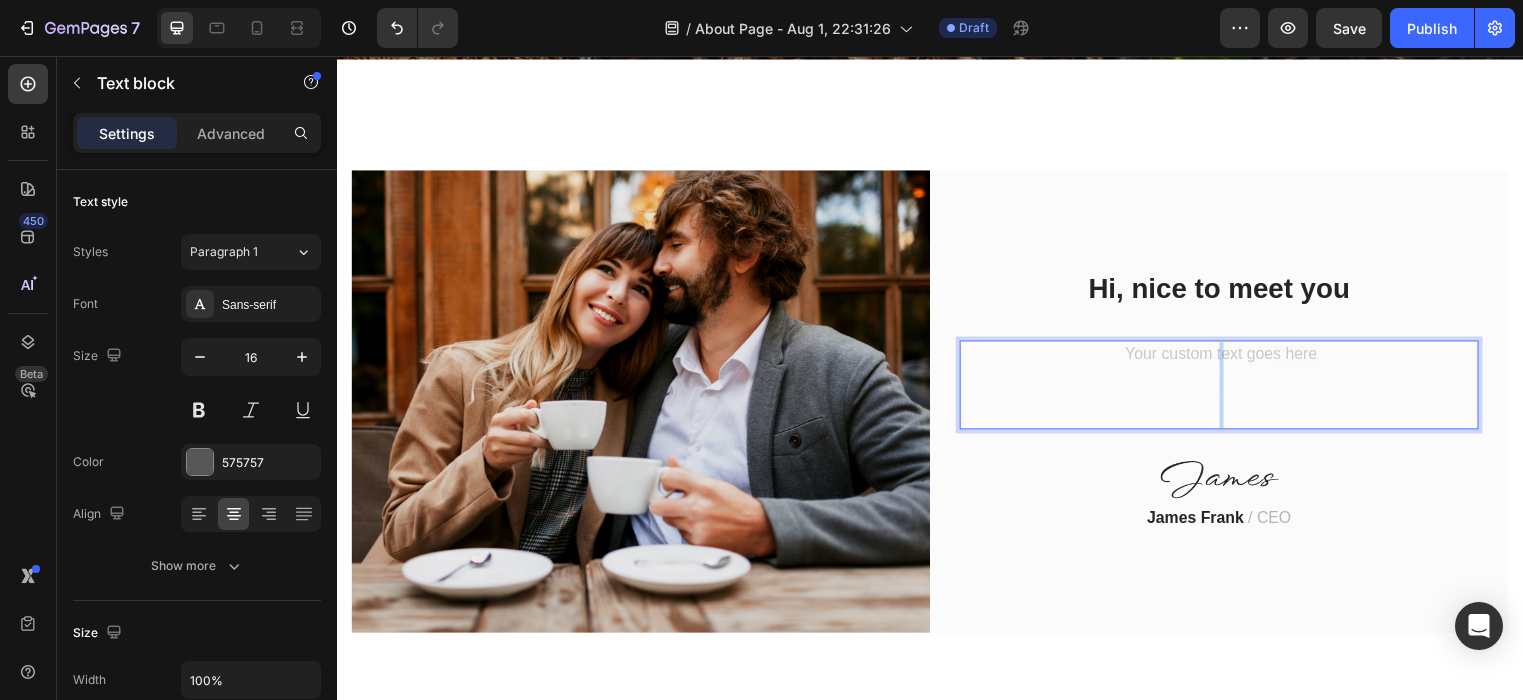 drag, startPoint x: 1118, startPoint y: 361, endPoint x: 1236, endPoint y: 395, distance: 122.80065 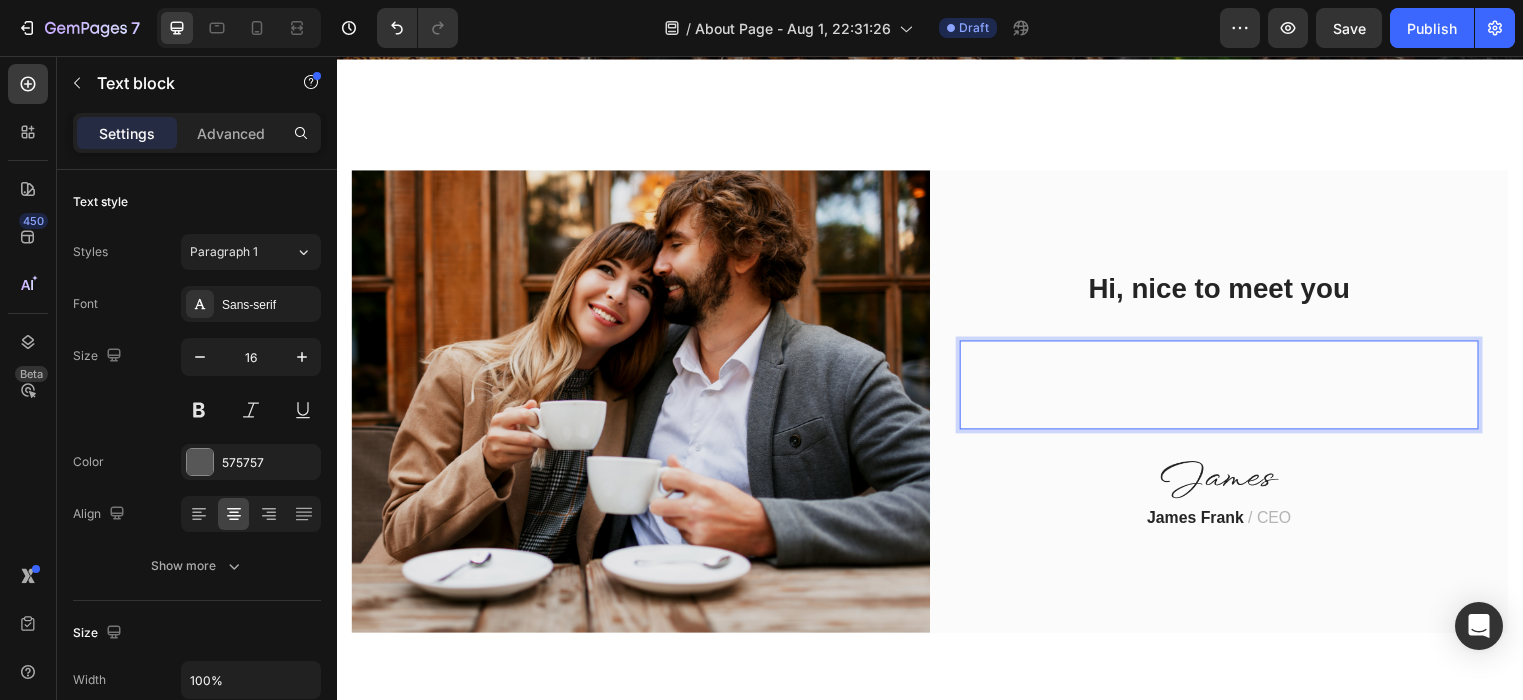 drag, startPoint x: 1285, startPoint y: 423, endPoint x: 1156, endPoint y: 418, distance: 129.09686 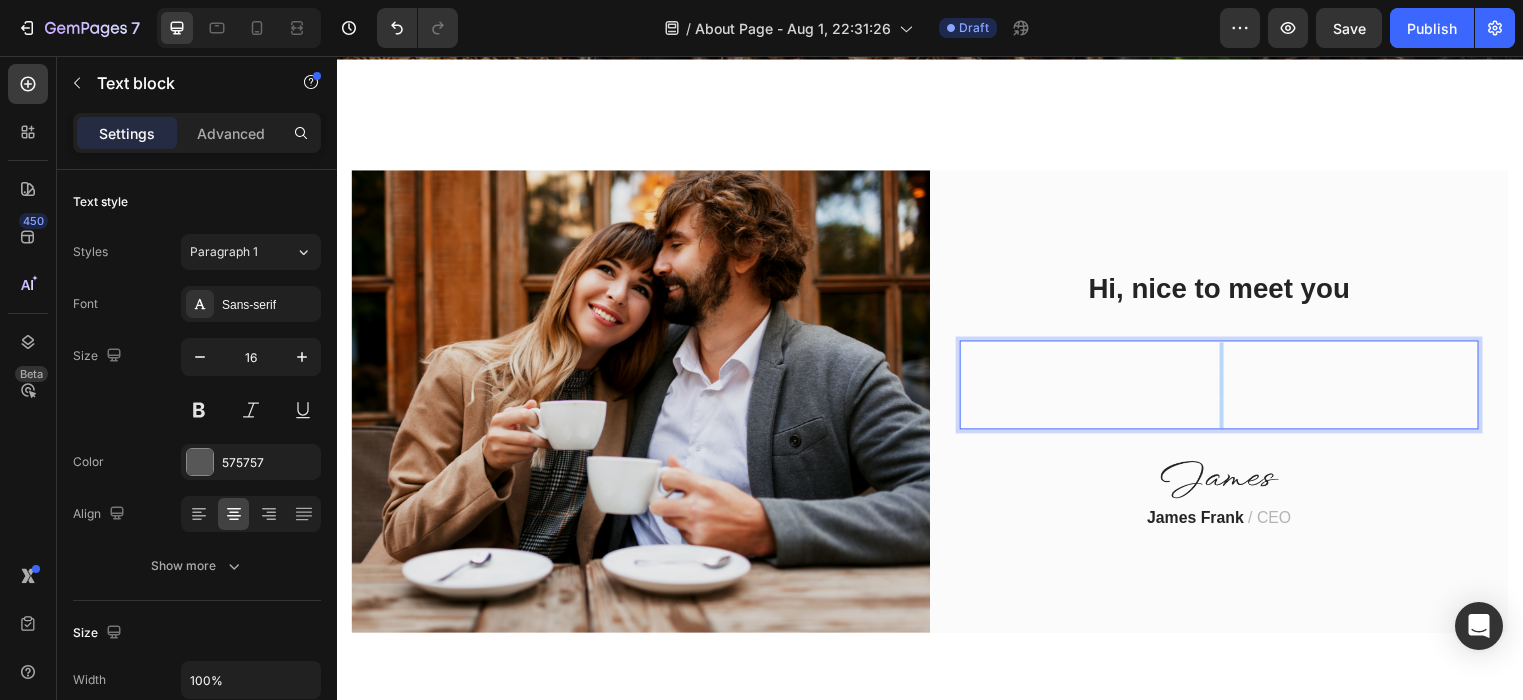 click at bounding box center [1229, 375] 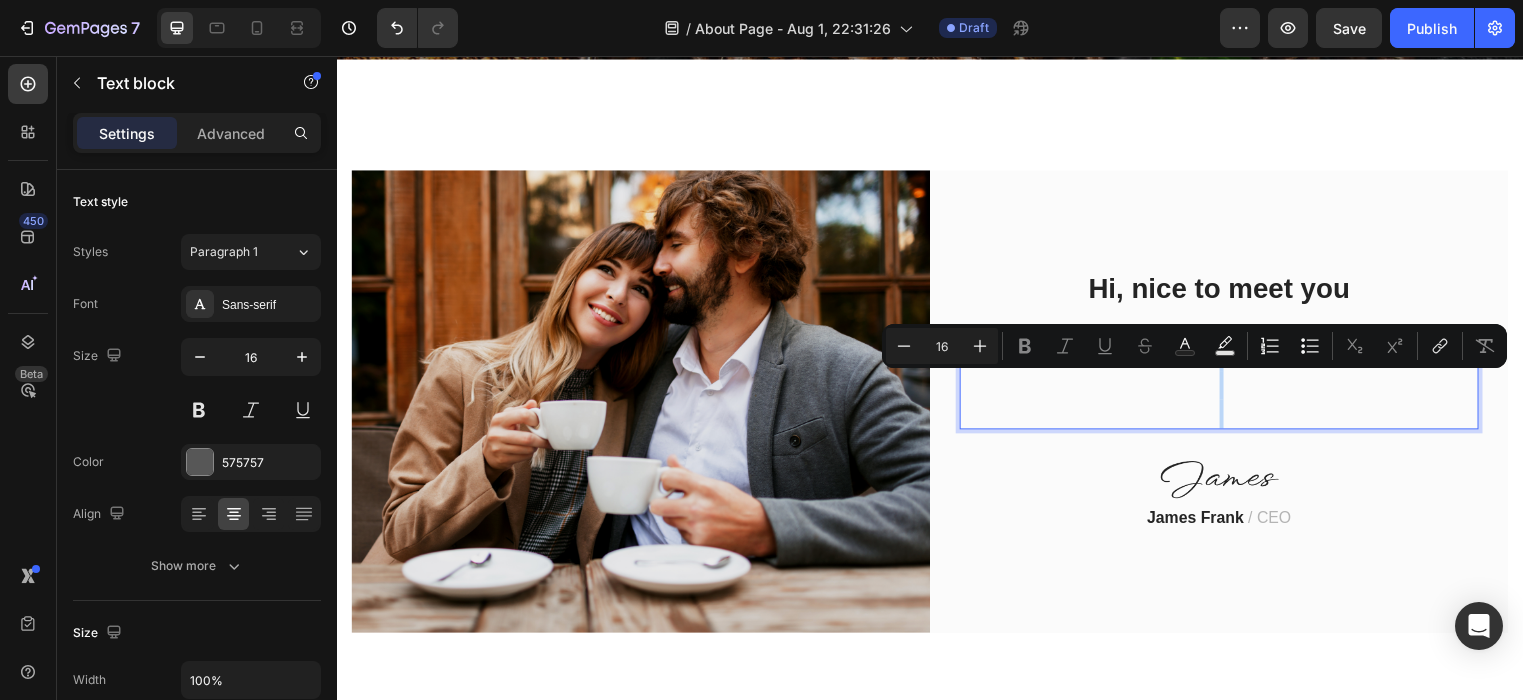 click at bounding box center [1229, 375] 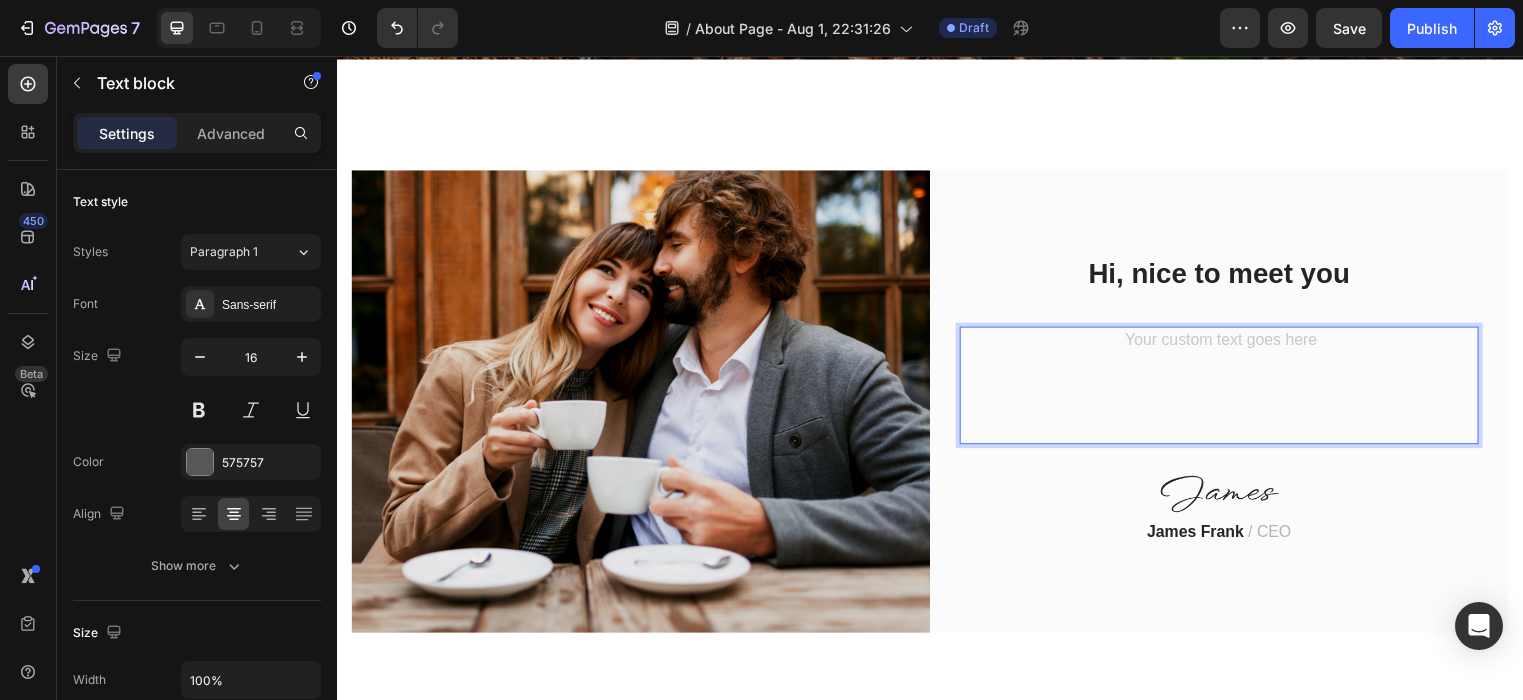 click at bounding box center (1229, 375) 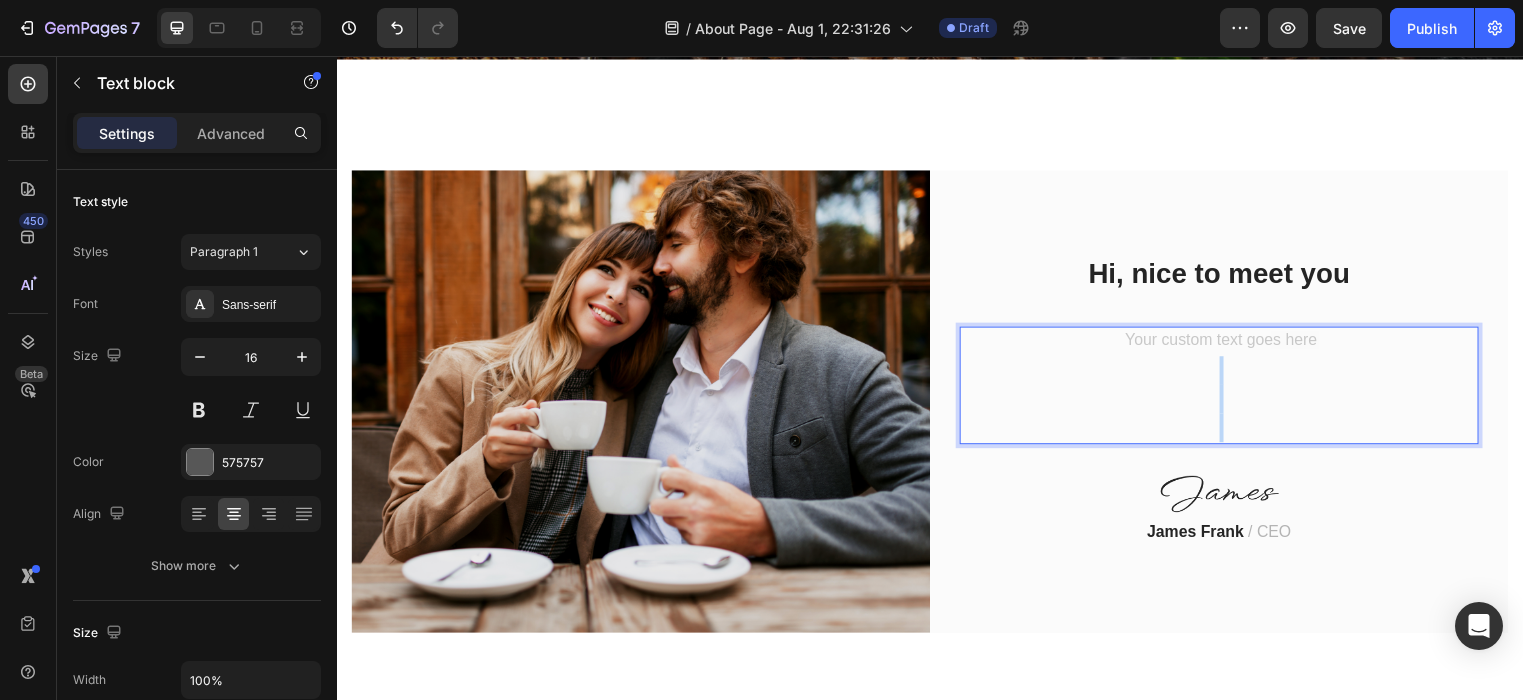 click at bounding box center [1229, 375] 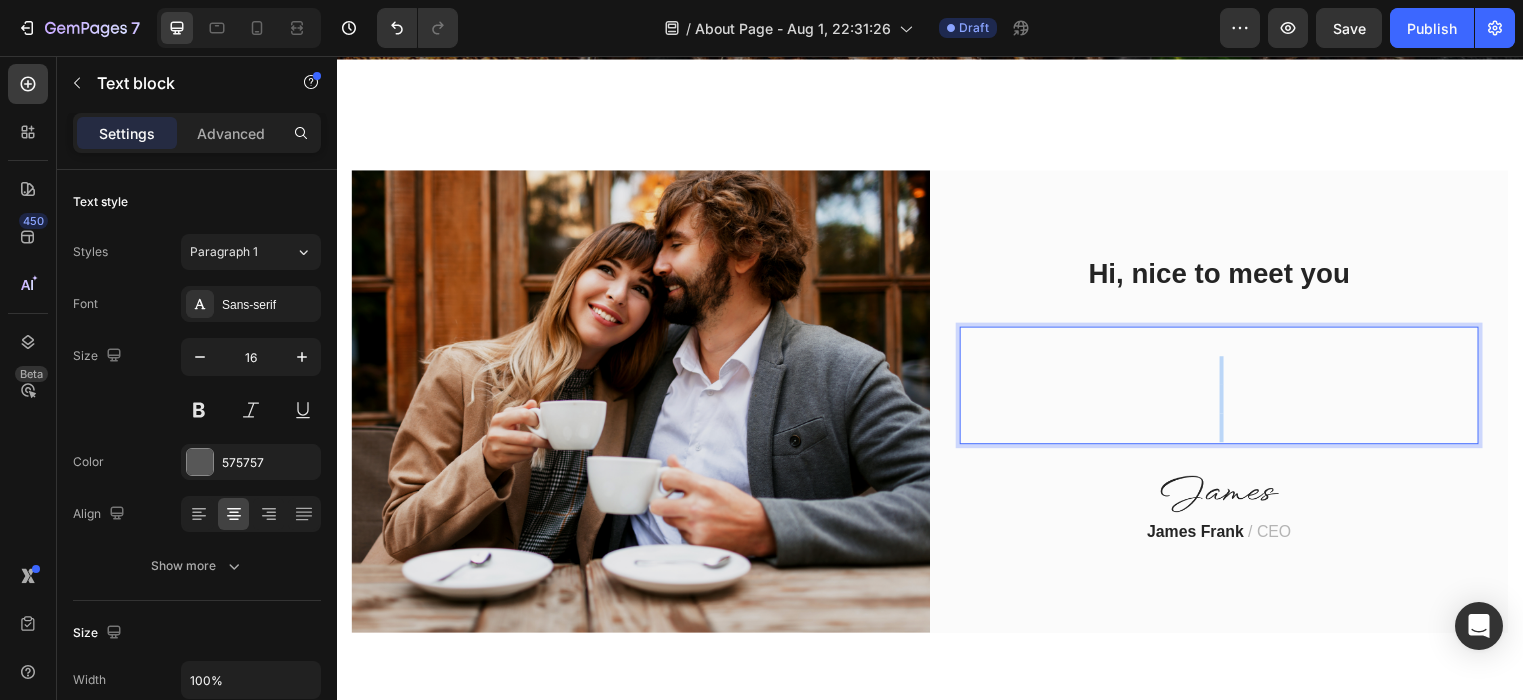 click at bounding box center (1229, 375) 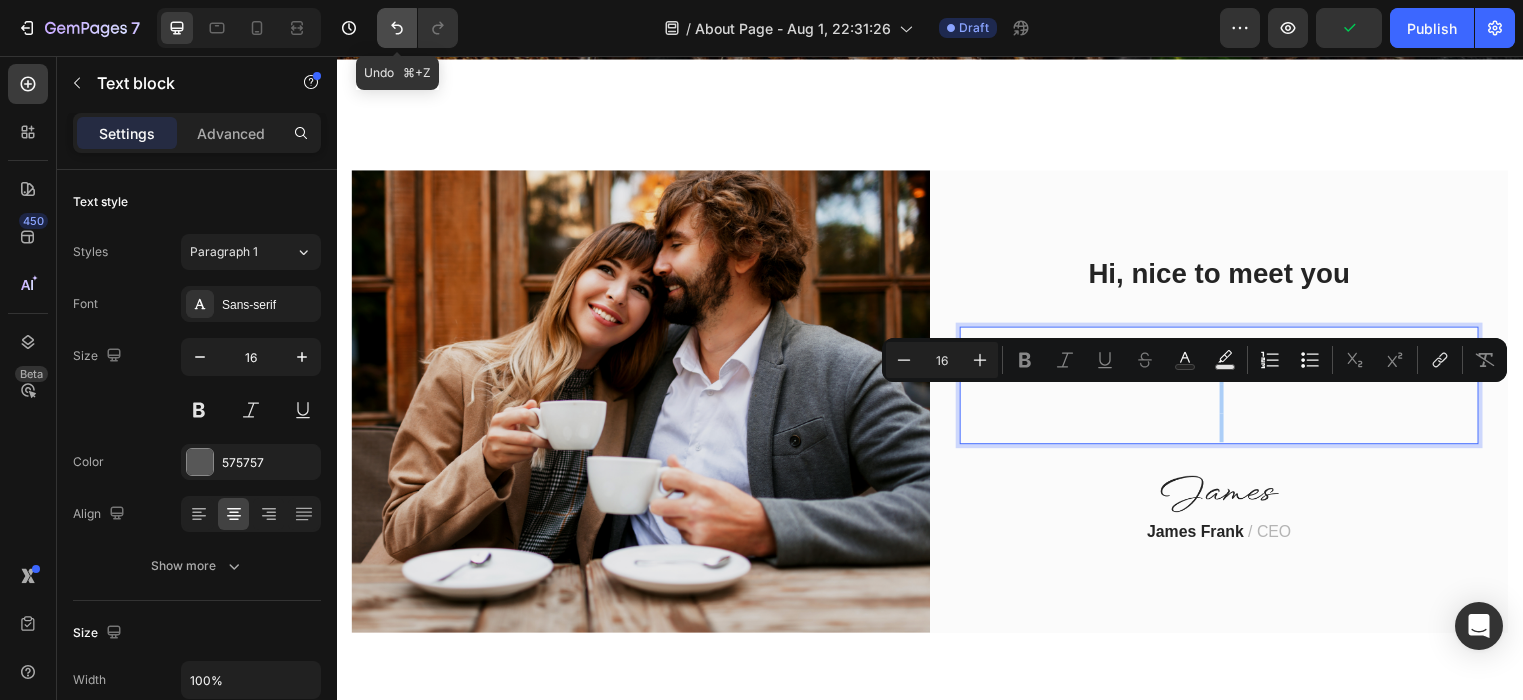 click 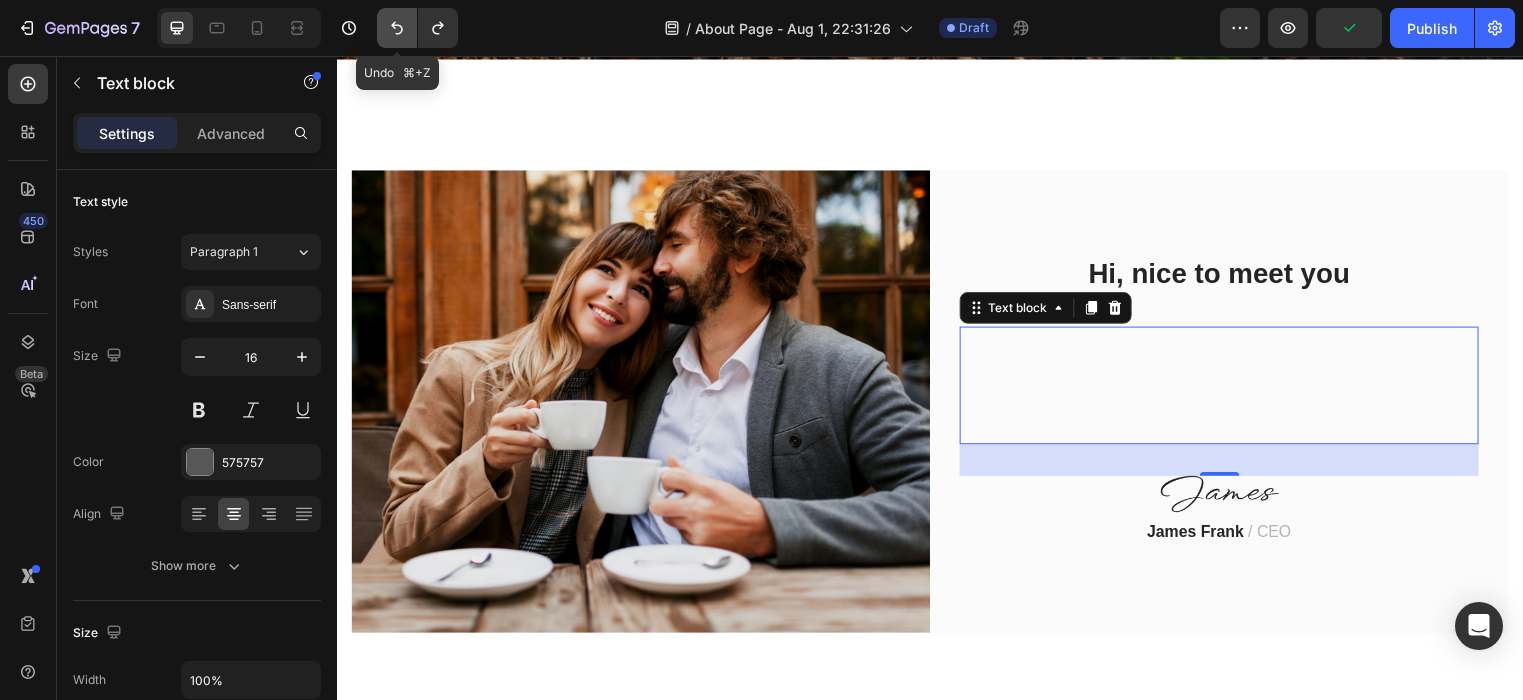 click 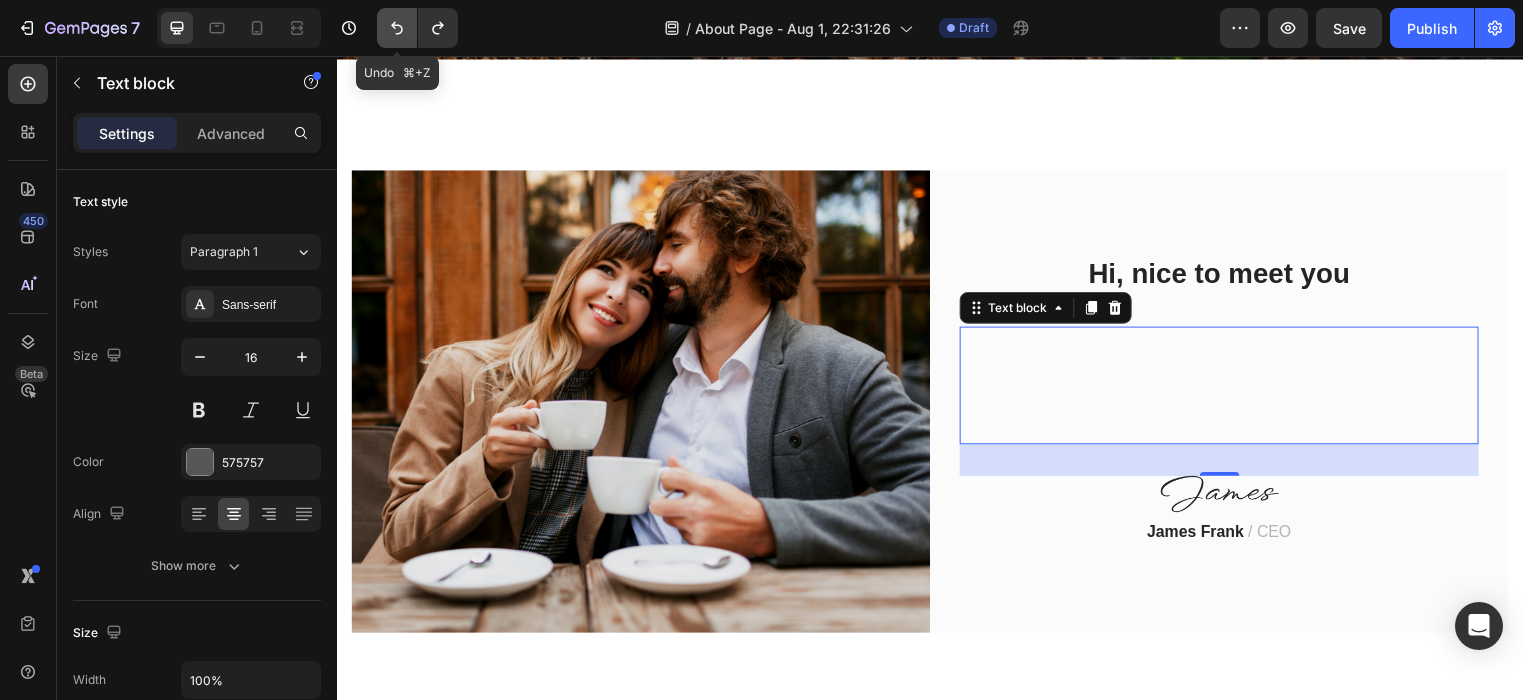 click 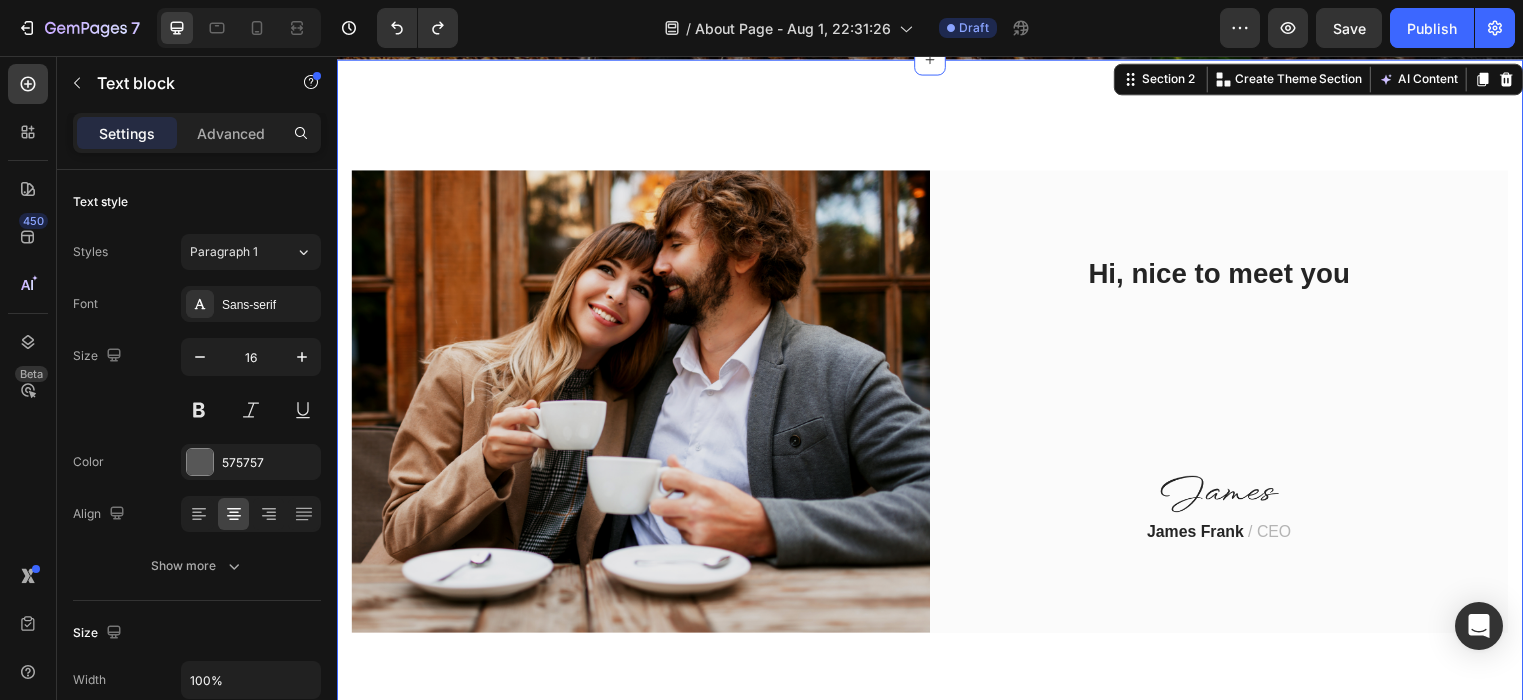 click on "Image Hi, nice to meet you Heading Text block Image James Frank   / CEO Text block Row Row Section 2   Create Theme Section AI Content Write with GemAI What would you like to describe here? Tone and Voice Persuasive Product Getting products... Show more Generate" at bounding box center [937, 405] 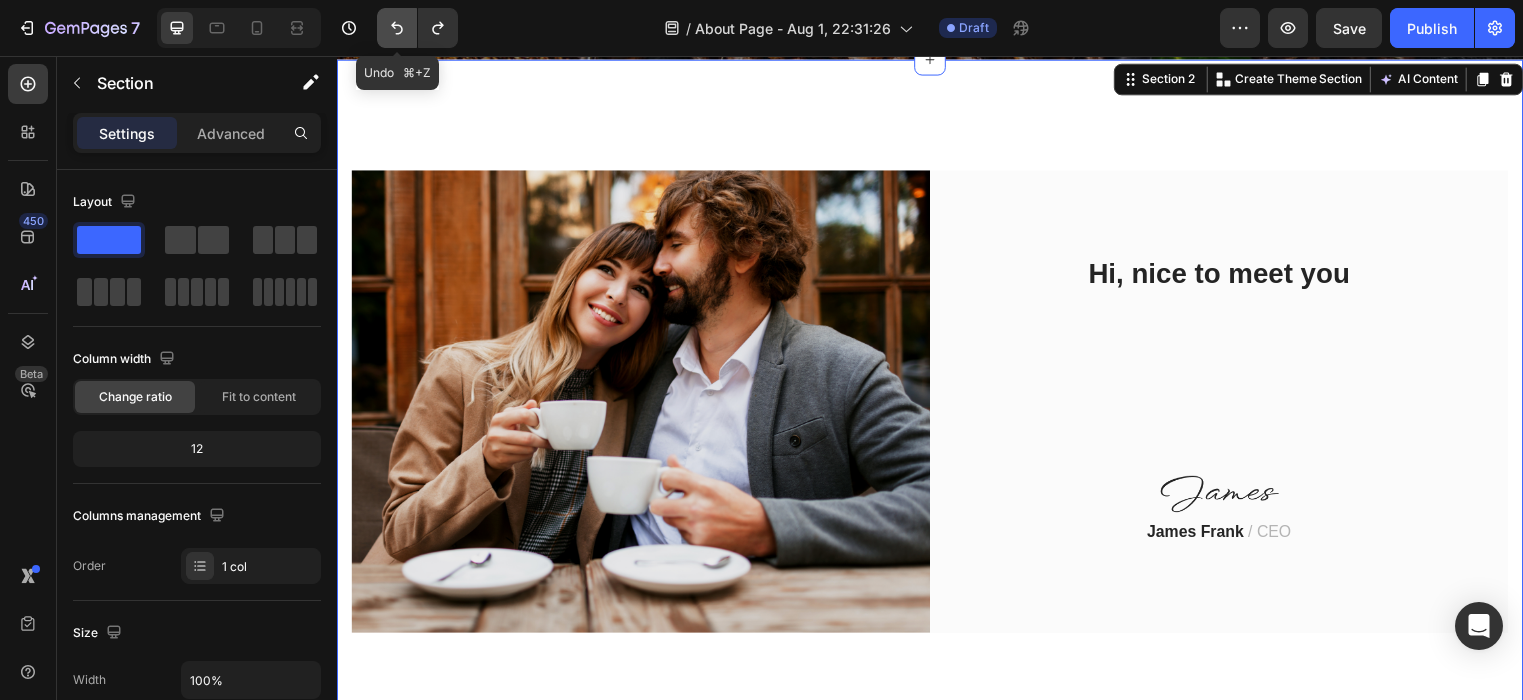 click 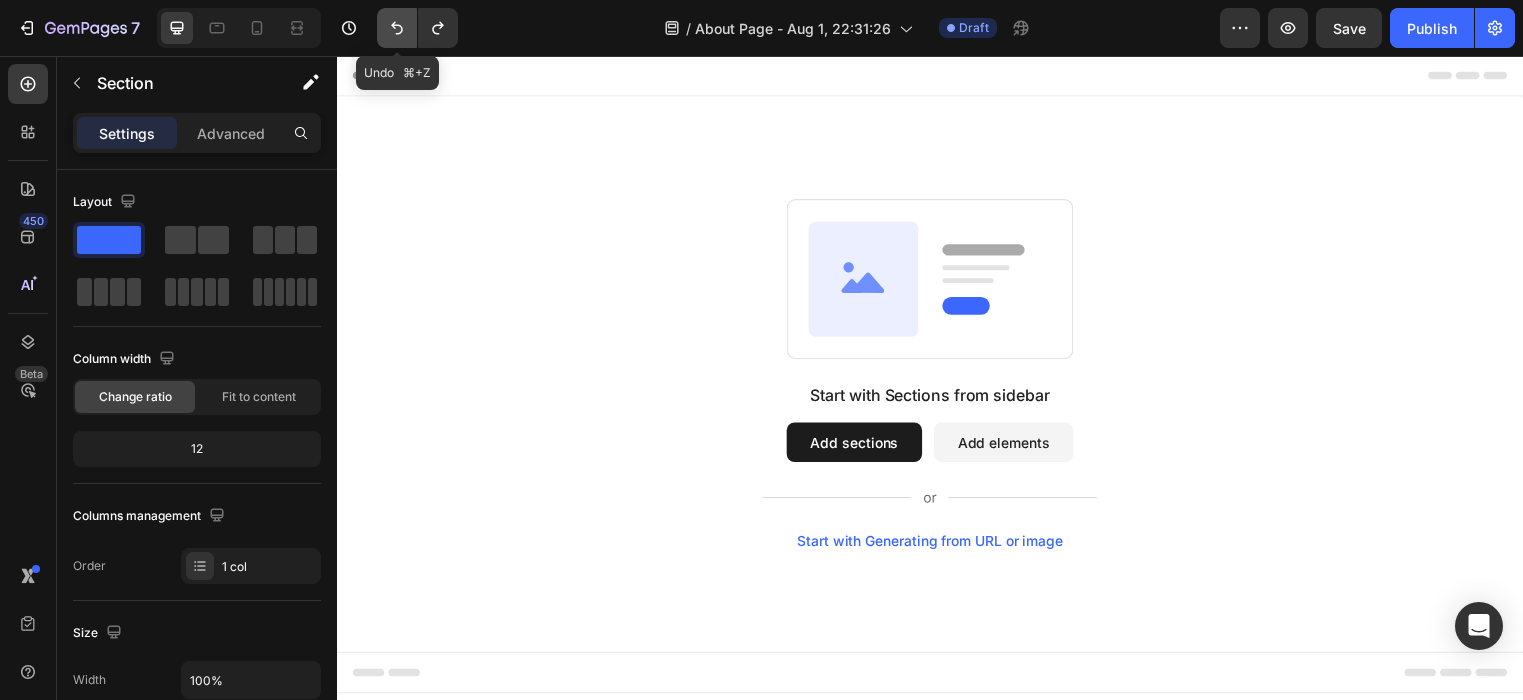 scroll, scrollTop: 0, scrollLeft: 0, axis: both 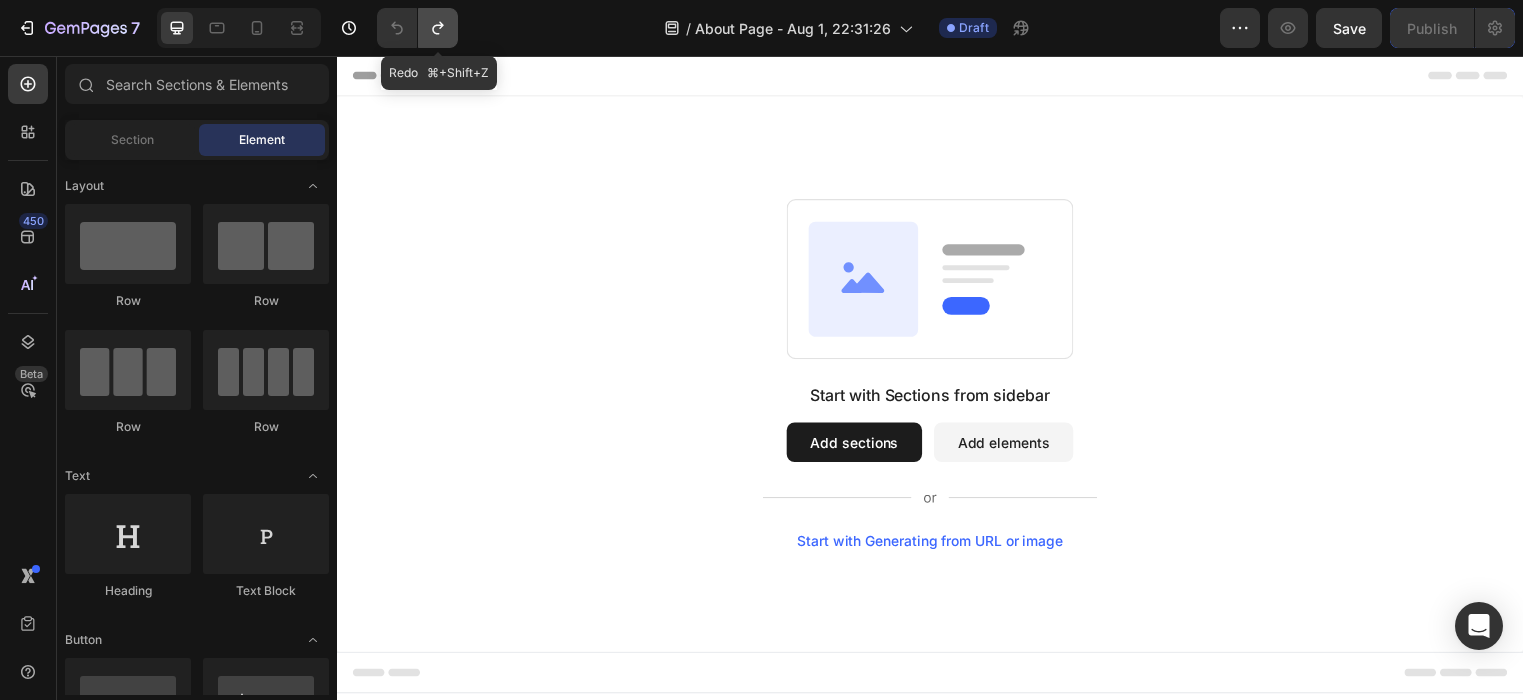 click 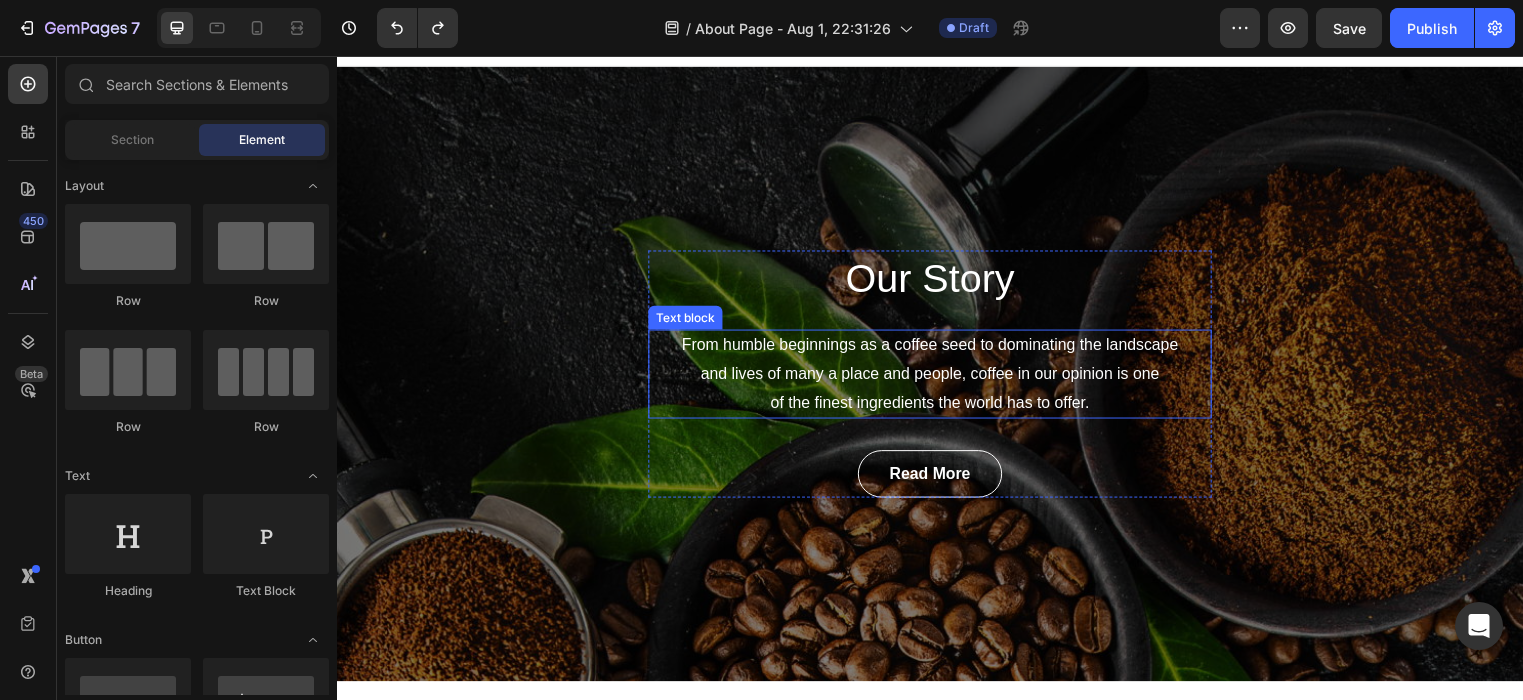 scroll, scrollTop: 37, scrollLeft: 0, axis: vertical 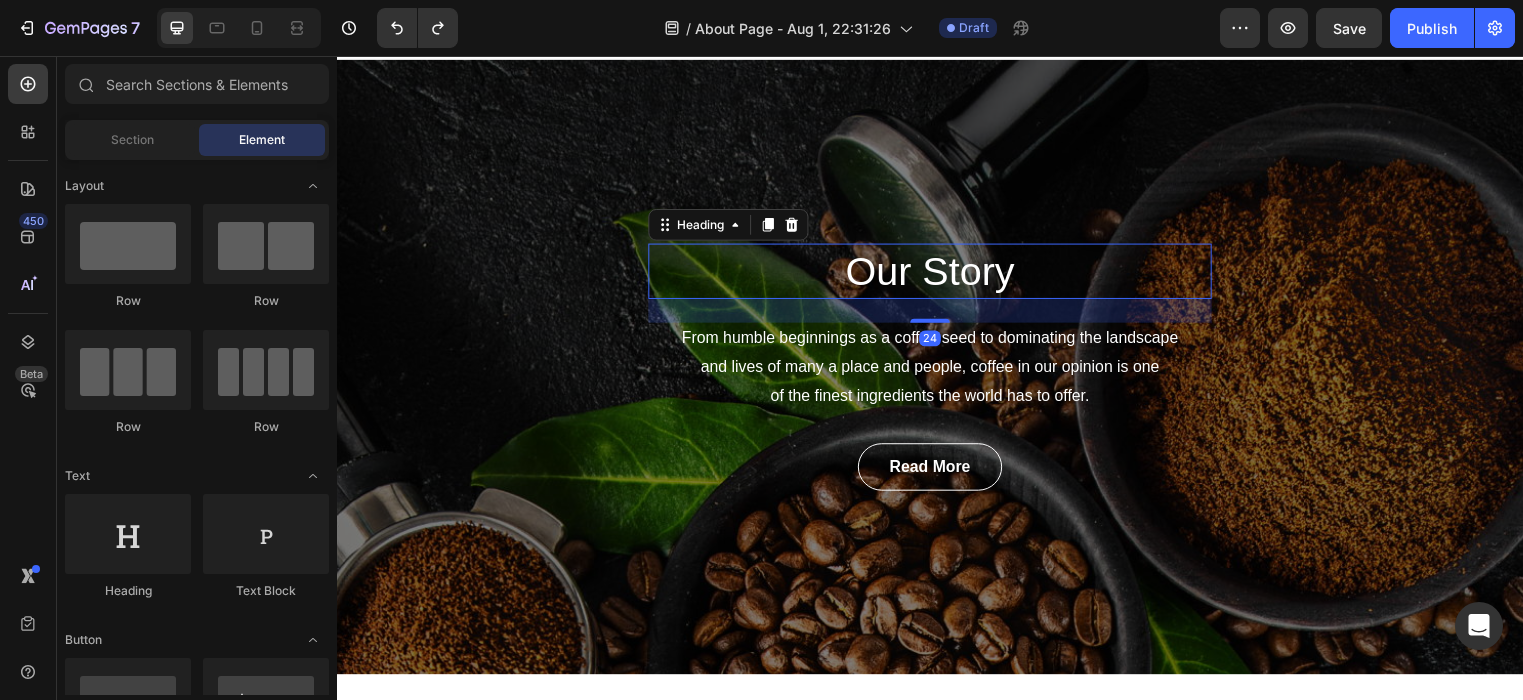 click on "Our Story" at bounding box center (937, 274) 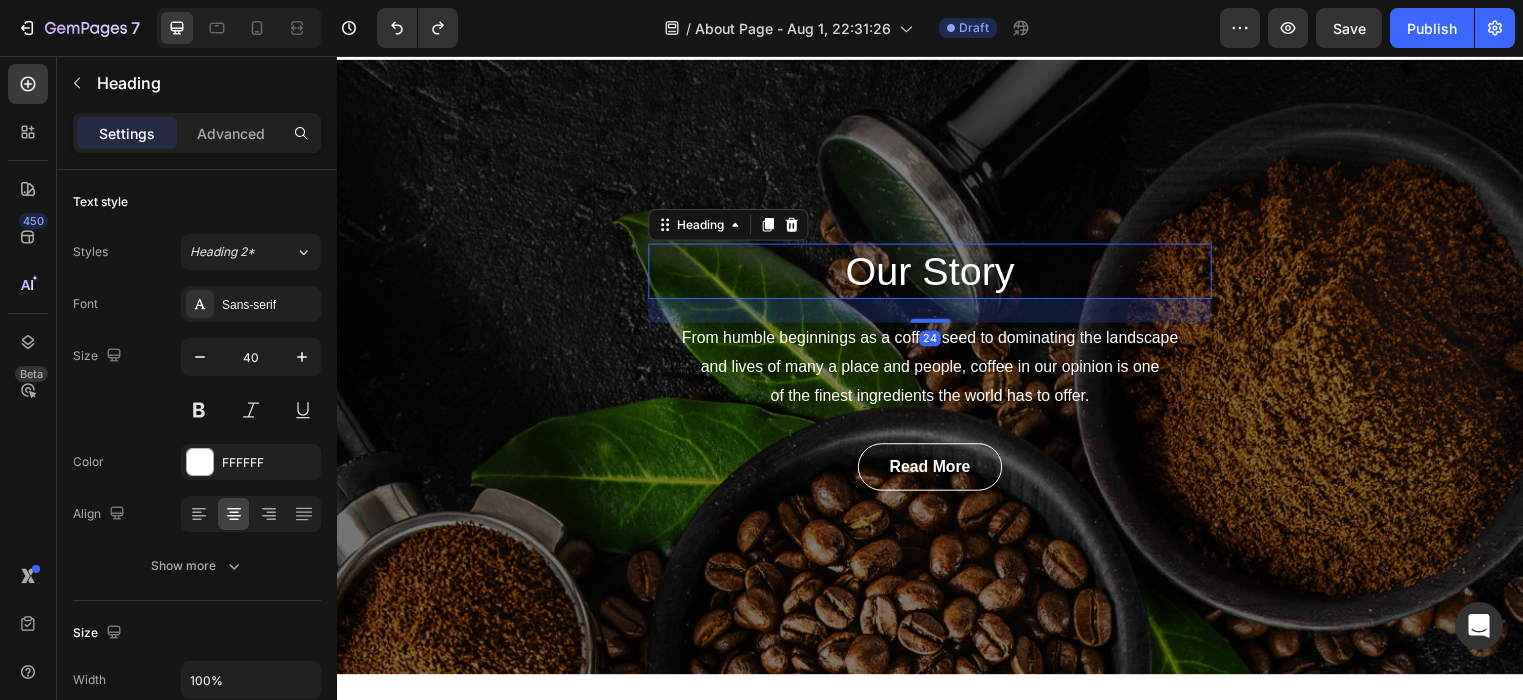 click on "Our Story" at bounding box center (937, 274) 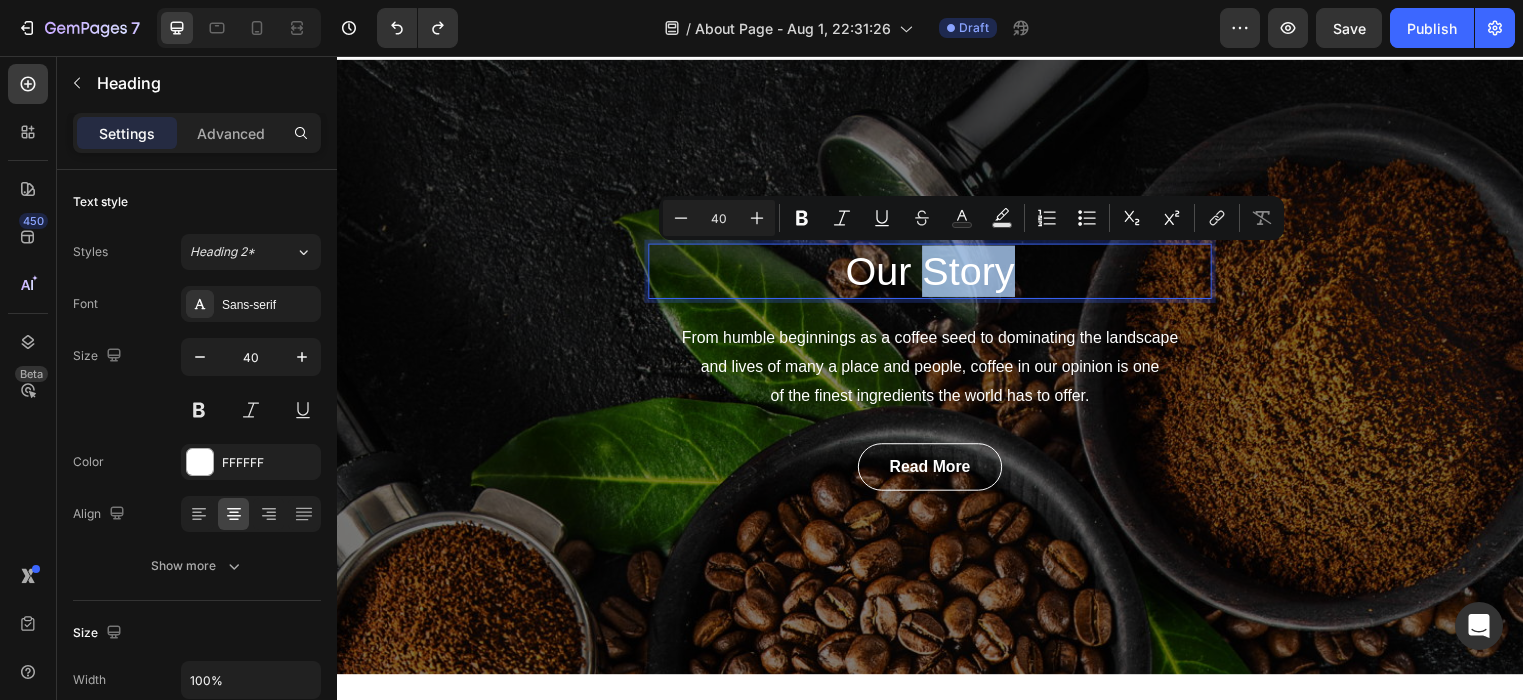 click on "Our Story" at bounding box center [937, 274] 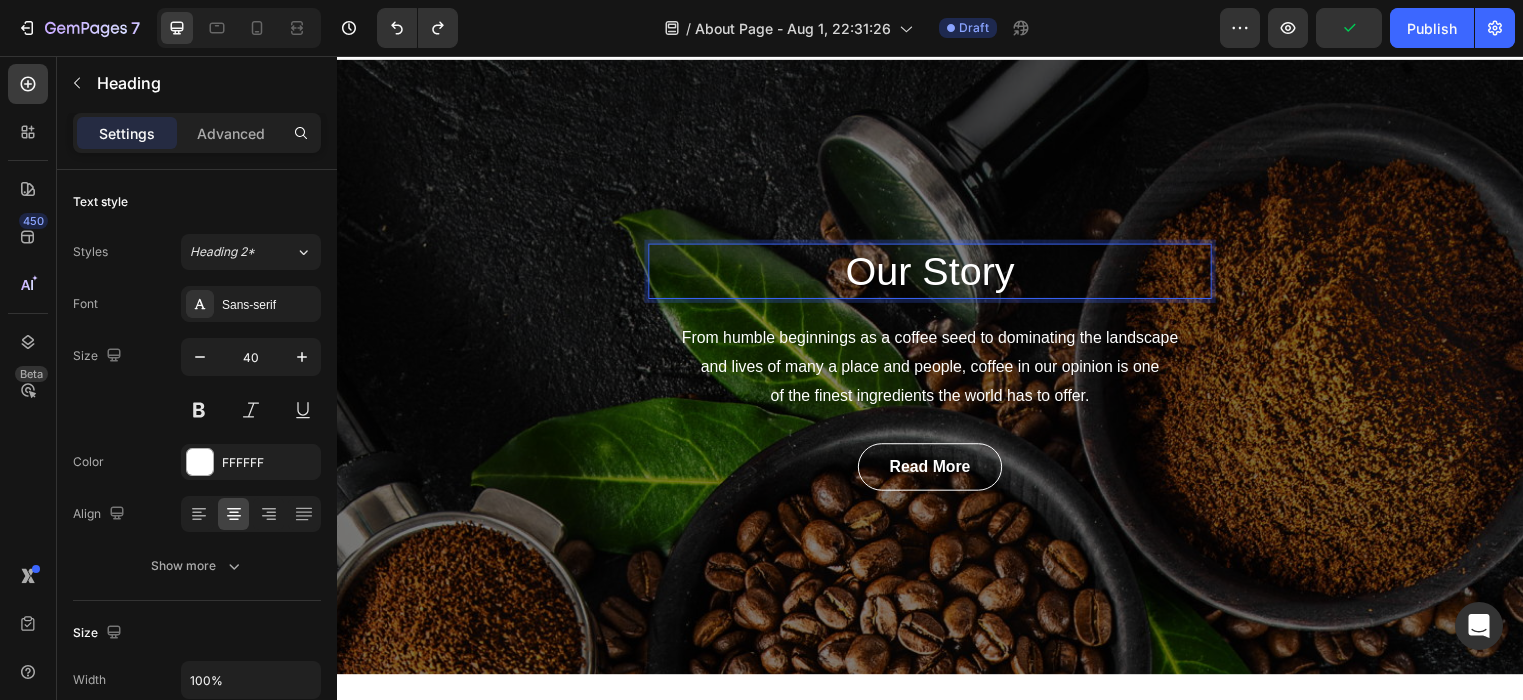 click on "Our Story" at bounding box center [937, 274] 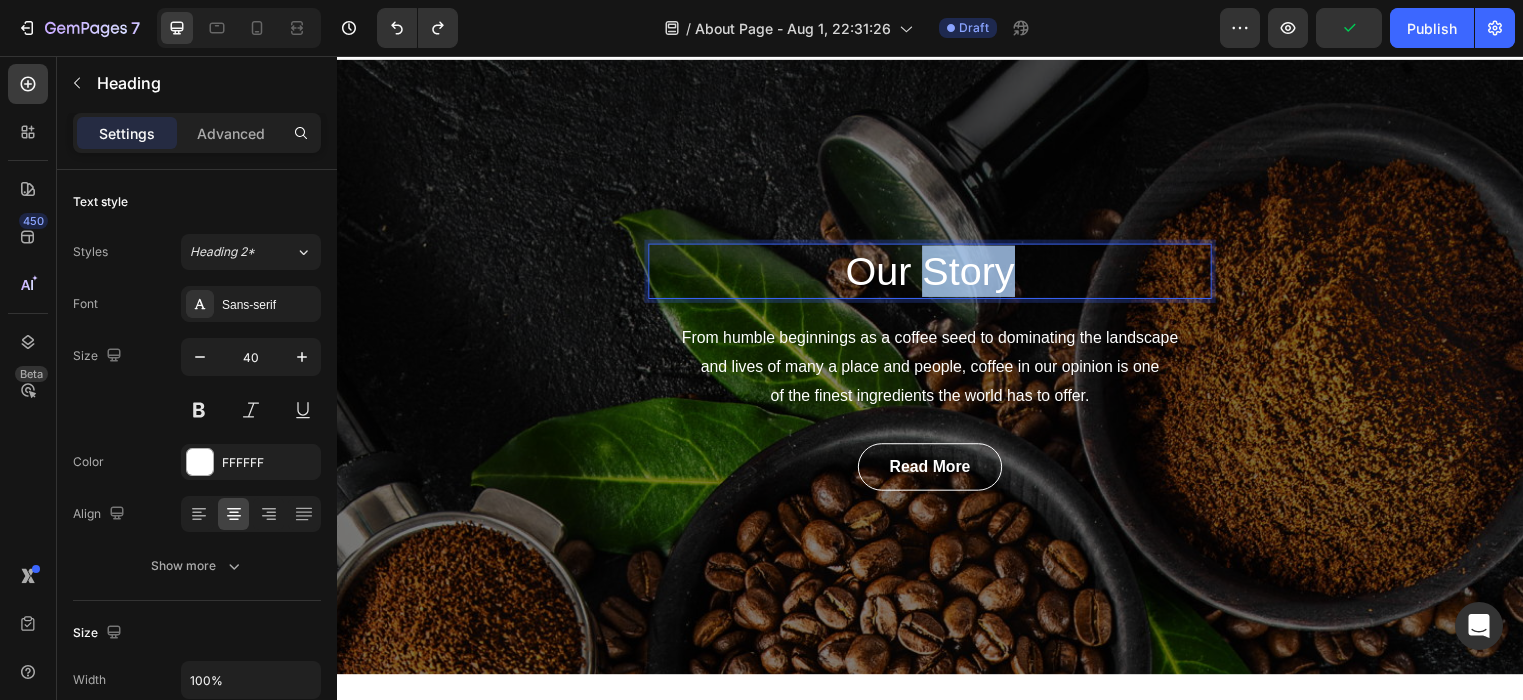 click on "Our Story" at bounding box center [937, 274] 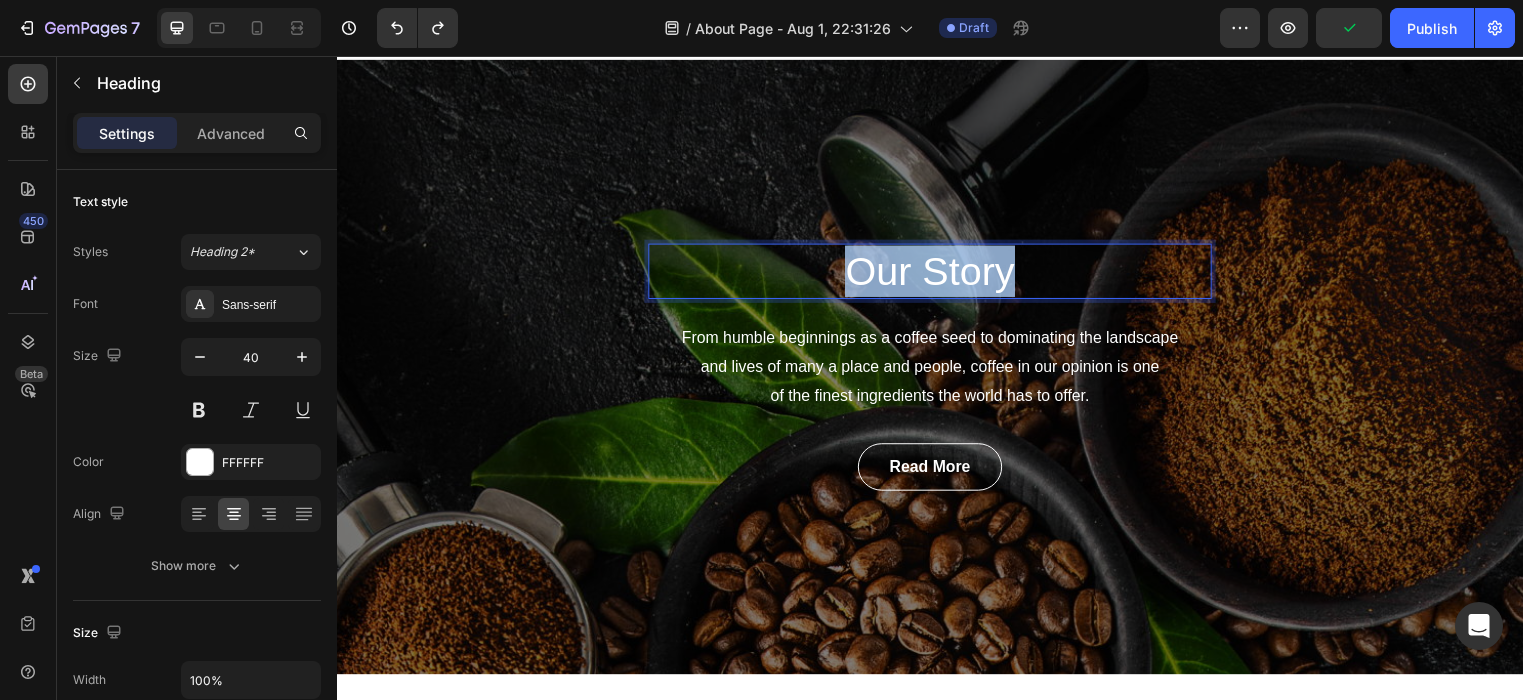 click on "Our Story" at bounding box center (937, 274) 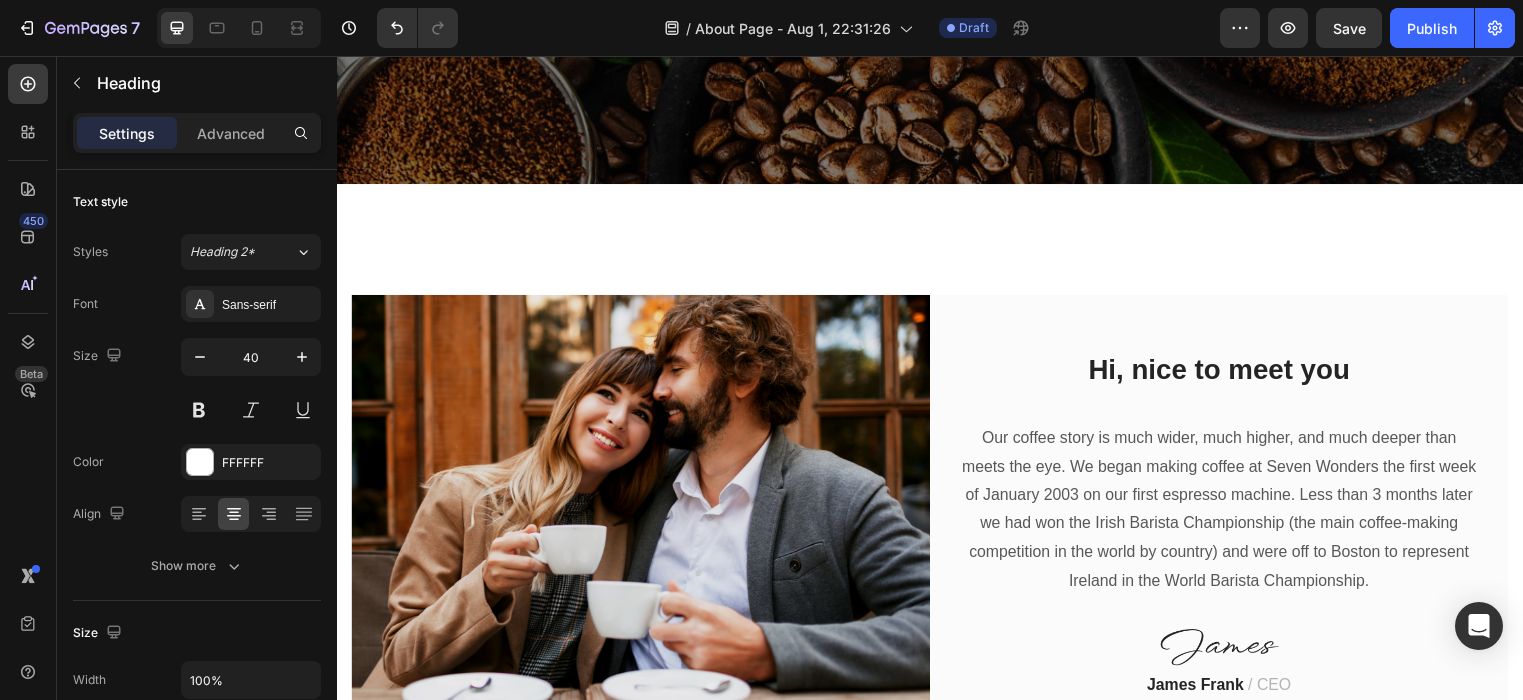 scroll, scrollTop: 581, scrollLeft: 0, axis: vertical 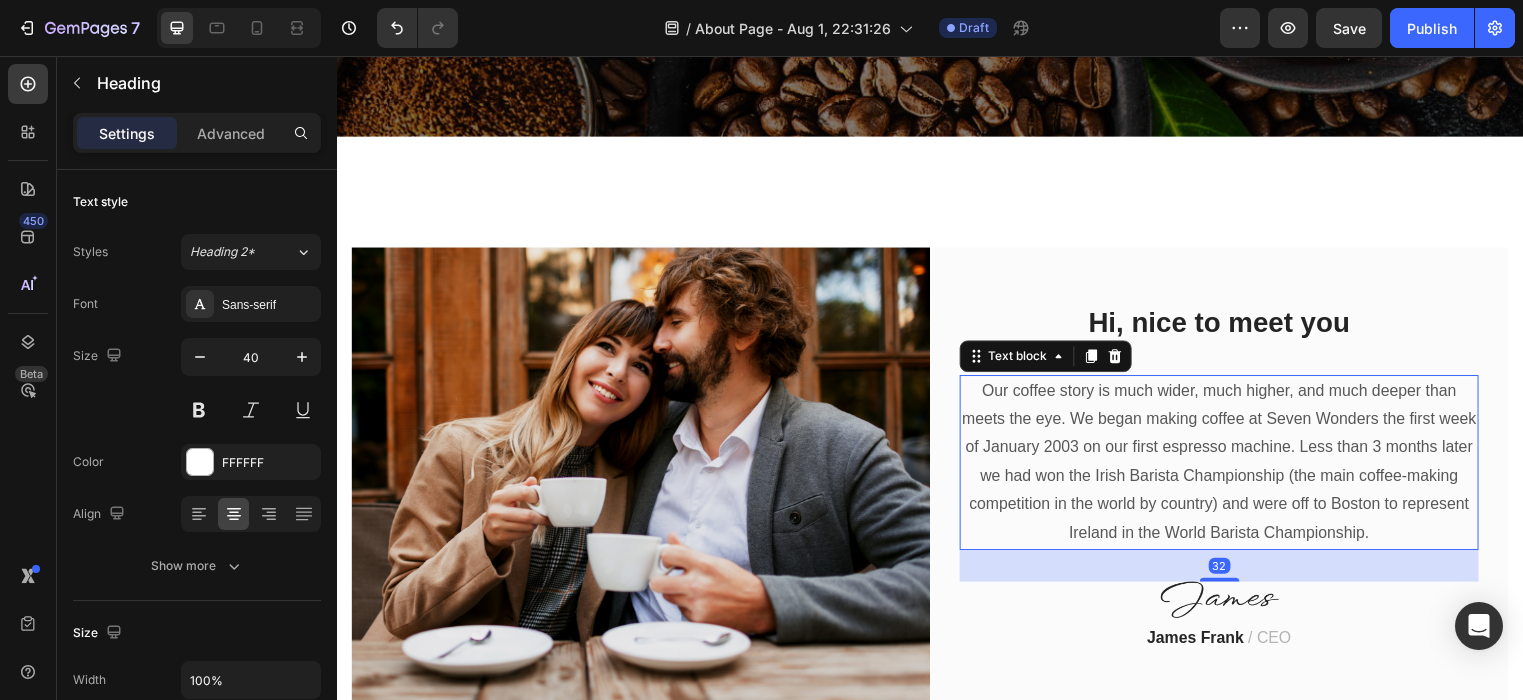 click on "Our coffee story is much wider, much higher, and much deeper than meets the eye. We began making coffee at Seven Wonders the first week of January 2003 on our first espresso machine. Less than 3 months later we had won the Irish Barista Championship (the main coffee-making competition in the world by country) and were off to Boston to represent Ireland in the World Barista Championship." at bounding box center [1229, 467] 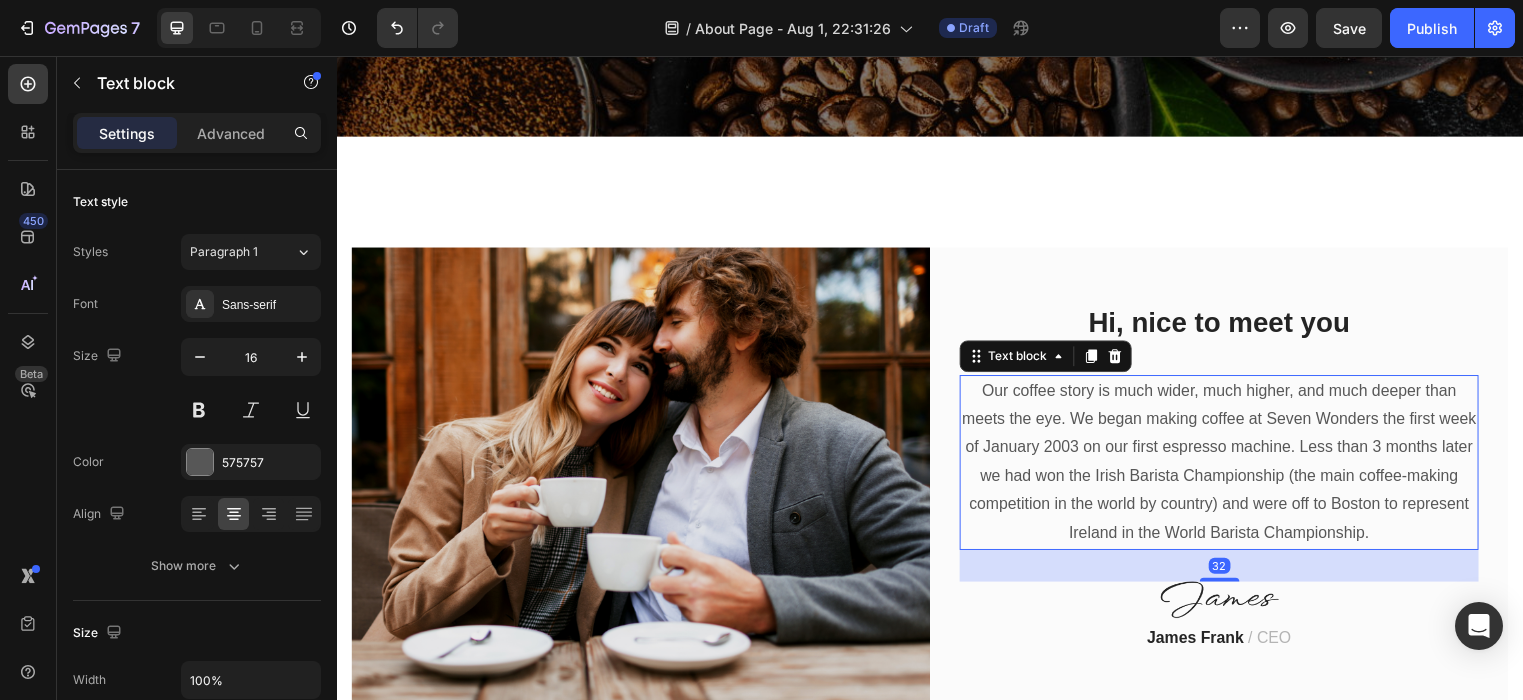 click on "Our coffee story is much wider, much higher, and much deeper than meets the eye. We began making coffee at Seven Wonders the first week of January 2003 on our first espresso machine. Less than 3 months later we had won the Irish Barista Championship (the main coffee-making competition in the world by country) and were off to Boston to represent Ireland in the World Barista Championship." at bounding box center (1229, 467) 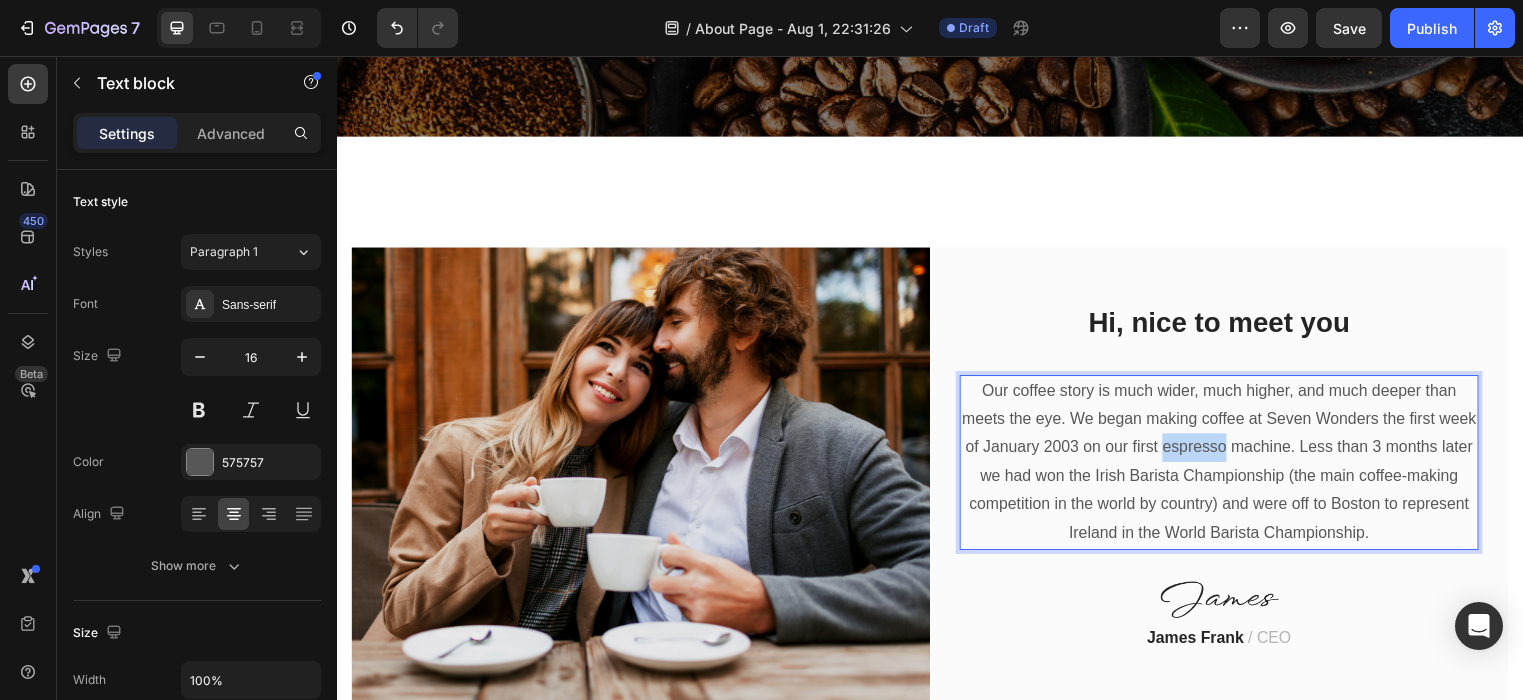 click on "Our coffee story is much wider, much higher, and much deeper than meets the eye. We began making coffee at Seven Wonders the first week of January 2003 on our first espresso machine. Less than 3 months later we had won the Irish Barista Championship (the main coffee-making competition in the world by country) and were off to Boston to represent Ireland in the World Barista Championship." at bounding box center [1229, 467] 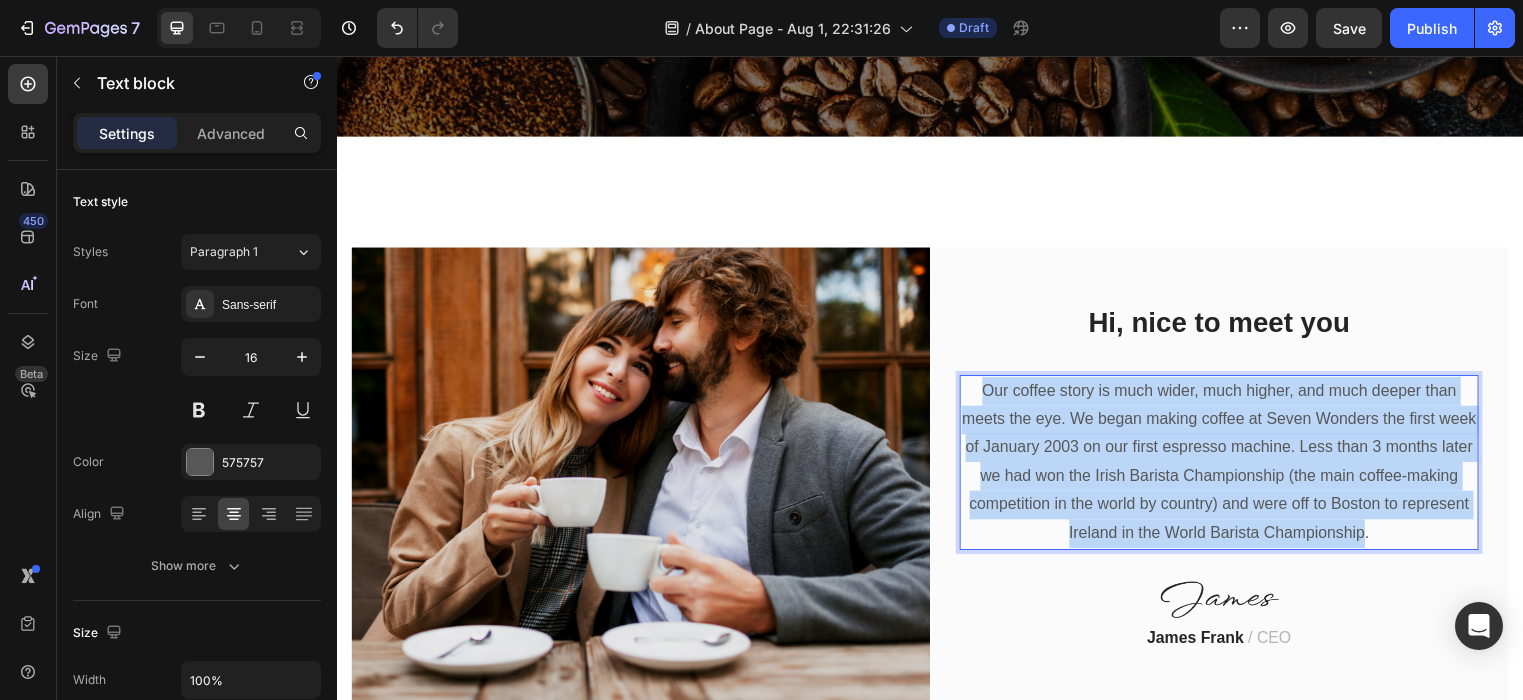 drag, startPoint x: 1379, startPoint y: 536, endPoint x: 973, endPoint y: 405, distance: 426.61105 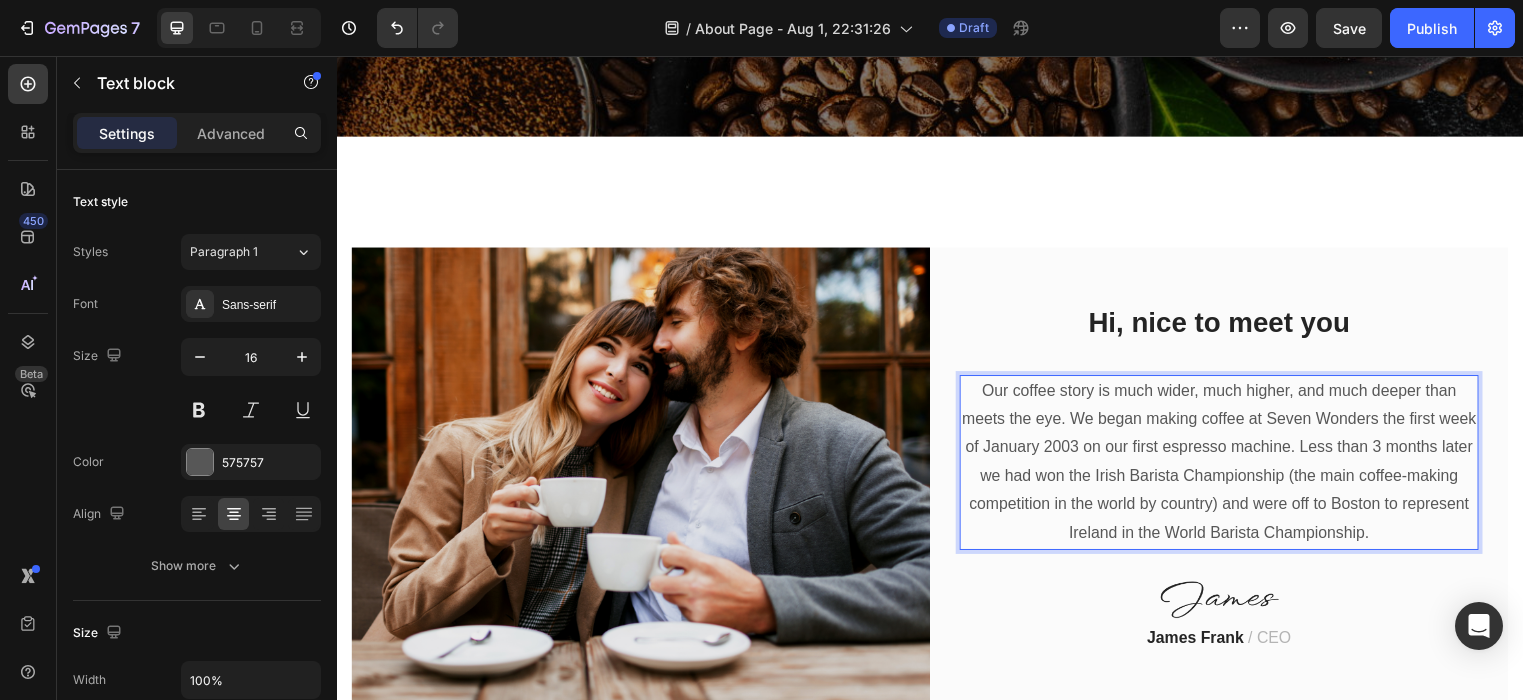 scroll, scrollTop: 624, scrollLeft: 0, axis: vertical 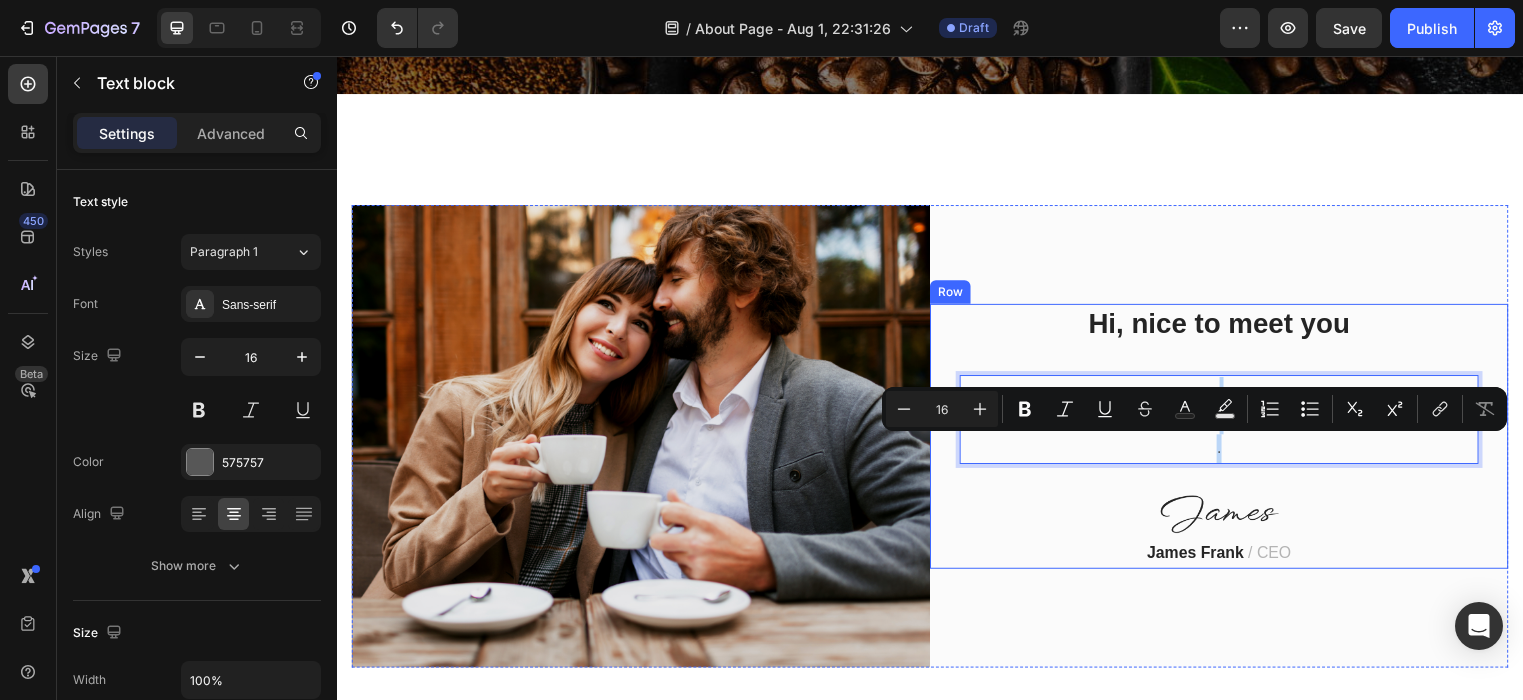 drag, startPoint x: 979, startPoint y: 388, endPoint x: 1301, endPoint y: 478, distance: 334.34116 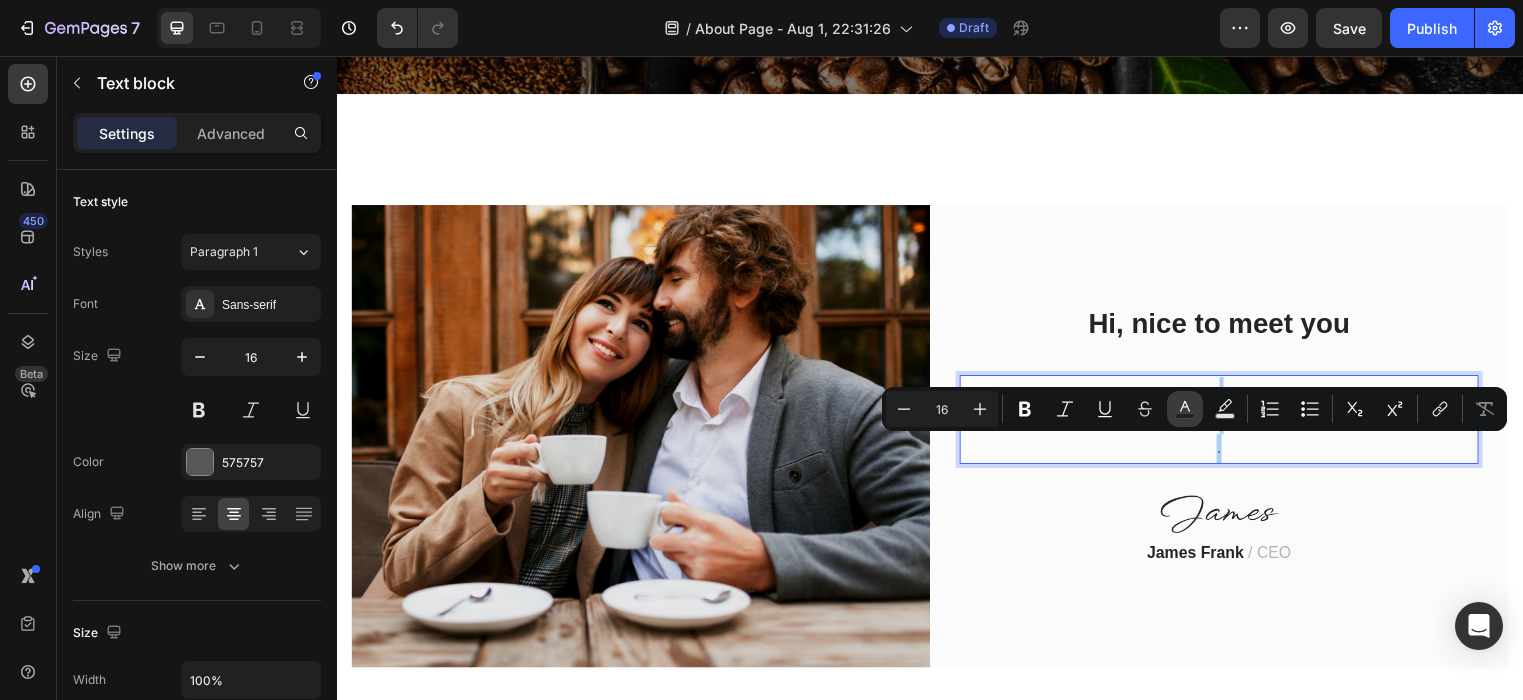 click on "Text Color" at bounding box center [1185, 409] 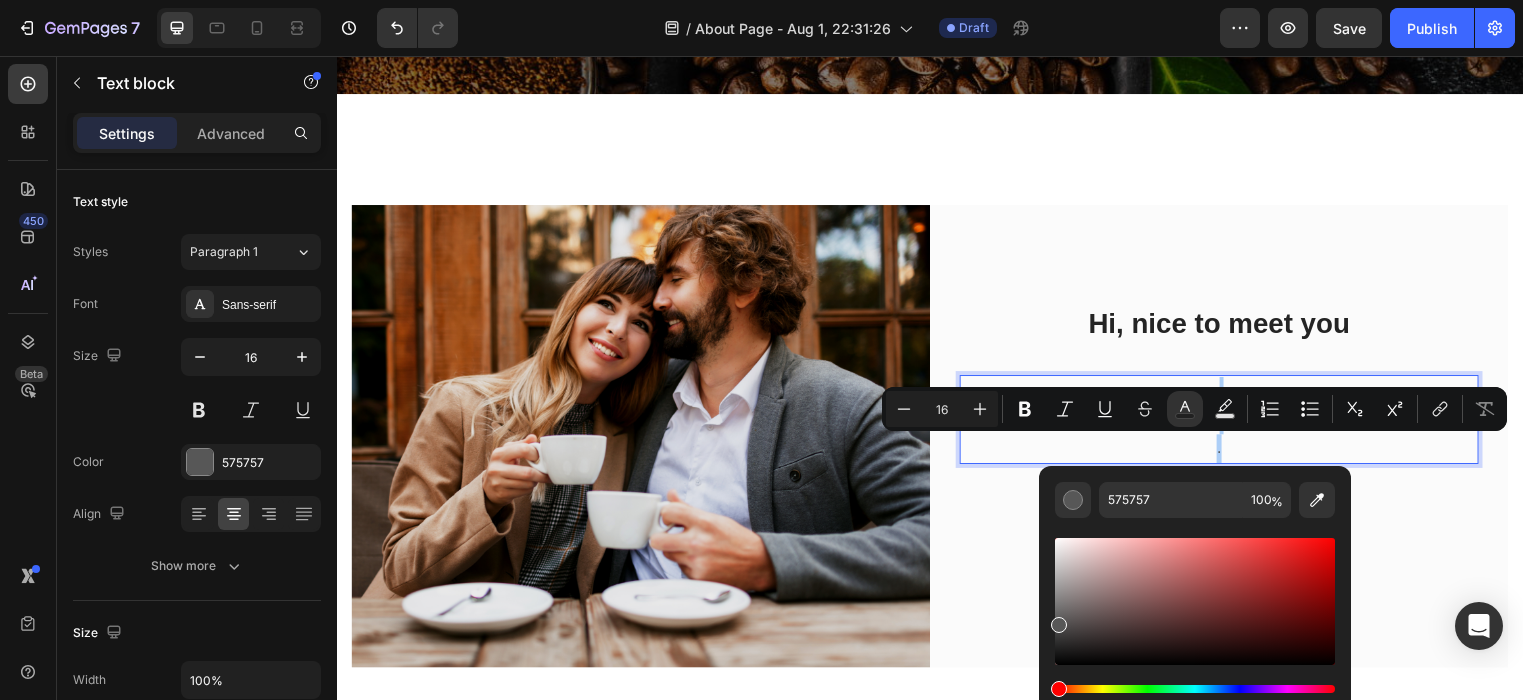 click at bounding box center (1195, 601) 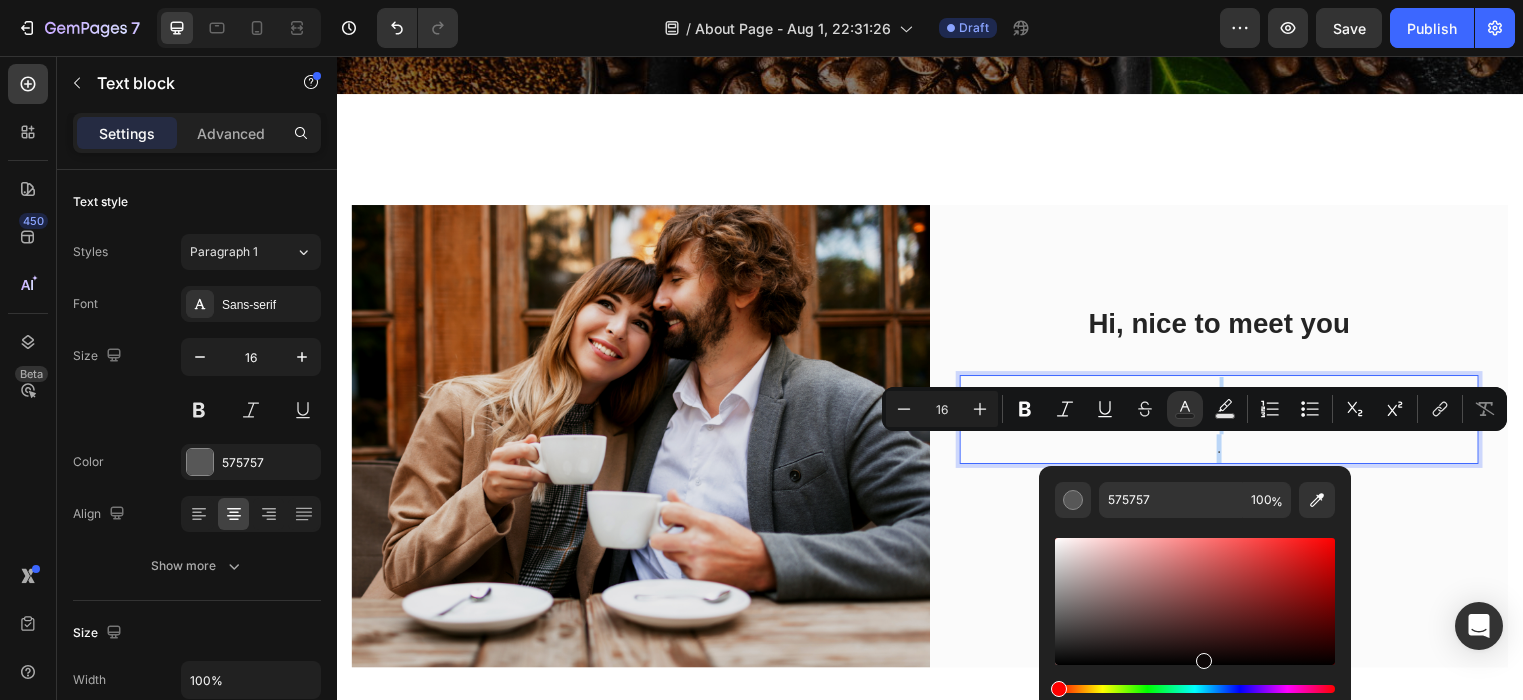 type on "0C0606" 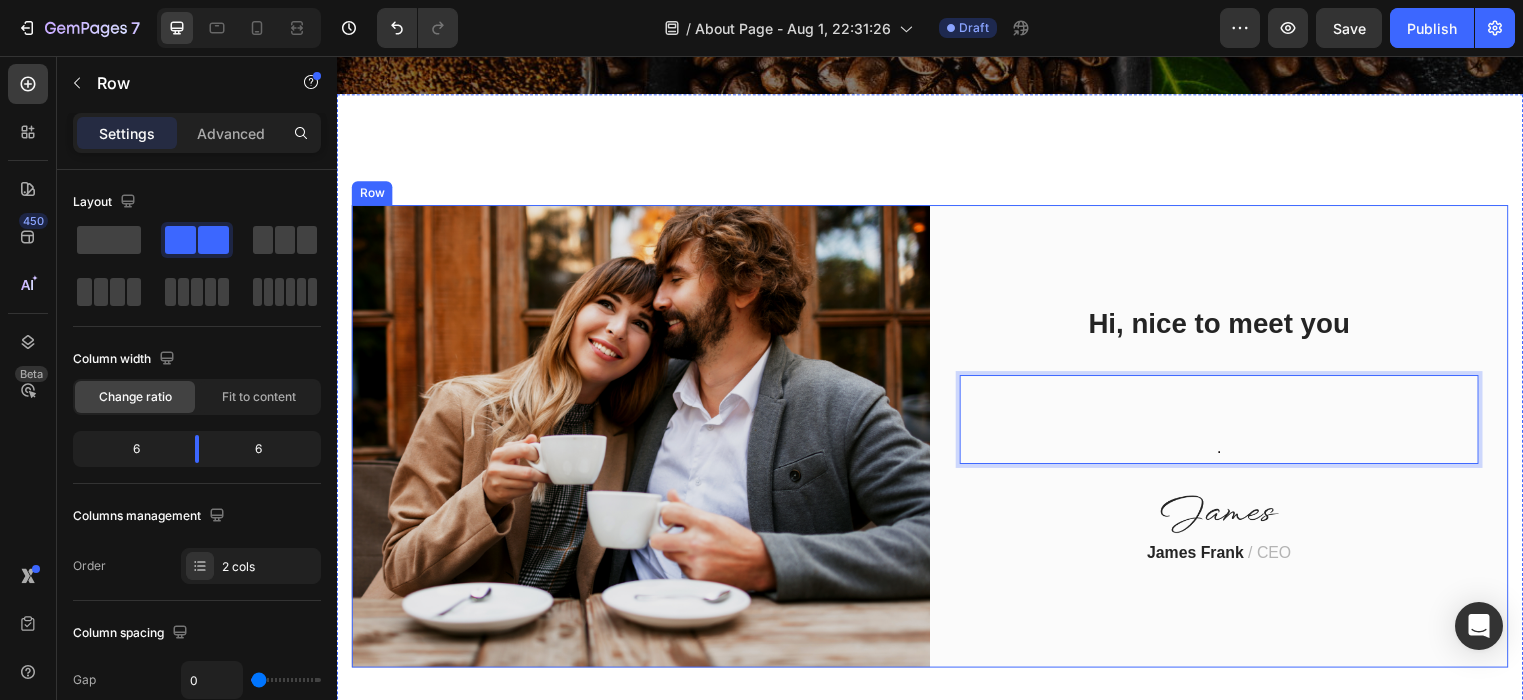 click on "Hi, nice to meet you Heading . Text block   32 Image James Frank   / CEO Text block Row" at bounding box center [1229, 440] 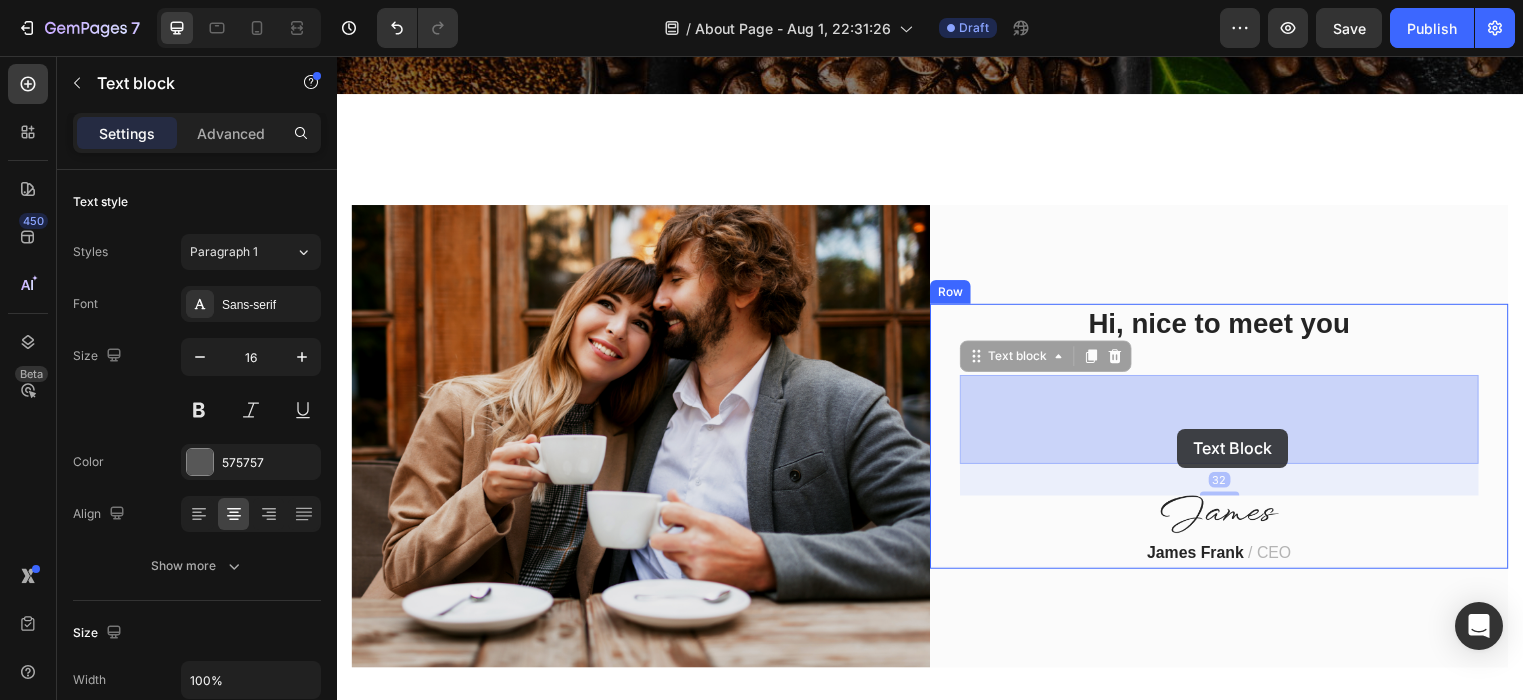 drag, startPoint x: 1238, startPoint y: 429, endPoint x: 1188, endPoint y: 434, distance: 50.24938 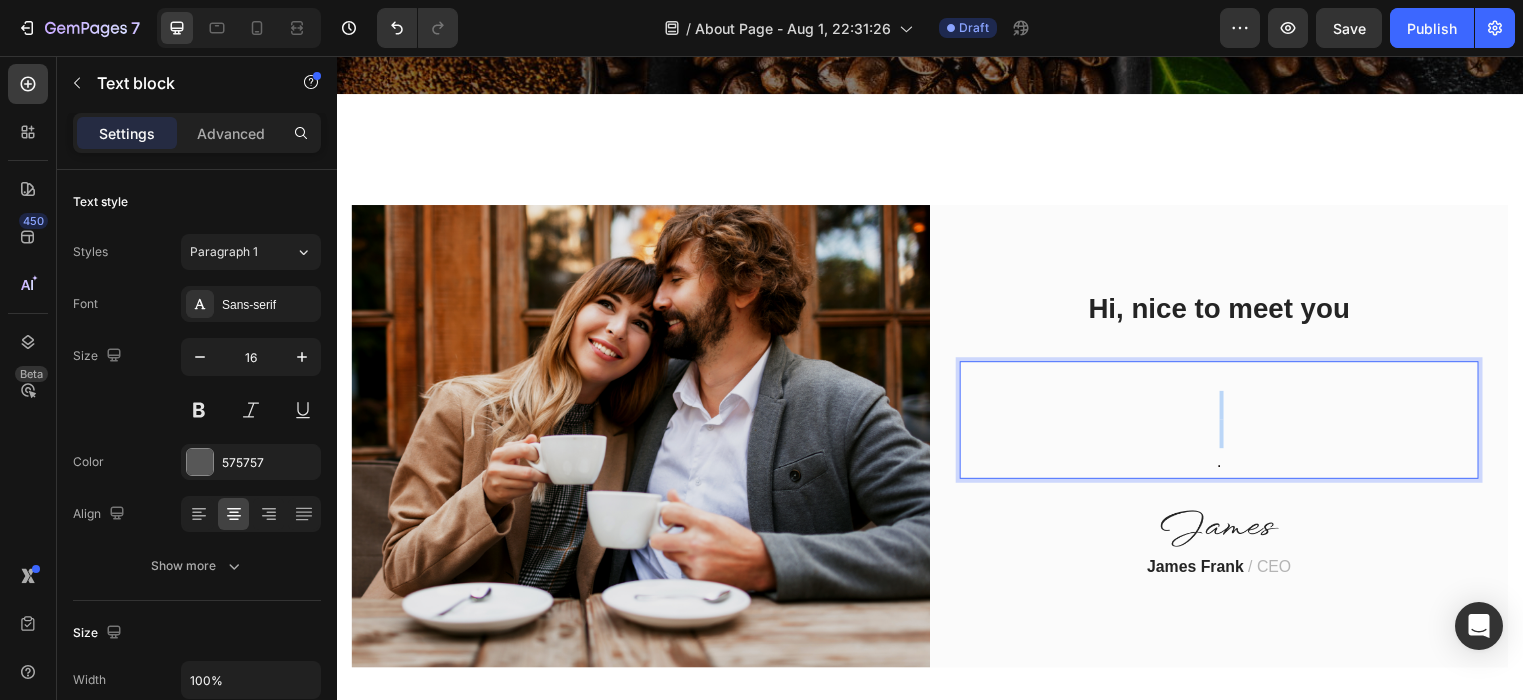 click at bounding box center (1229, 410) 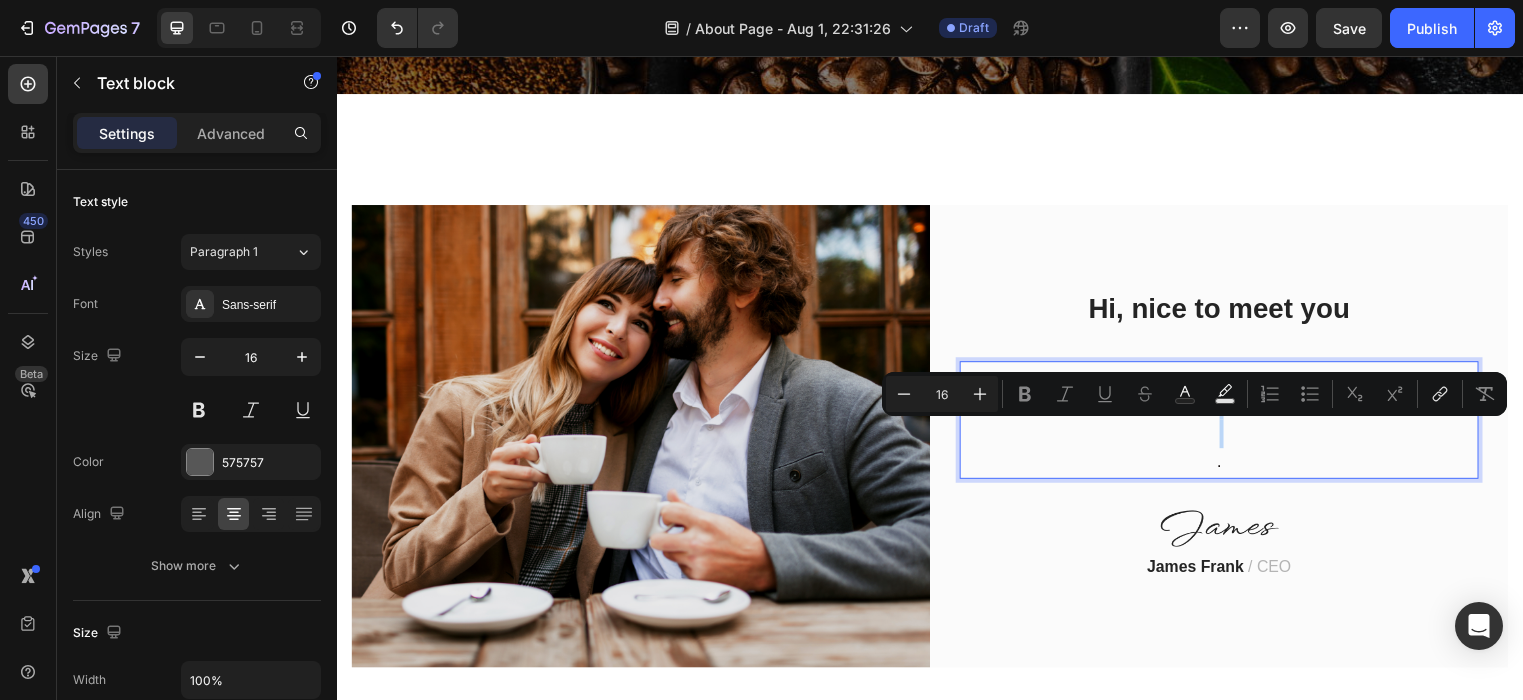 click at bounding box center [1229, 410] 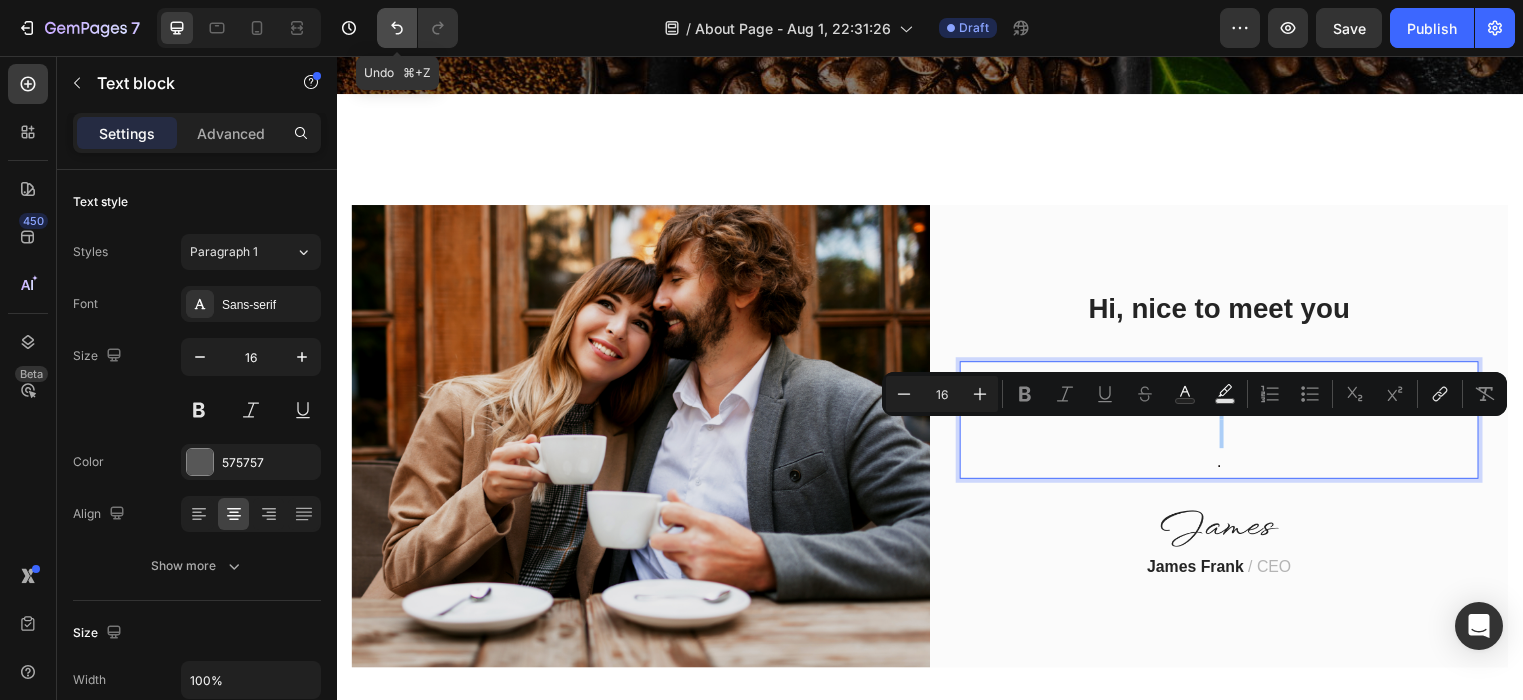 click 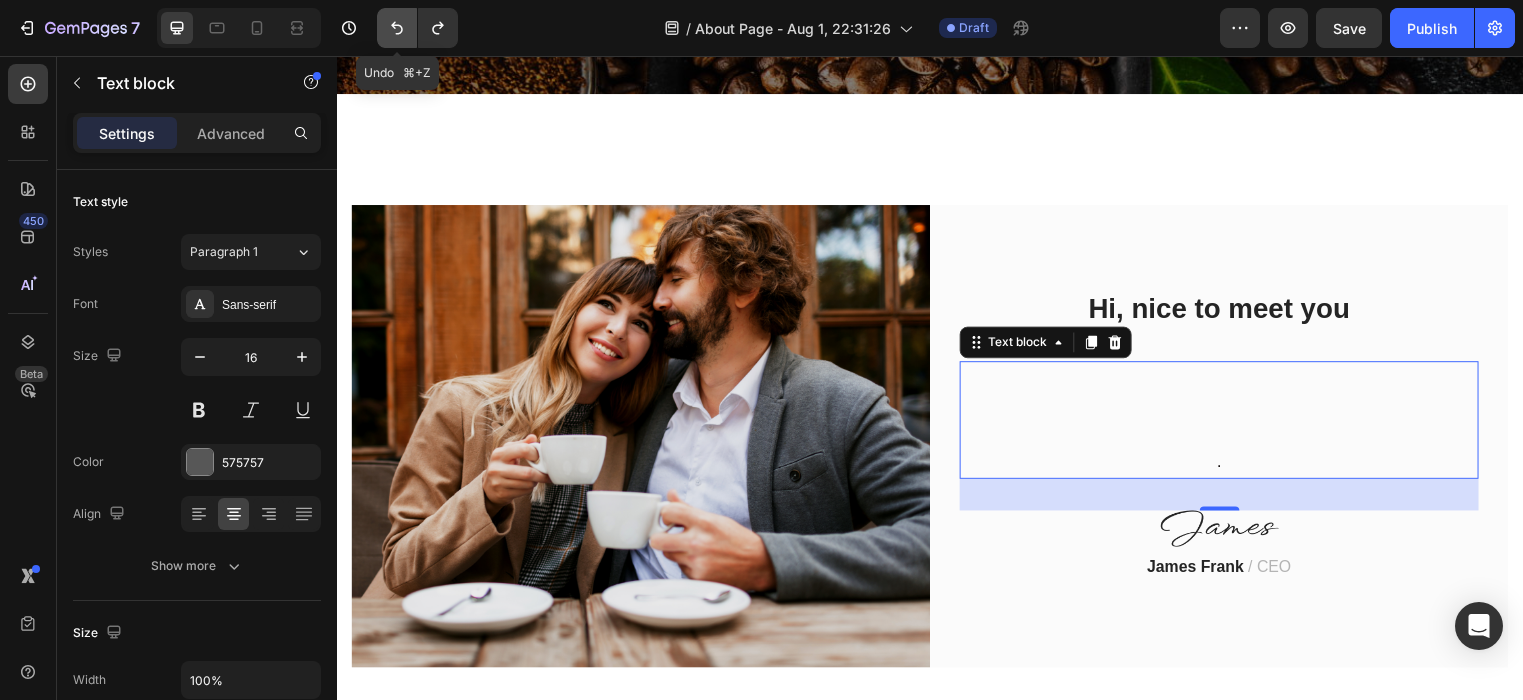 click 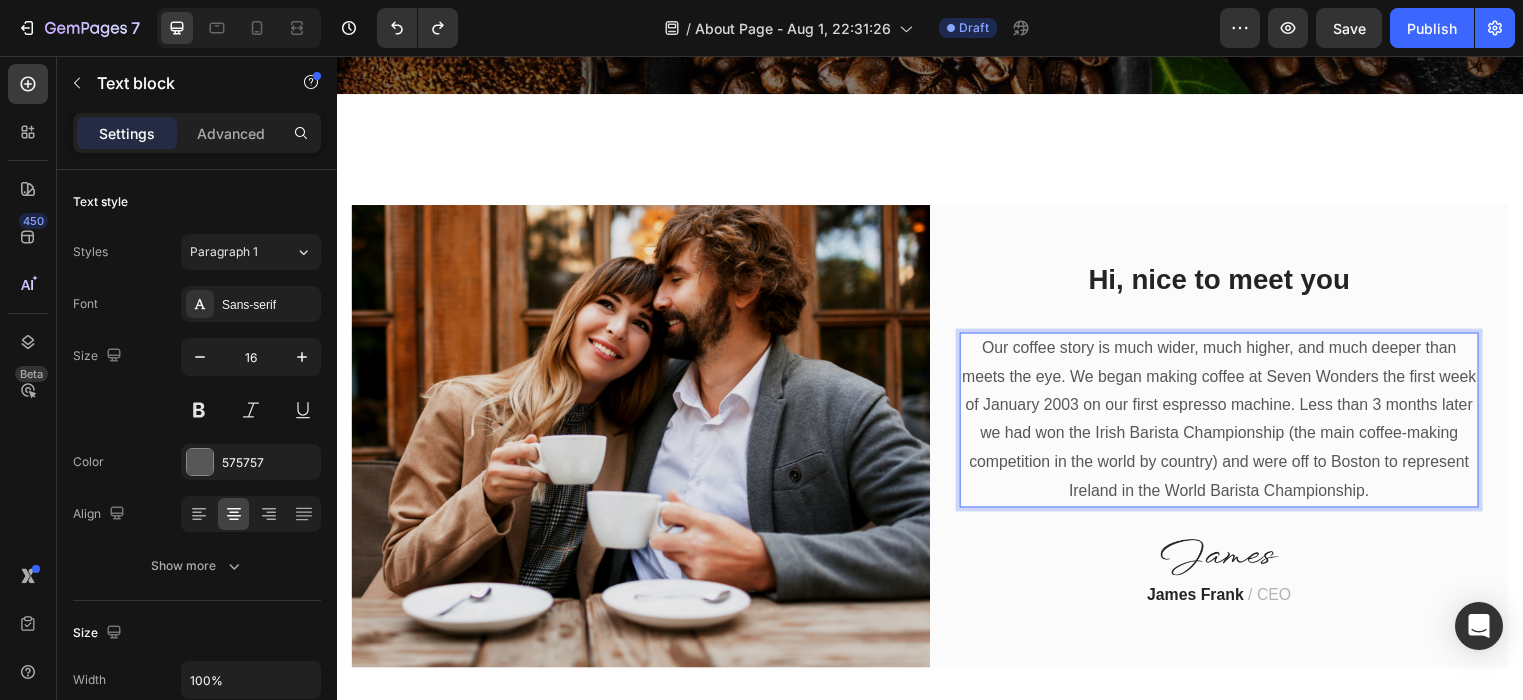 click on "Our coffee story is much wider, much higher, and much deeper than meets the eye. We began making coffee at Seven Wonders the first week of January 2003 on our first espresso machine. Less than 3 months later we had won the Irish Barista Championship (the main coffee-making competition in the world by country) and were off to Boston to represent Ireland in the World Barista Championship." at bounding box center (1229, 424) 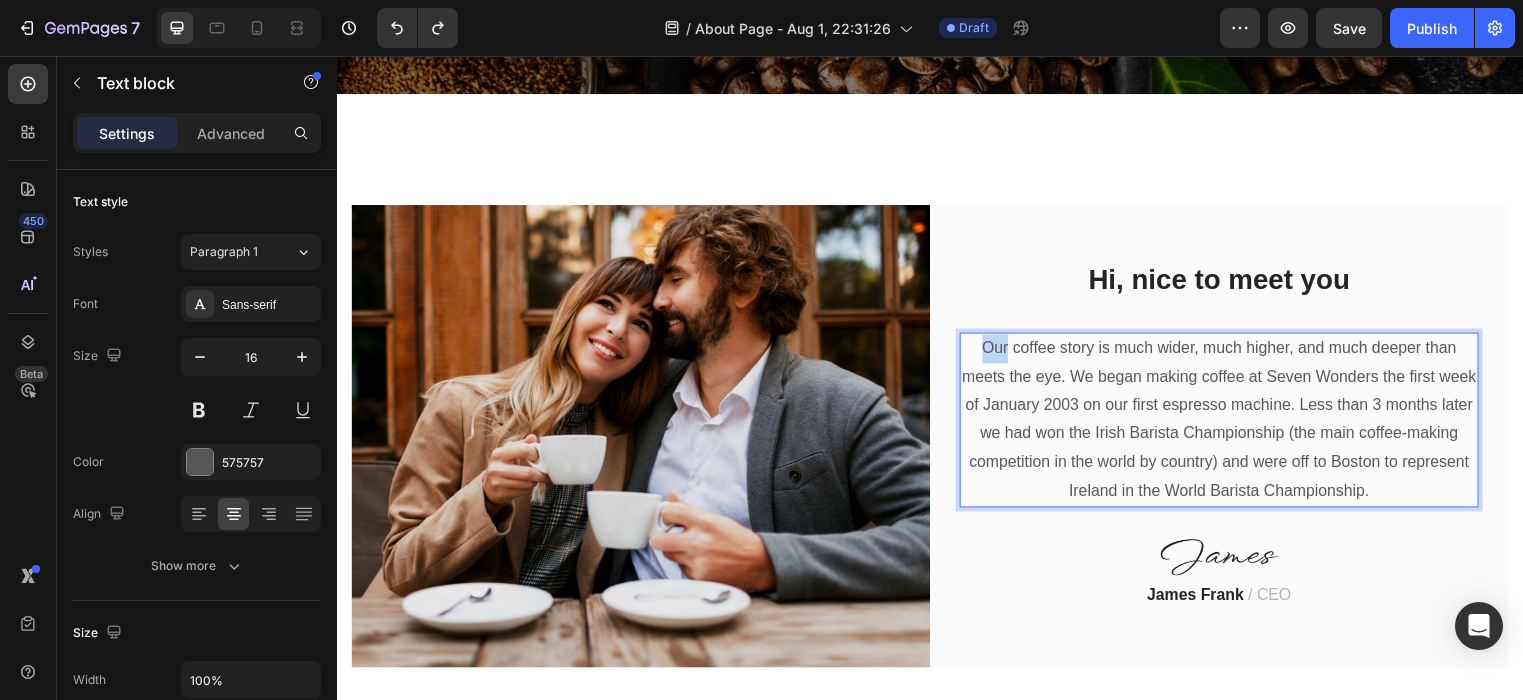click on "Our coffee story is much wider, much higher, and much deeper than meets the eye. We began making coffee at Seven Wonders the first week of January 2003 on our first espresso machine. Less than 3 months later we had won the Irish Barista Championship (the main coffee-making competition in the world by country) and were off to Boston to represent Ireland in the World Barista Championship." at bounding box center [1229, 424] 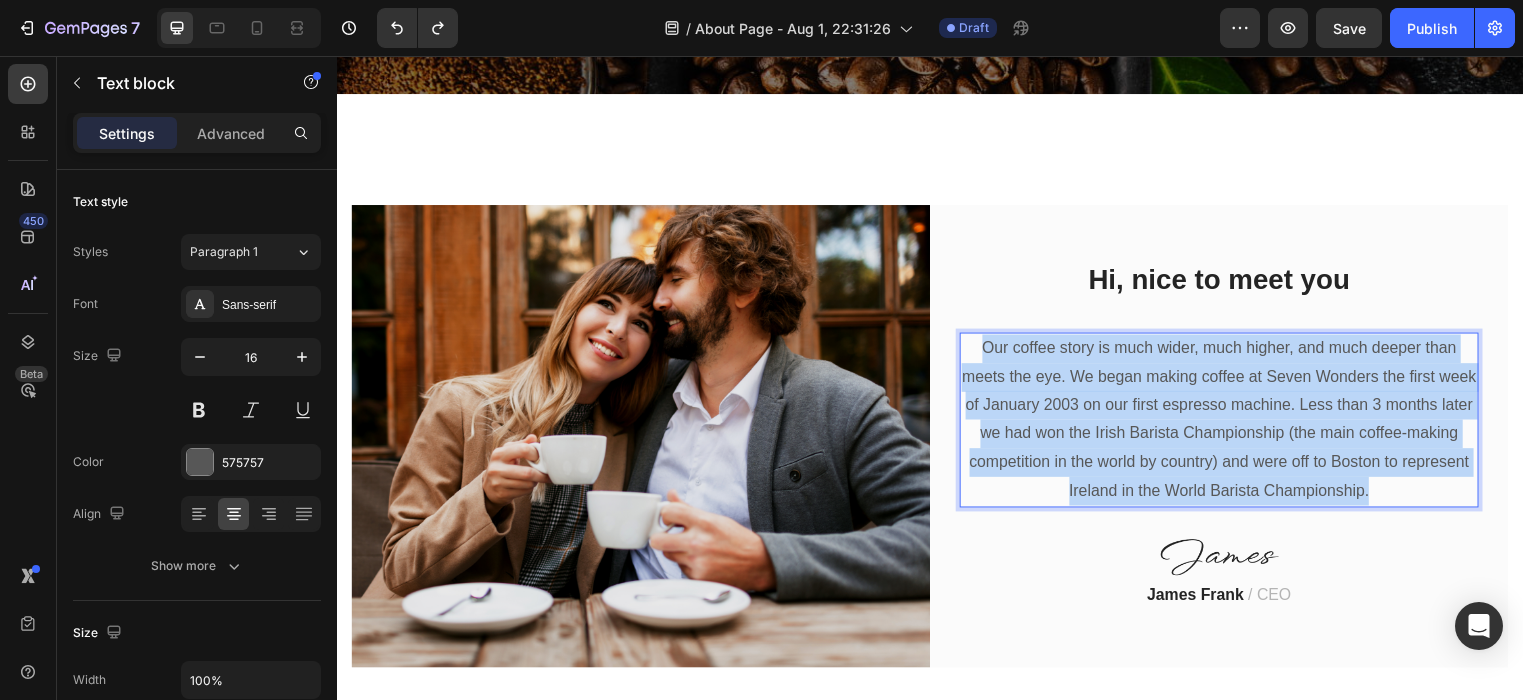 click on "Our coffee story is much wider, much higher, and much deeper than meets the eye. We began making coffee at Seven Wonders the first week of January 2003 on our first espresso machine. Less than 3 months later we had won the Irish Barista Championship (the main coffee-making competition in the world by country) and were off to Boston to represent Ireland in the World Barista Championship." at bounding box center (1229, 424) 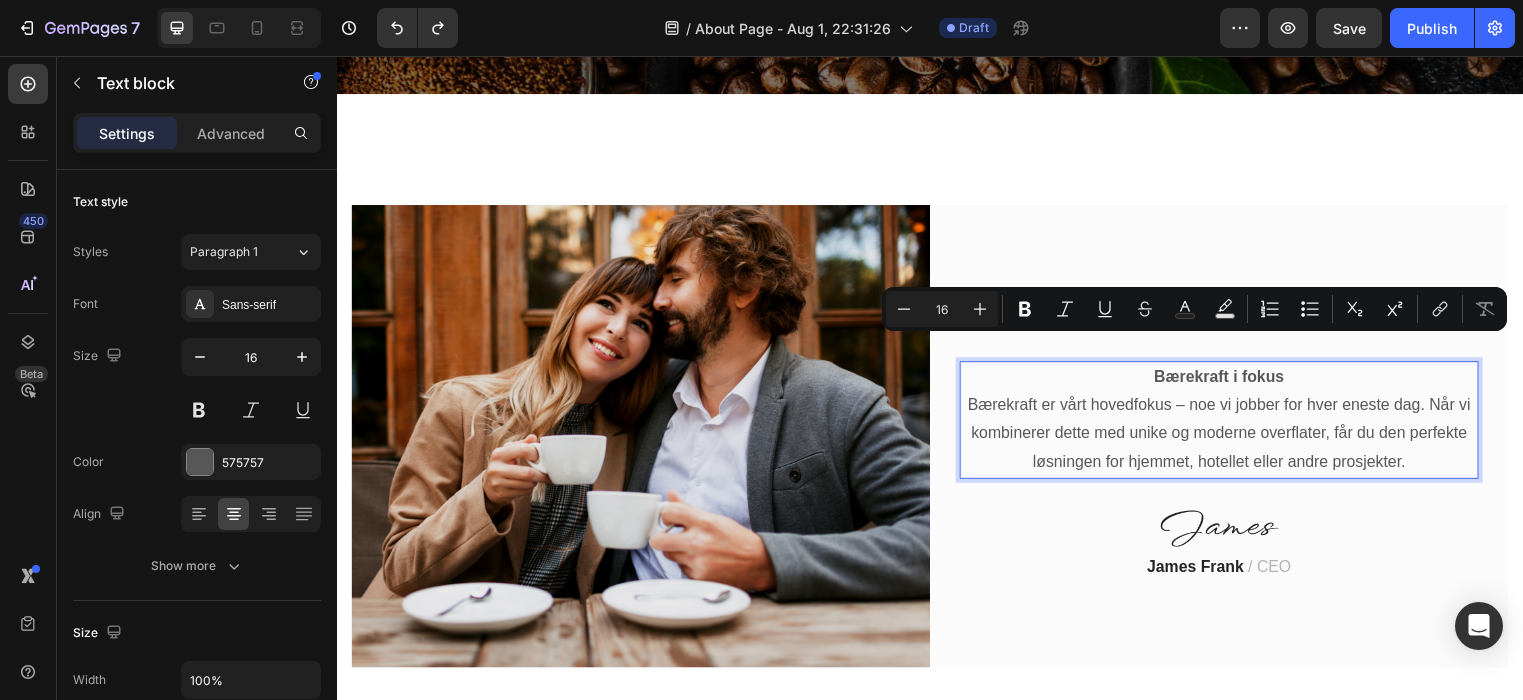 scroll, scrollTop: 652, scrollLeft: 0, axis: vertical 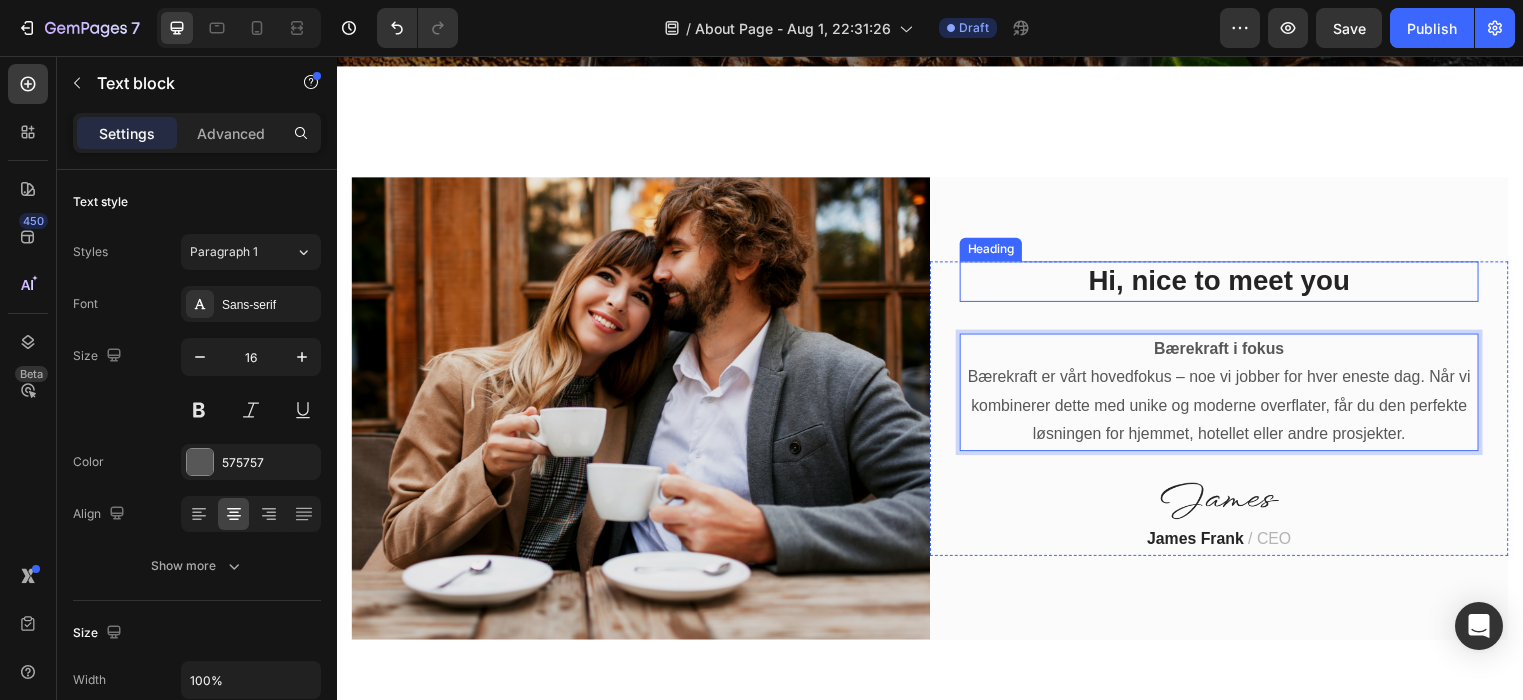 click on "Hi, nice to meet you" at bounding box center [1229, 284] 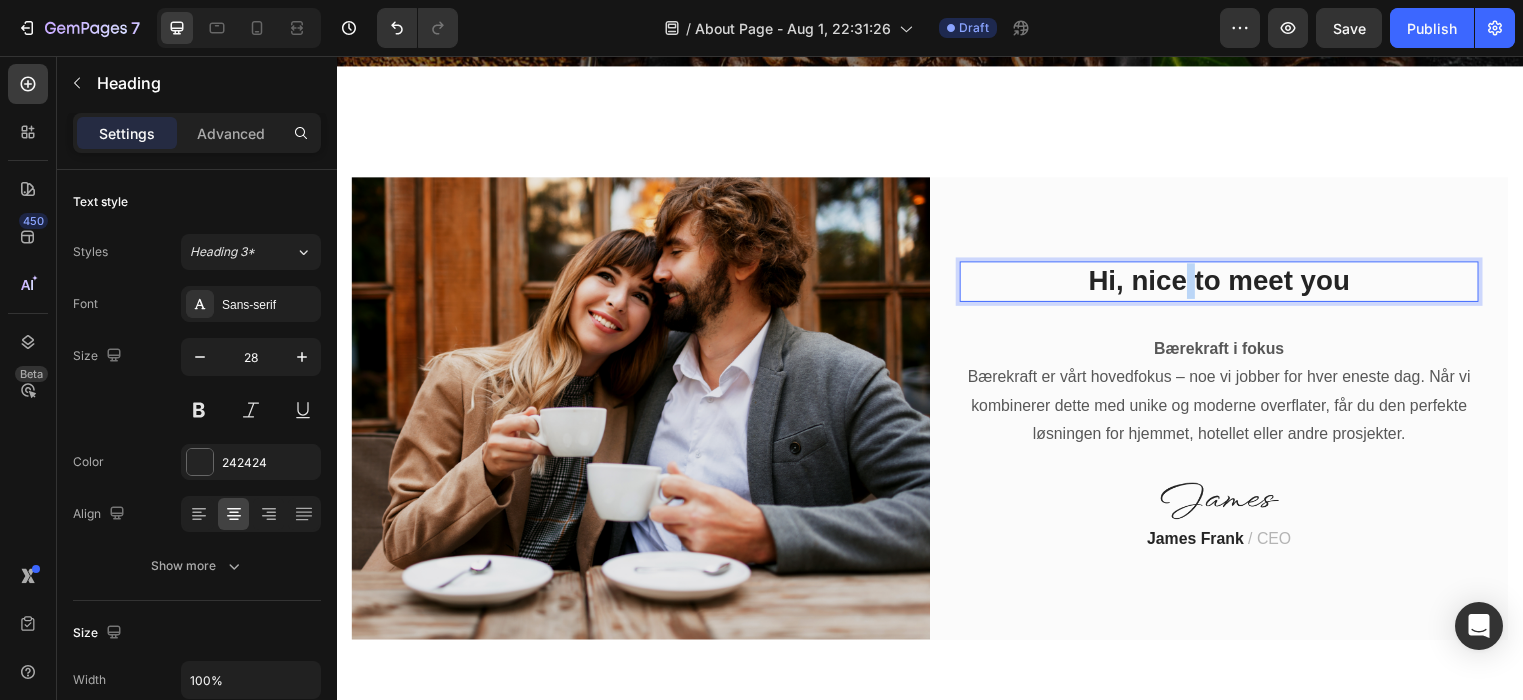 click on "Hi, nice to meet you" at bounding box center (1229, 284) 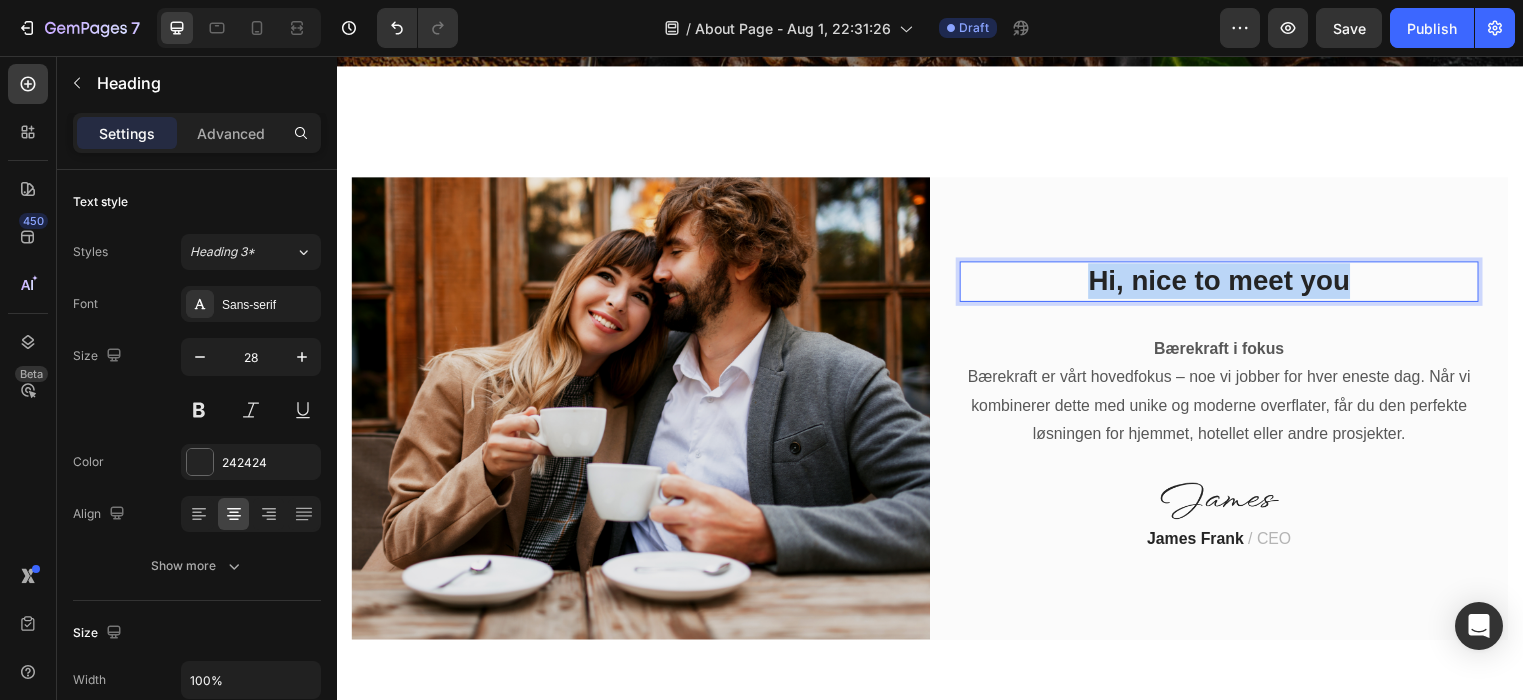 click on "Hi, nice to meet you" at bounding box center (1229, 284) 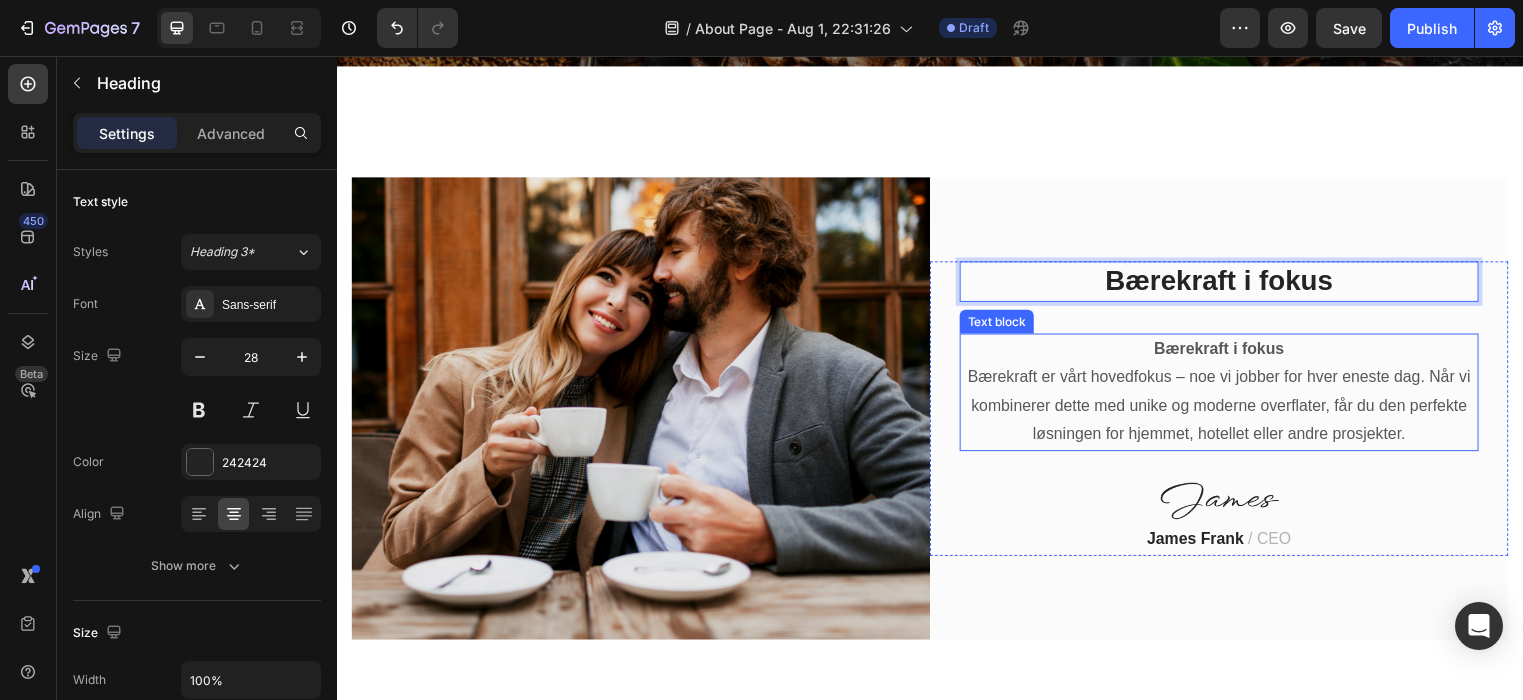 click on "Bærekraft i fokus" at bounding box center (1230, 352) 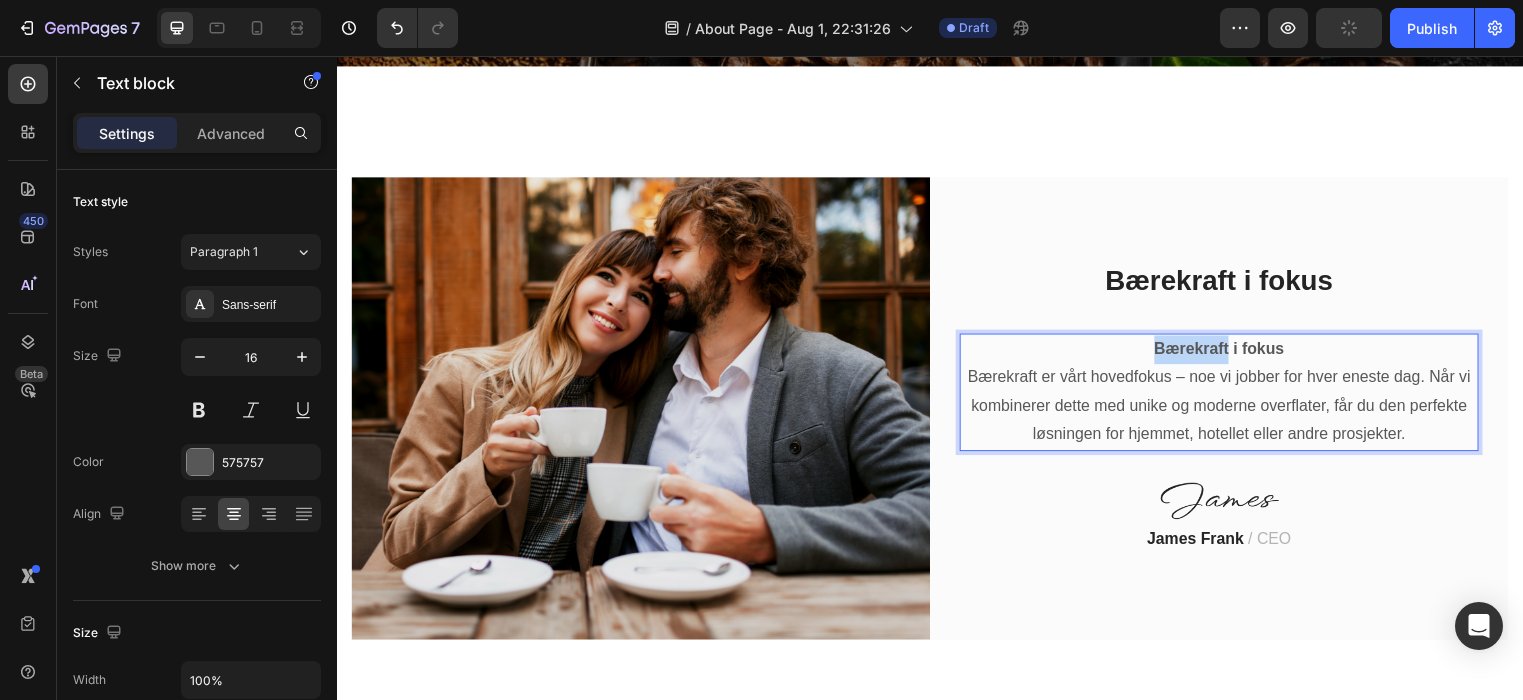 click on "Bærekraft i fokus" at bounding box center [1230, 352] 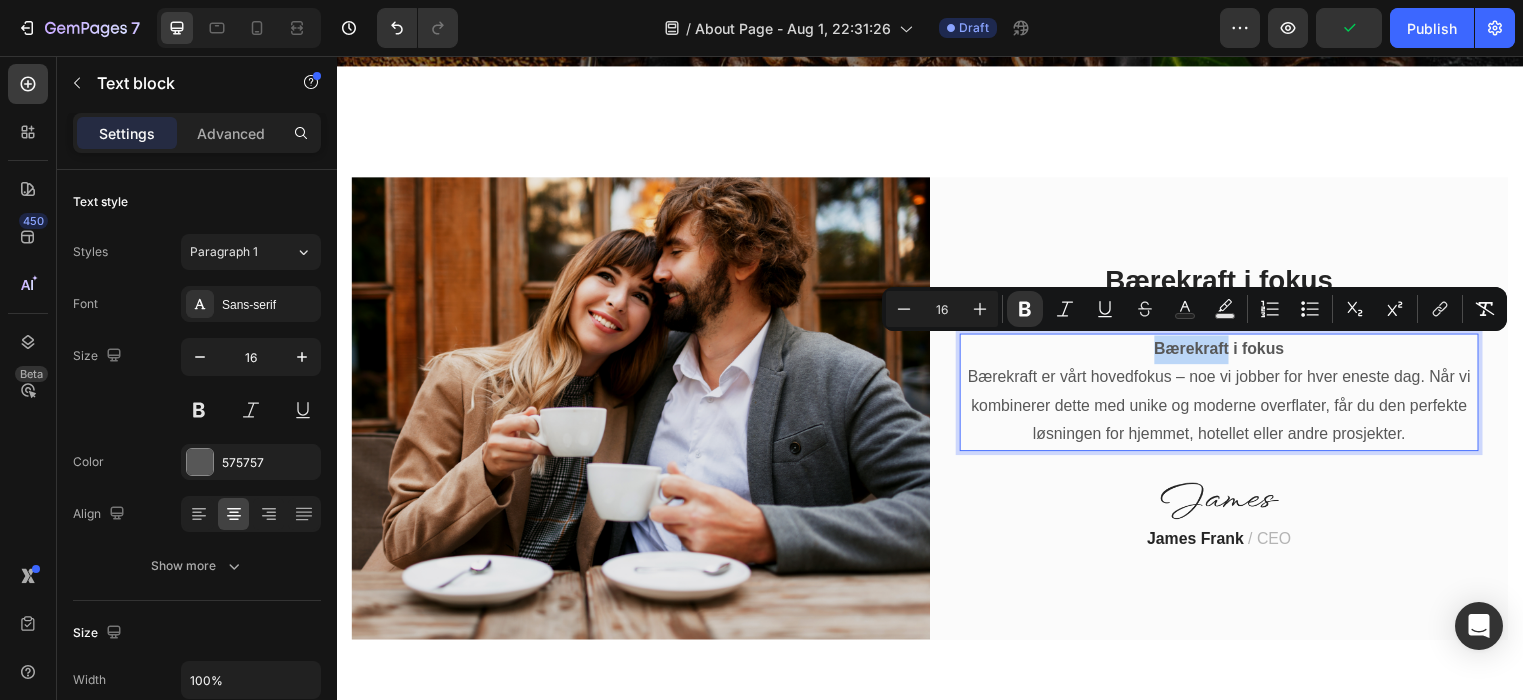 click on "Bærekraft i fokus" at bounding box center [1230, 352] 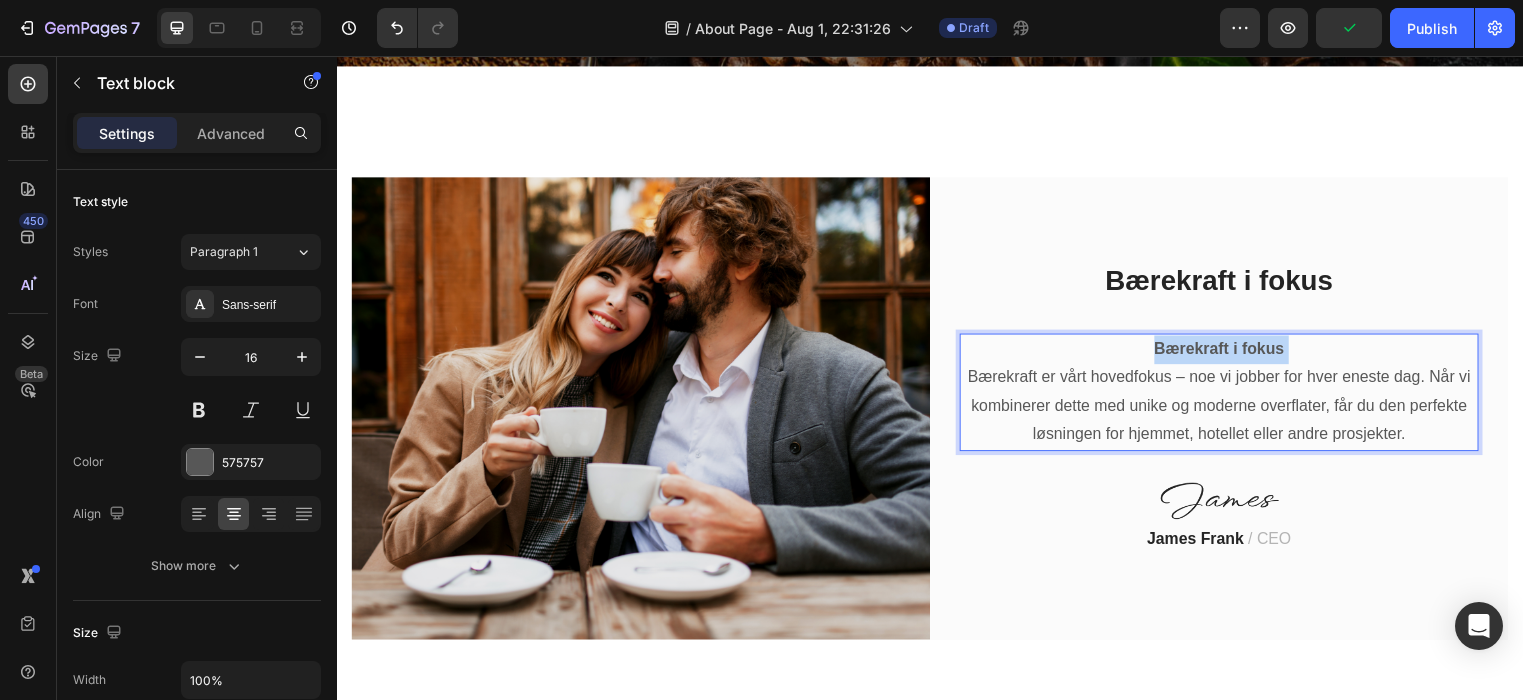 click on "Bærekraft i fokus" at bounding box center (1230, 352) 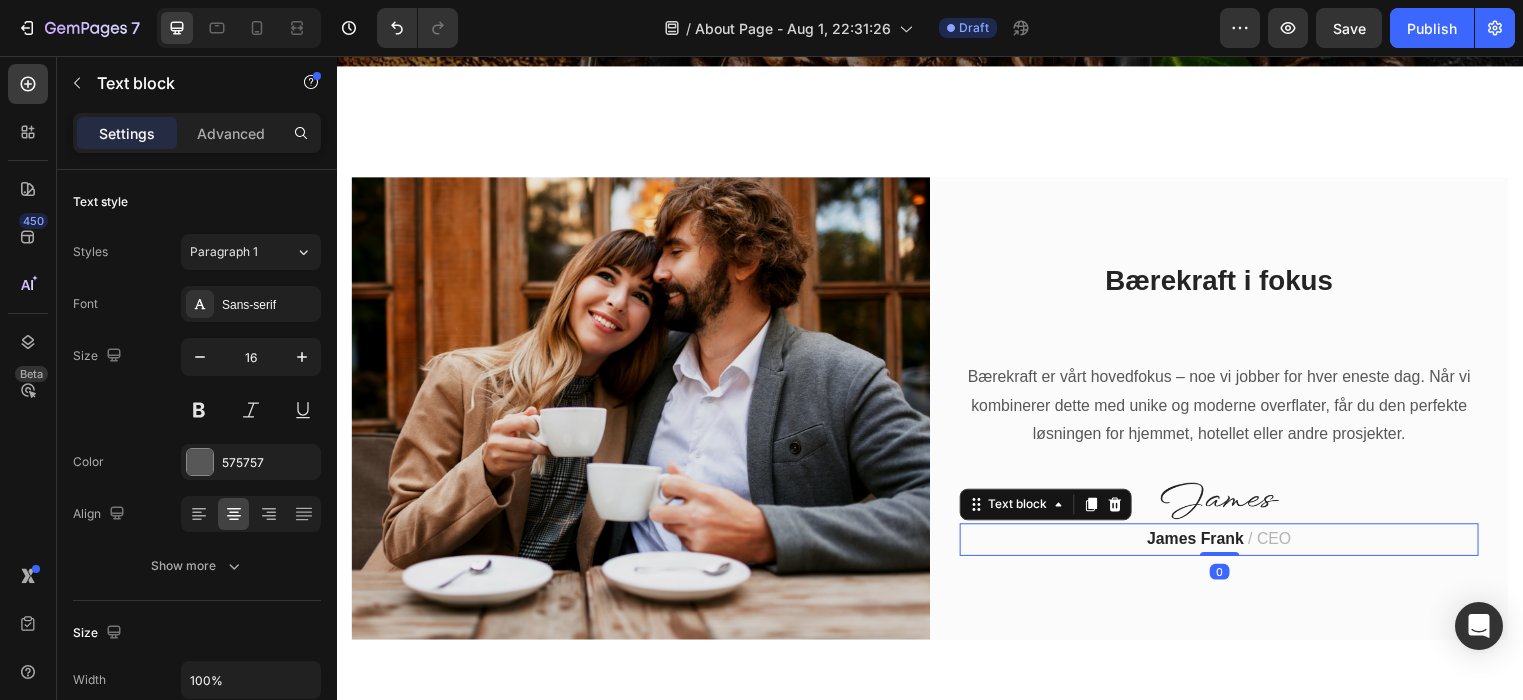 click on "James Frank" at bounding box center [1206, 544] 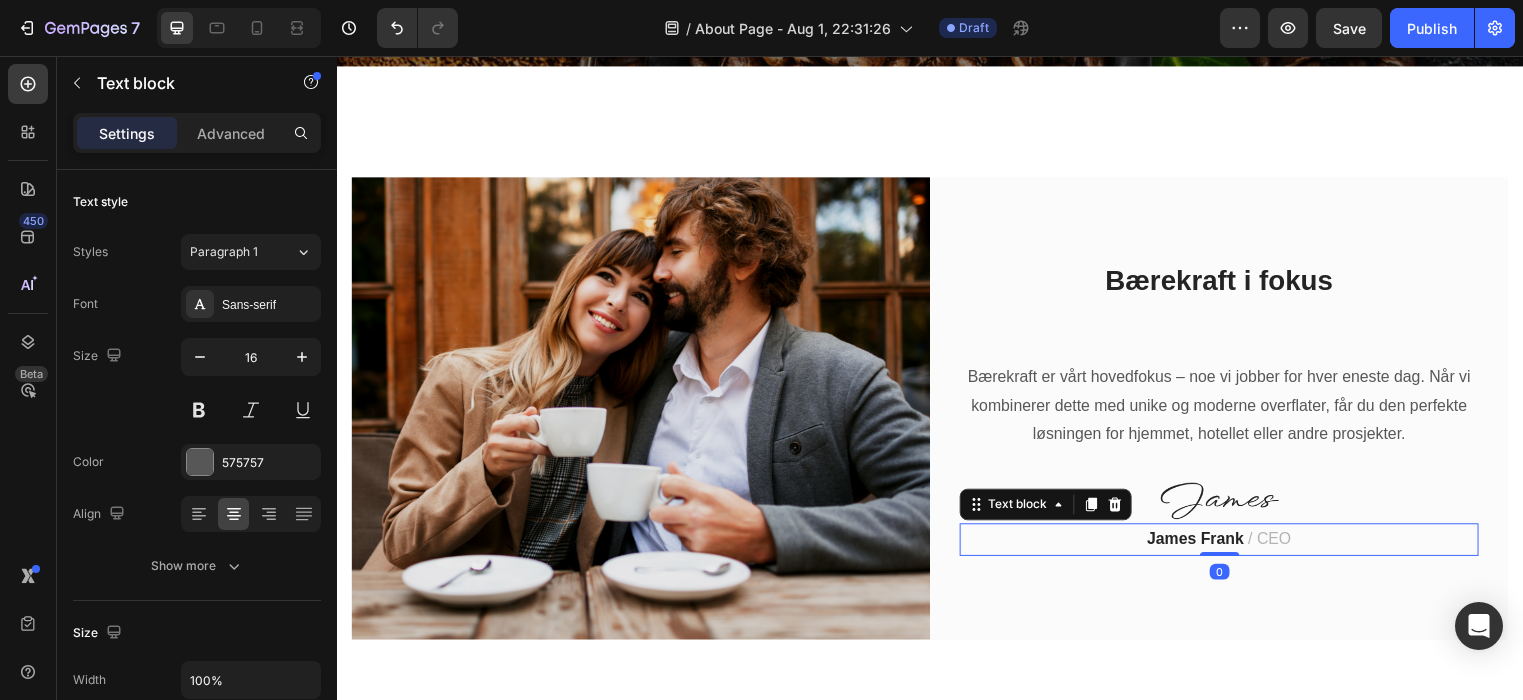 click on "James Frank" at bounding box center [1206, 544] 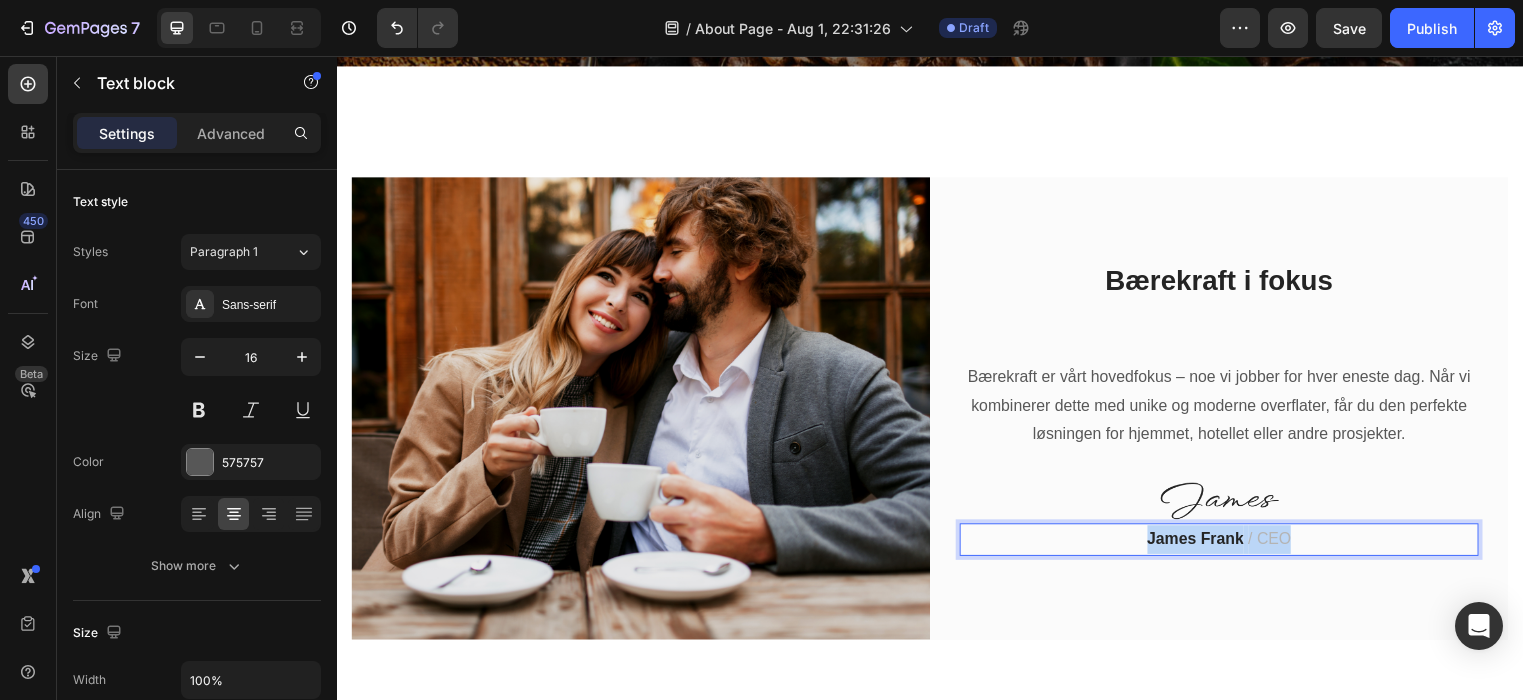 click on "James Frank" at bounding box center [1206, 544] 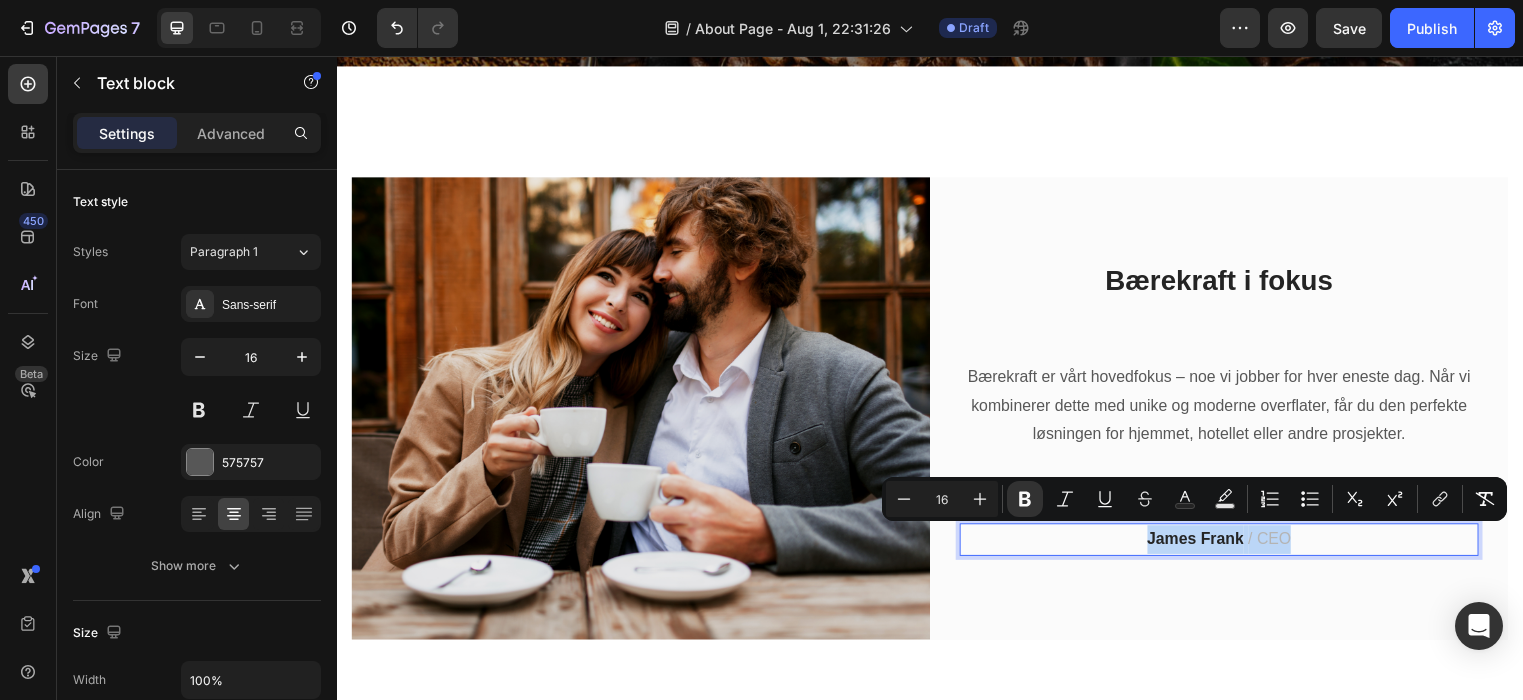click on "James Frank" at bounding box center (1206, 544) 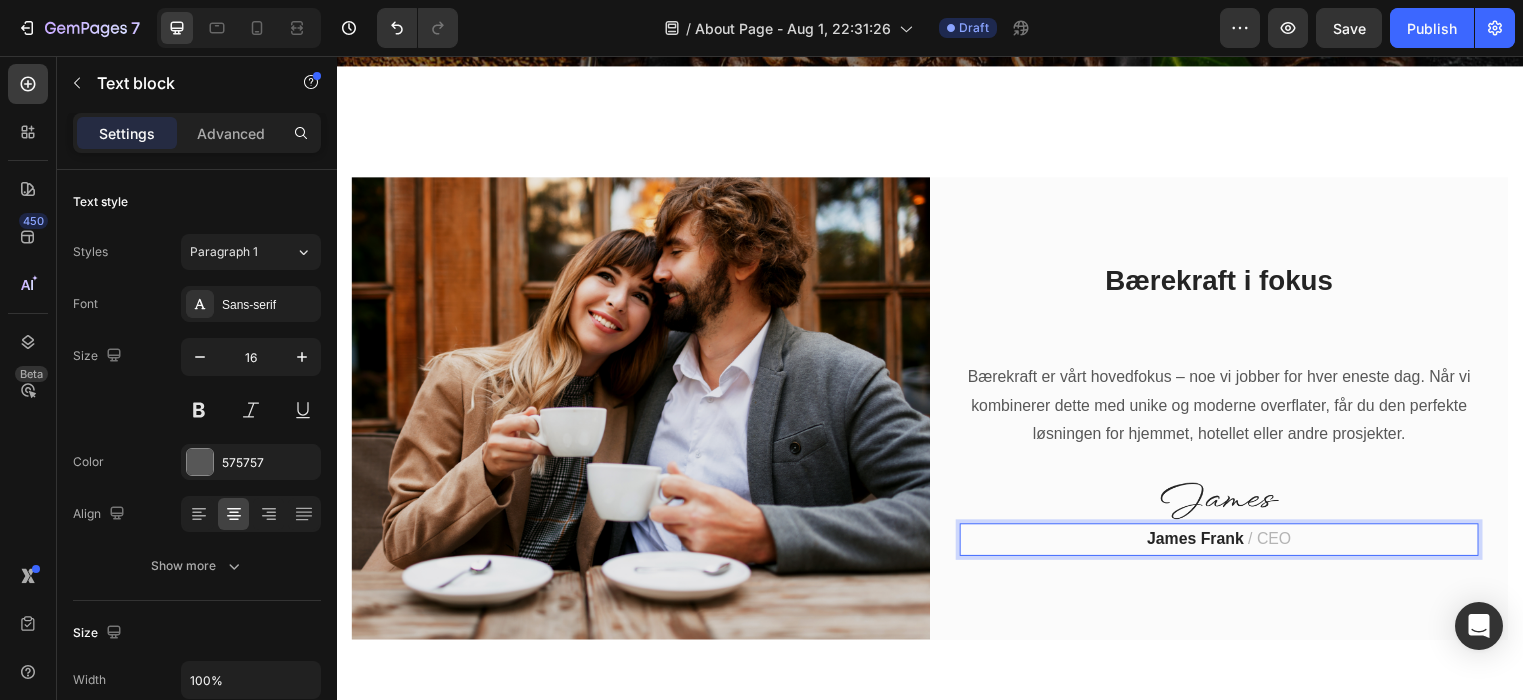 click on "James Frank" at bounding box center (1206, 544) 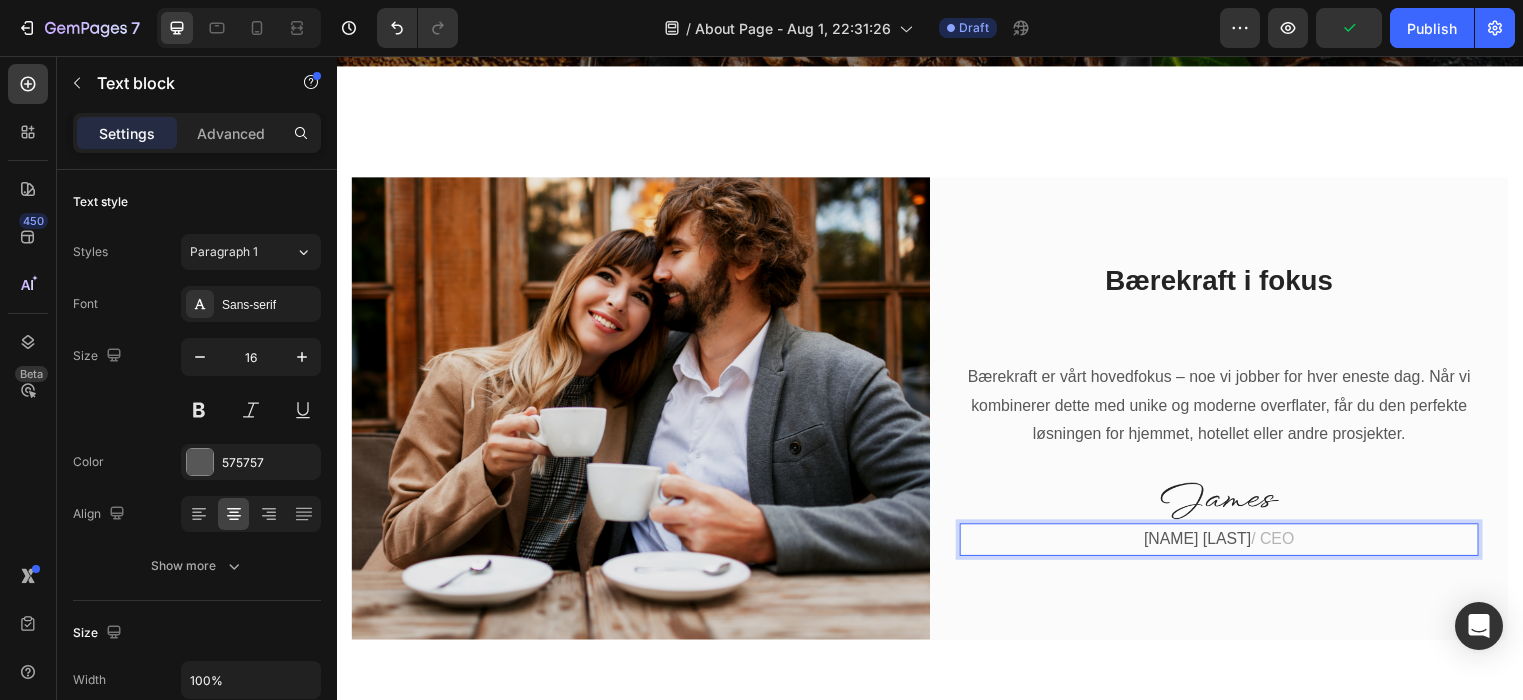 click on "/ CEO" at bounding box center (1284, 544) 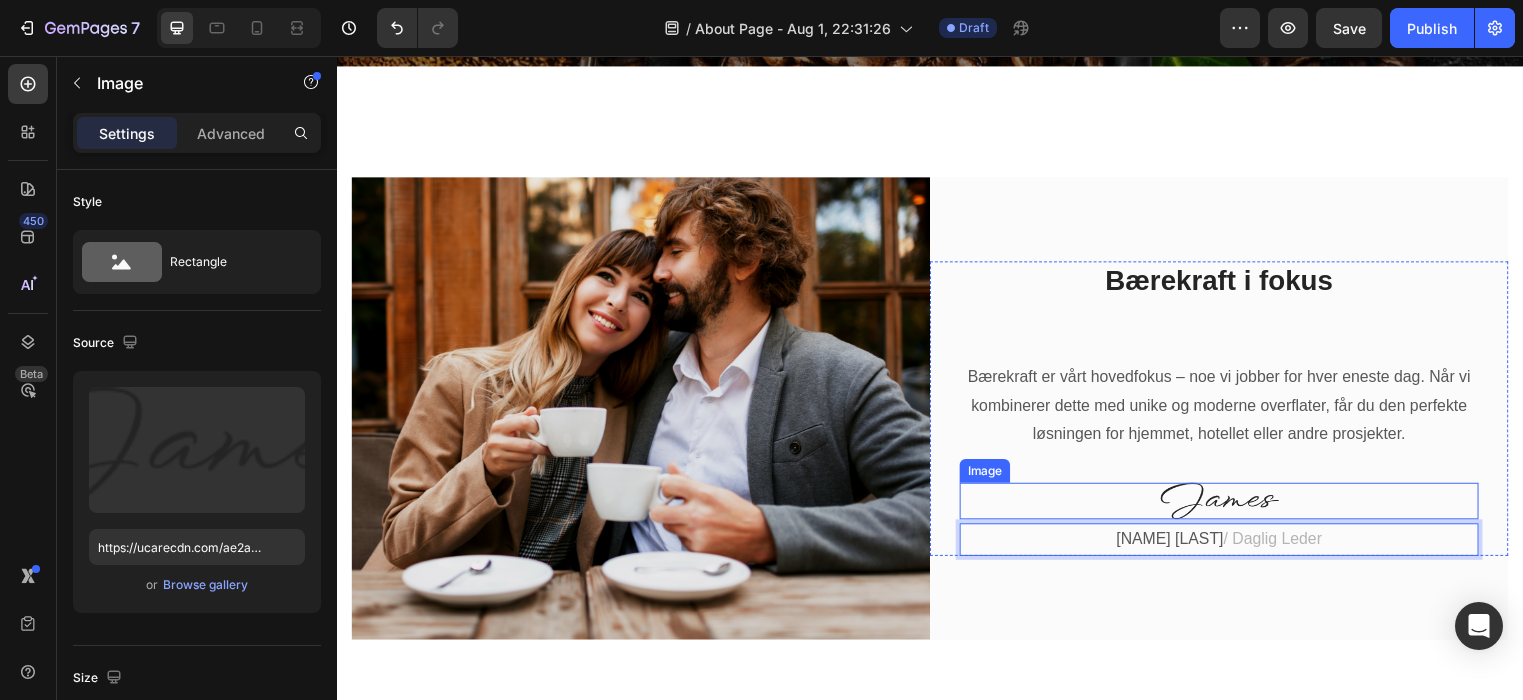 click at bounding box center [1230, 506] 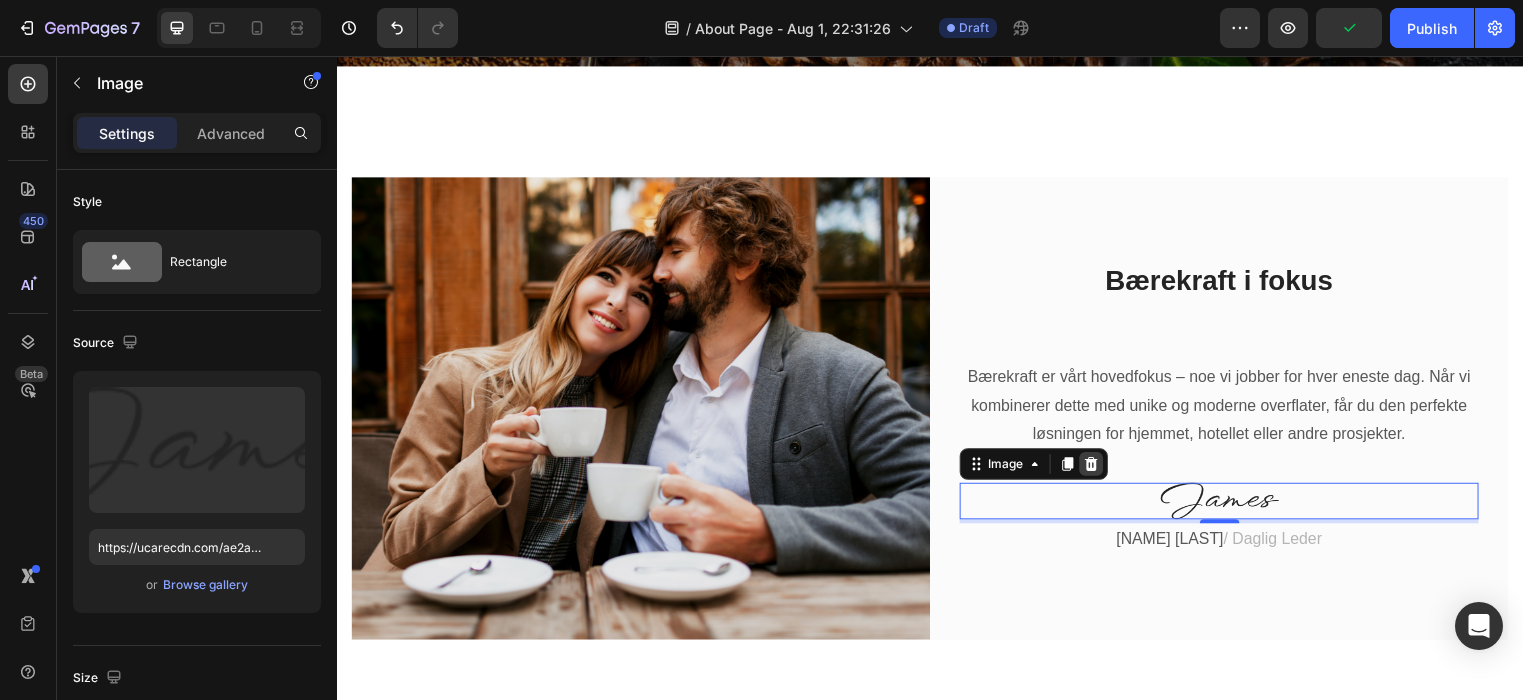 click 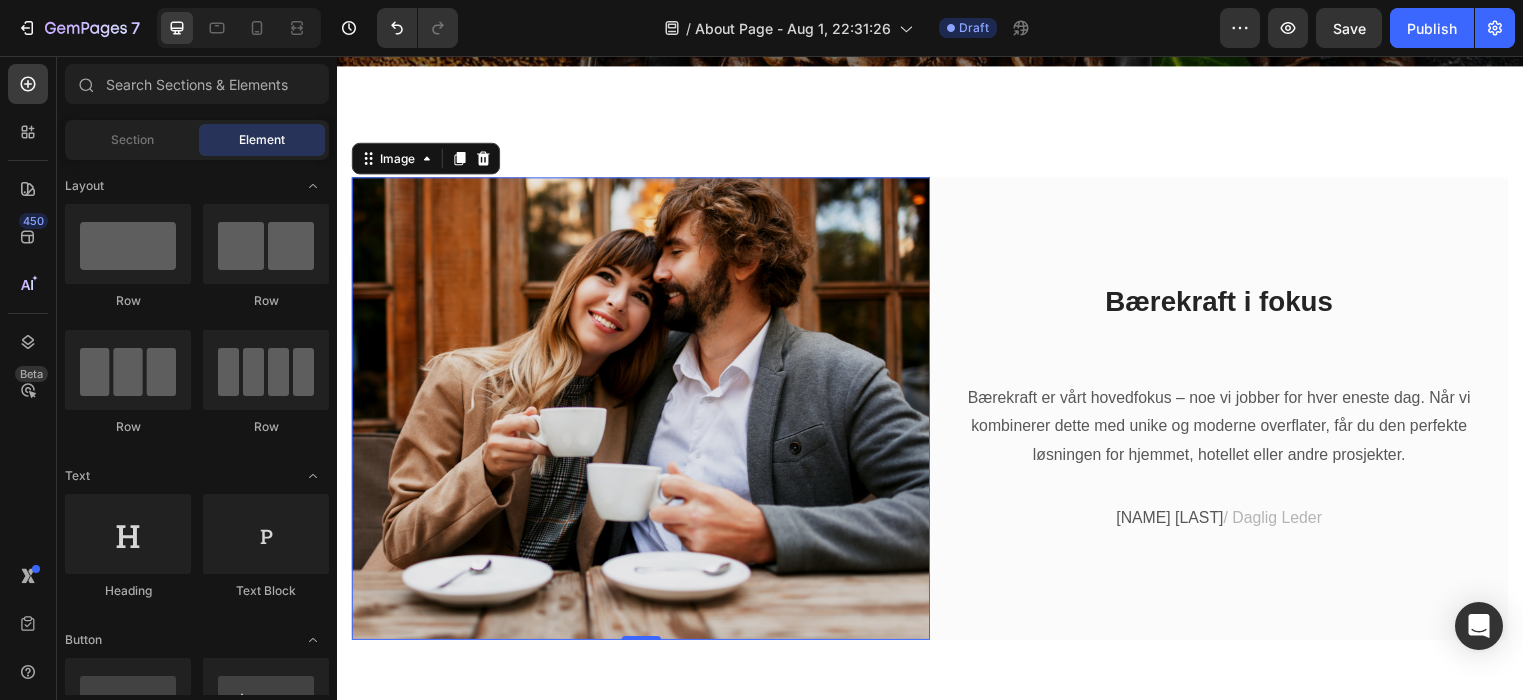 click at bounding box center [644, 412] 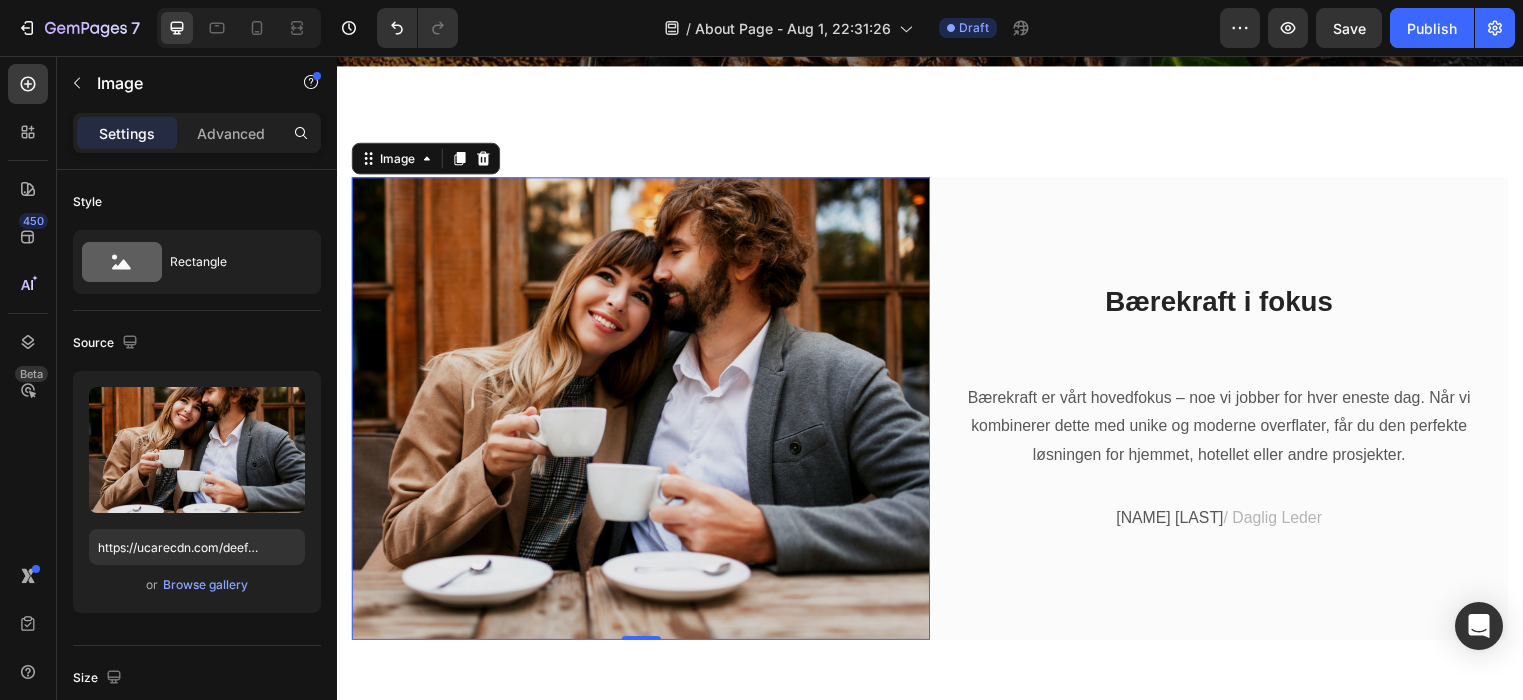 click at bounding box center (644, 412) 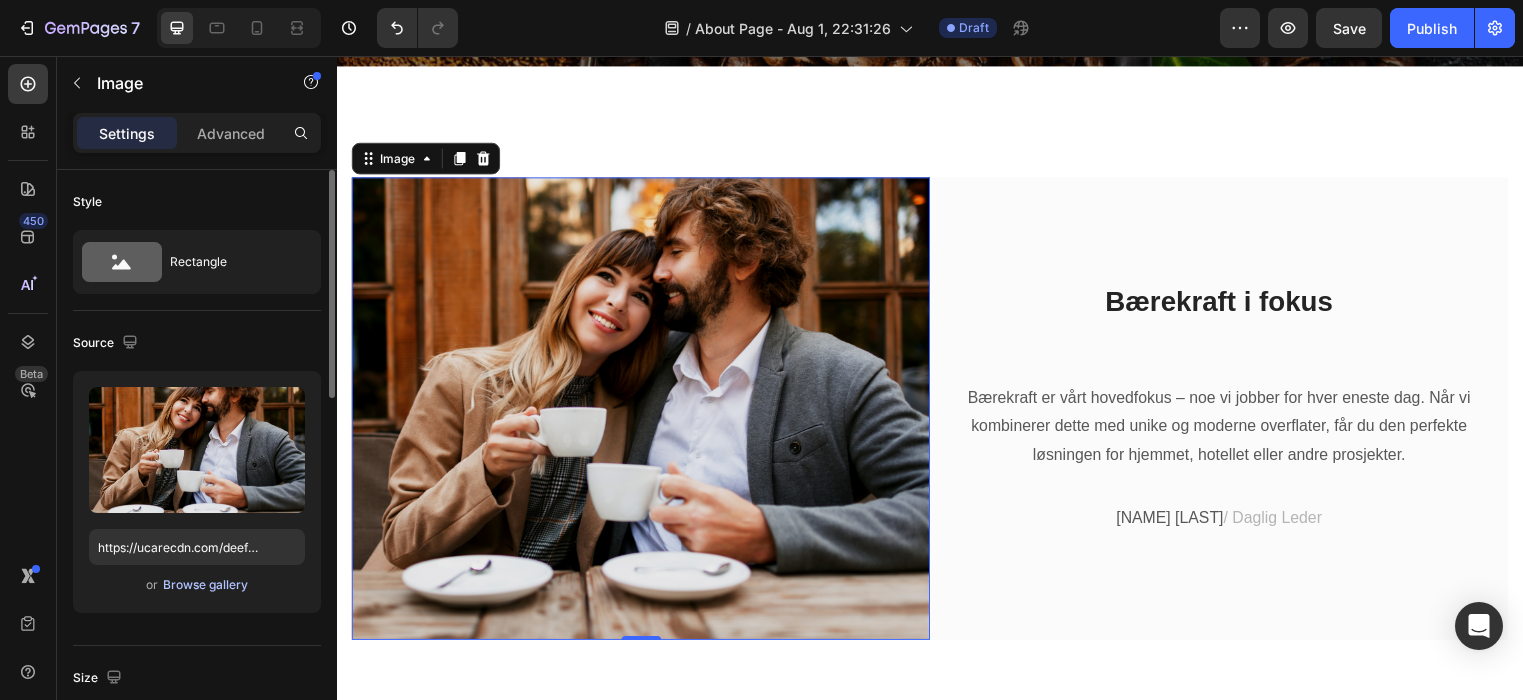 click on "Browse gallery" at bounding box center (205, 585) 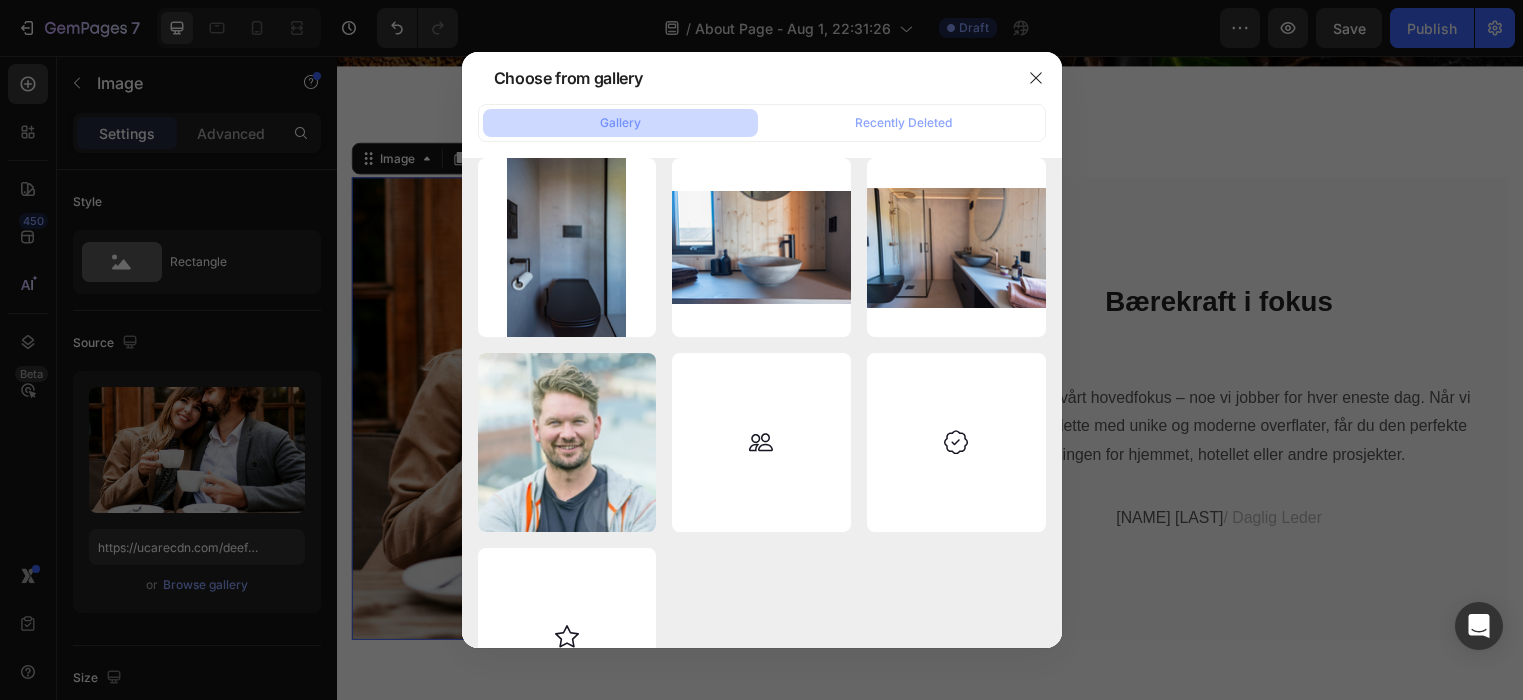 scroll, scrollTop: 11790, scrollLeft: 0, axis: vertical 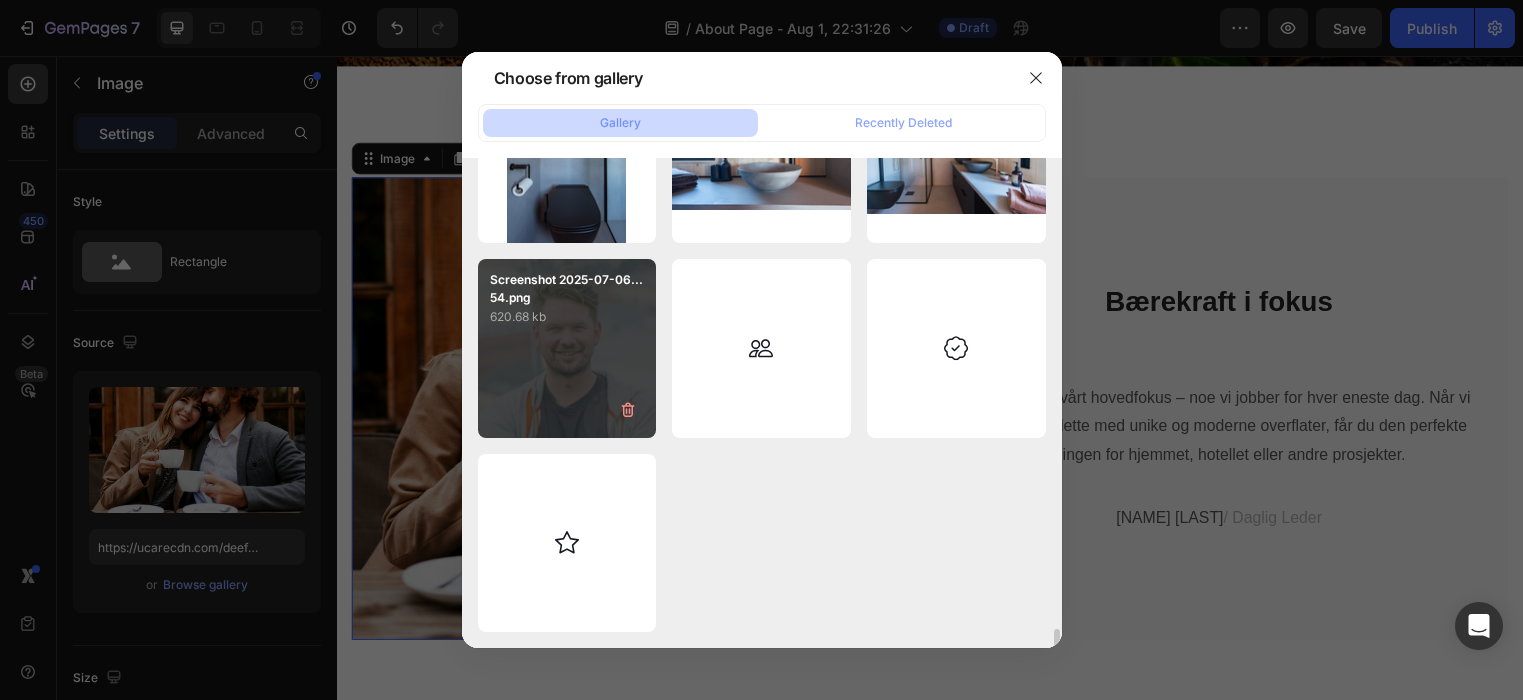 click on "Screenshot 2025-07-06...54.png 620.68 kb" at bounding box center [567, 348] 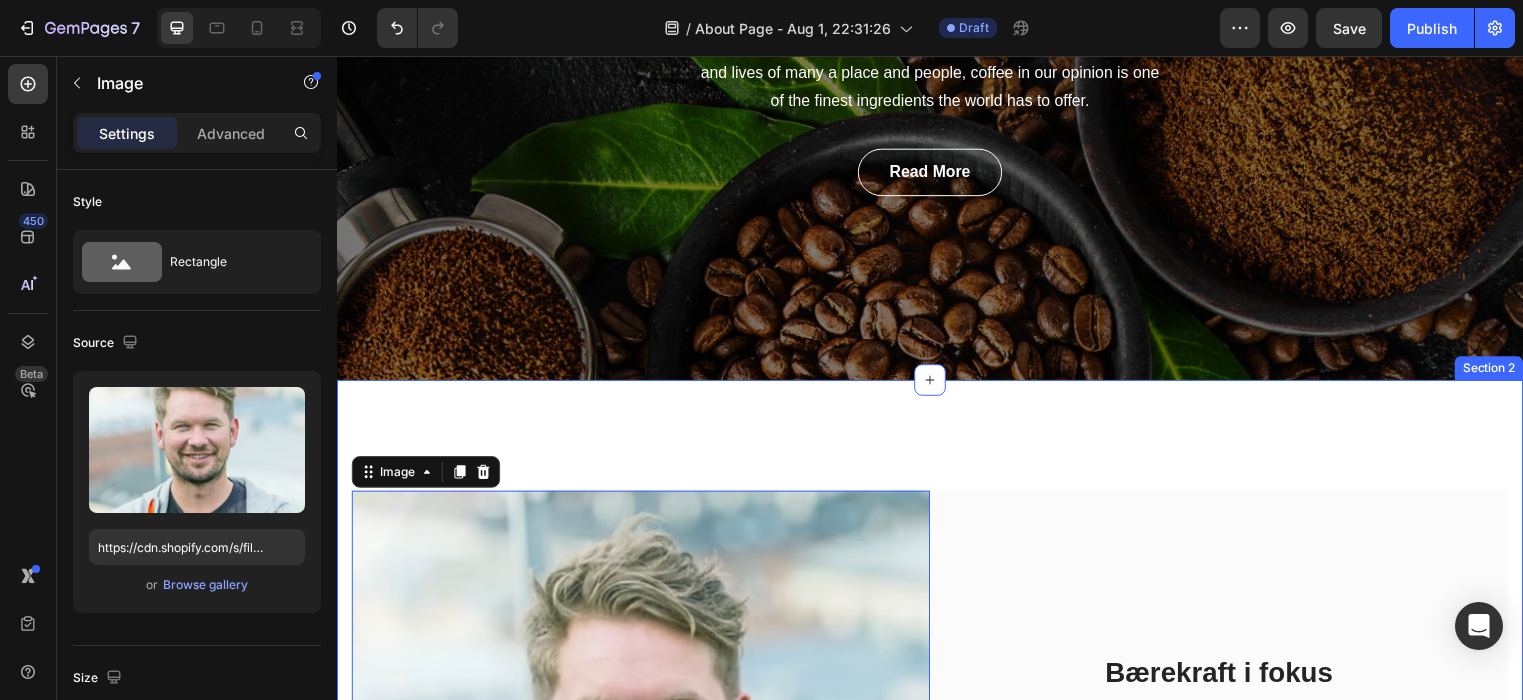 scroll, scrollTop: 333, scrollLeft: 0, axis: vertical 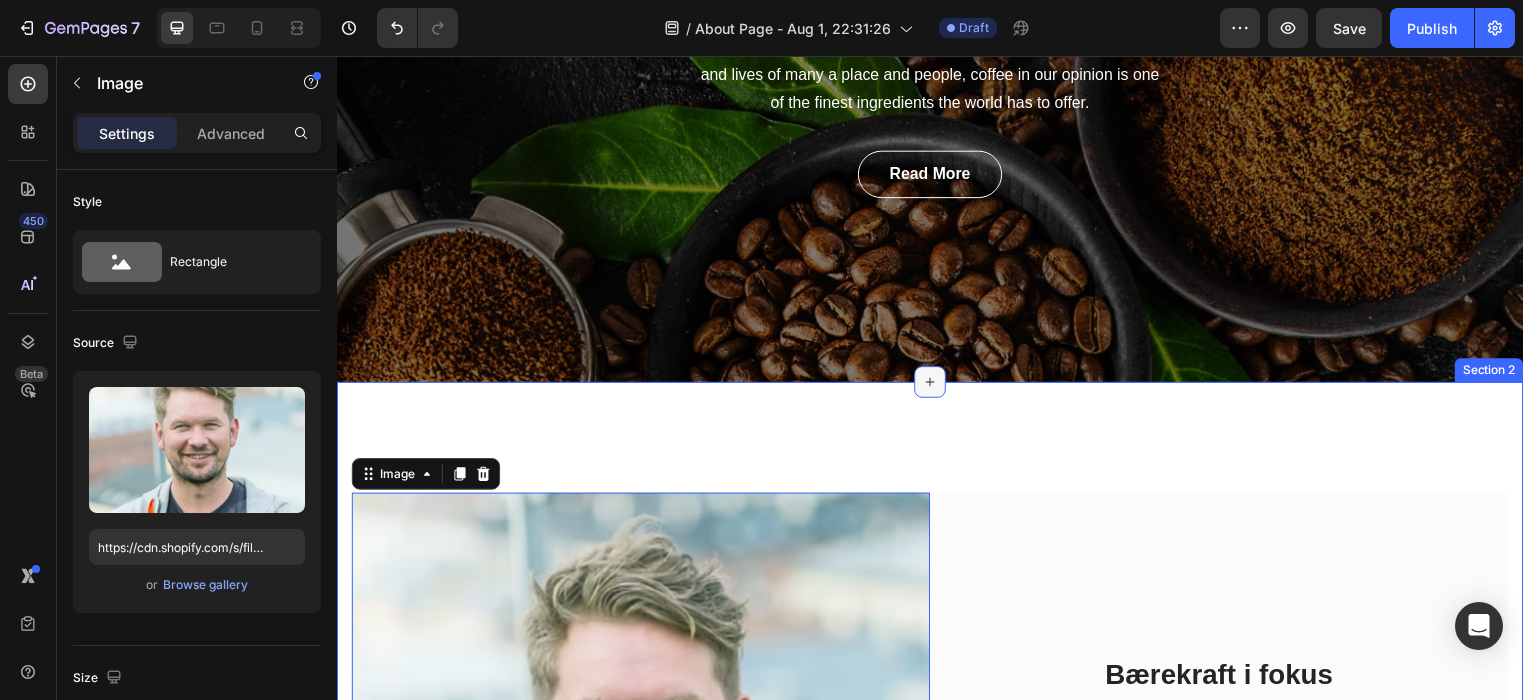 click 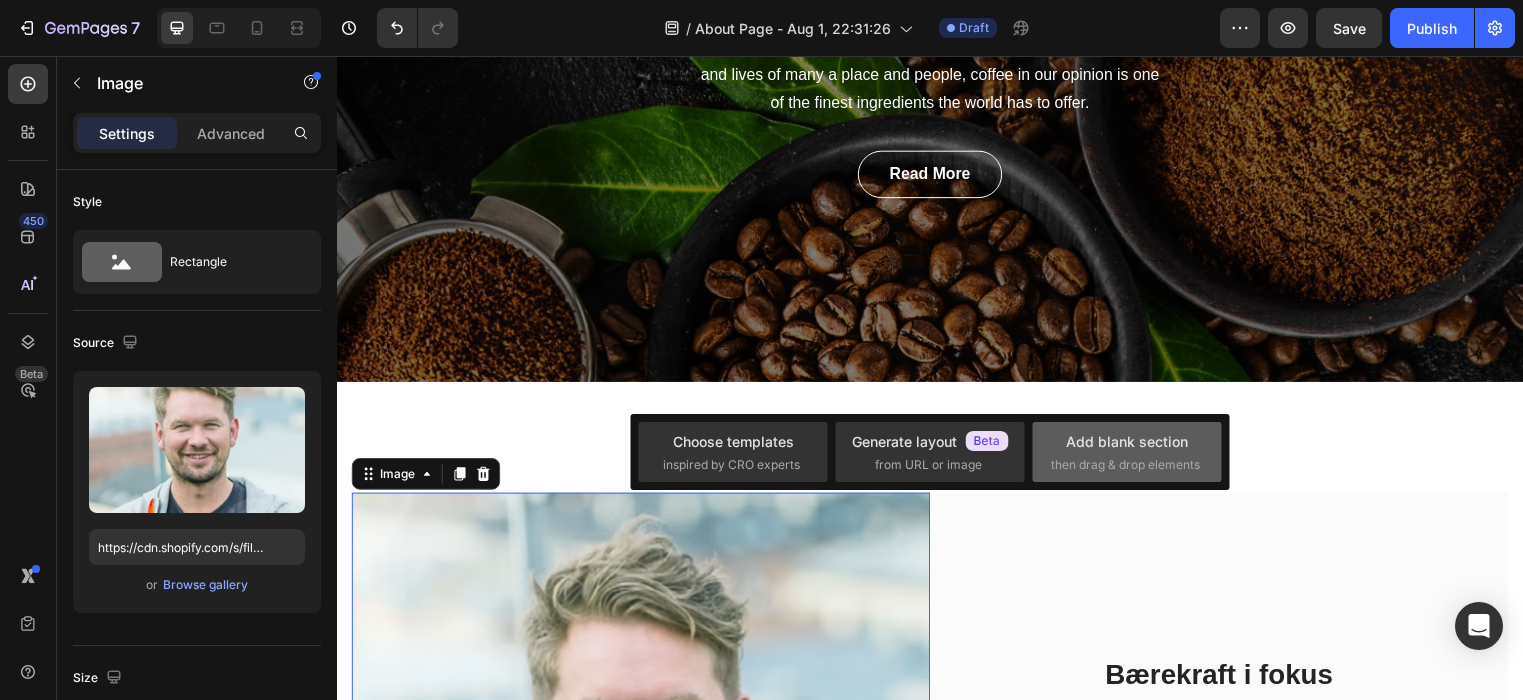 click on "Add blank section" at bounding box center (1127, 441) 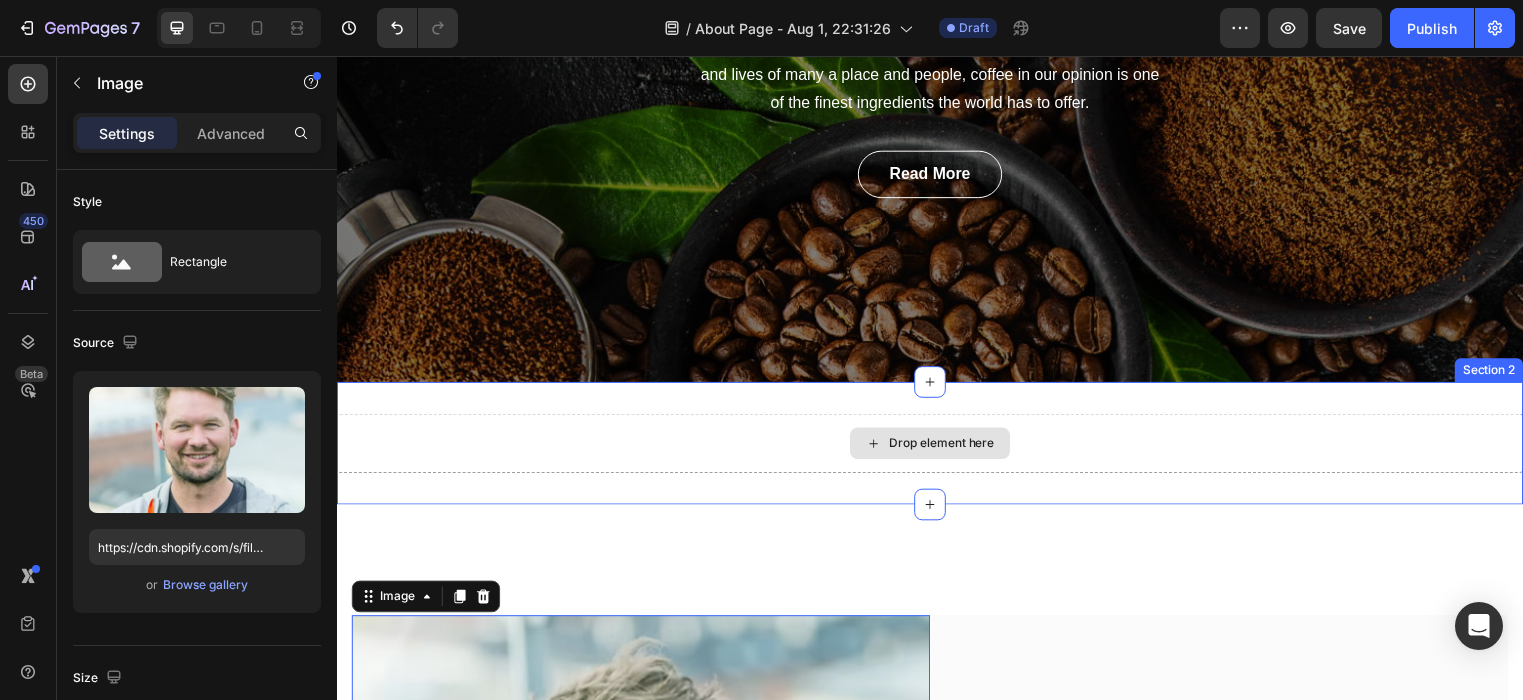 click on "Drop element here" at bounding box center (937, 448) 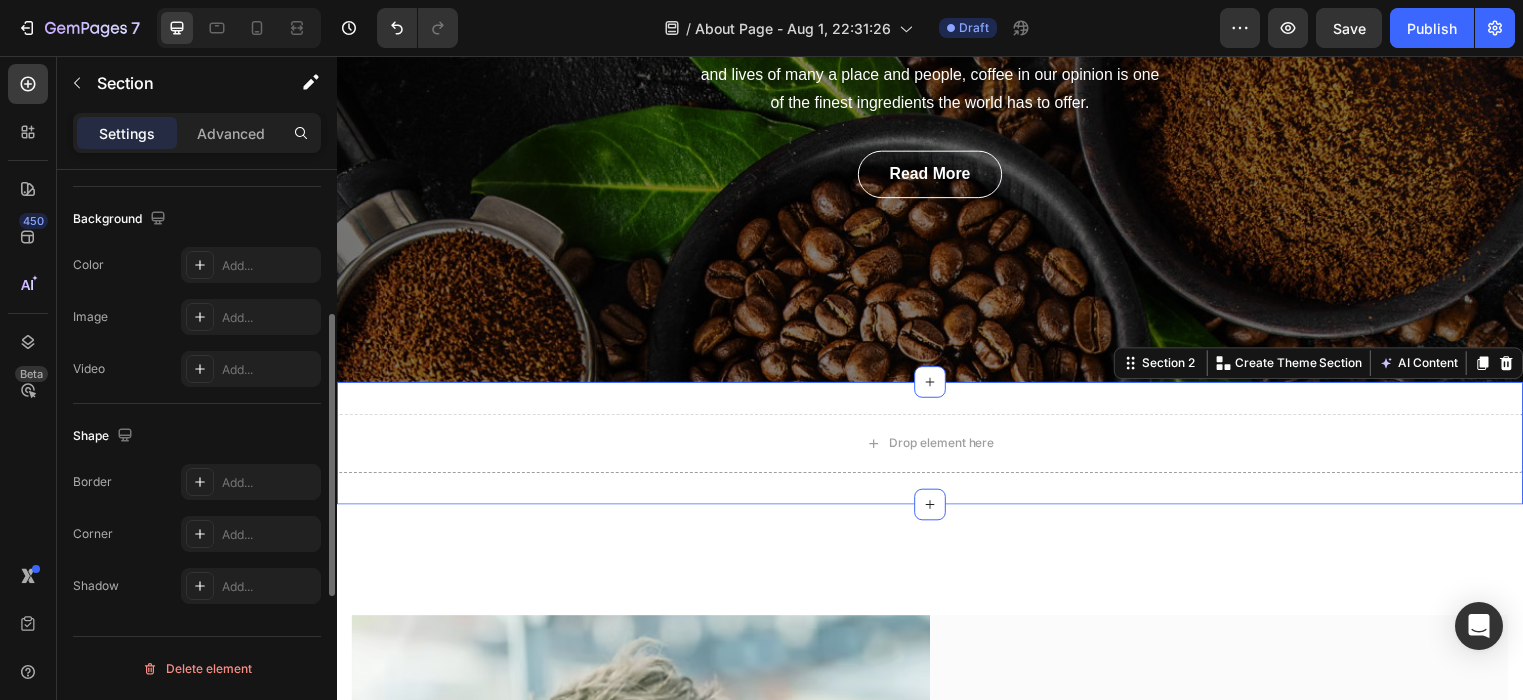 scroll, scrollTop: 0, scrollLeft: 0, axis: both 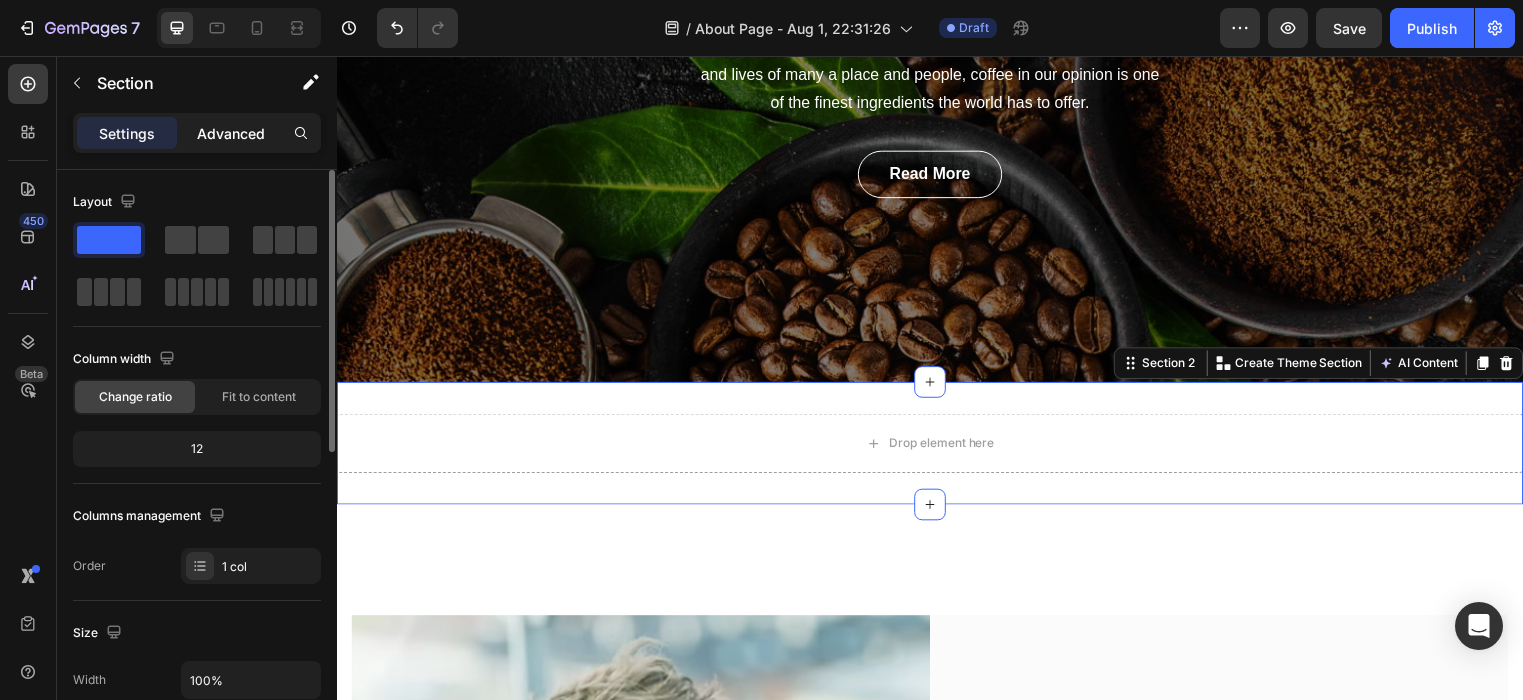 click on "Advanced" at bounding box center [231, 133] 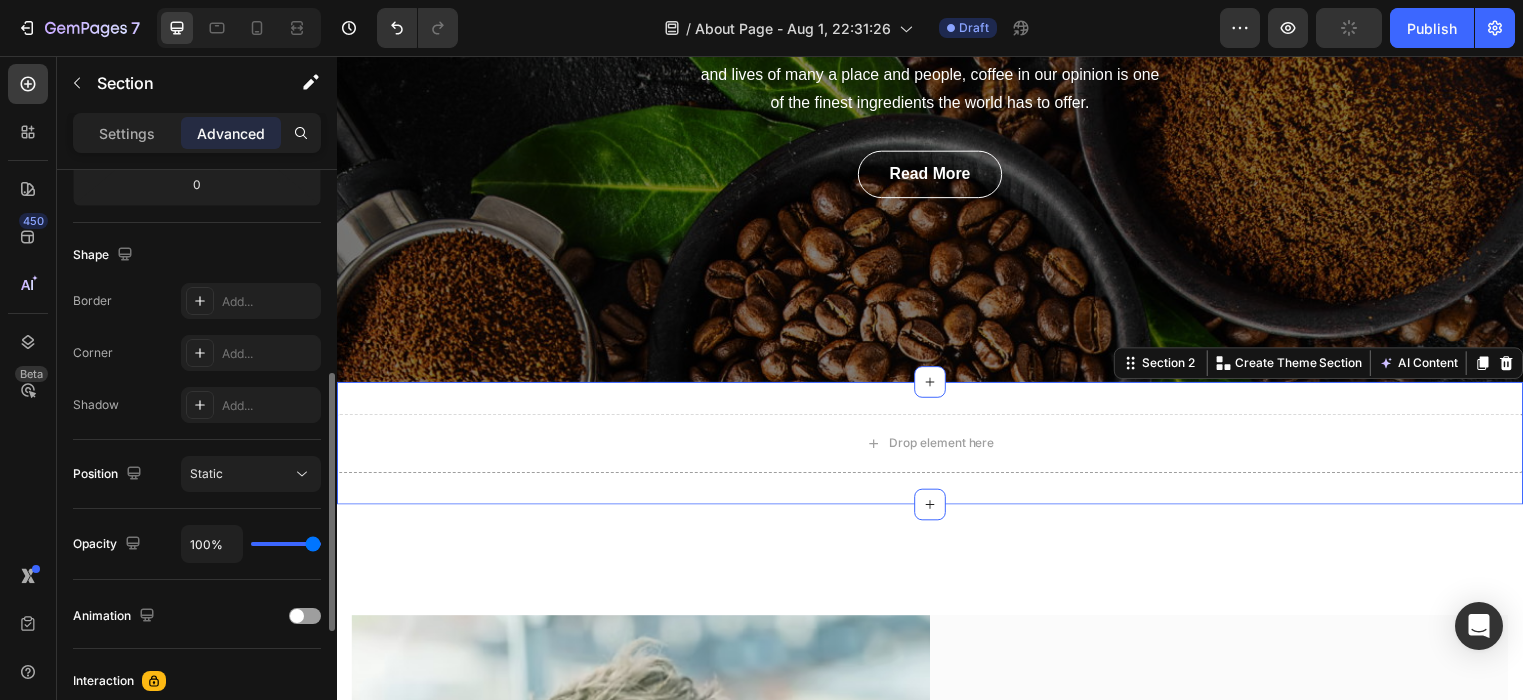 scroll, scrollTop: 0, scrollLeft: 0, axis: both 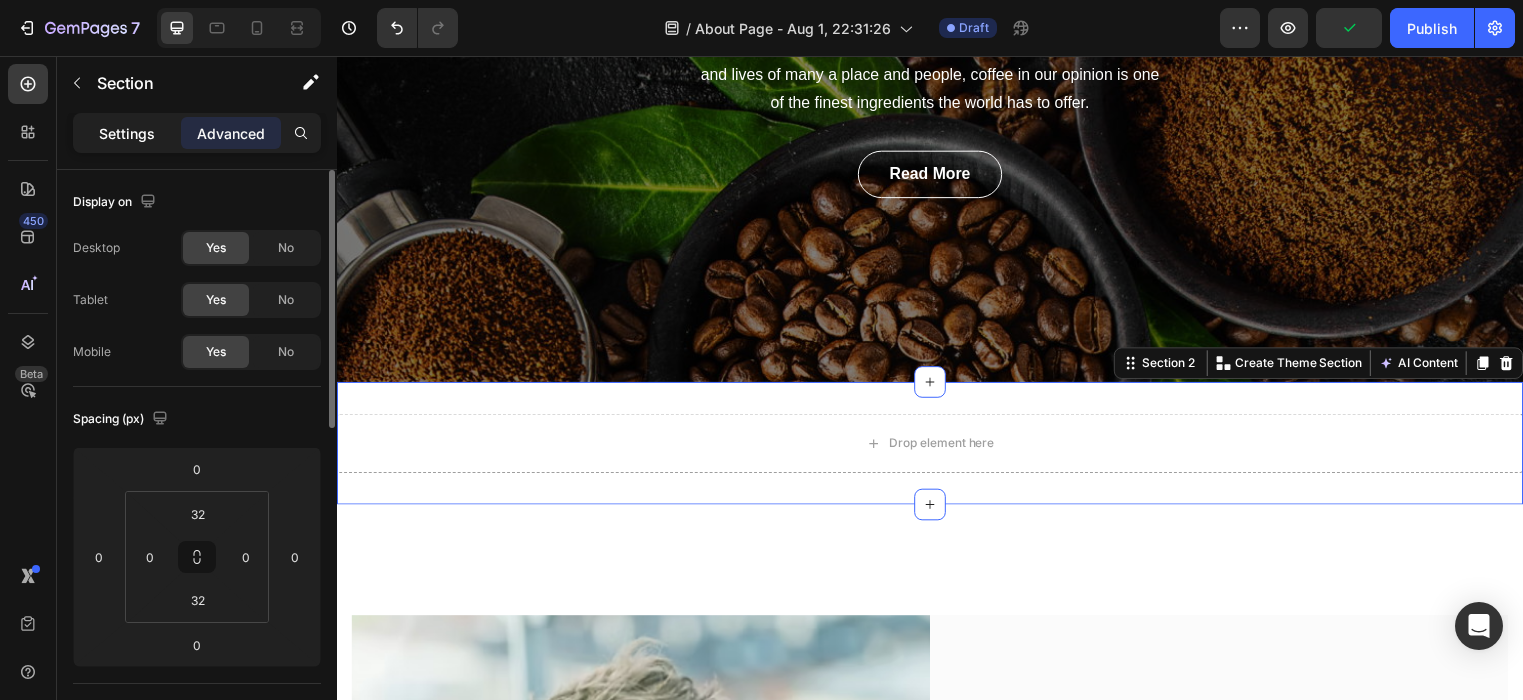 click on "Settings" at bounding box center [127, 133] 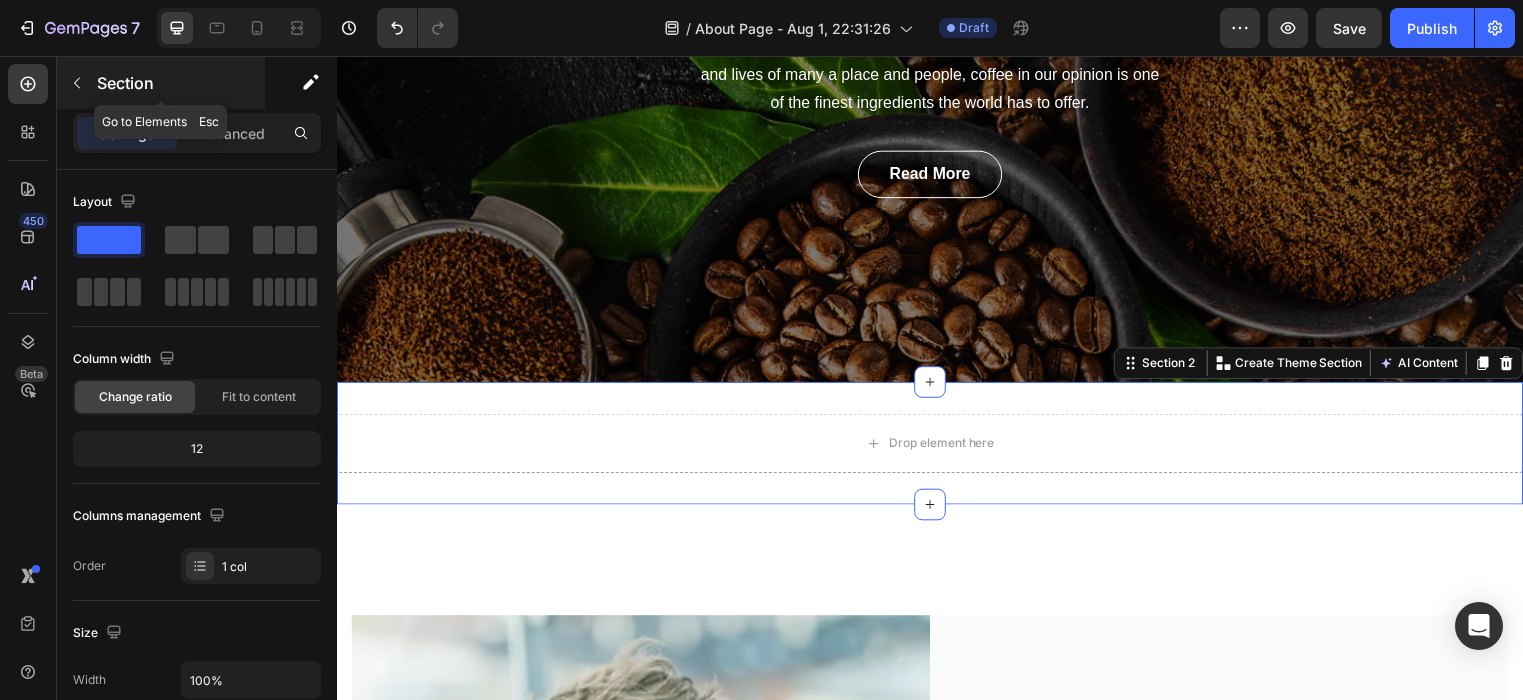 click at bounding box center [77, 83] 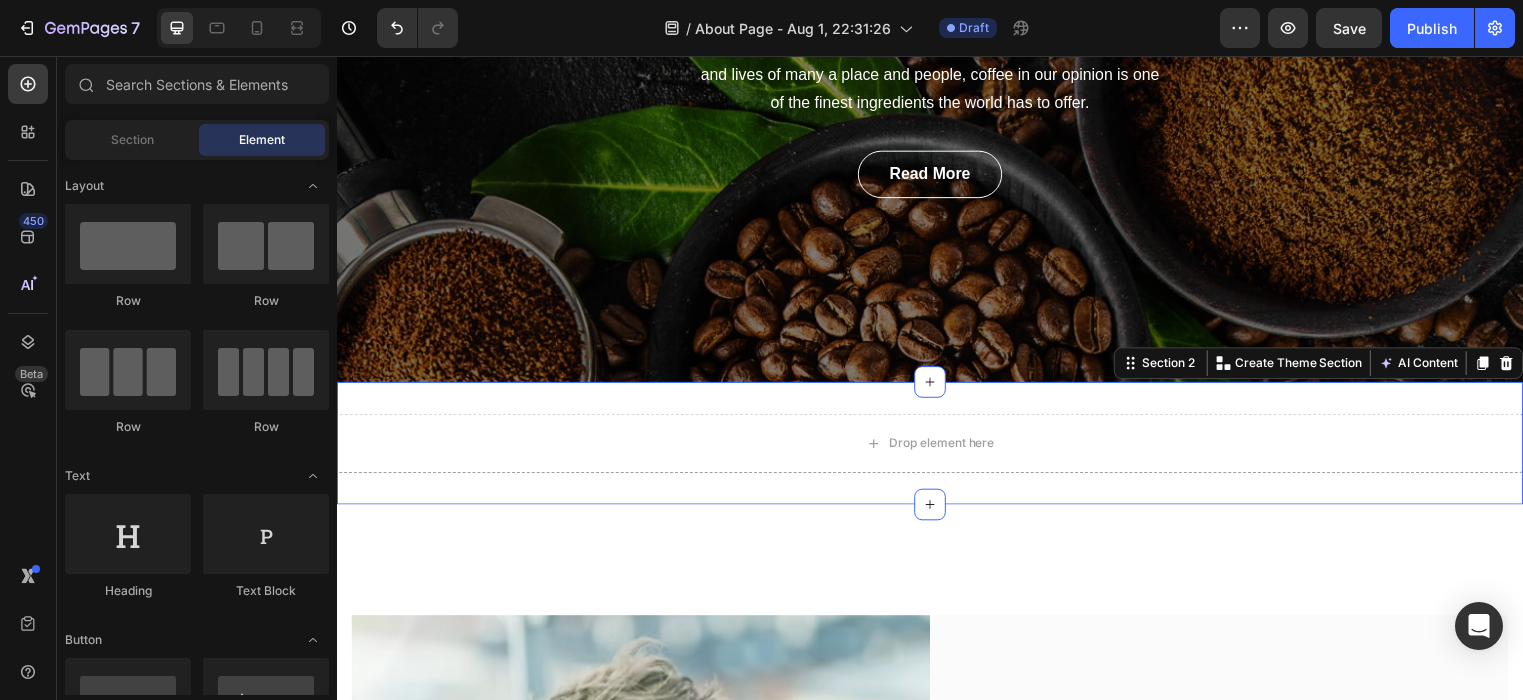 click on "Drop element here Section 2   Create Theme Section AI Content Write with GemAI What would you like to describe here? Tone and Voice Persuasive Product Feltona Watersealer 70 Comp B 400 ml Show more Generate" at bounding box center [937, 448] 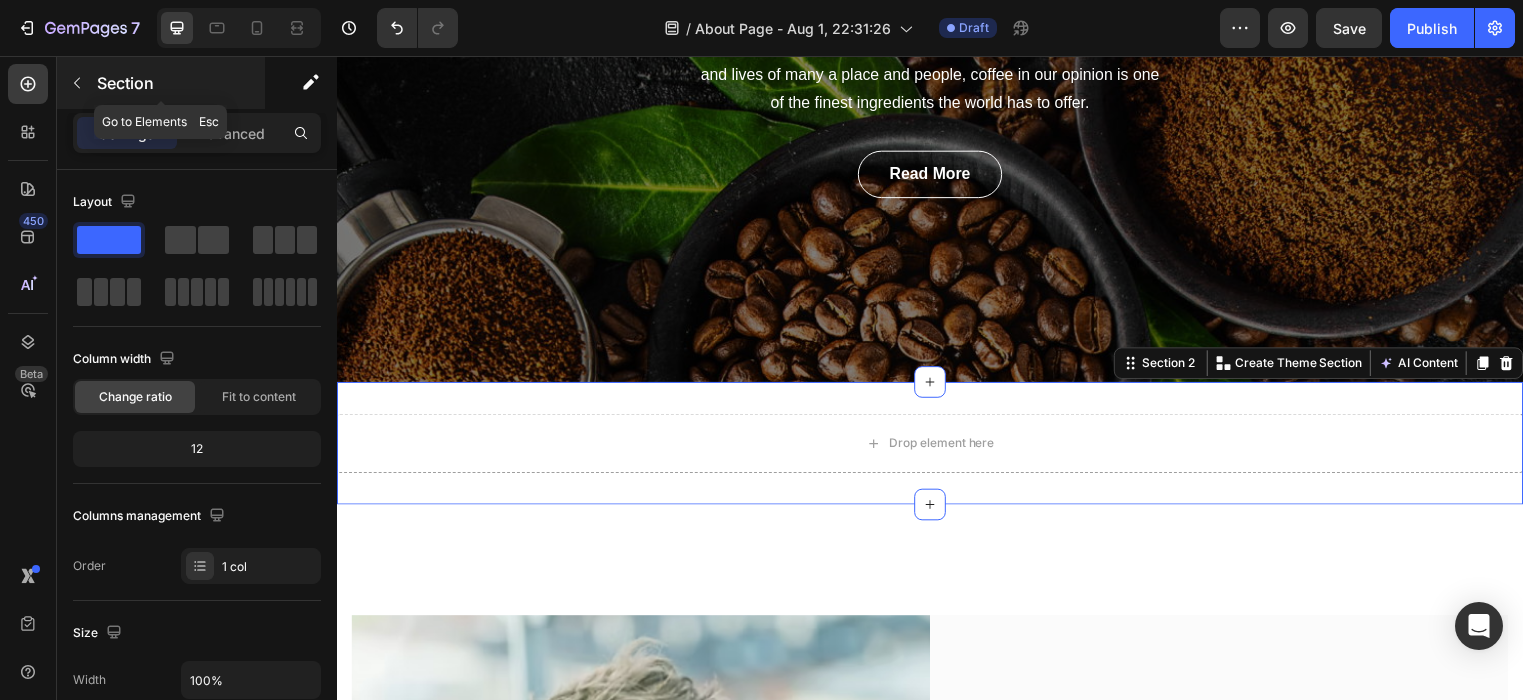 click on "Section" at bounding box center [179, 83] 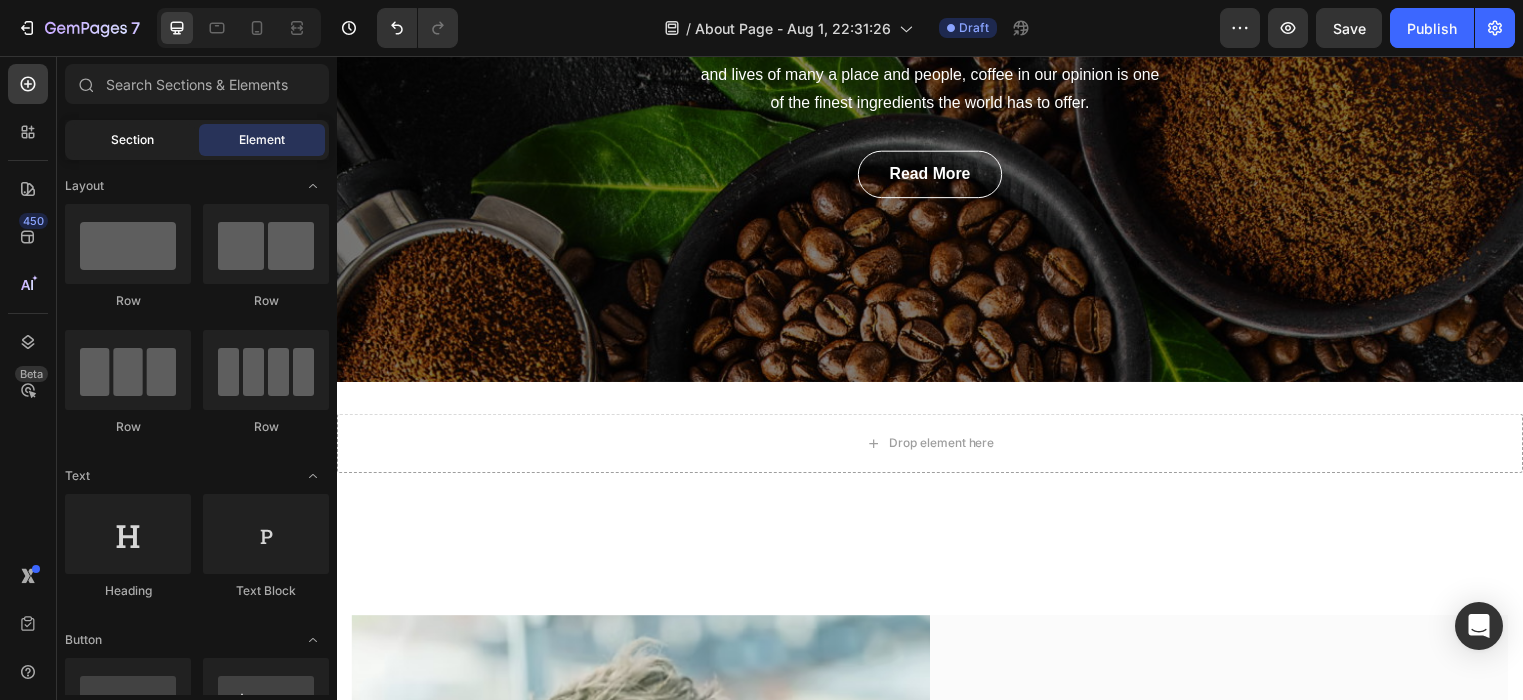 click on "Section" at bounding box center [132, 140] 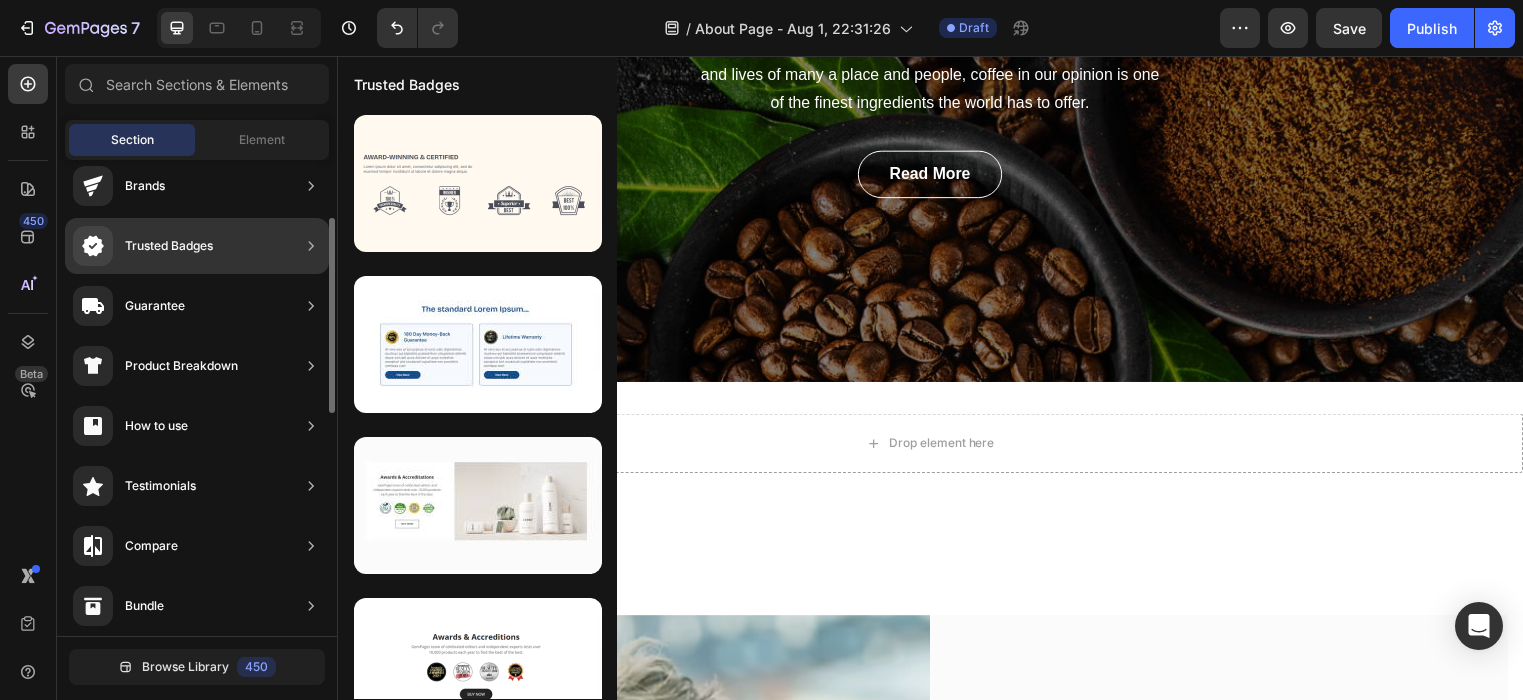 scroll, scrollTop: 139, scrollLeft: 0, axis: vertical 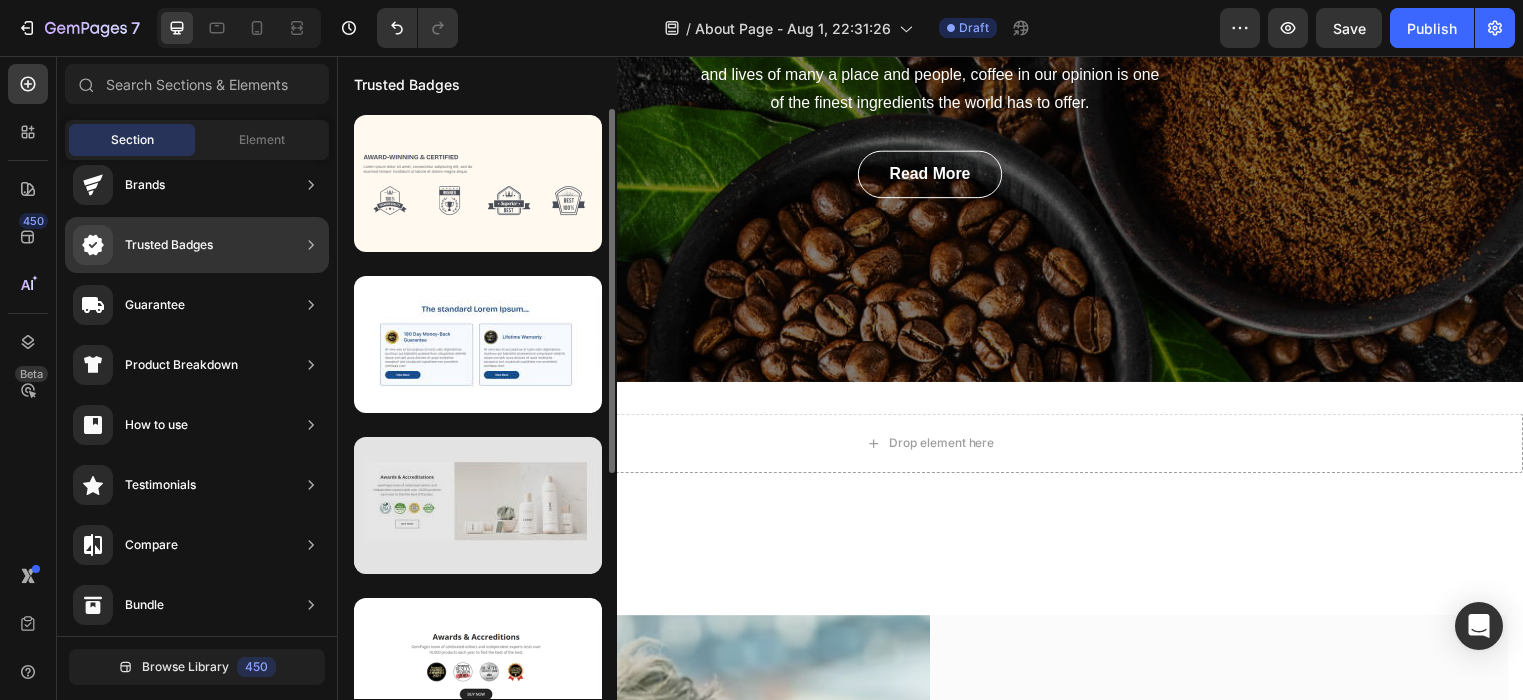 click at bounding box center [478, 505] 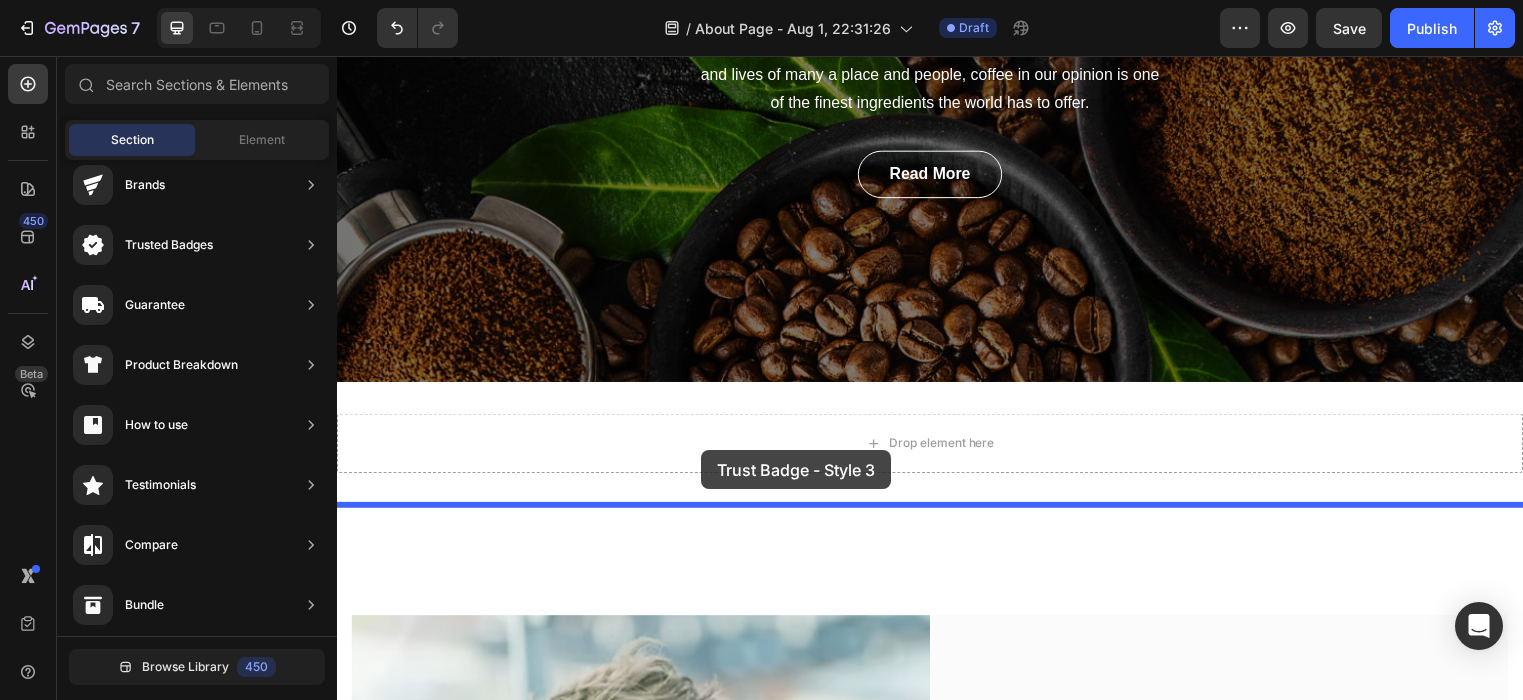 drag, startPoint x: 795, startPoint y: 557, endPoint x: 721, endPoint y: 454, distance: 126.82665 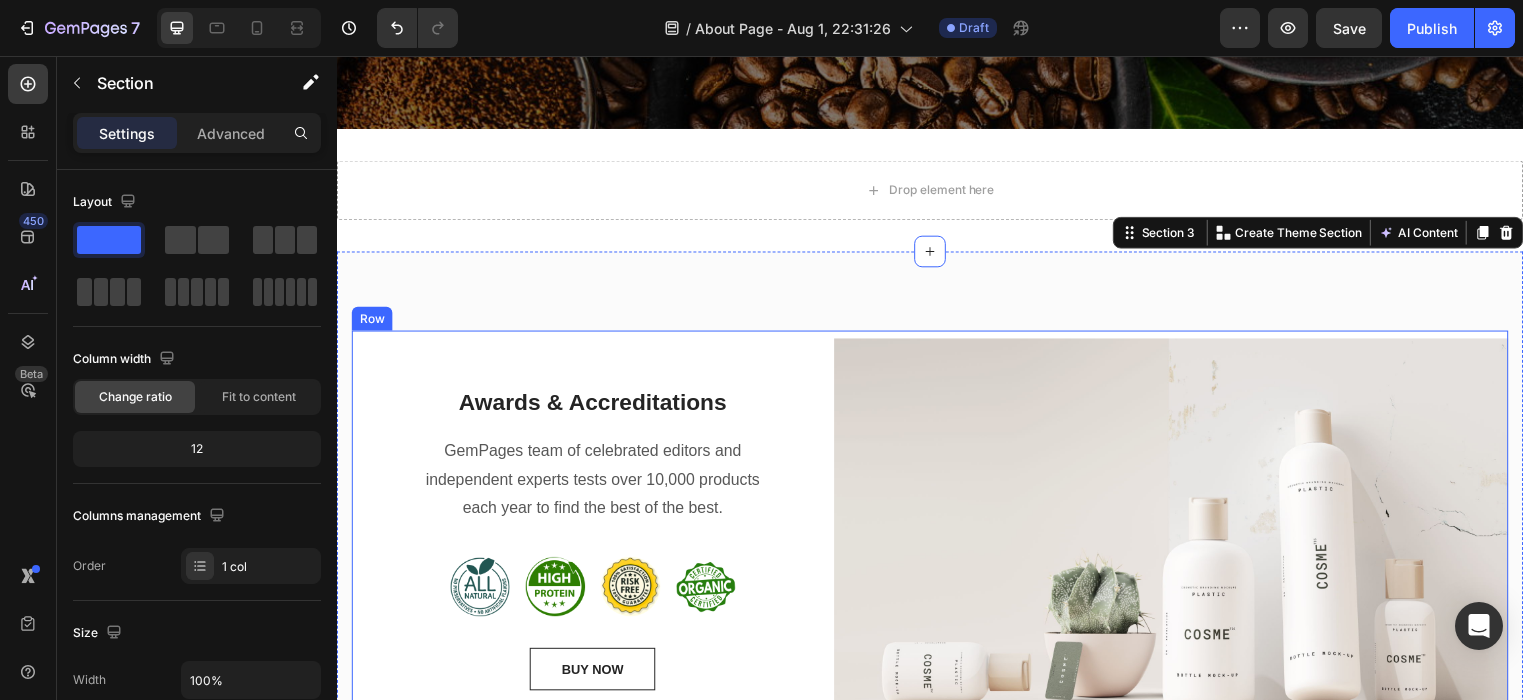 scroll, scrollTop: 579, scrollLeft: 0, axis: vertical 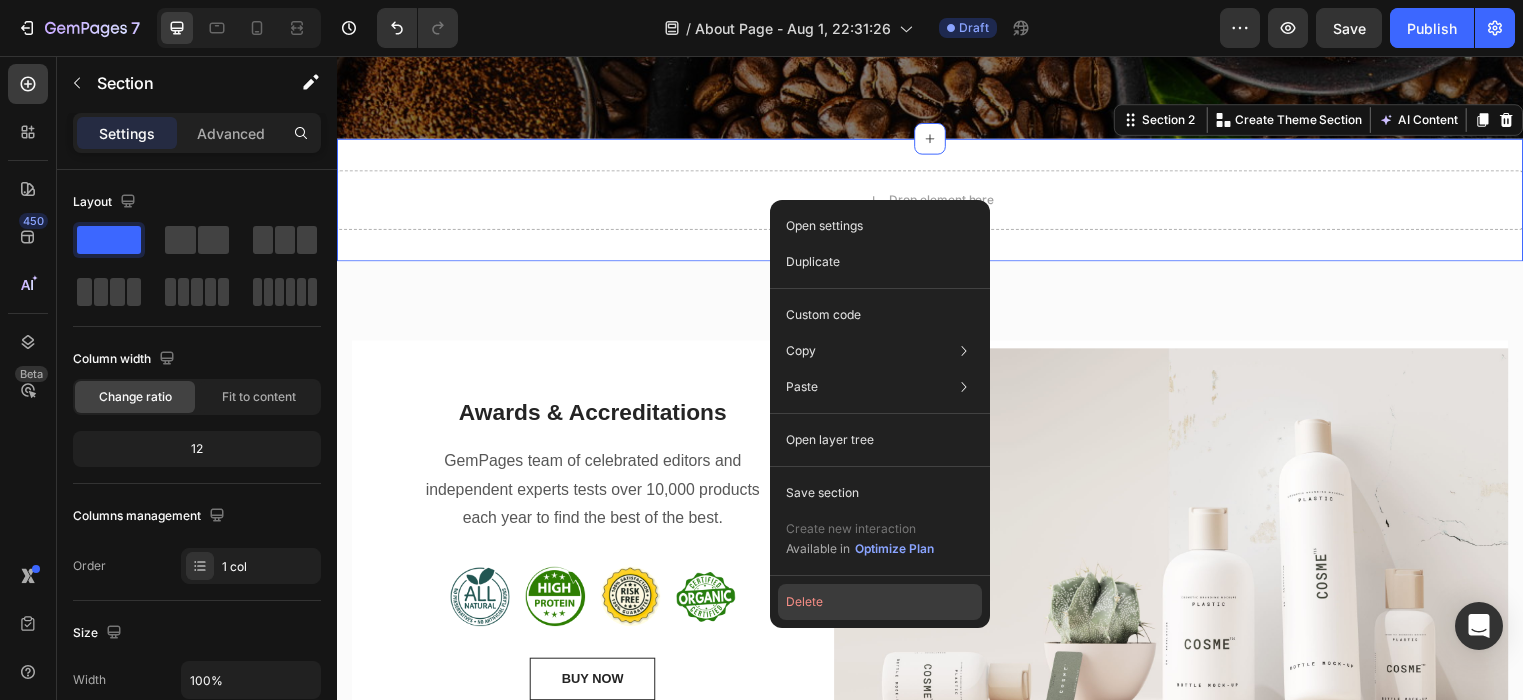 click on "Delete" 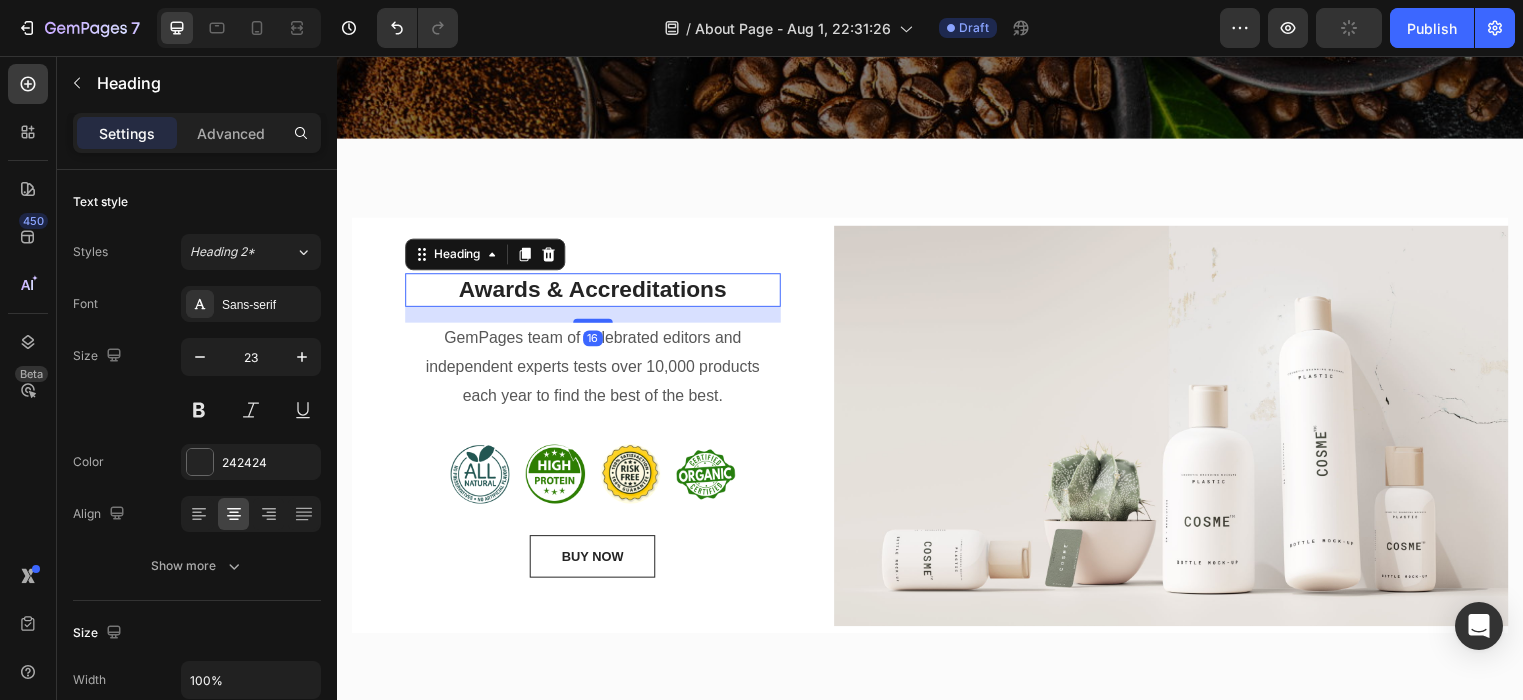 click on "Awards & Accreditations" at bounding box center (596, 293) 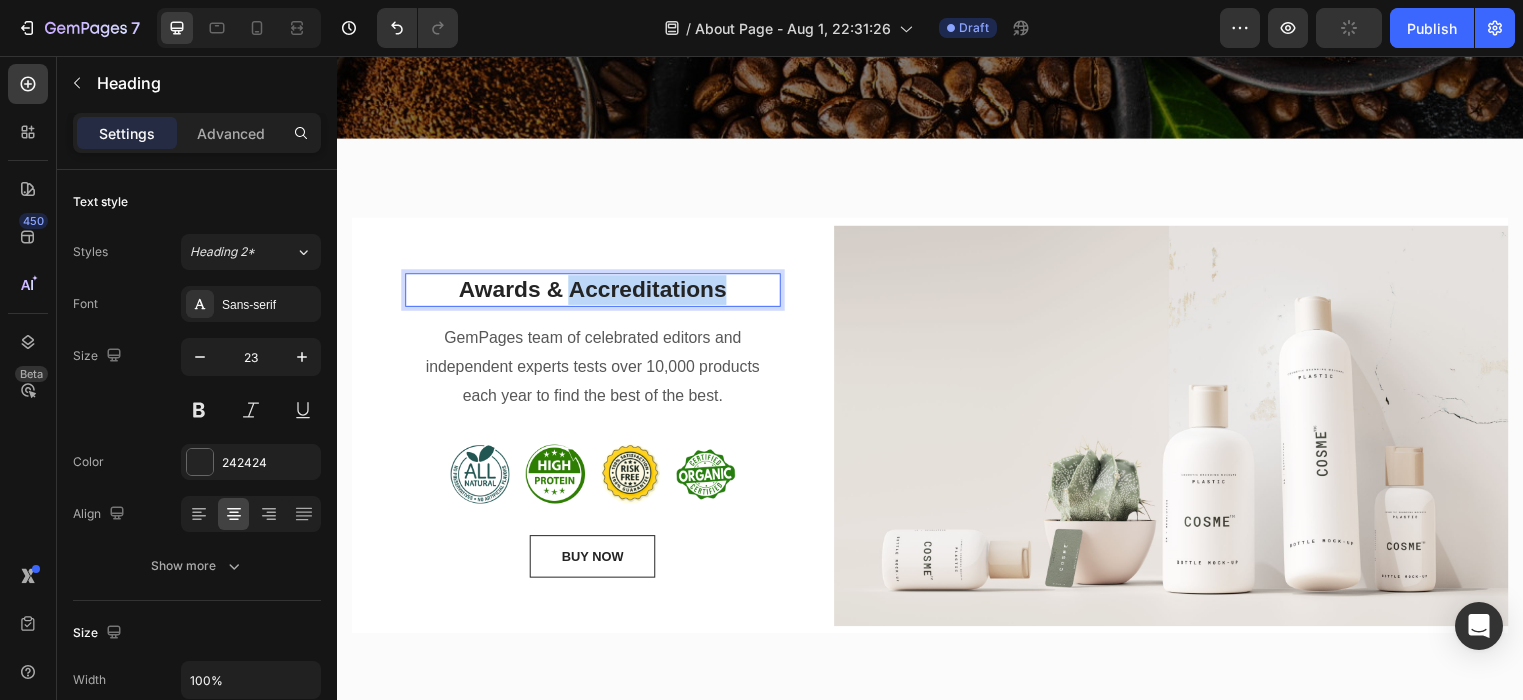click on "Awards & Accreditations" at bounding box center [596, 293] 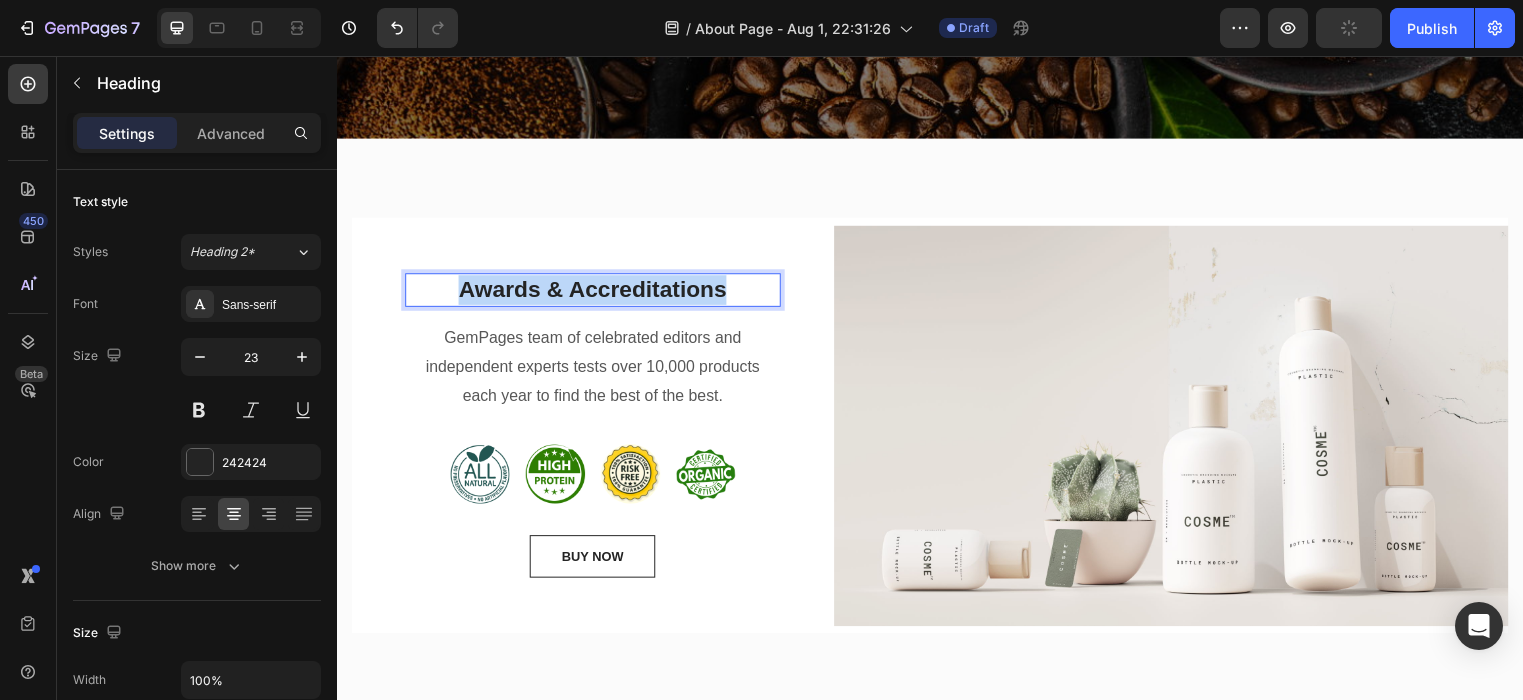 click on "Awards & Accreditations" at bounding box center [596, 293] 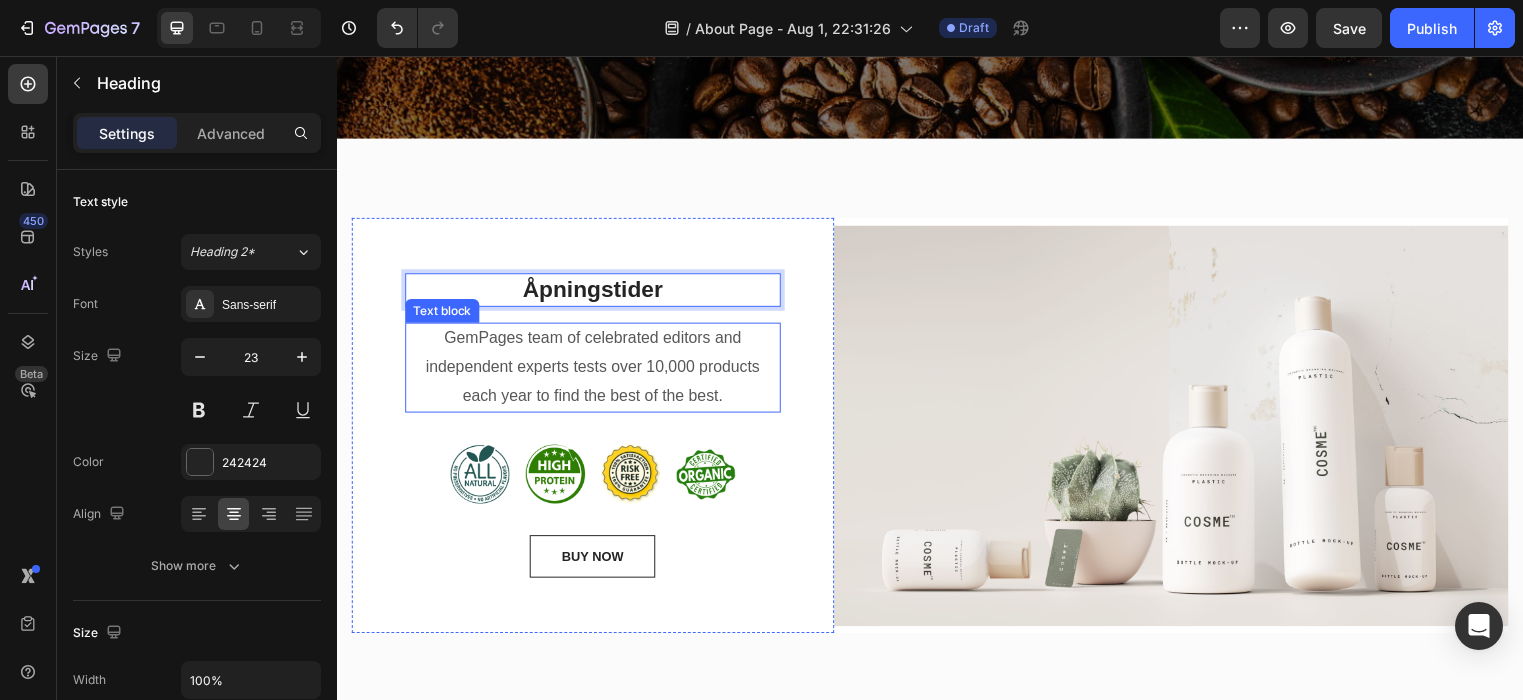 click on "GemPages team of celebrated editors and independent experts tests over 10,000 products each year to find the best of the best." at bounding box center [596, 371] 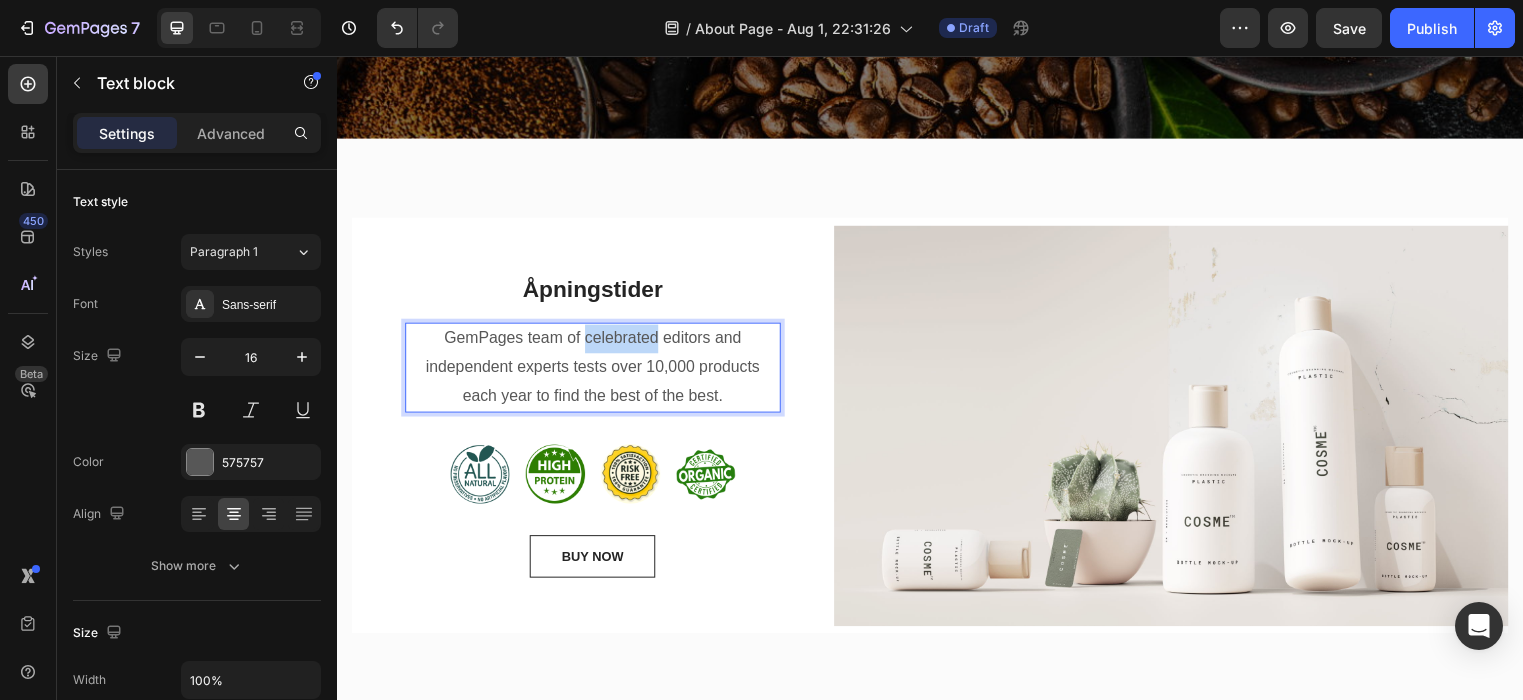 click on "GemPages team of celebrated editors and independent experts tests over 10,000 products each year to find the best of the best." at bounding box center (596, 371) 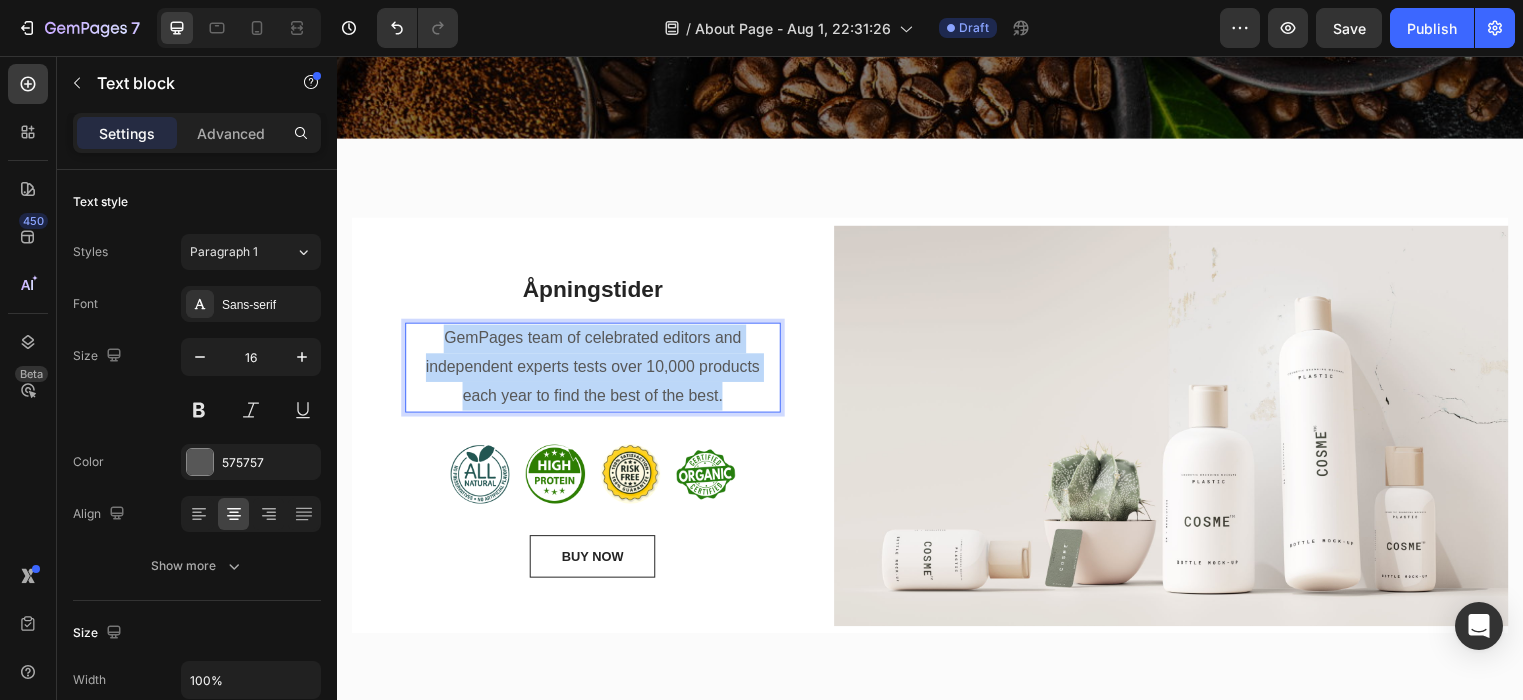 click on "GemPages team of celebrated editors and independent experts tests over 10,000 products each year to find the best of the best." at bounding box center (596, 371) 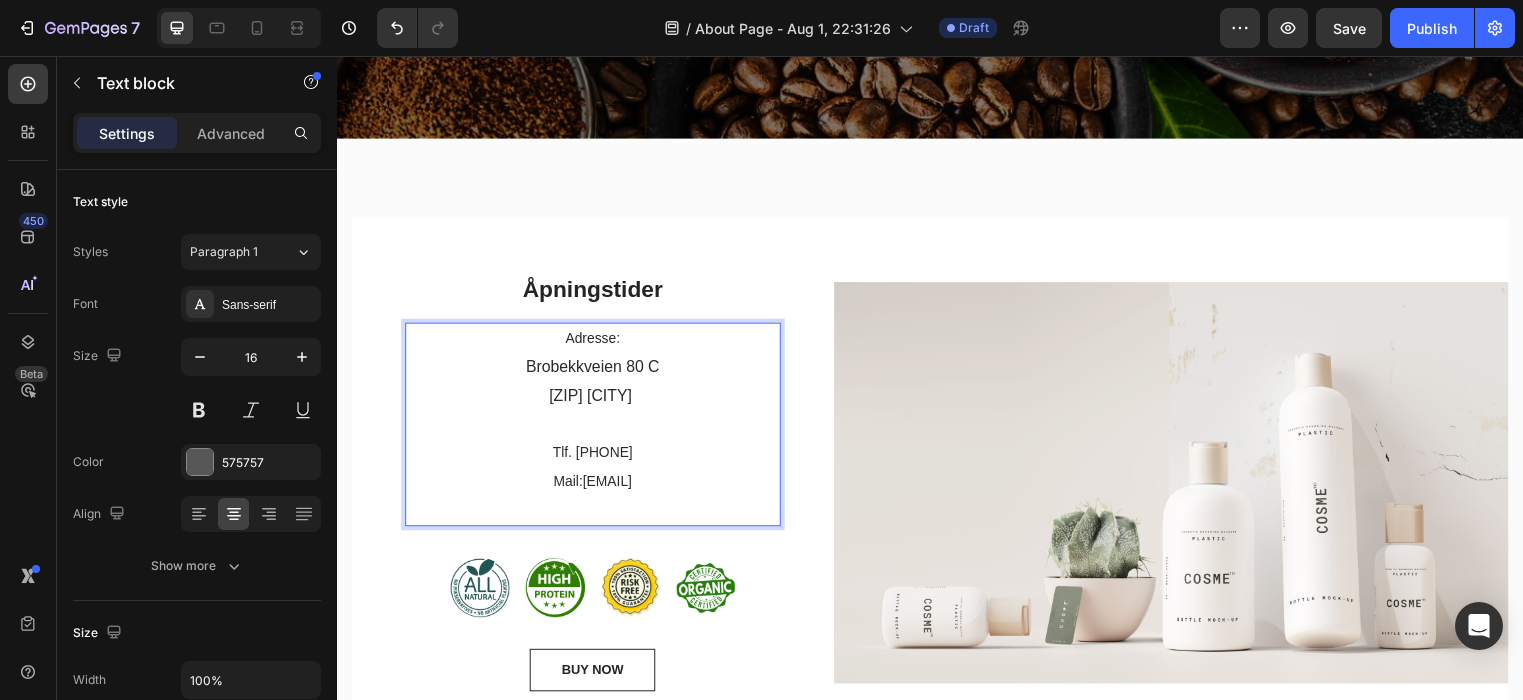 click on "Adresse: Brobekkveien 80 C 0582 Oslo   Tlf. 400 08 038 Mail:  post@zenzorama.no" at bounding box center (596, 429) 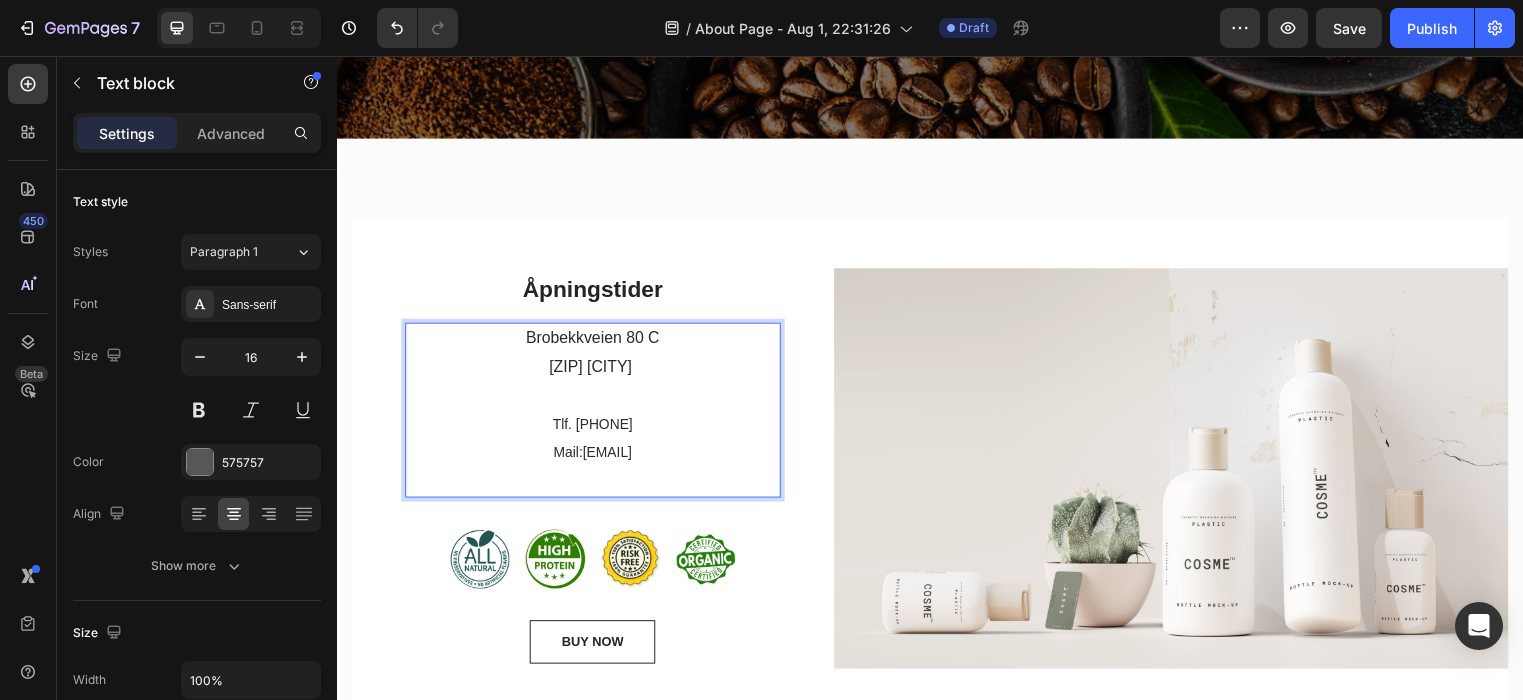 click on "Brobekkveien 80 C 0582 Oslo   Tlf. 400 08 038 Mail:  post@zenzorama.no" at bounding box center (596, 414) 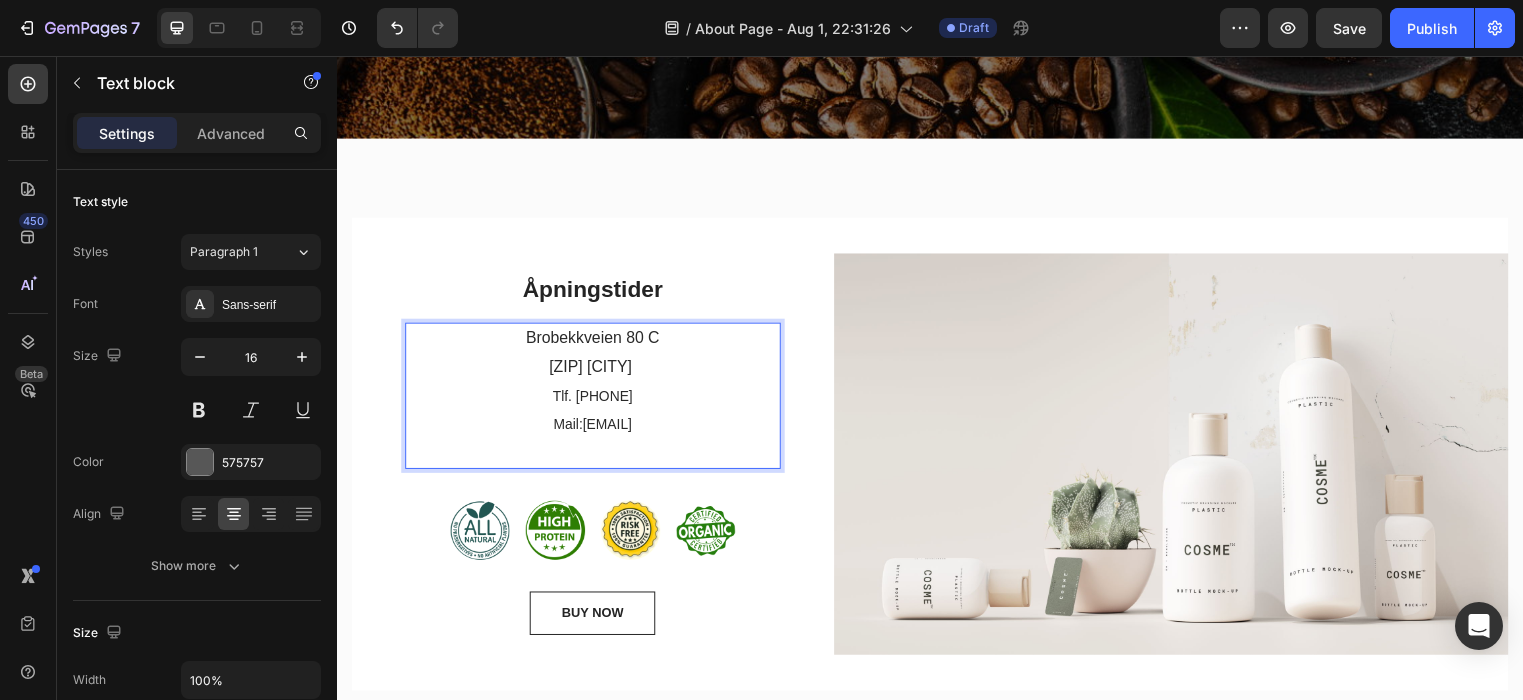 click on "Brobekkveien 80 C 0582 Oslo   Tlf. 400 08 038 Mail:  post@zenzorama.no" at bounding box center (596, 400) 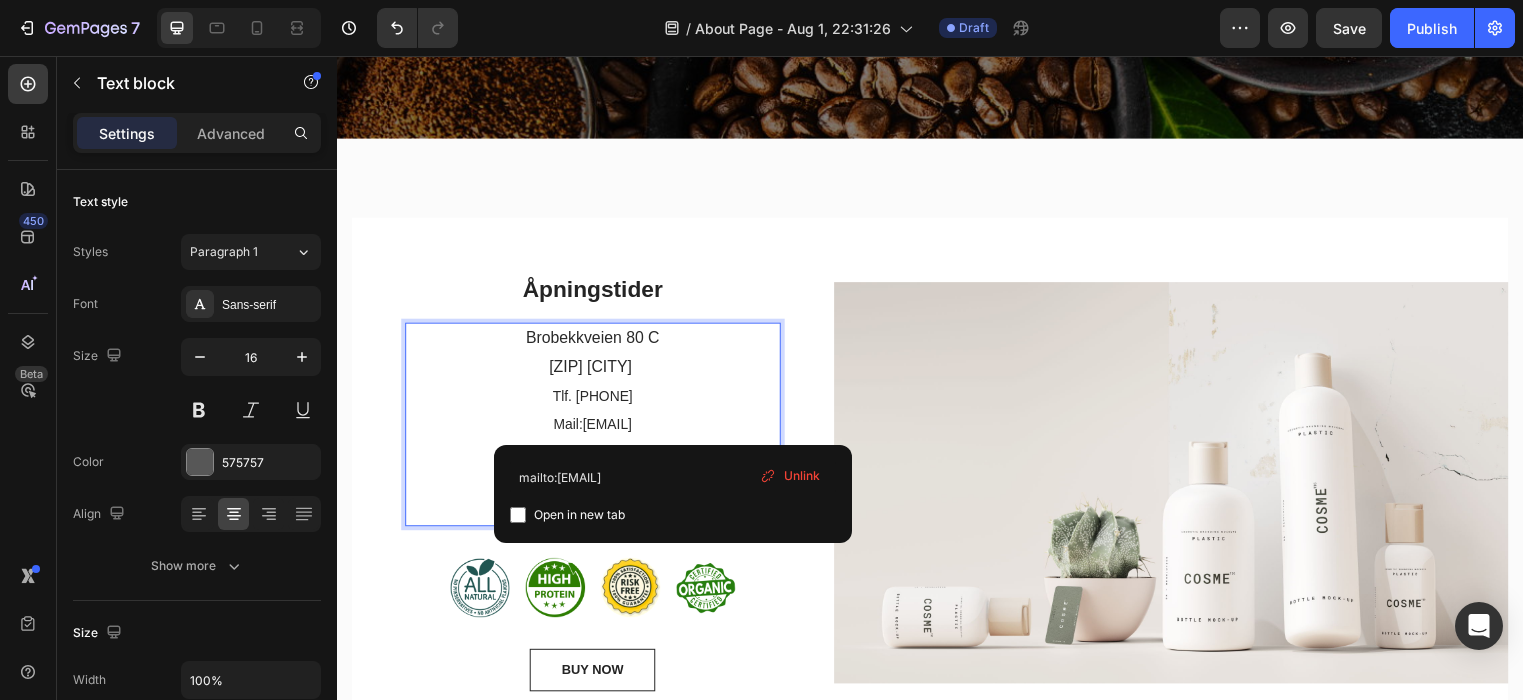 click on "post@zenzorama.no" at bounding box center (611, 429) 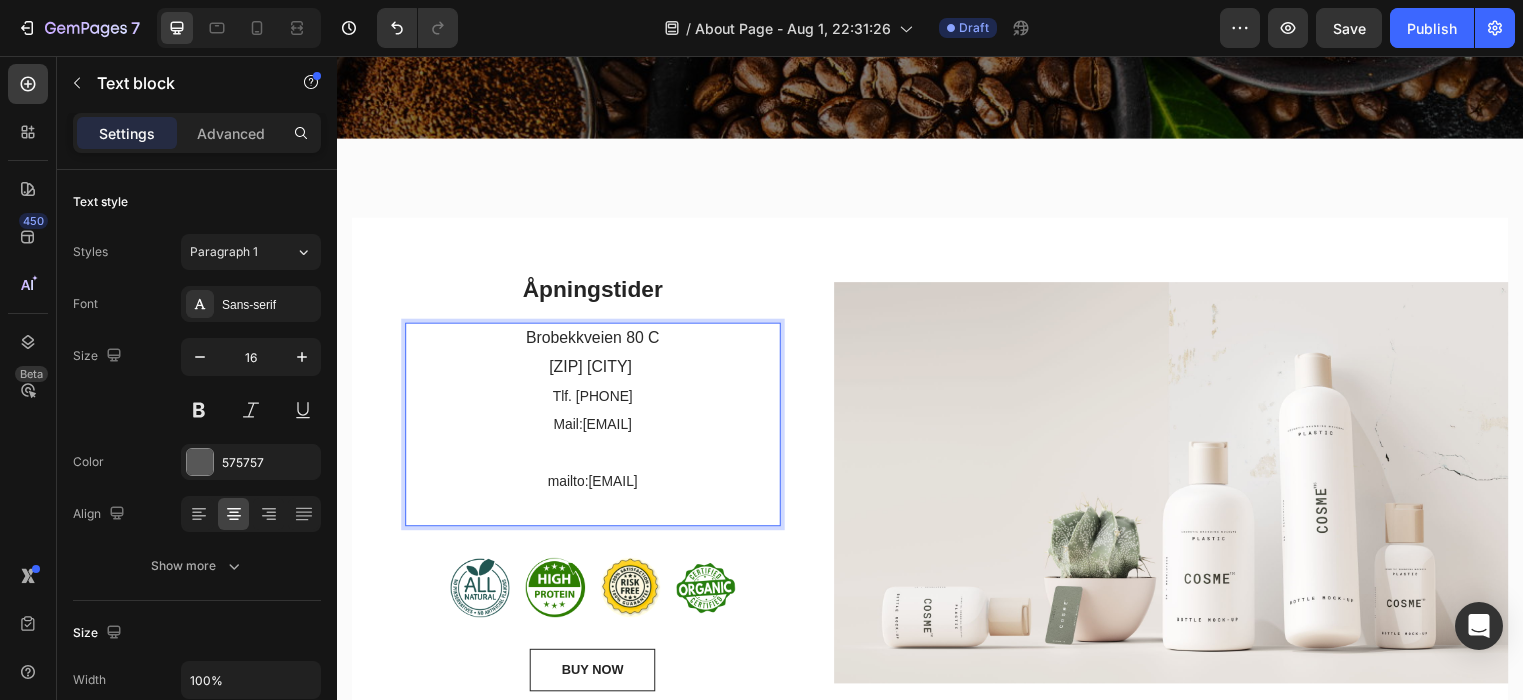 click on "Brobekkveien 80 C 0582 Oslo   Tlf. 400 08 038 Mail:  post@zenzorama.no" at bounding box center (596, 385) 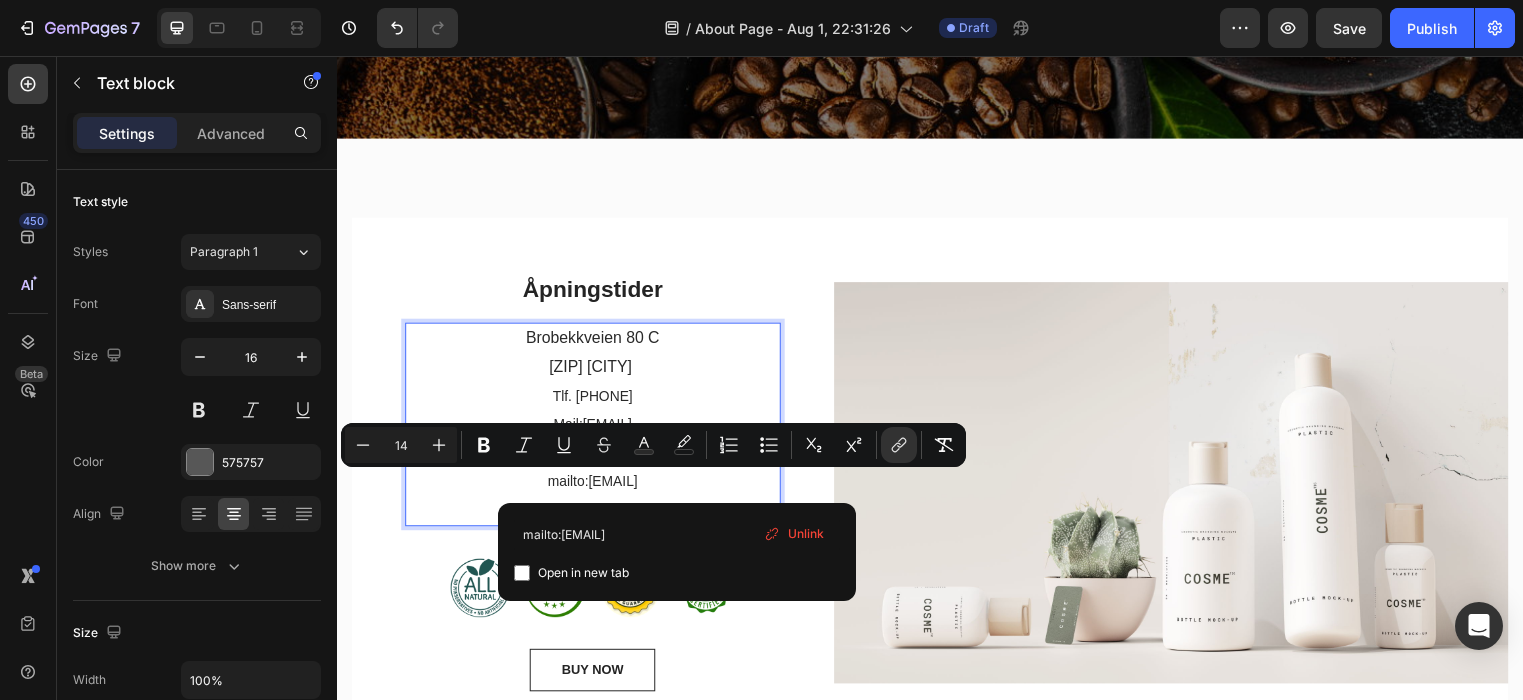 drag, startPoint x: 691, startPoint y: 490, endPoint x: 500, endPoint y: 484, distance: 191.09422 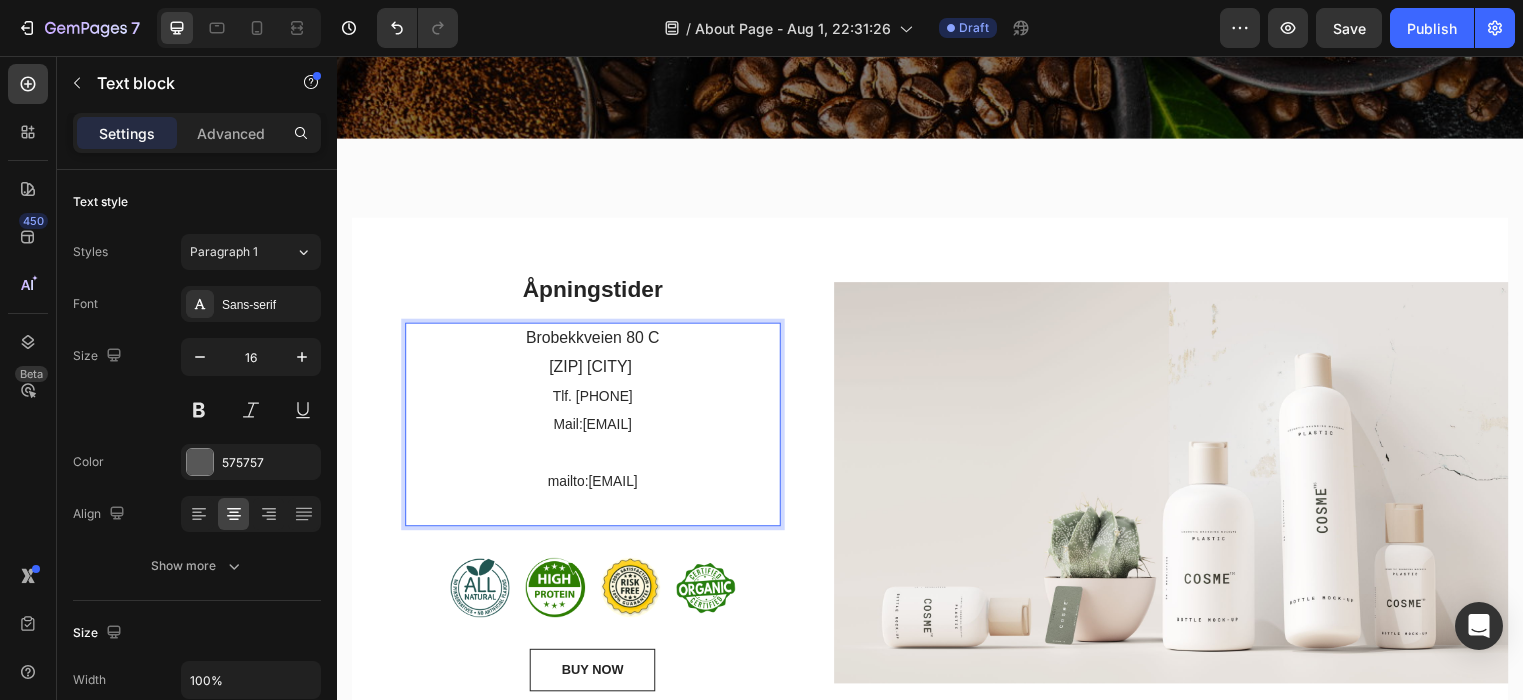 click on "mailto:post@zenzorama.no" at bounding box center [596, 501] 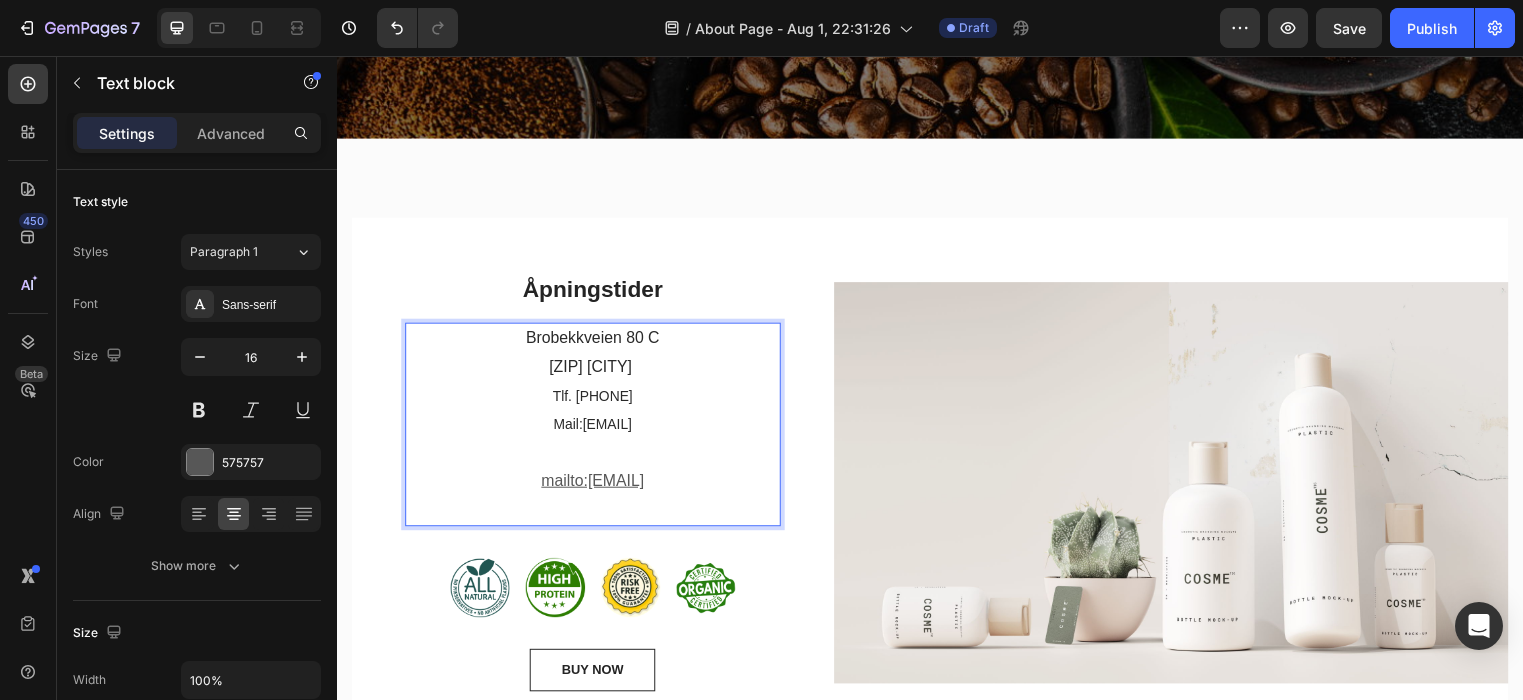 click at bounding box center (596, 457) 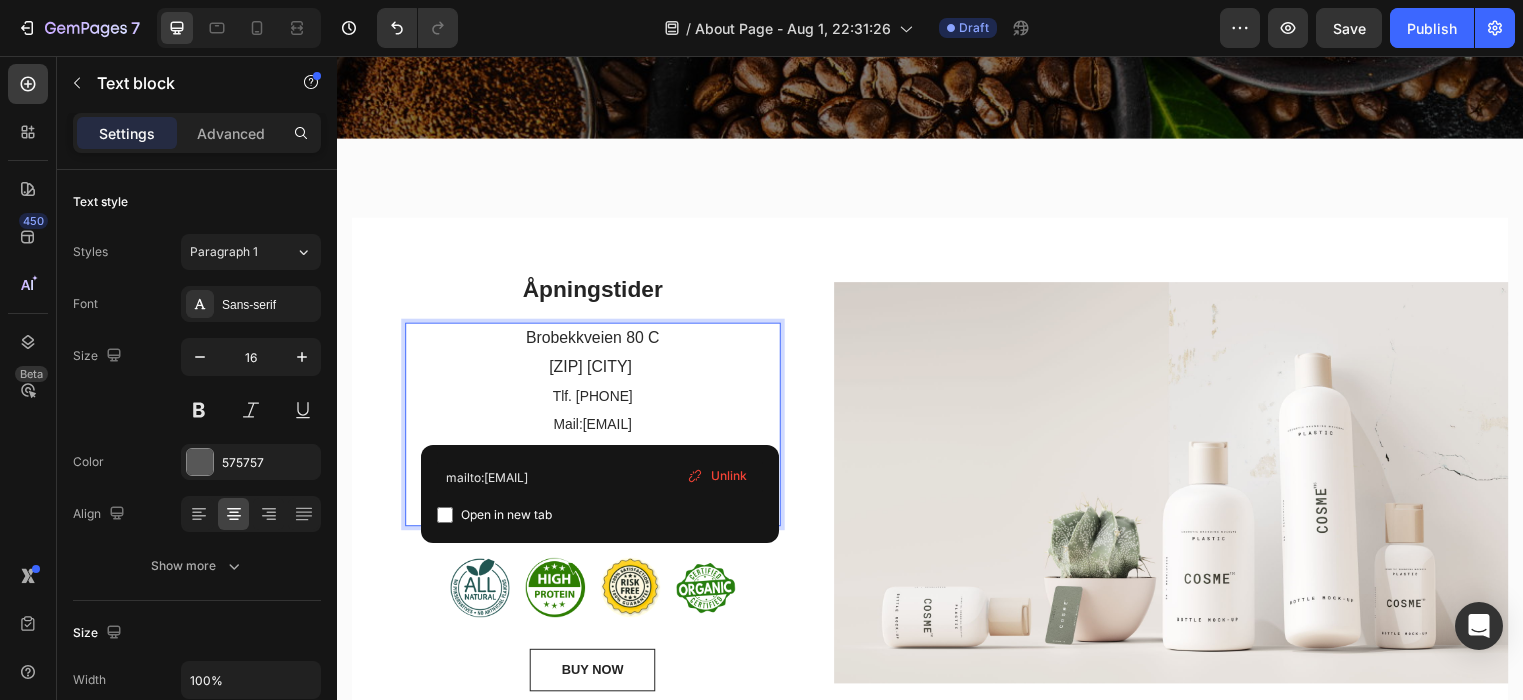 click on "post@zenzorama.no" at bounding box center [611, 429] 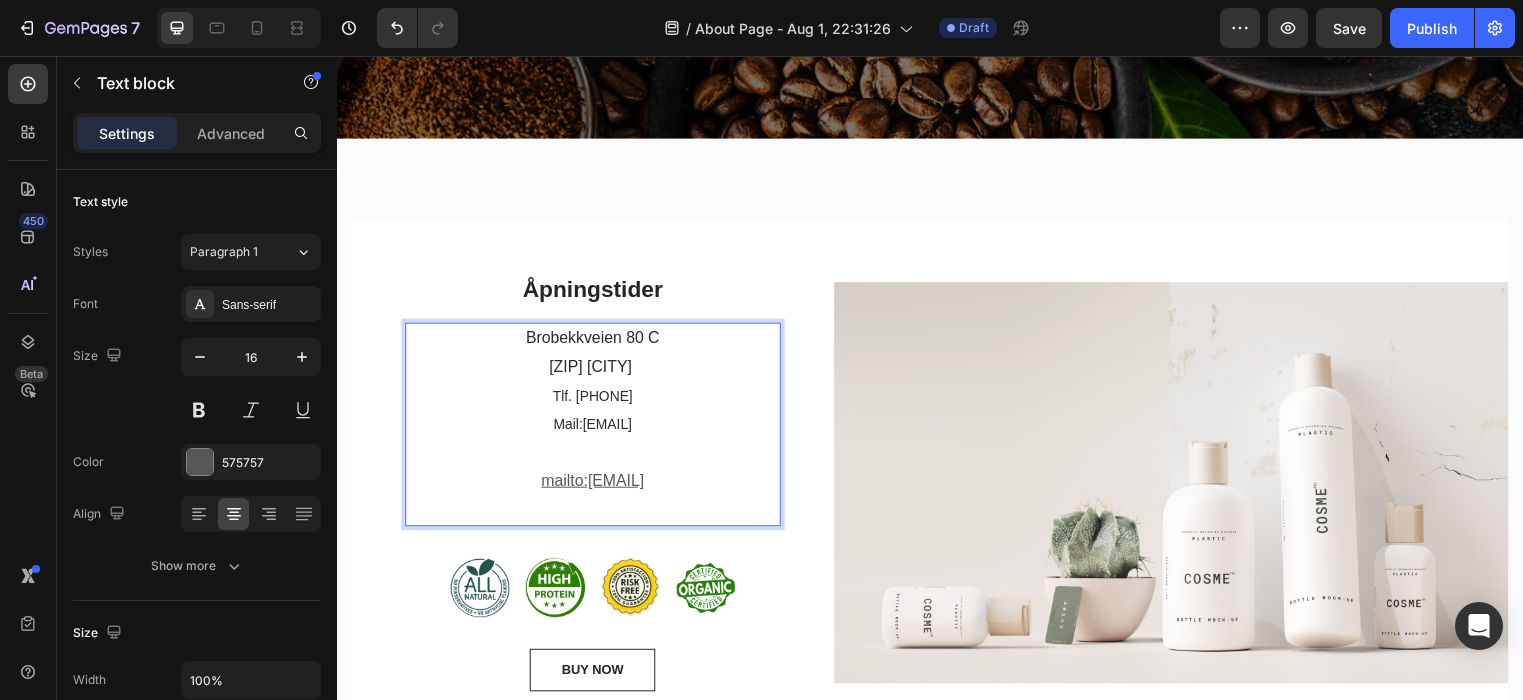 click on "Brobekkveien 80 C 0582 Oslo   Tlf. 400 08 038 Mail:  post@zenzorama.no" at bounding box center [596, 385] 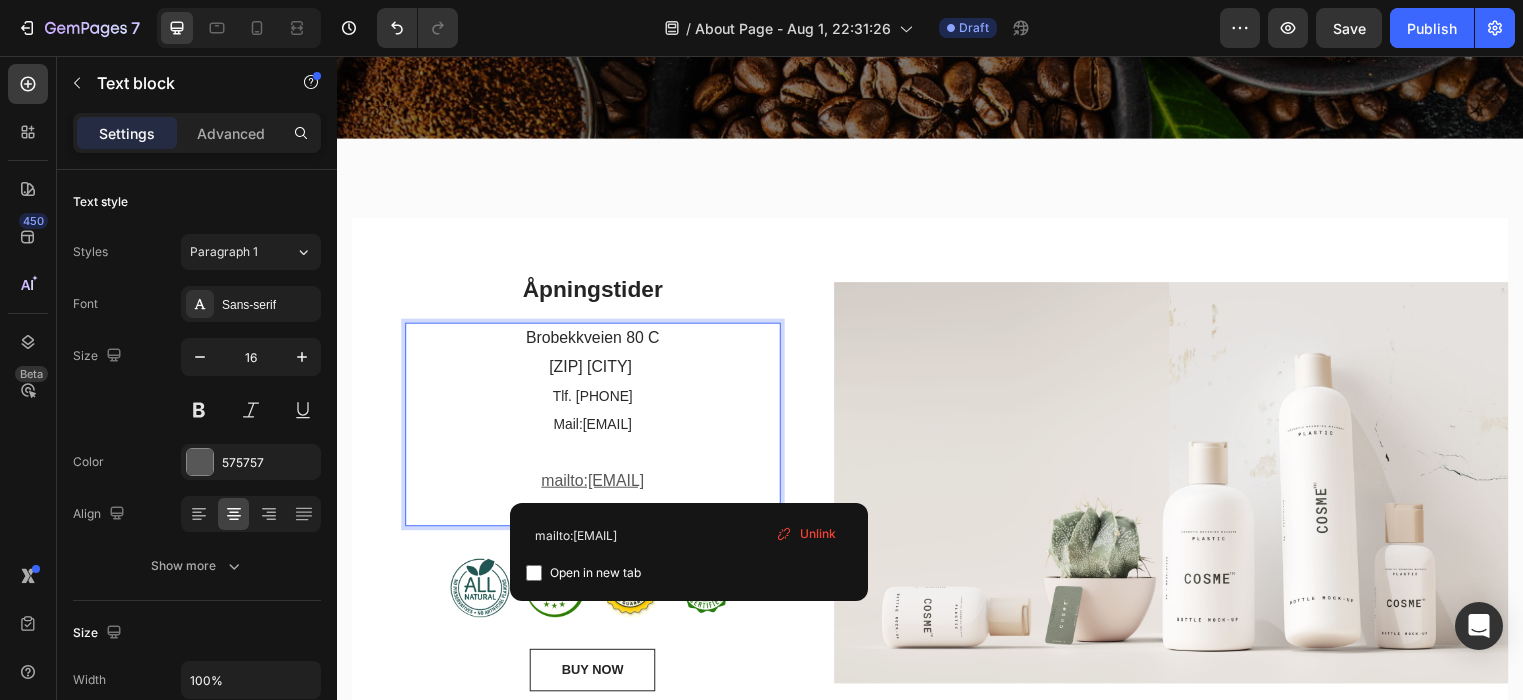 click on "mailto:post@zenzorama.no" at bounding box center [596, 501] 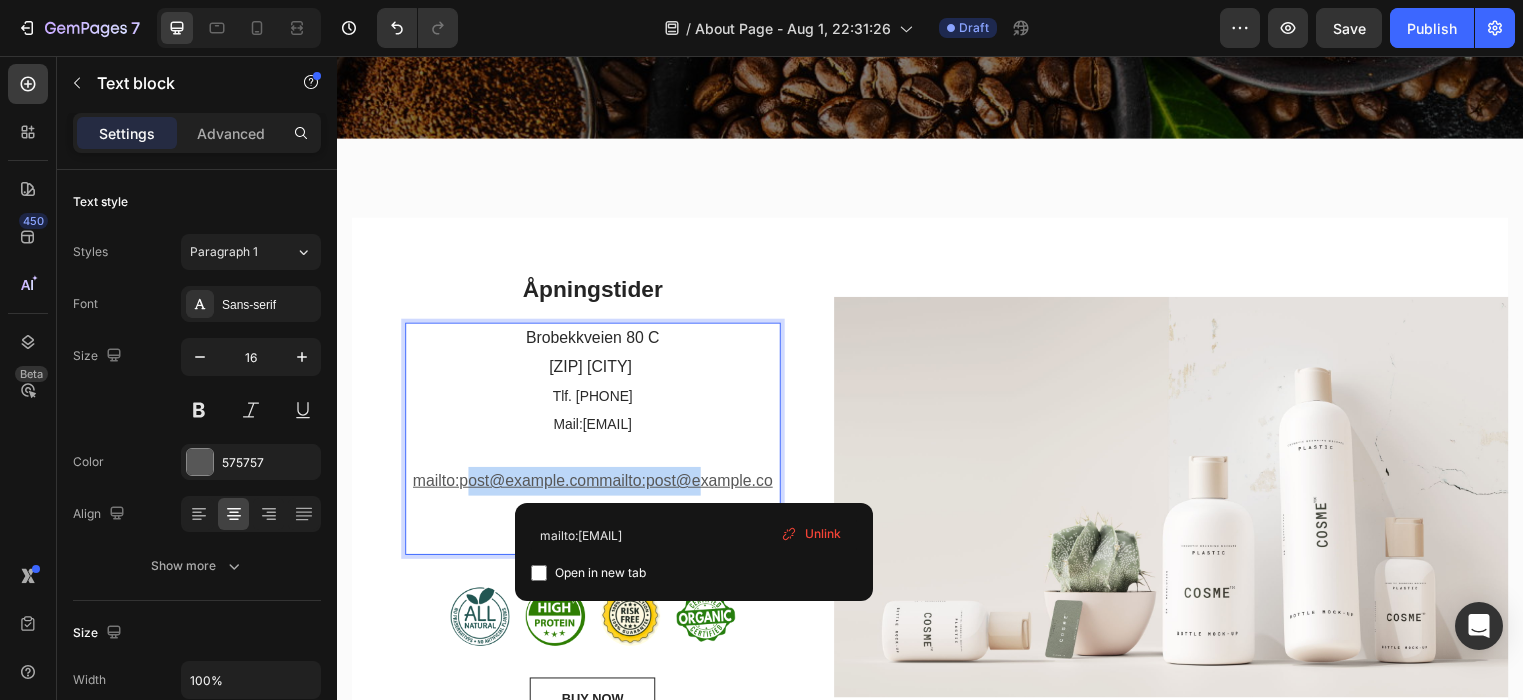 drag, startPoint x: 693, startPoint y: 489, endPoint x: 465, endPoint y: 483, distance: 228.07893 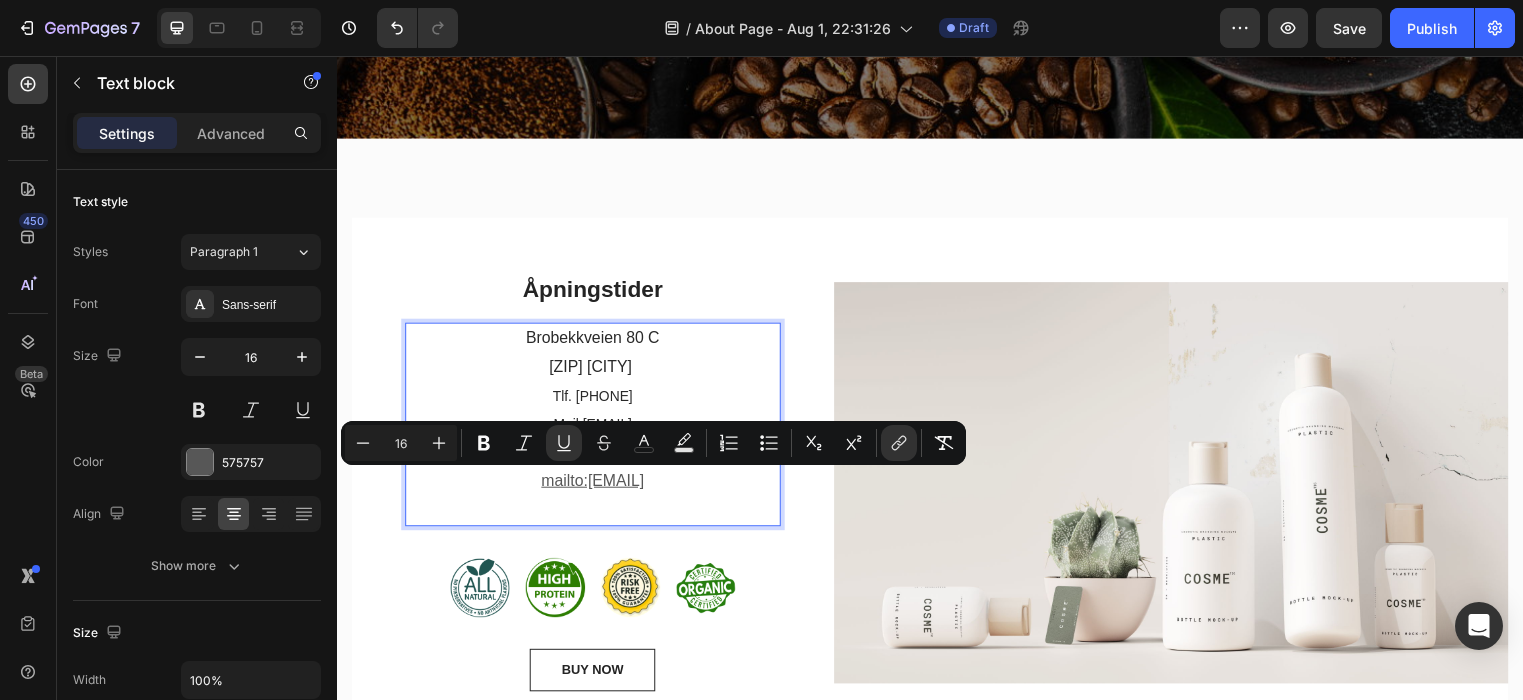drag, startPoint x: 672, startPoint y: 490, endPoint x: 518, endPoint y: 490, distance: 154 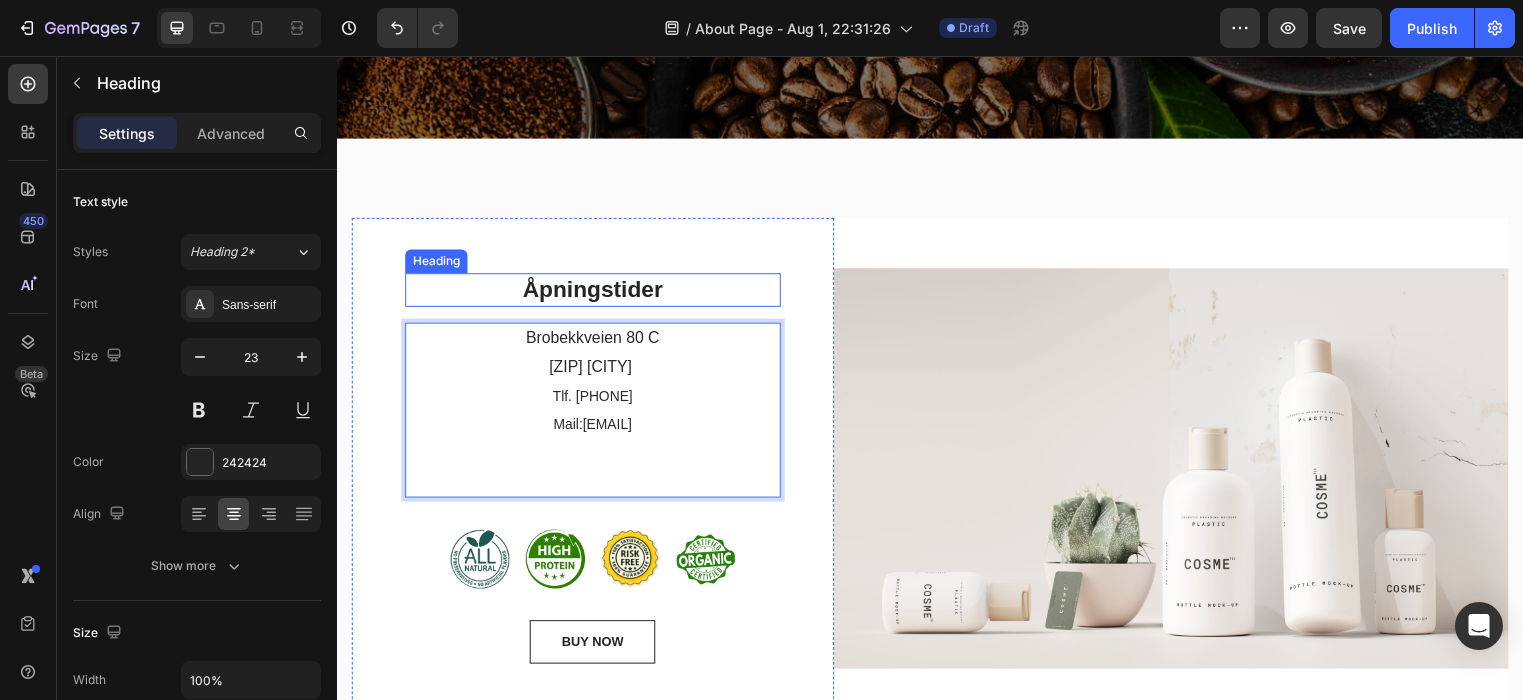 click on "Åpningstider" at bounding box center [596, 293] 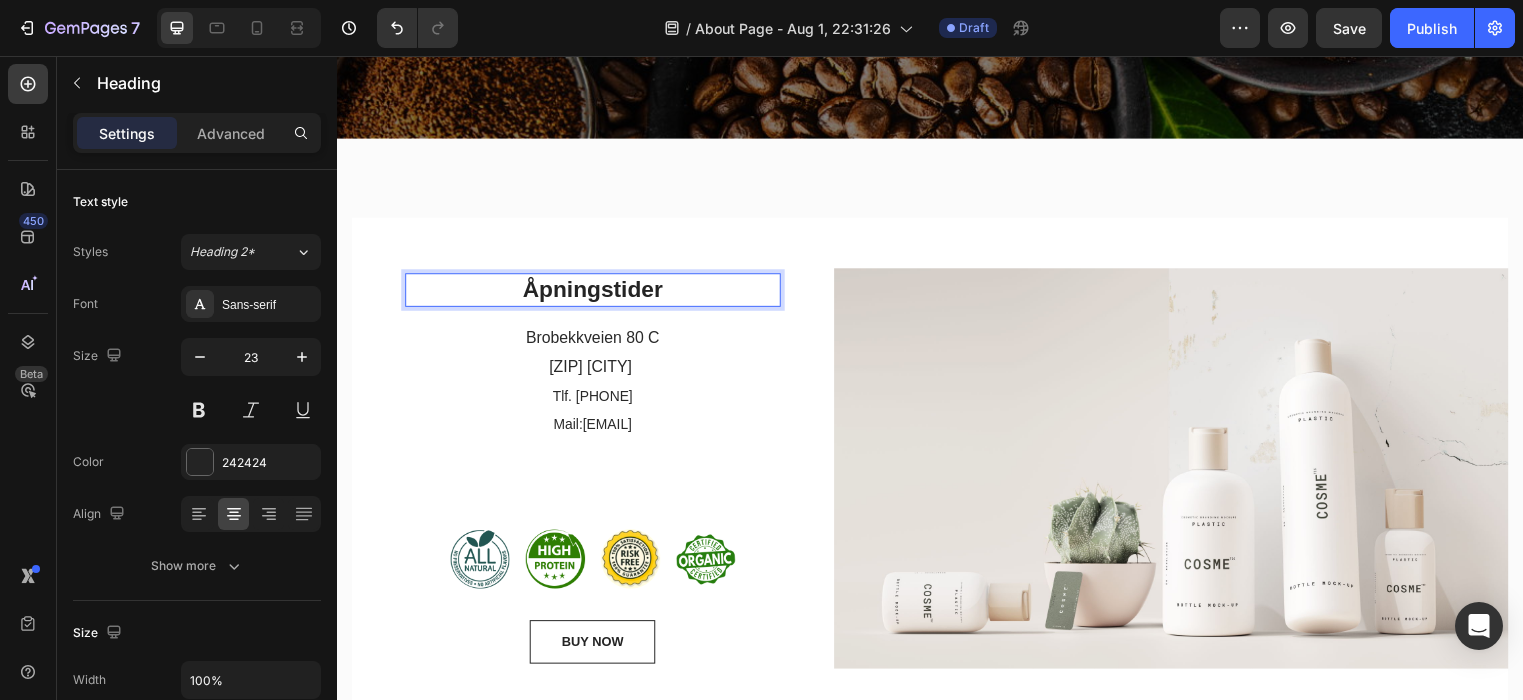 click on "Åpningstider" at bounding box center (596, 293) 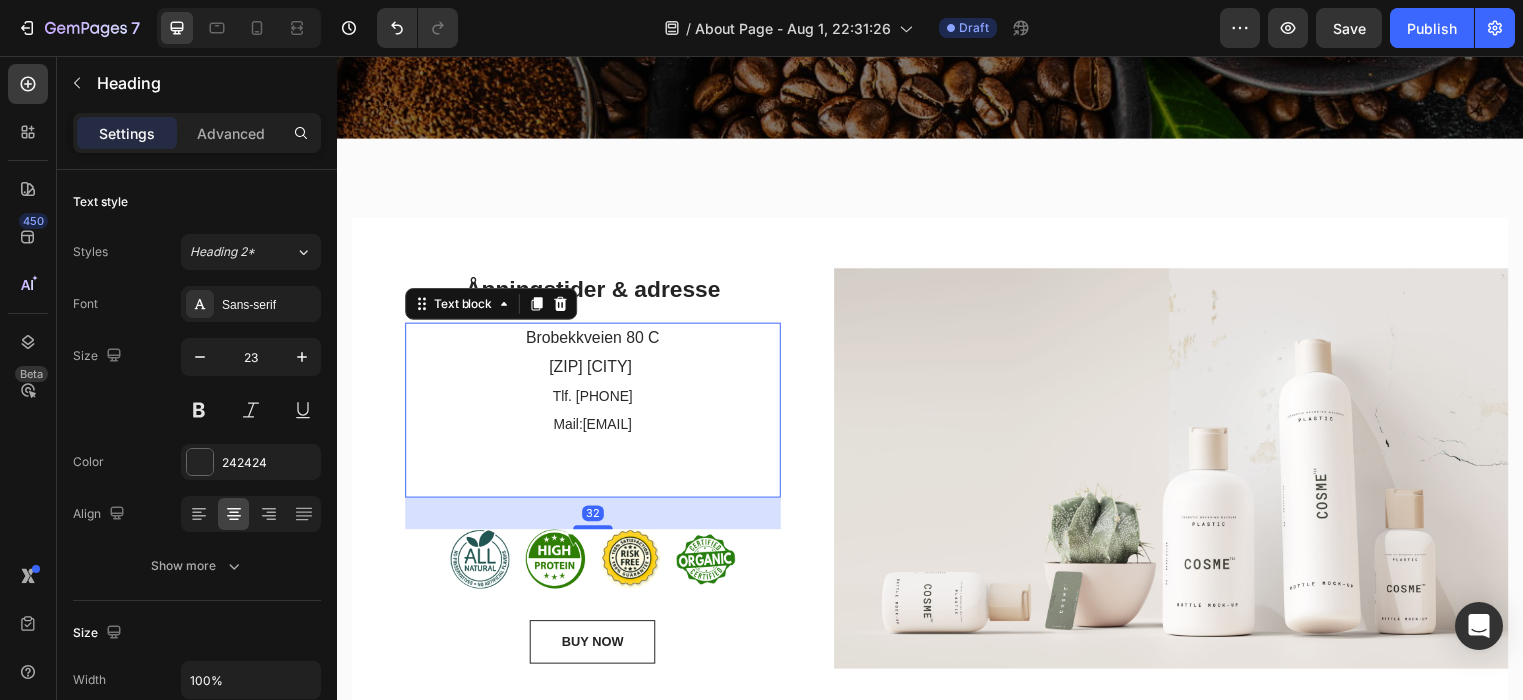 click on "⁠⁠⁠⁠⁠⁠⁠" at bounding box center [596, 472] 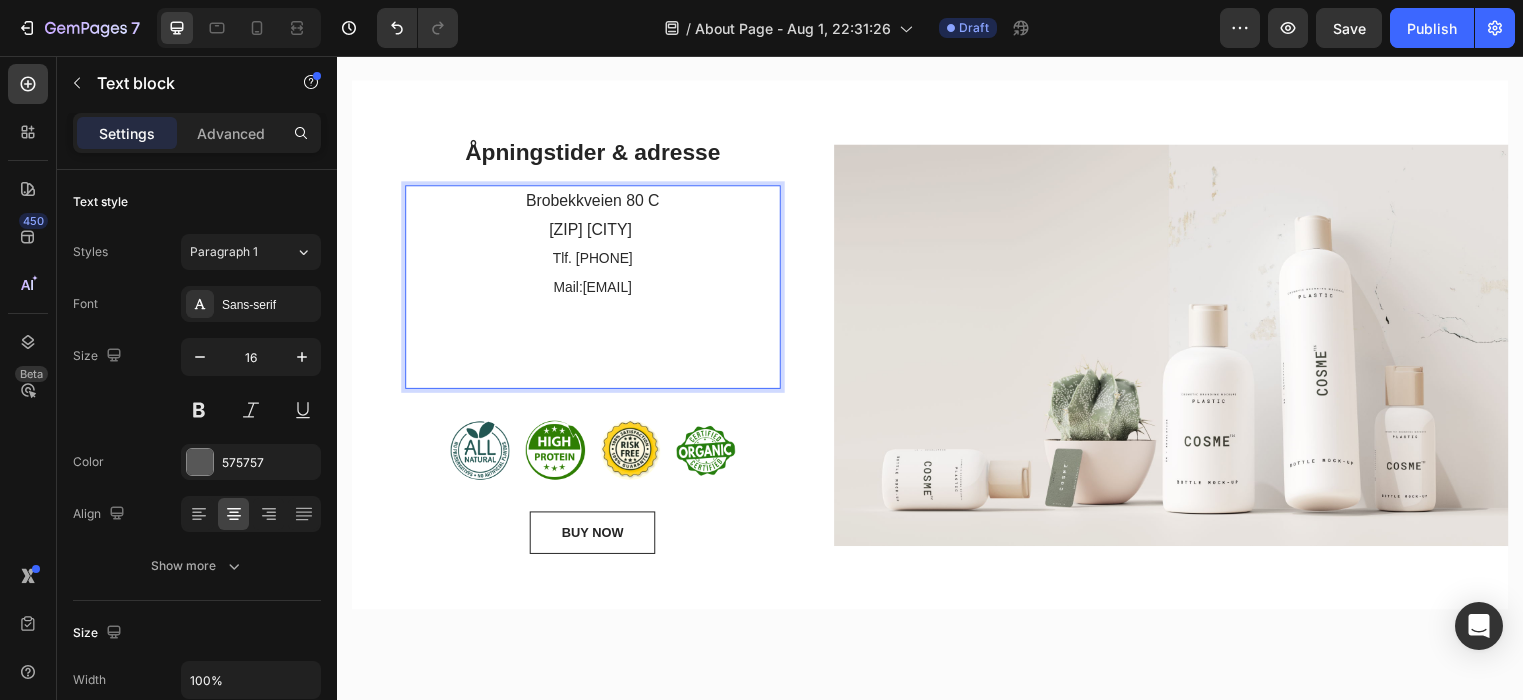scroll, scrollTop: 720, scrollLeft: 0, axis: vertical 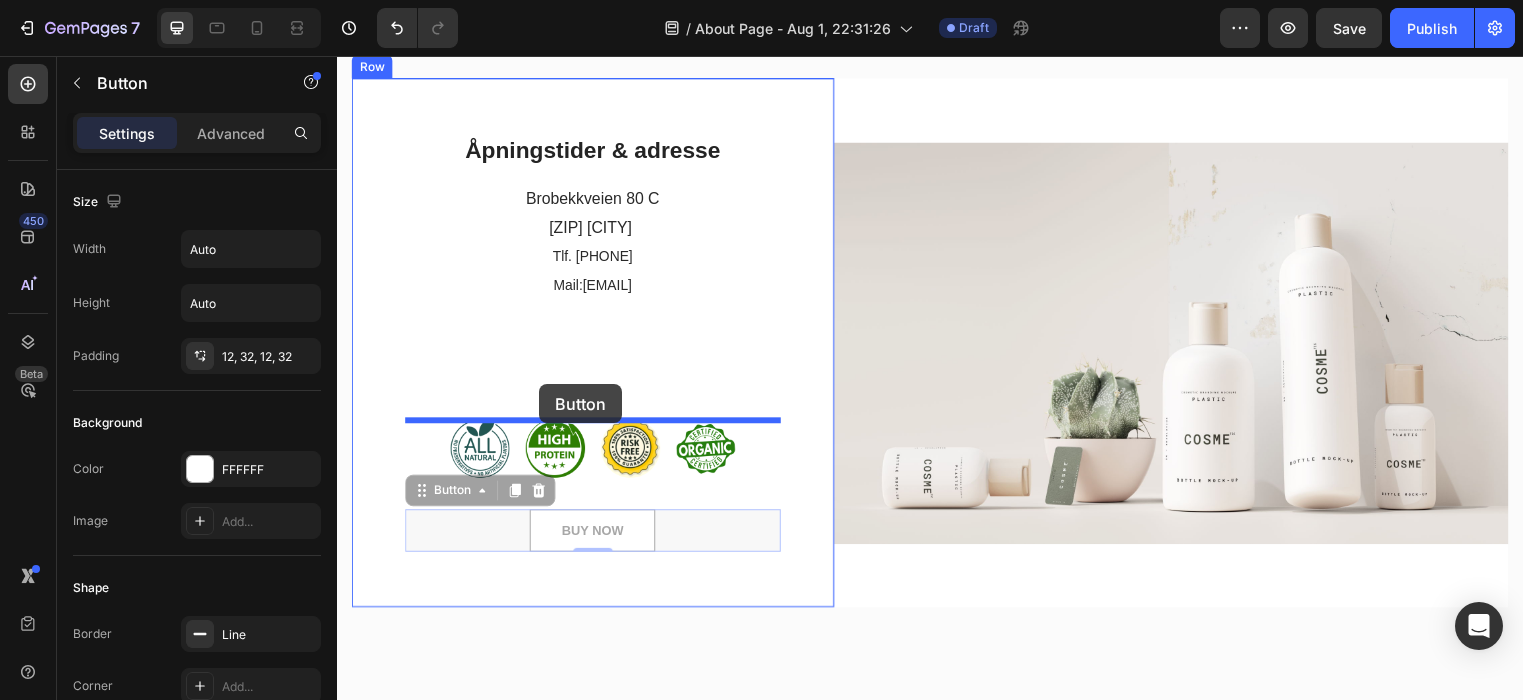 drag, startPoint x: 510, startPoint y: 523, endPoint x: 541, endPoint y: 388, distance: 138.51353 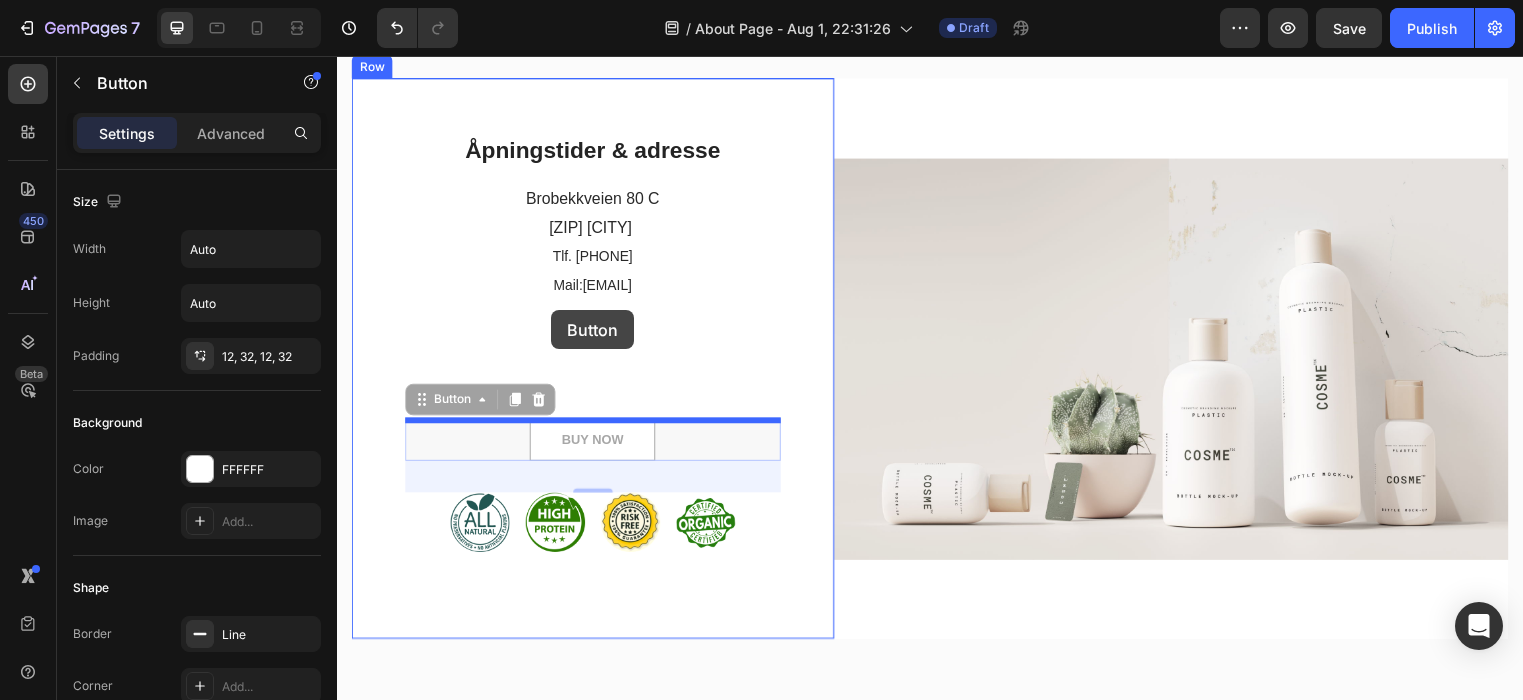 drag, startPoint x: 514, startPoint y: 436, endPoint x: 554, endPoint y: 313, distance: 129.34064 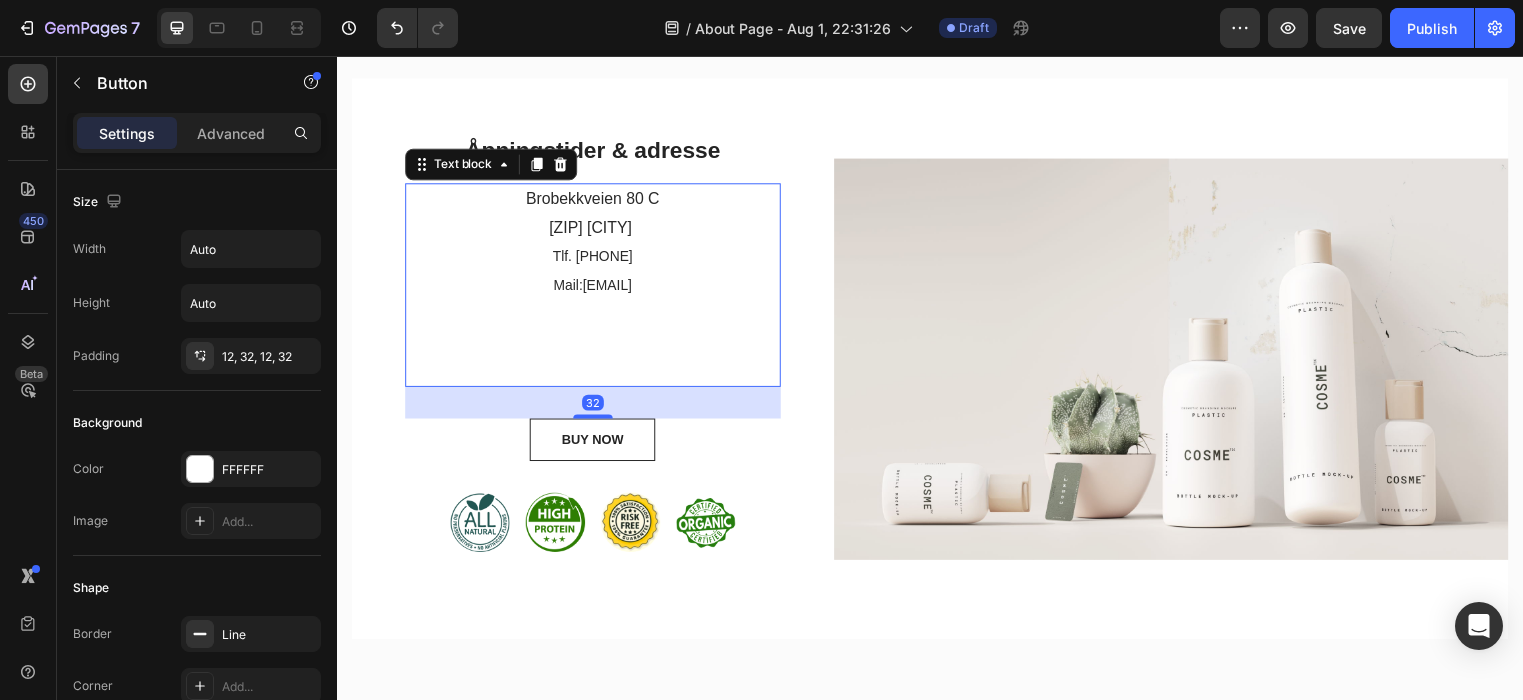click on "Tlf. 400 08 038" at bounding box center [595, 259] 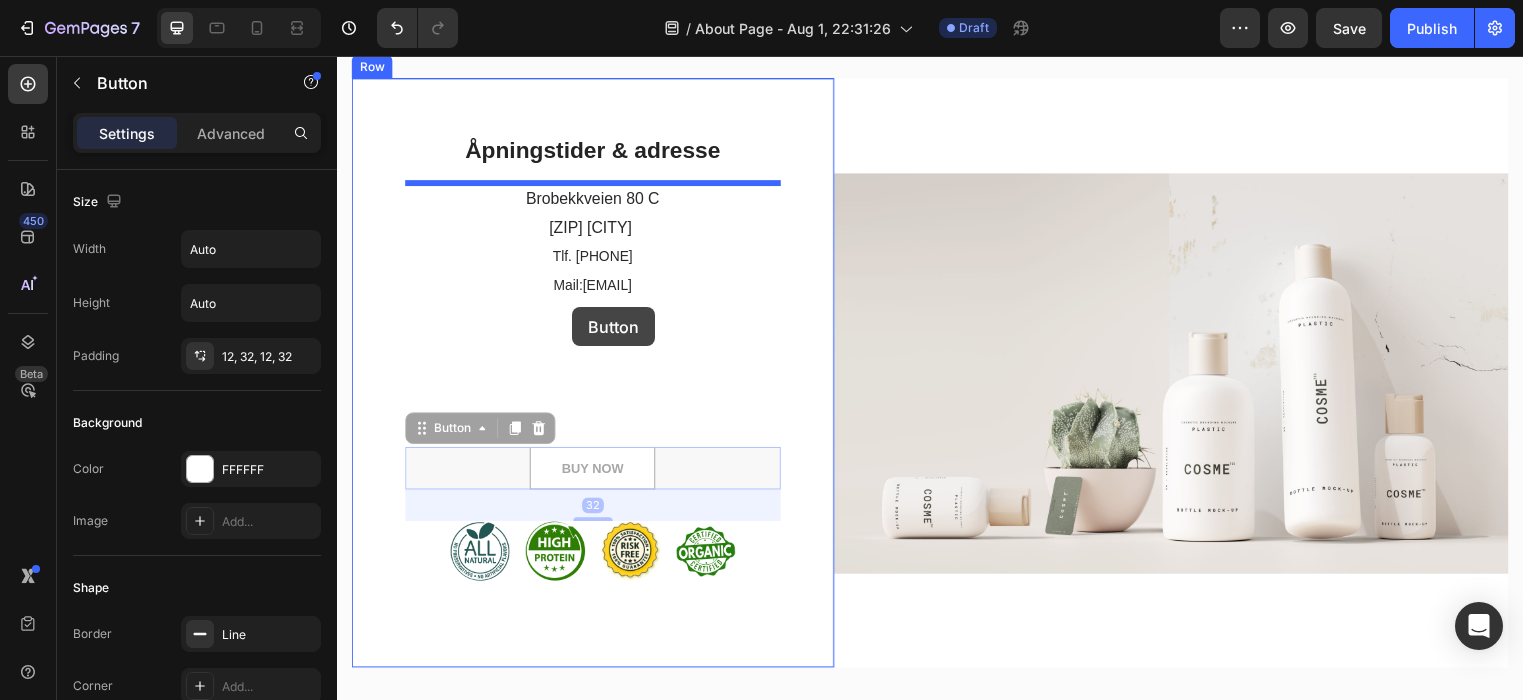 drag, startPoint x: 513, startPoint y: 476, endPoint x: 572, endPoint y: 317, distance: 169.59363 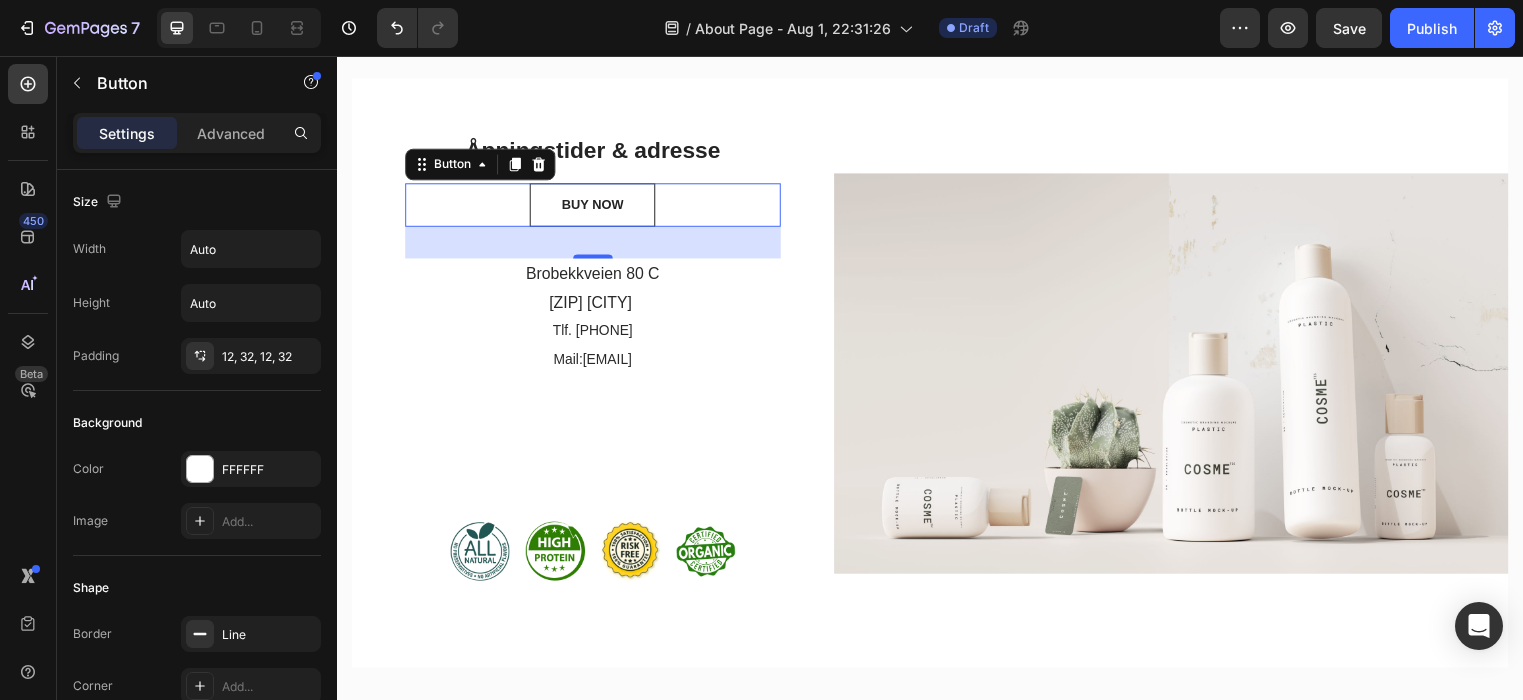 click on "BUY NOW Button   32" at bounding box center [596, 207] 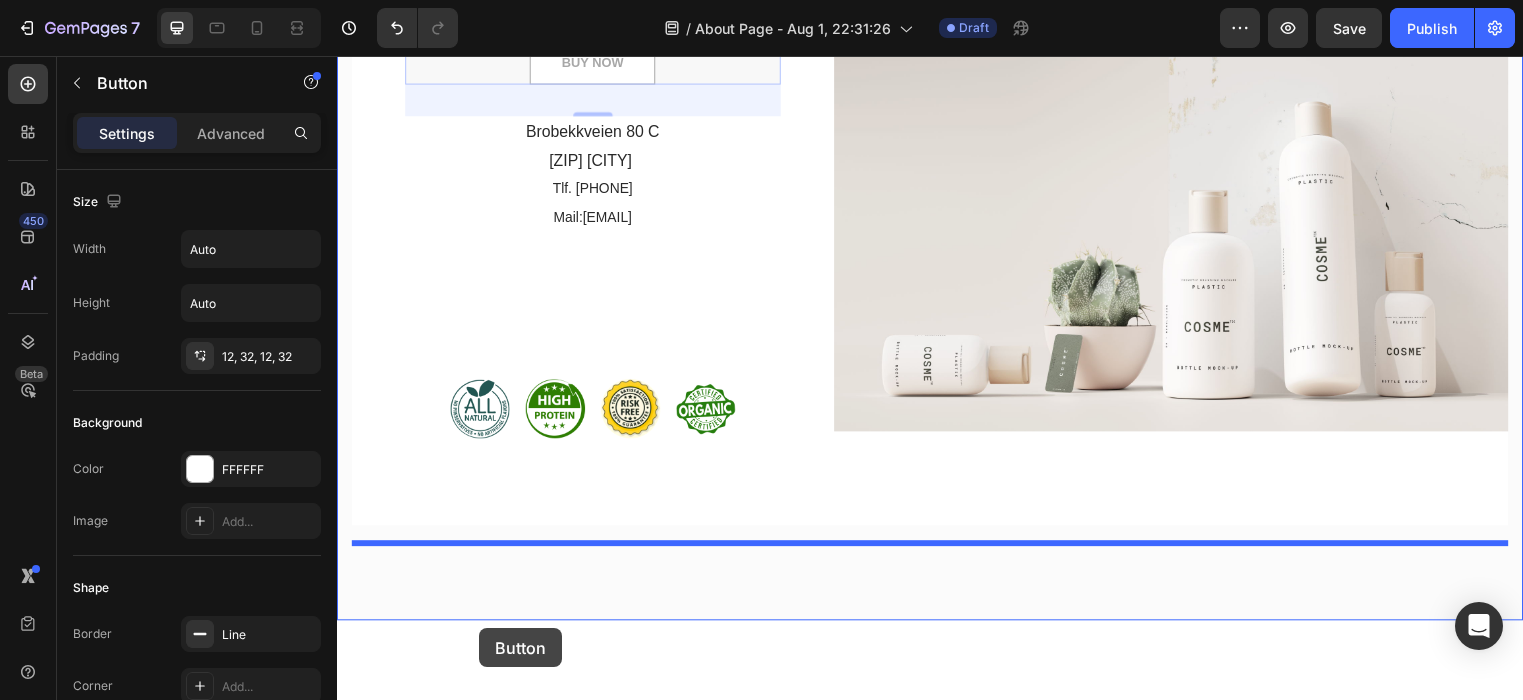 scroll, scrollTop: 872, scrollLeft: 0, axis: vertical 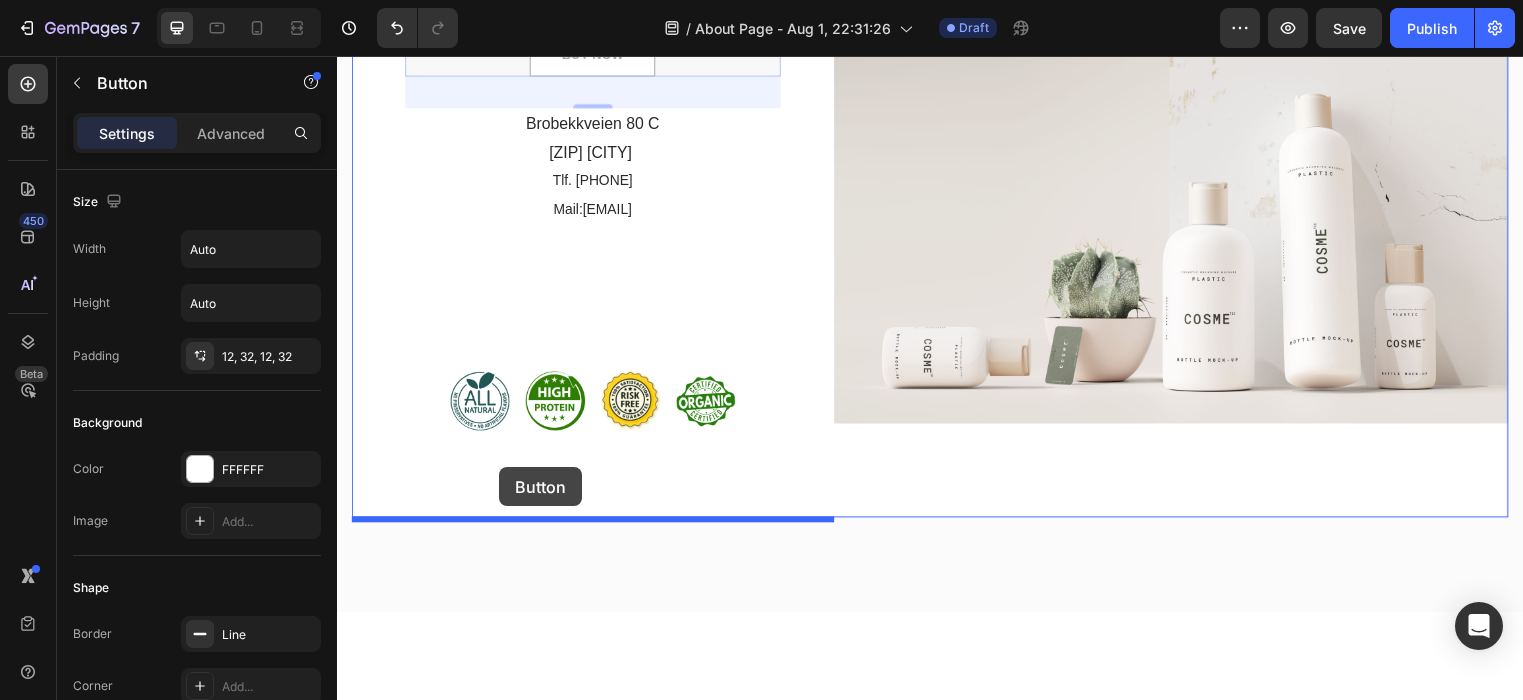 drag, startPoint x: 502, startPoint y: 211, endPoint x: 501, endPoint y: 472, distance: 261.00192 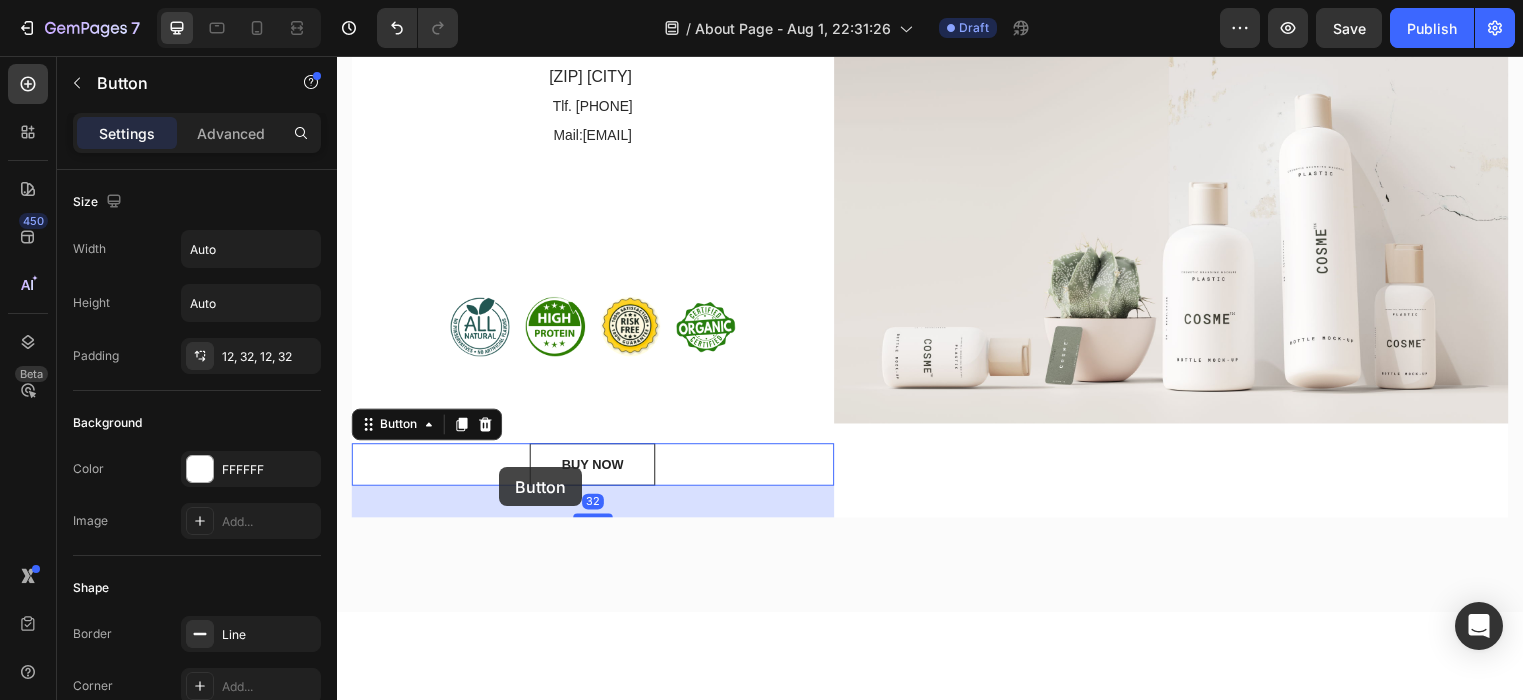 scroll, scrollTop: 797, scrollLeft: 0, axis: vertical 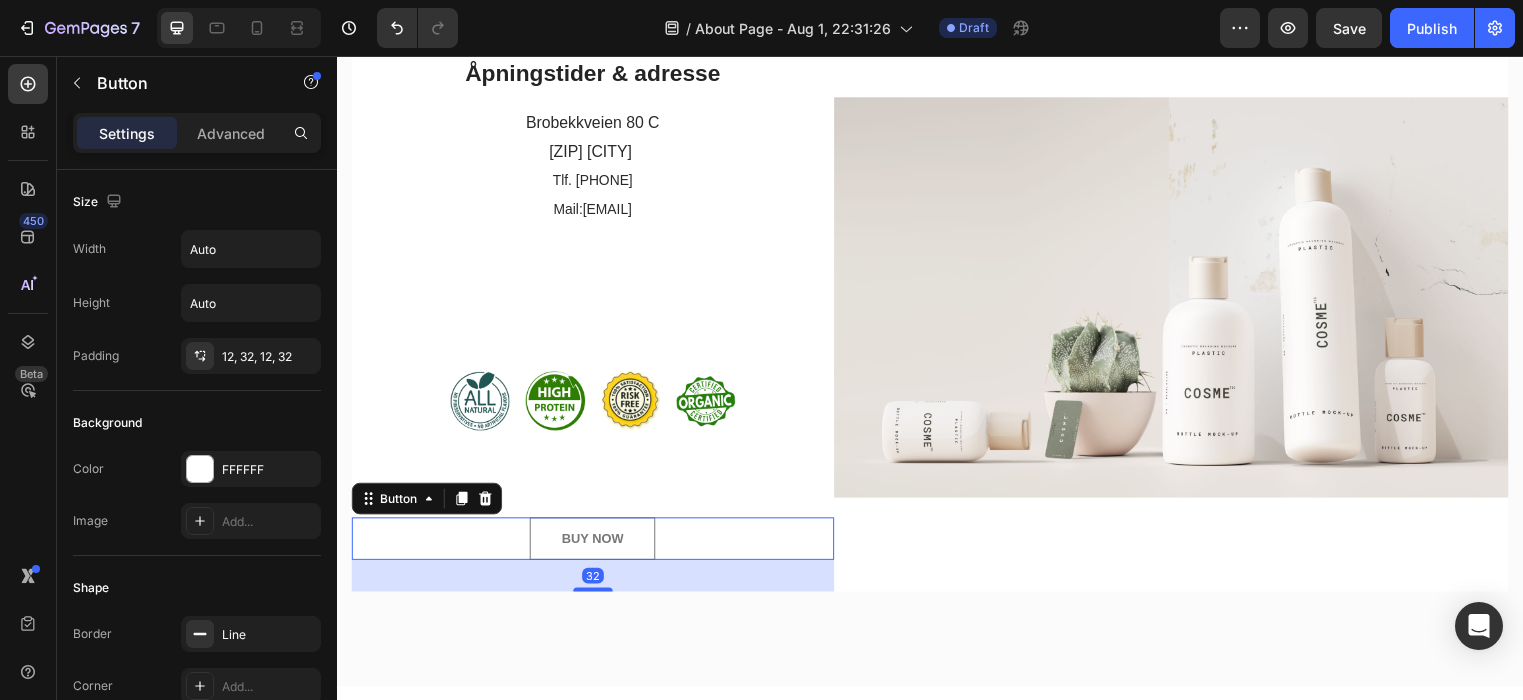 click on "BUY NOW" at bounding box center [595, 545] 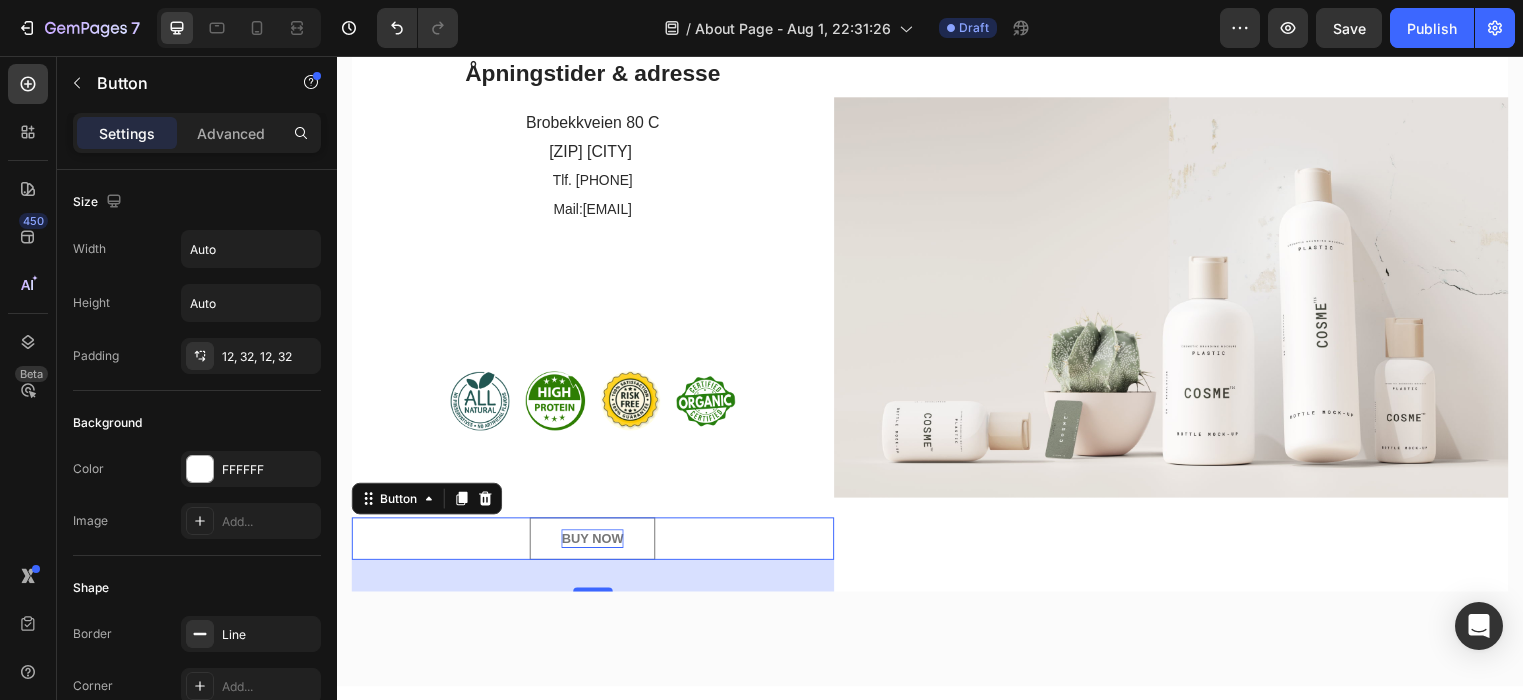 click on "BUY NOW" at bounding box center [595, 545] 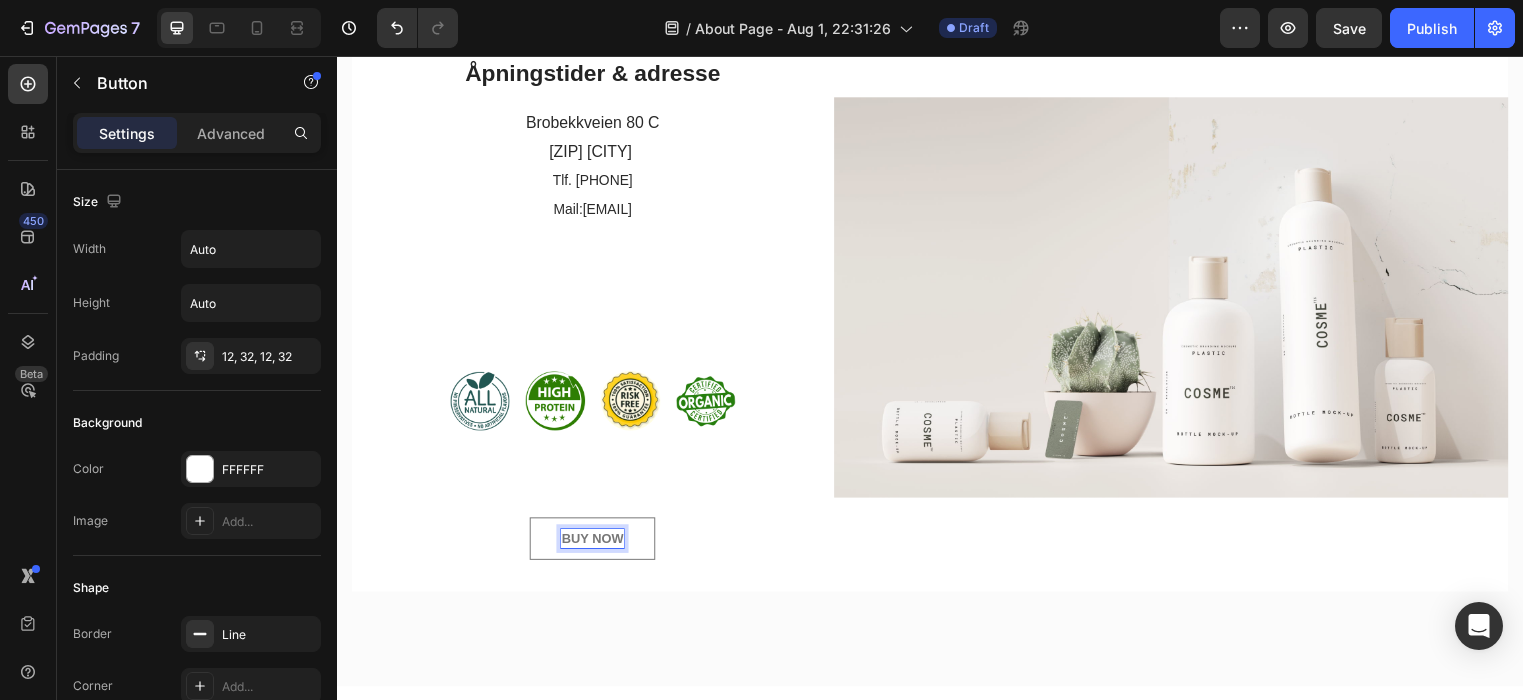 click on "BUY NOW" at bounding box center (595, 545) 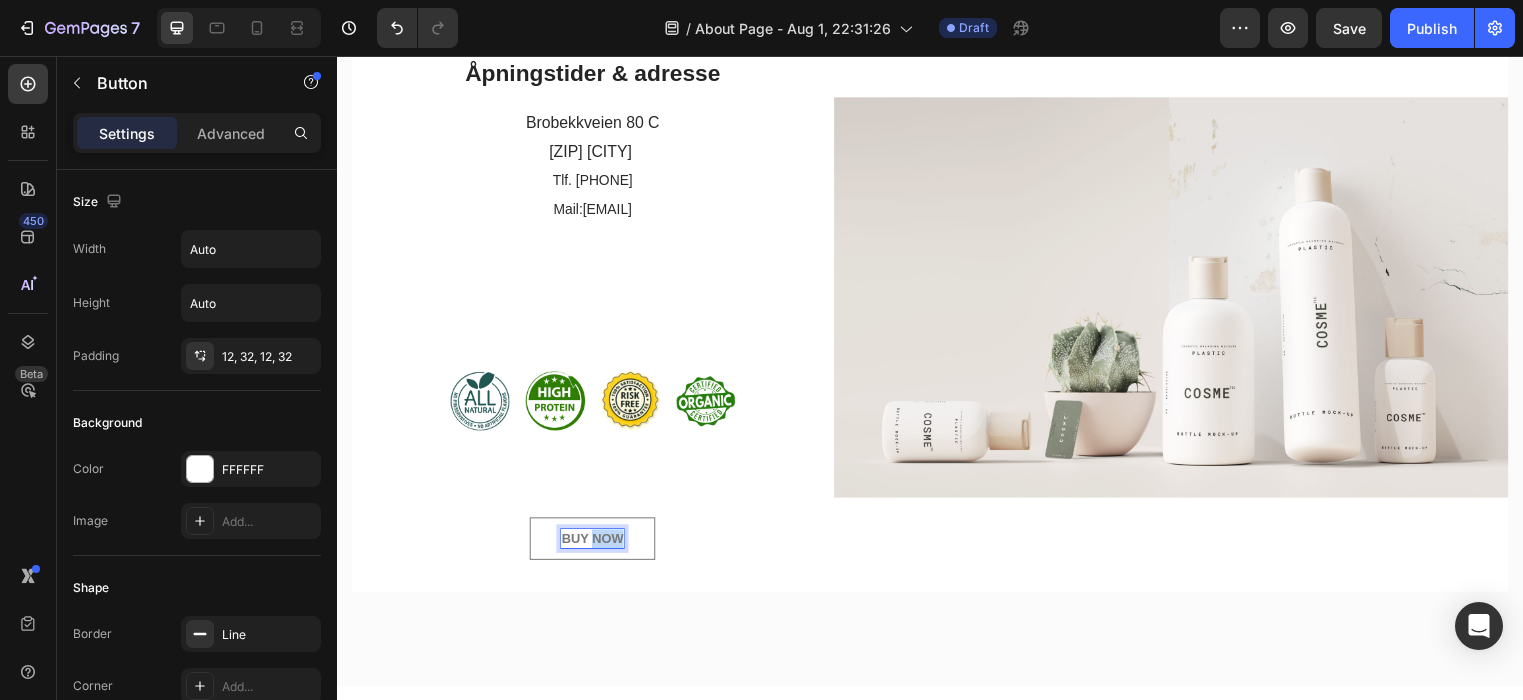 click on "BUY NOW" at bounding box center (595, 545) 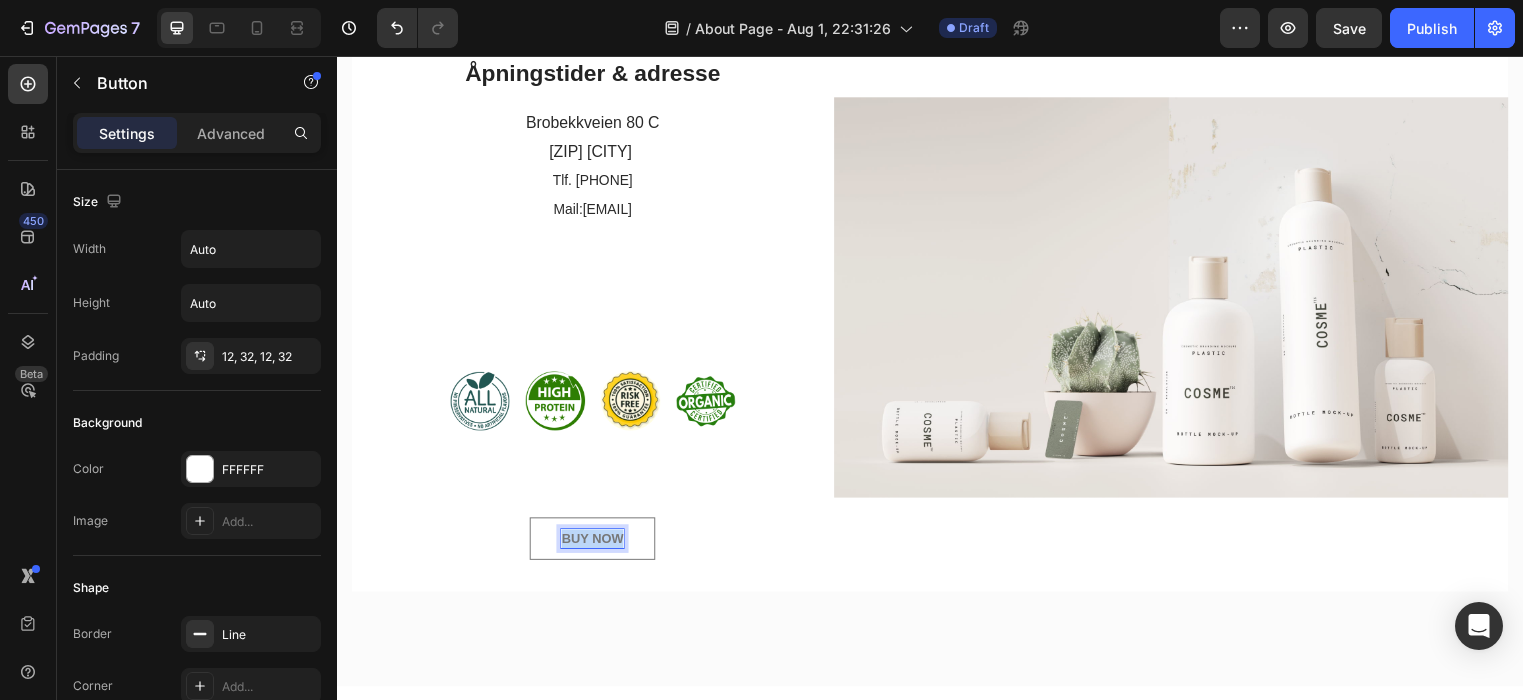 click on "BUY NOW" at bounding box center [595, 545] 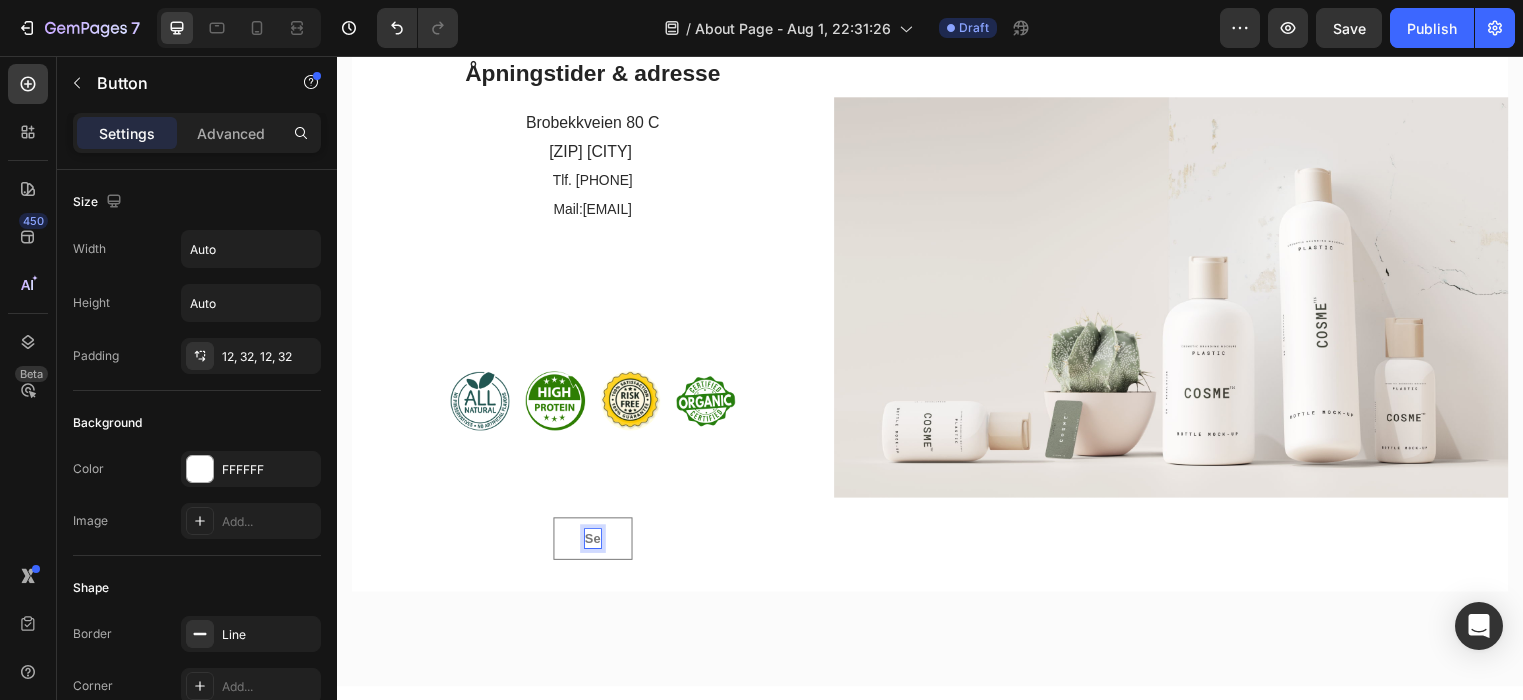 click on "Se" at bounding box center [596, 545] 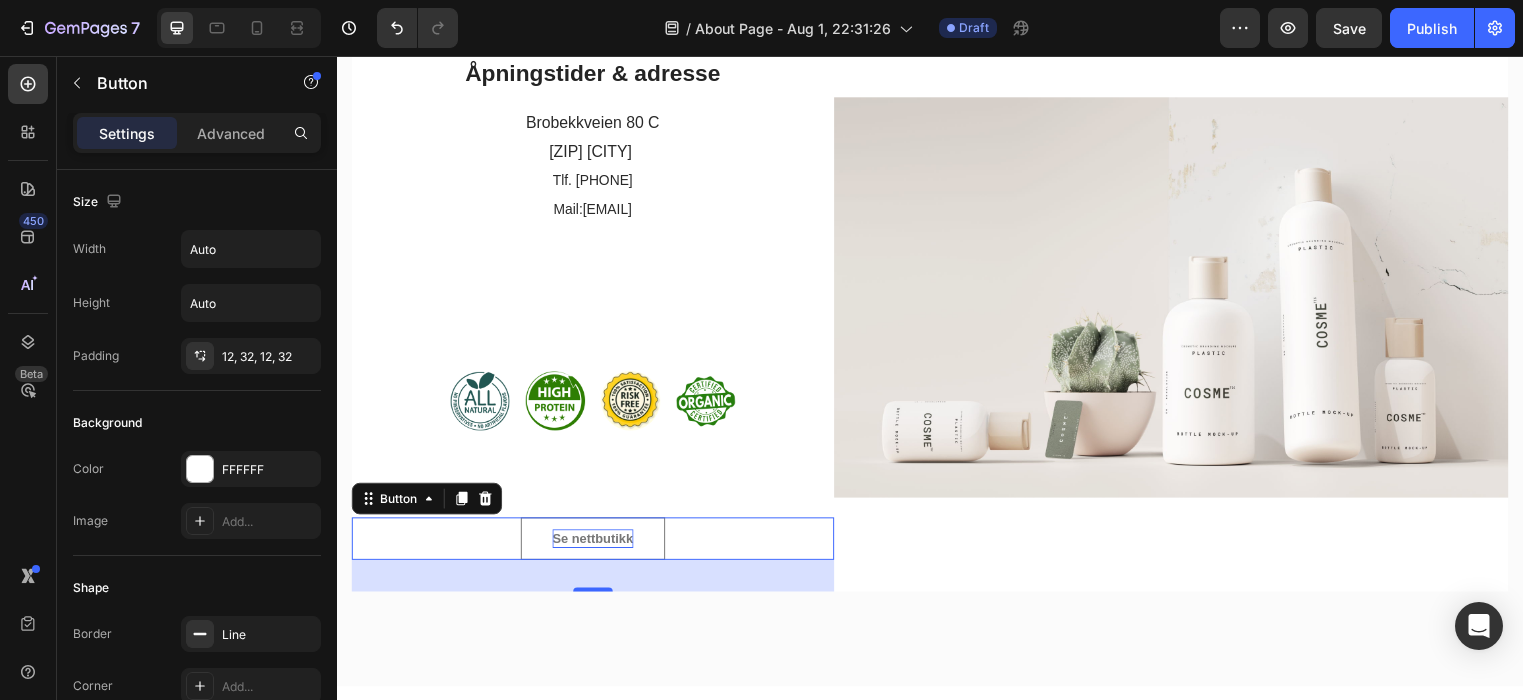 click on "Se nettbutikk Button   32" at bounding box center (596, 545) 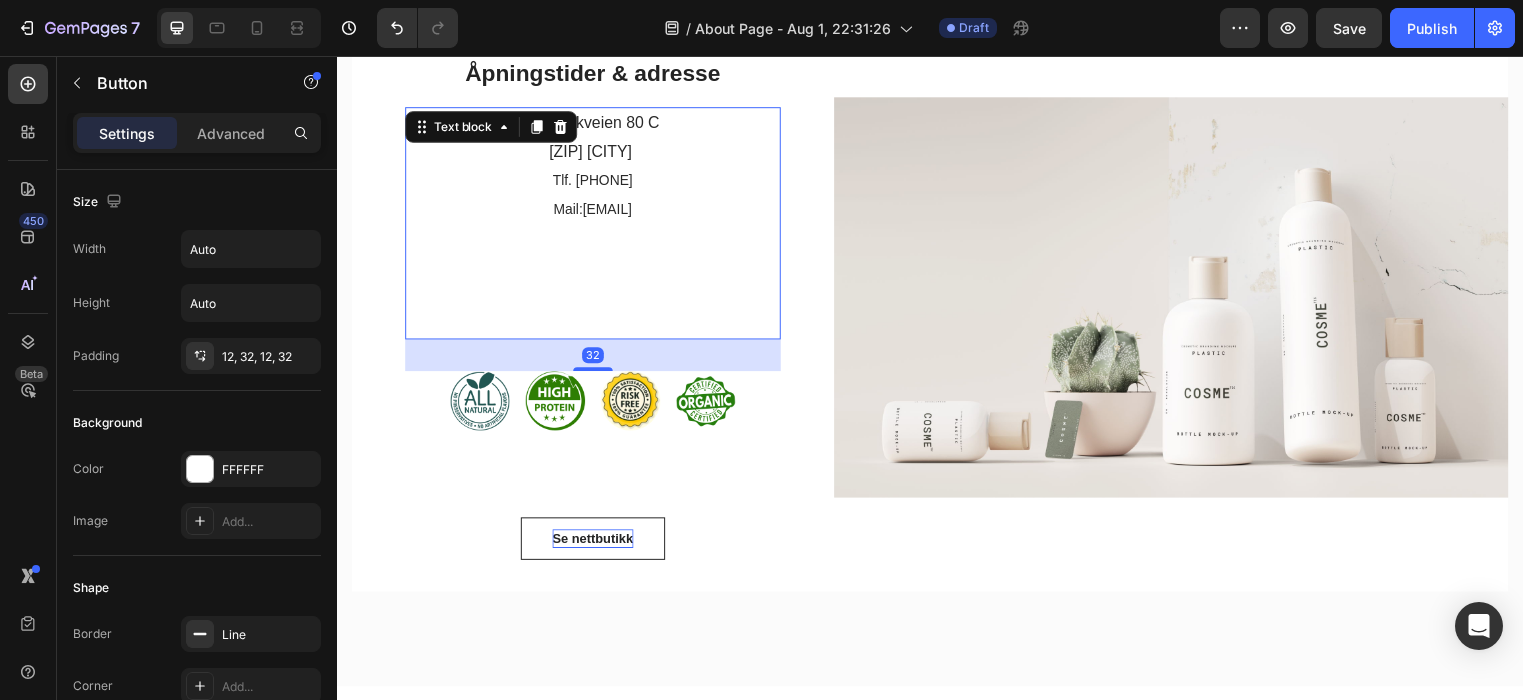 click at bounding box center [596, 282] 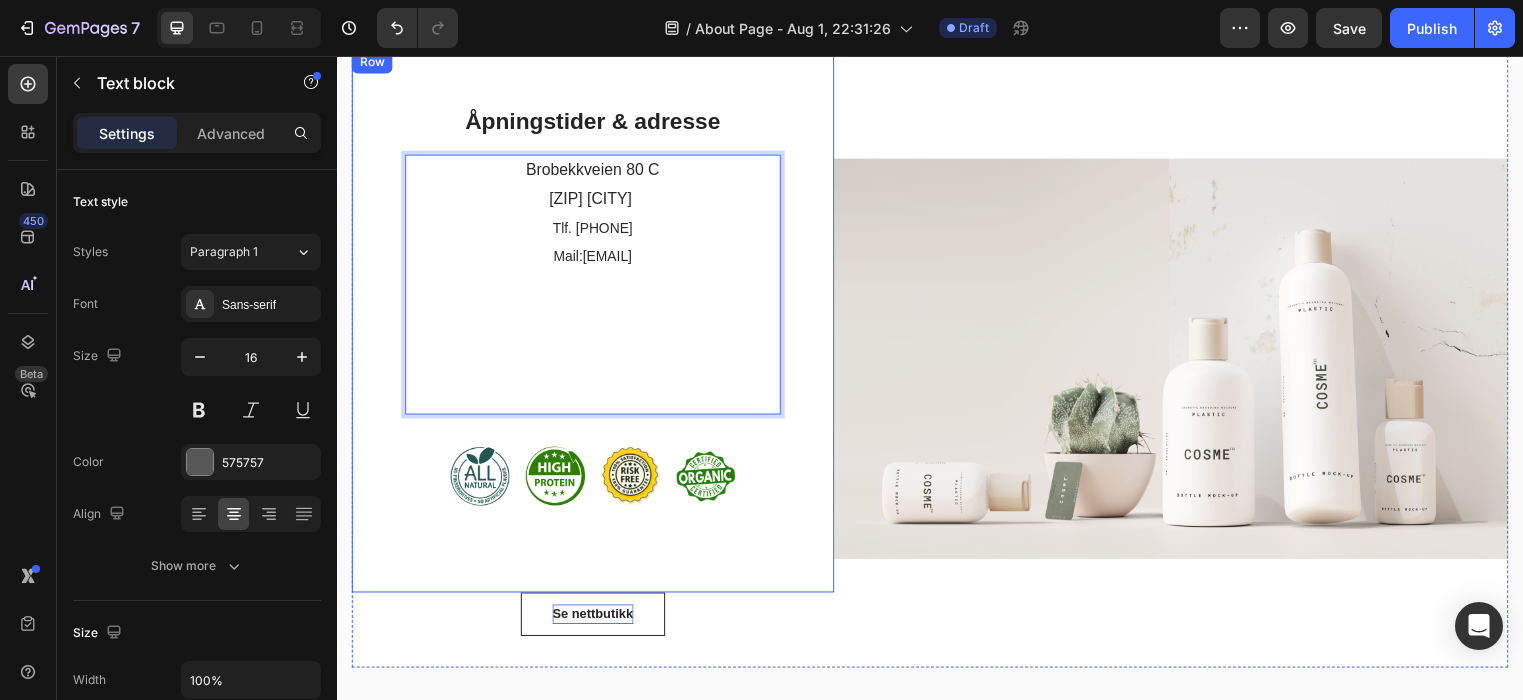scroll, scrollTop: 747, scrollLeft: 0, axis: vertical 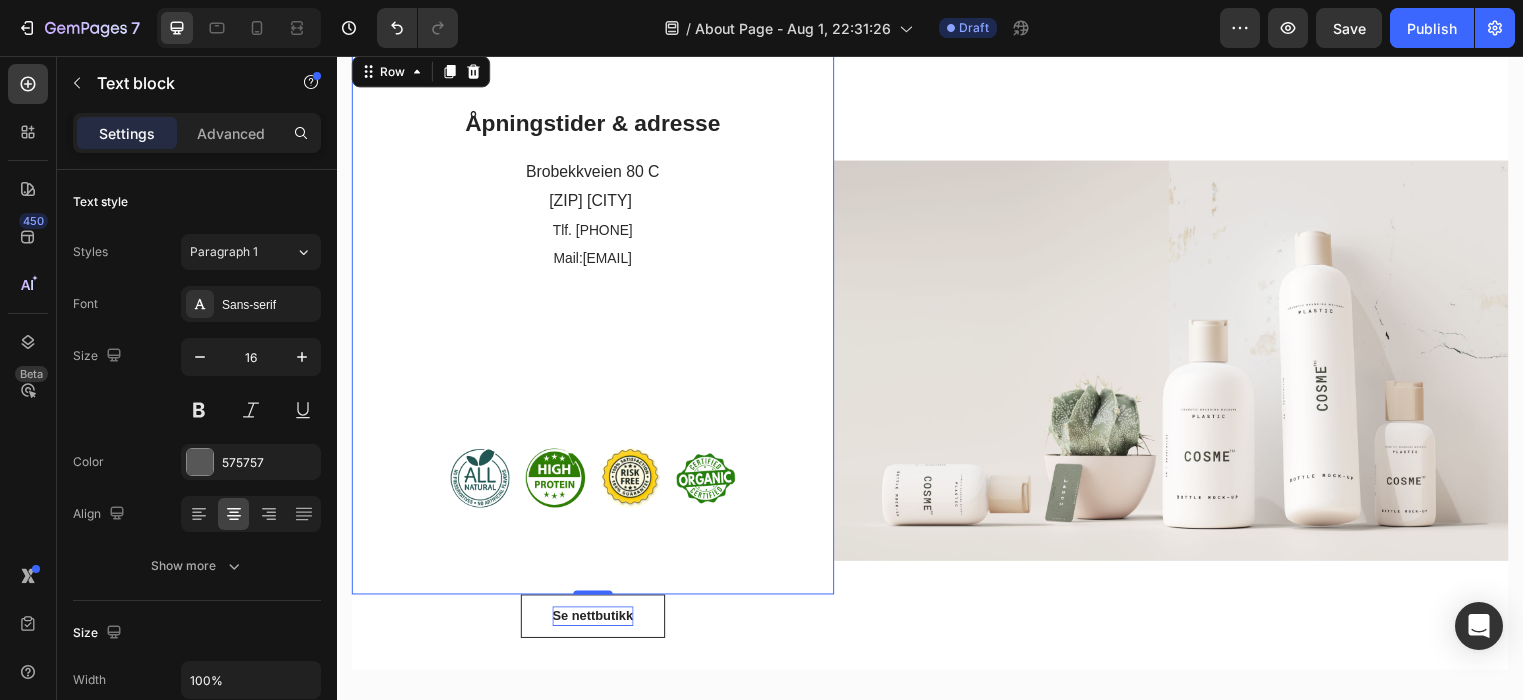 click on "Åpningstider & adresse Heading Brobekkveien 80 C 0582 Oslo   Tlf. 400 08 038 Mail:  post@zenzorama.no ⁠⁠⁠⁠⁠⁠⁠ Text block Image Image Image Image Row Row   0" at bounding box center (596, 326) 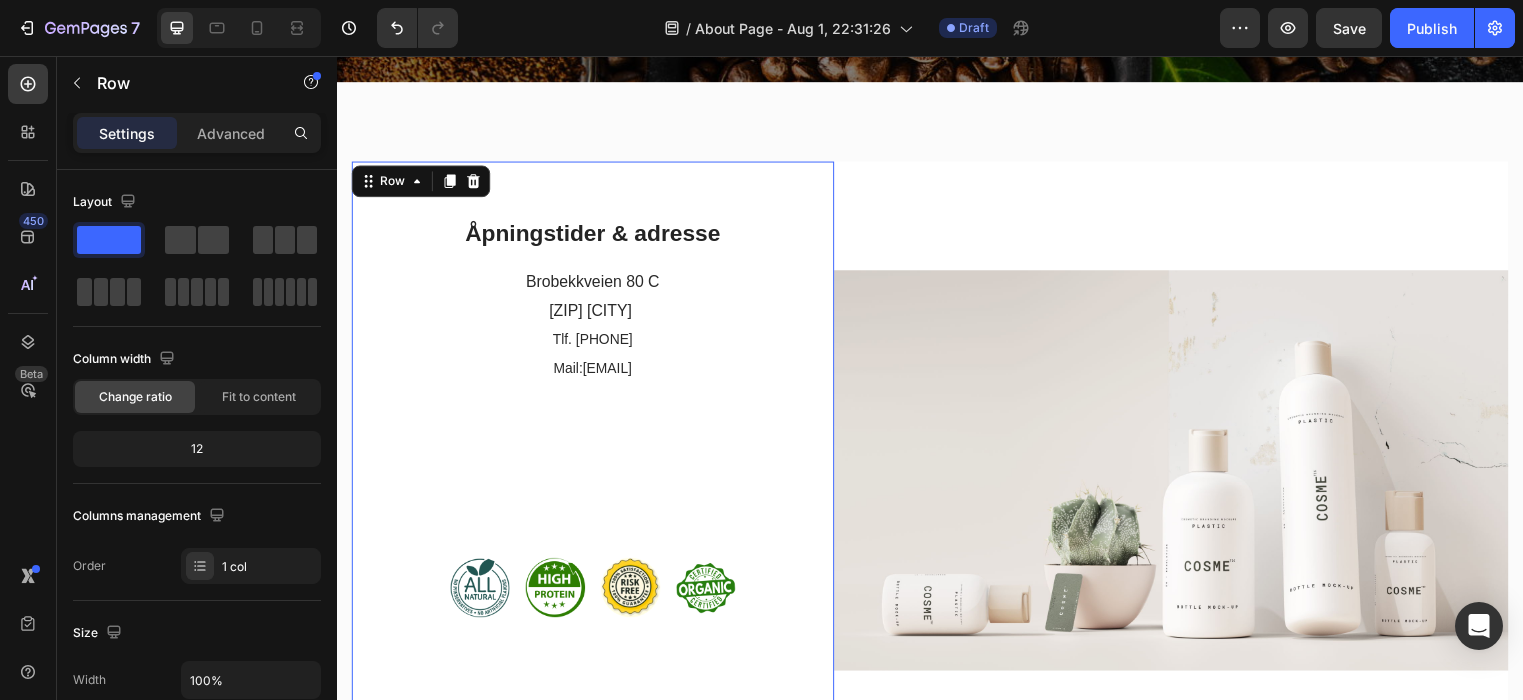 scroll, scrollTop: 651, scrollLeft: 0, axis: vertical 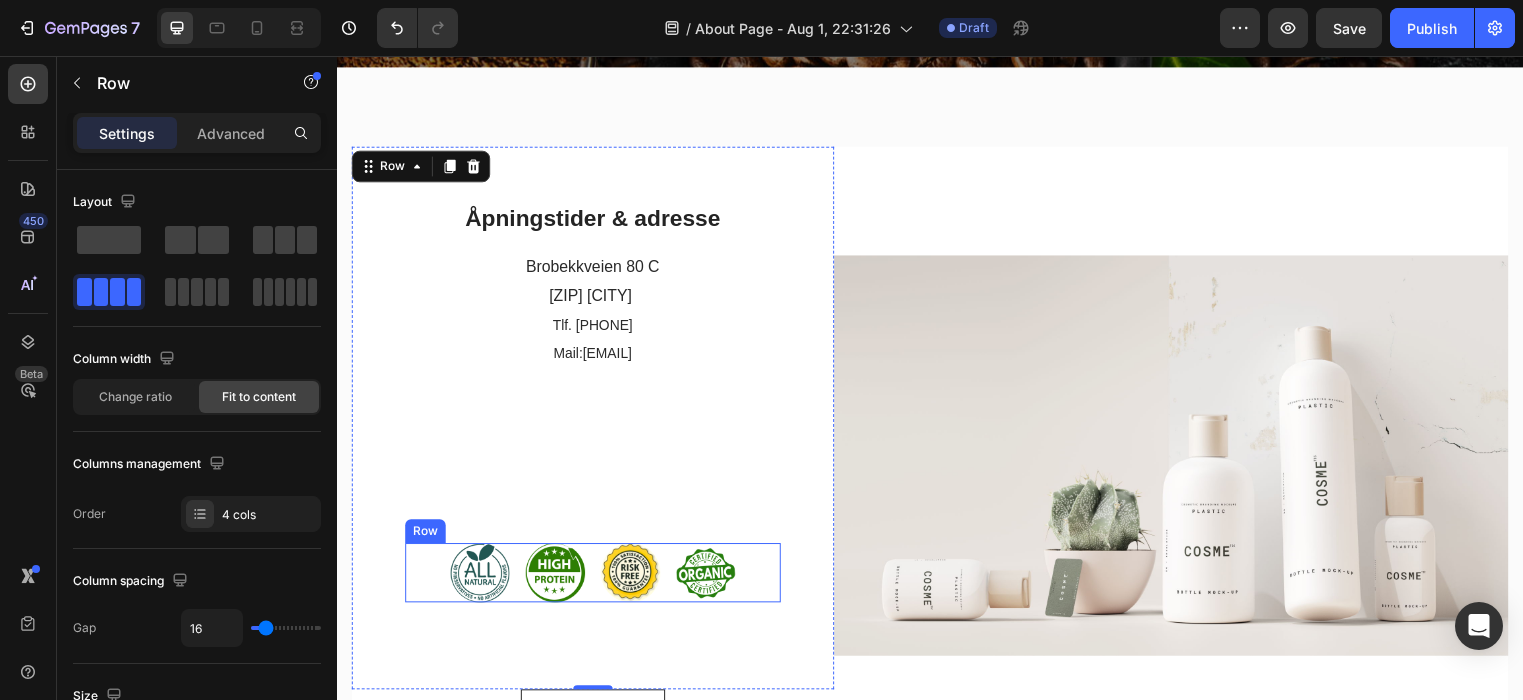 click on "Image Image Image Image Row" at bounding box center (596, 579) 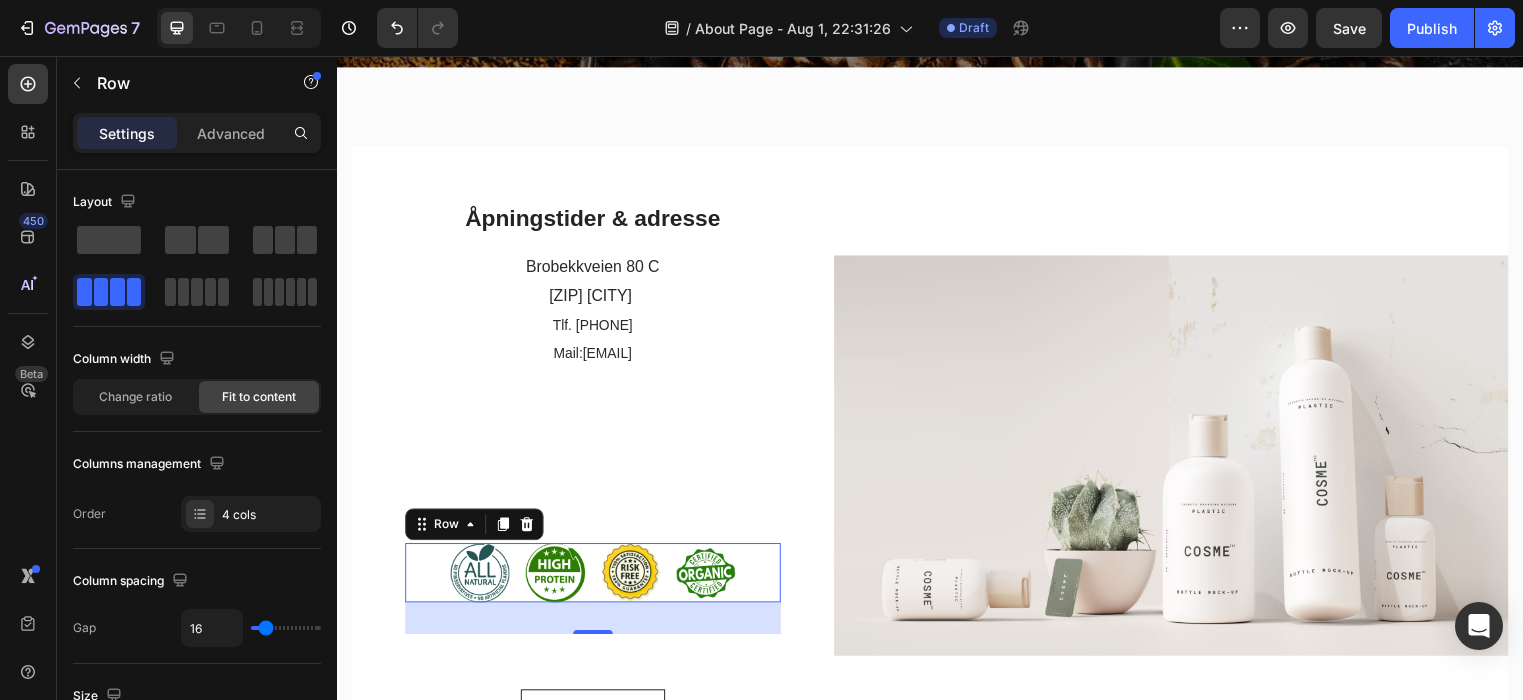 click on "Image Image Image Image Row   32" at bounding box center [596, 579] 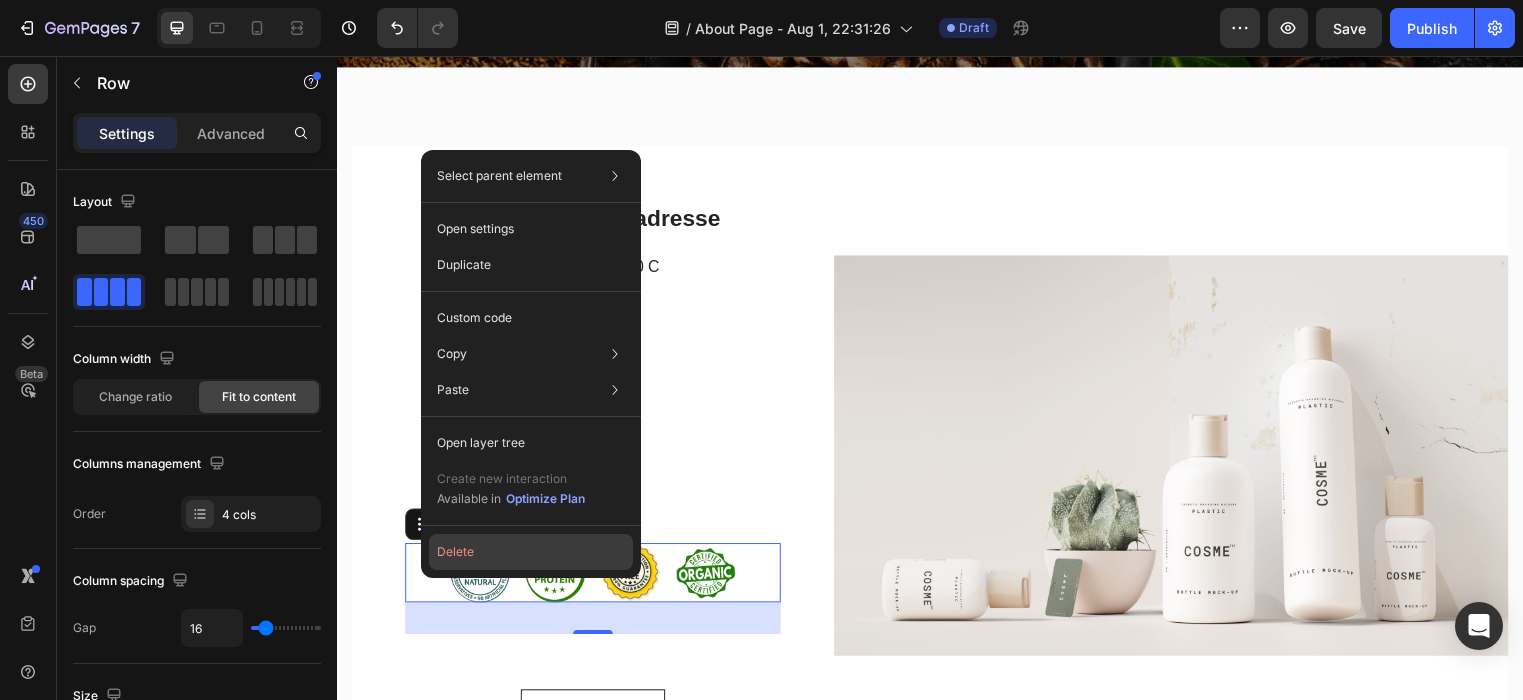 click on "Delete" 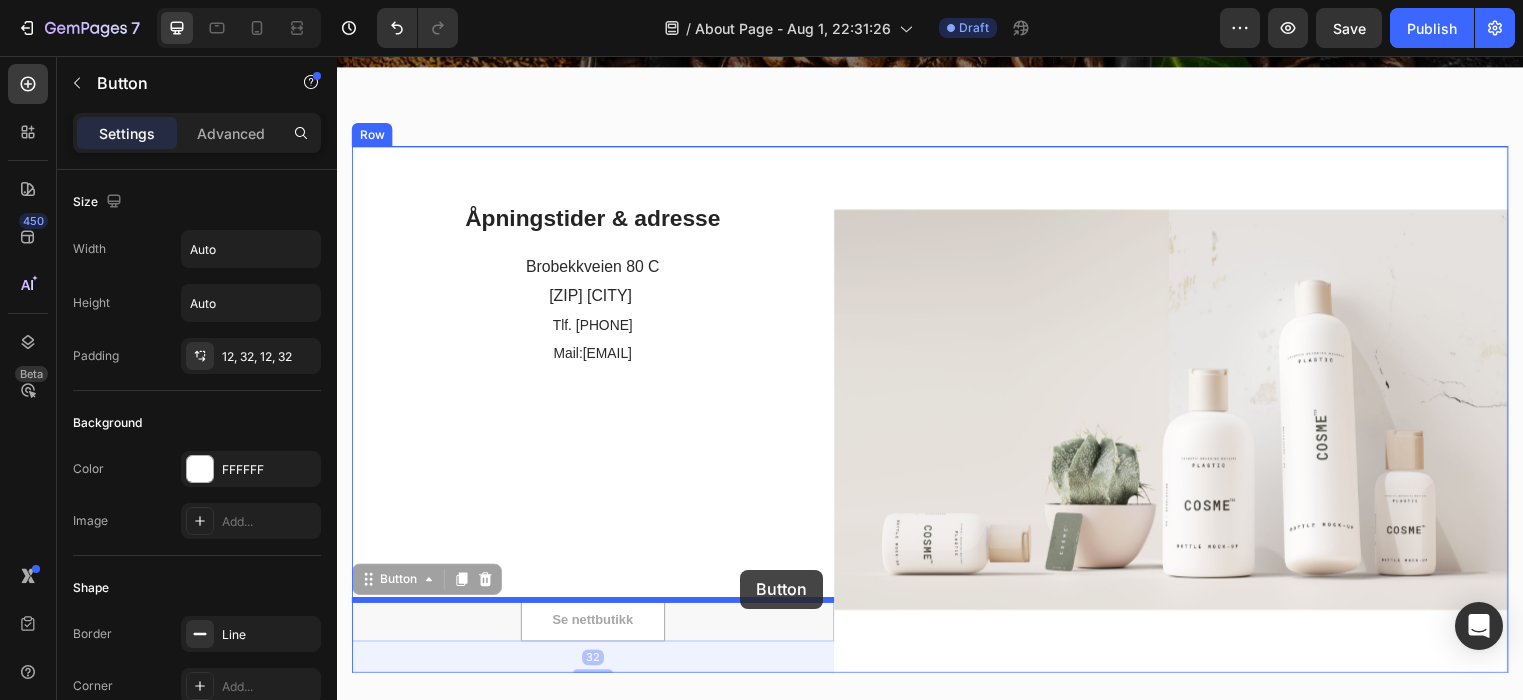 drag, startPoint x: 739, startPoint y: 618, endPoint x: 745, endPoint y: 575, distance: 43.416588 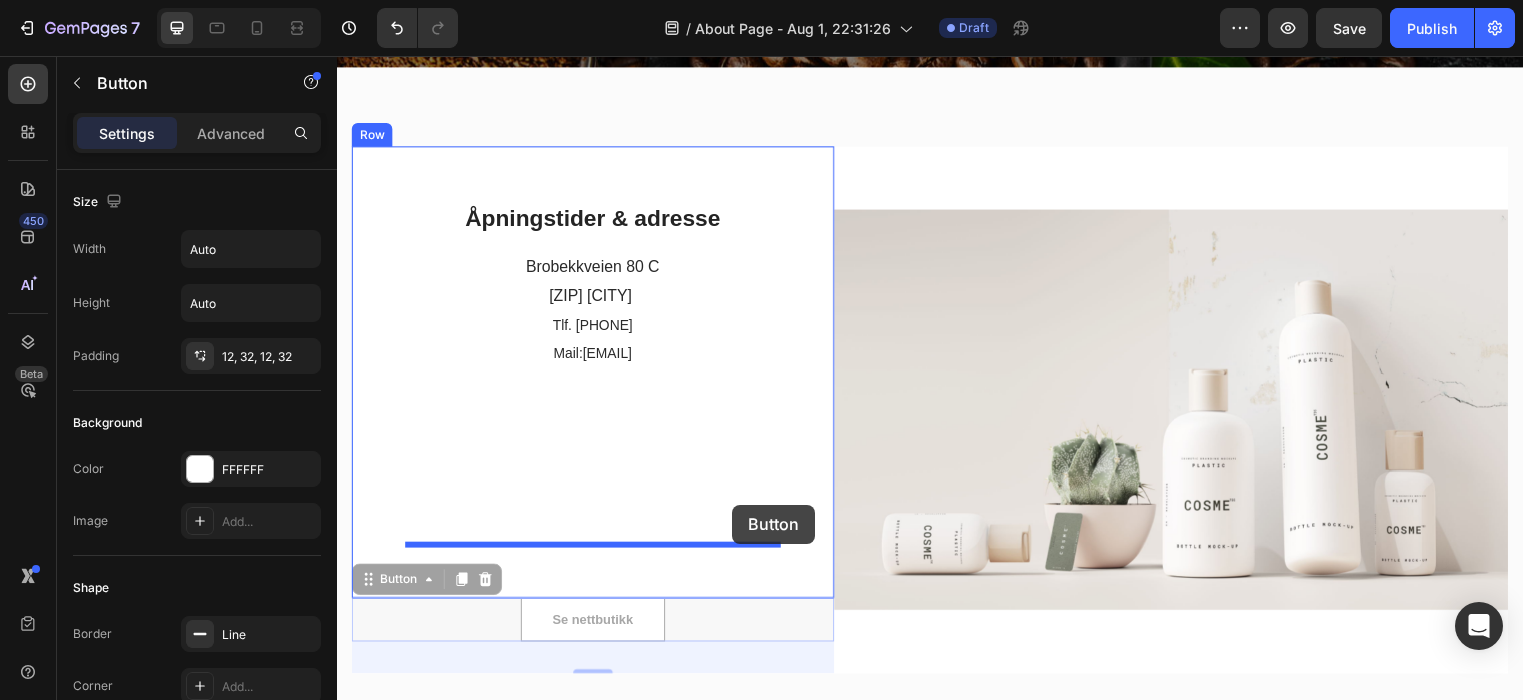 drag, startPoint x: 734, startPoint y: 625, endPoint x: 737, endPoint y: 510, distance: 115.03912 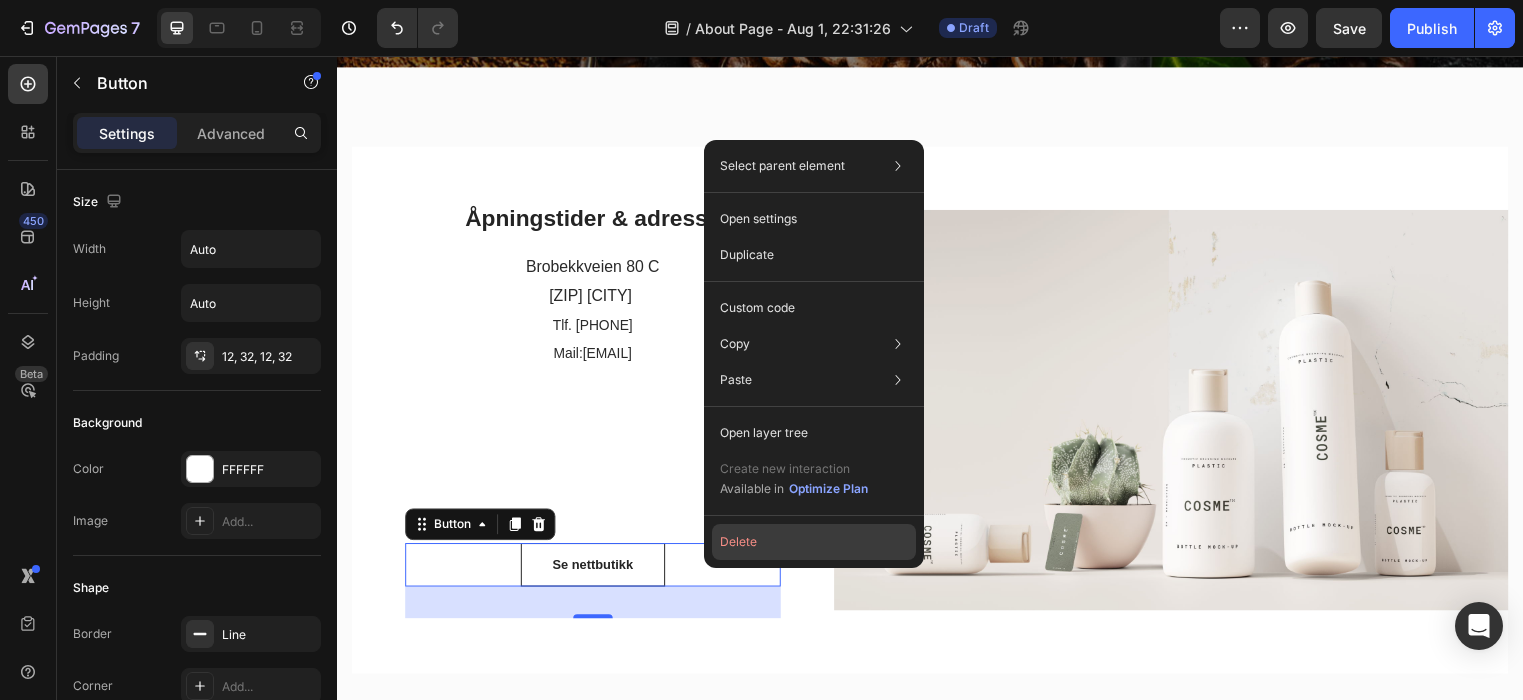 click on "Delete" 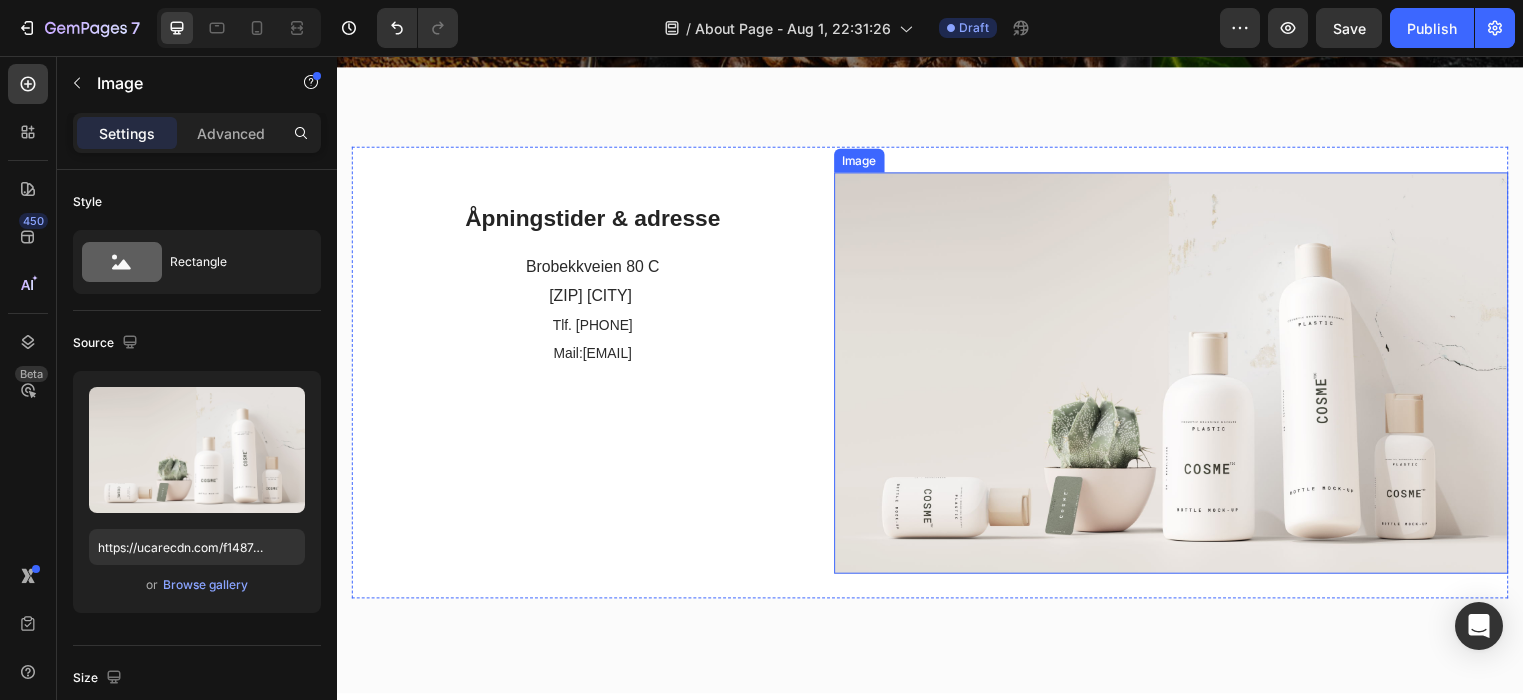 click at bounding box center (1181, 376) 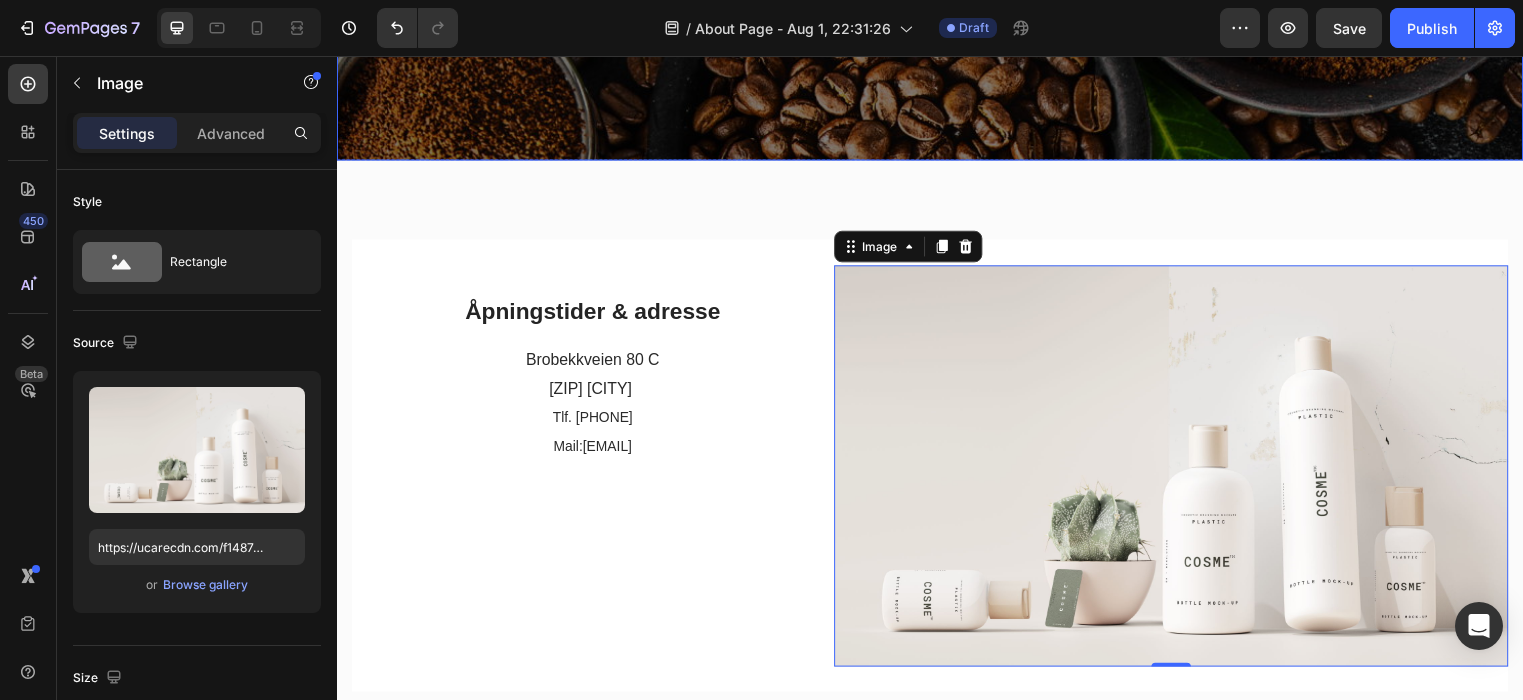 scroll, scrollTop: 585, scrollLeft: 0, axis: vertical 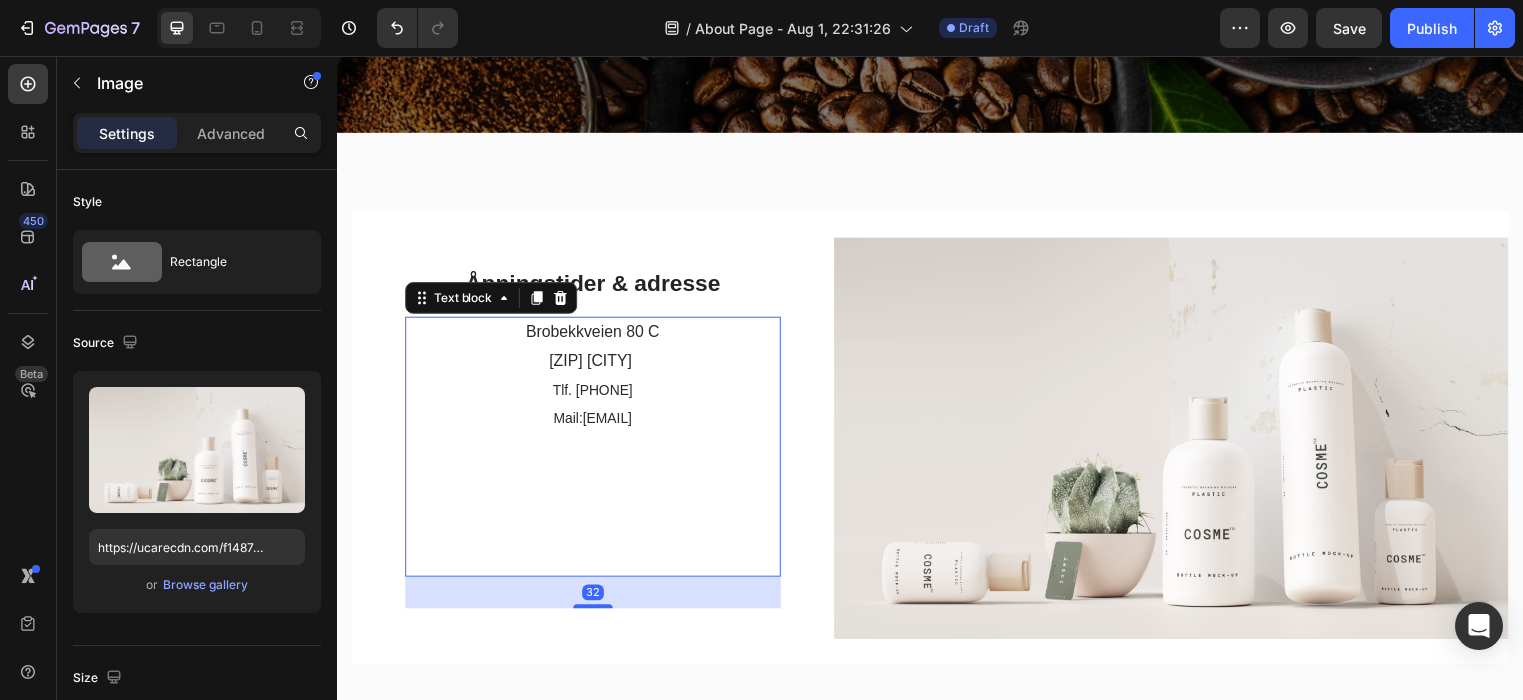 click on "⁠⁠⁠⁠⁠⁠⁠" at bounding box center (596, 509) 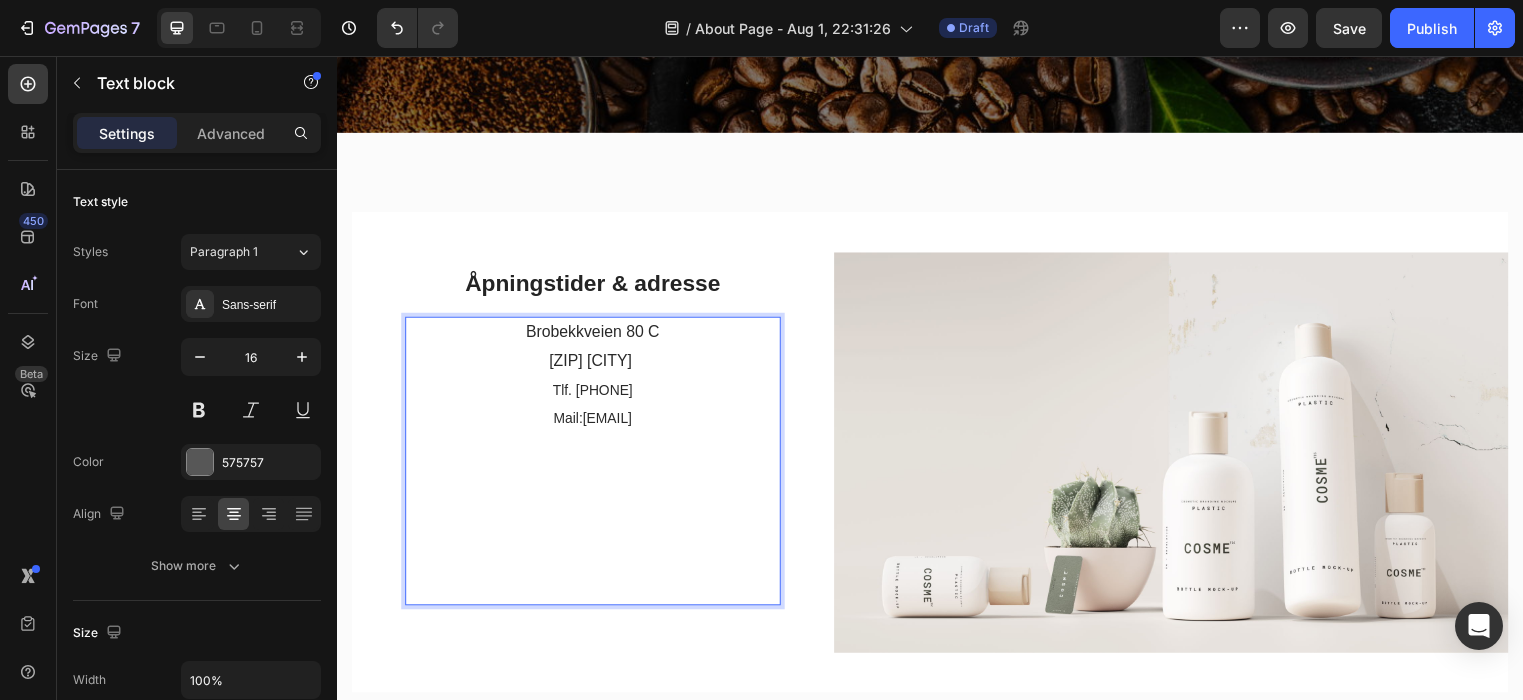 click on "⁠⁠⁠⁠⁠⁠⁠" at bounding box center [596, 523] 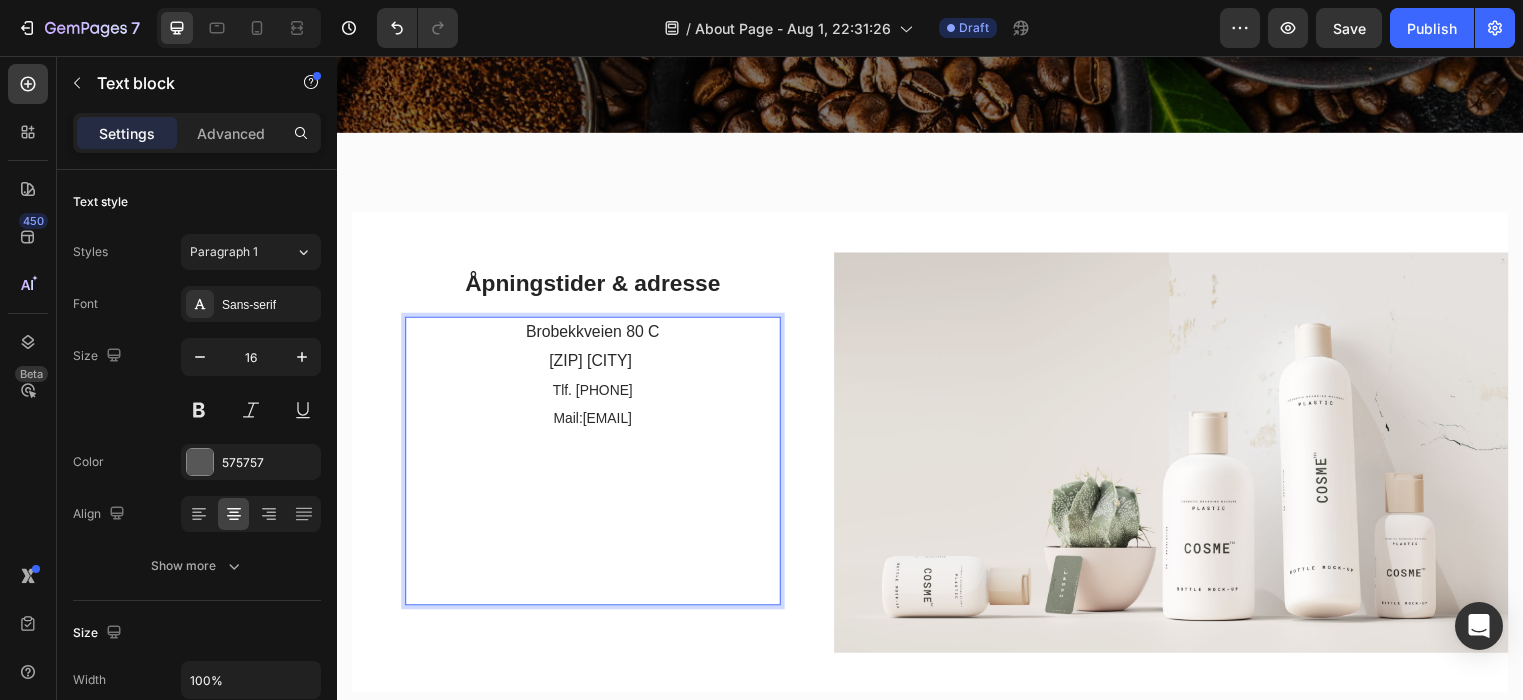 click on "⁠⁠⁠⁠⁠⁠⁠" at bounding box center [596, 523] 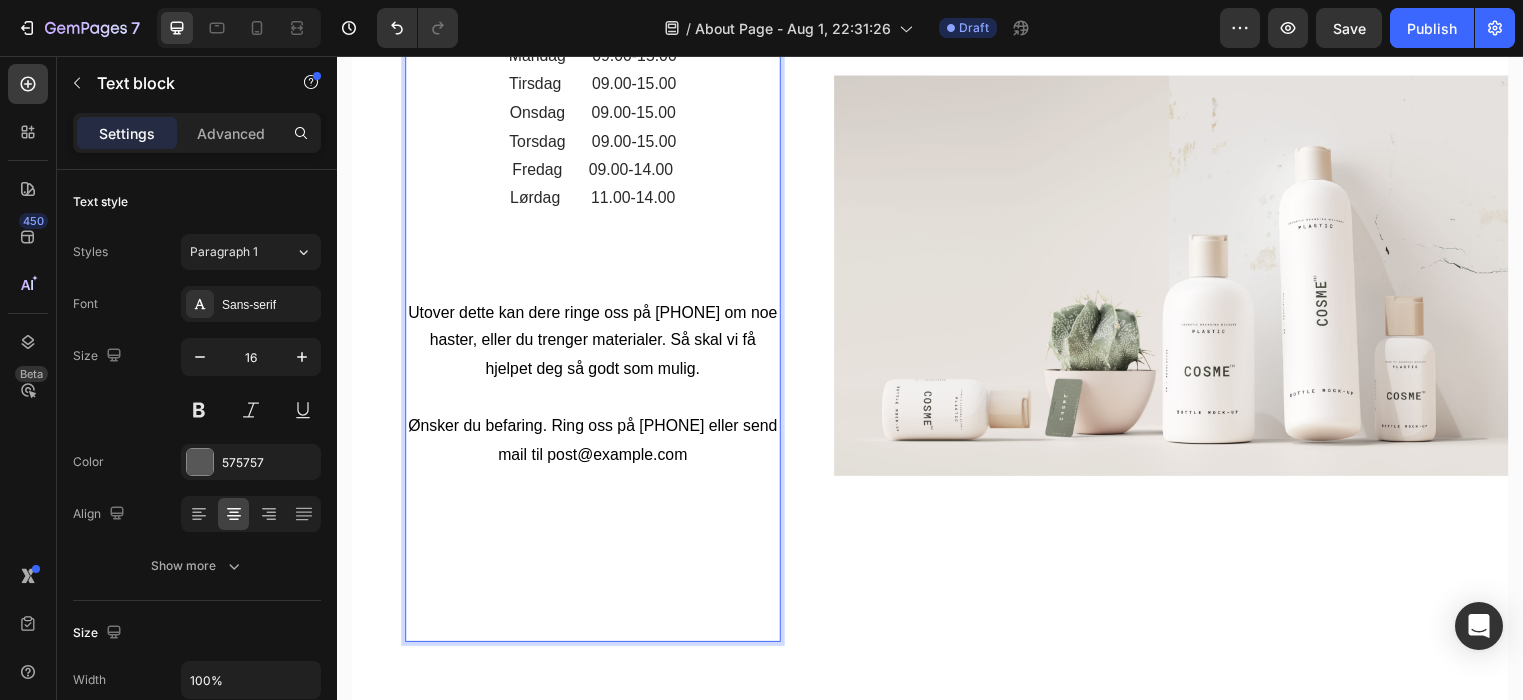 scroll, scrollTop: 987, scrollLeft: 0, axis: vertical 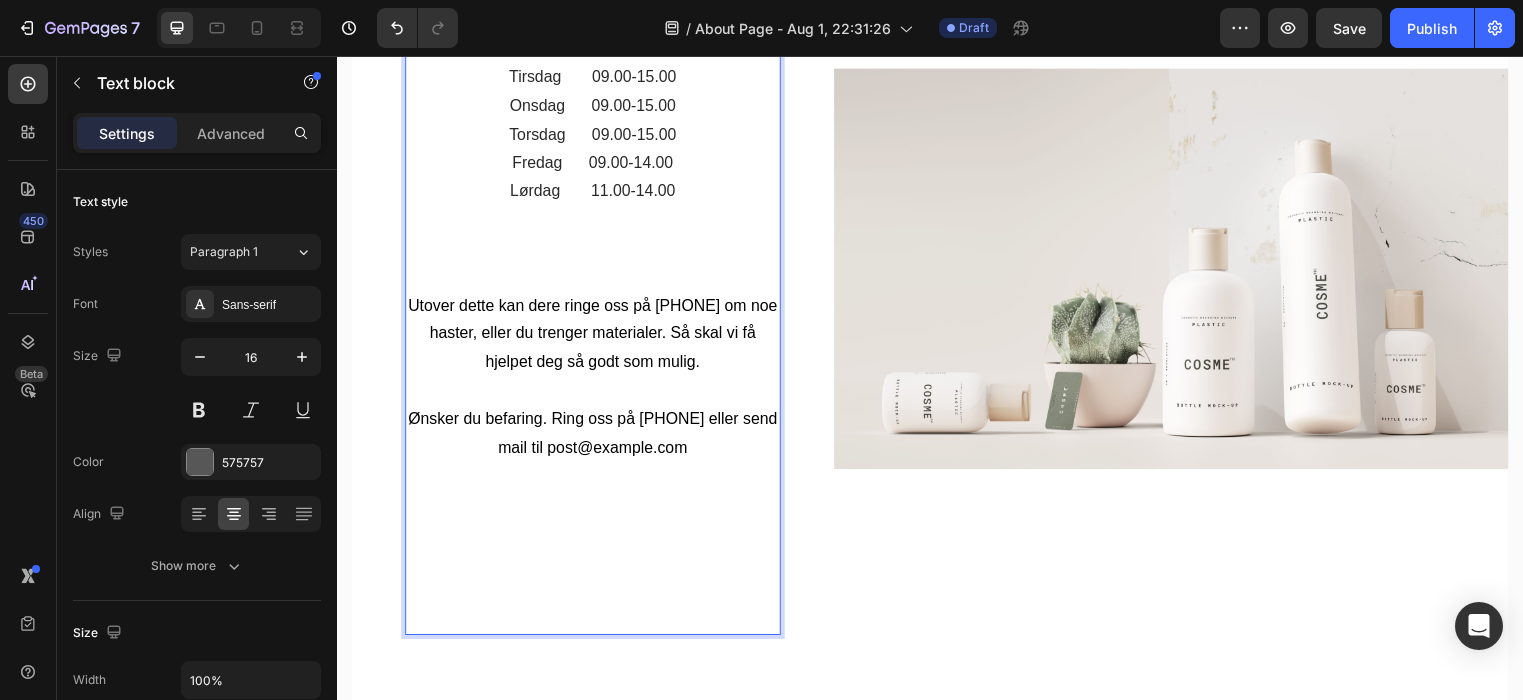 click on "Mandag      09.00-15.00 Tirsdag       09.00-15.00  Onsdag      09.00-15.00 Torsdag      09.00-15.00 Fredag       09.00-14.00 Lørdag       11.00-14.00 Utover dette kan dere ringe oss på 40492763 om noe haster, eller du trenger materialer. Så skal vi få hjelpet deg så godt som mulig.  Ønsker du befaring. Ring oss på 40492763 eller send mail til post@zenzorama.no ​" at bounding box center [596, 337] 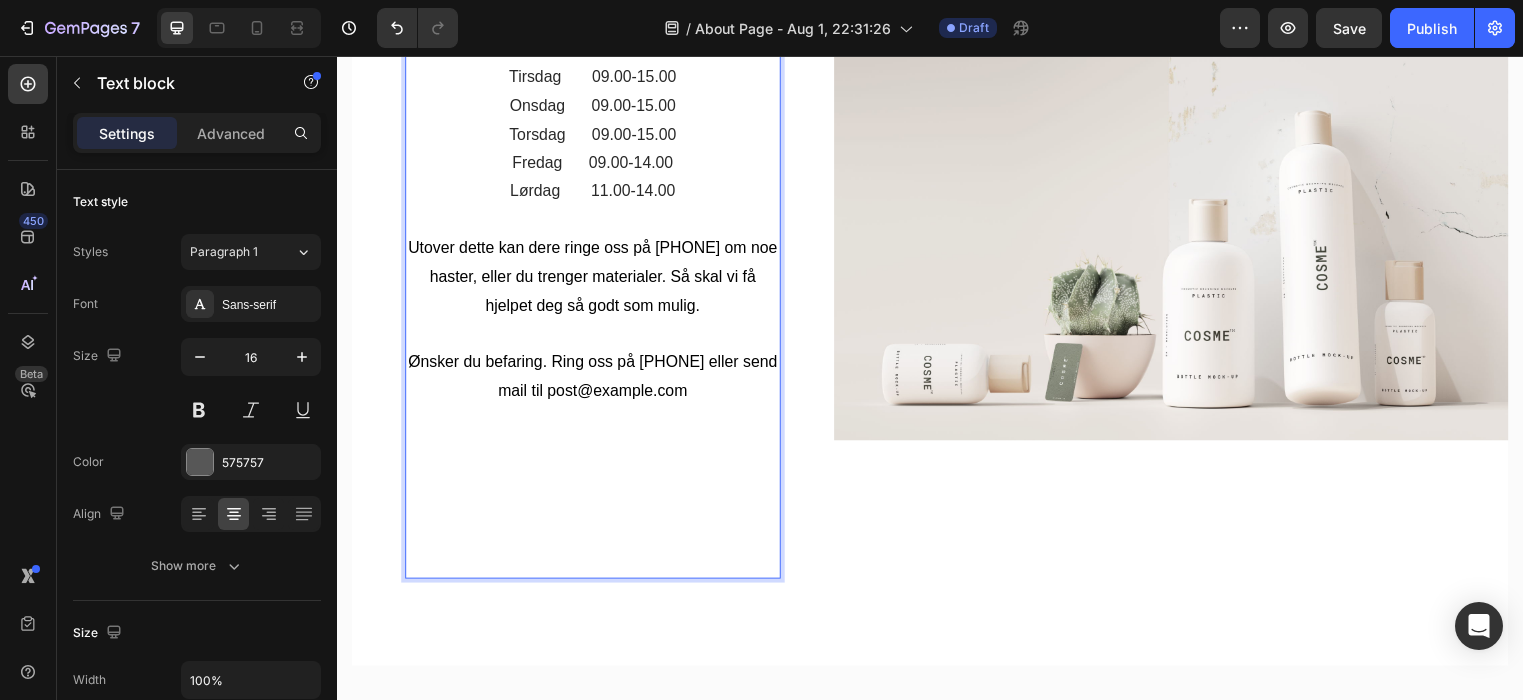 click on "Fredag       09.00-14.00" at bounding box center (595, 164) 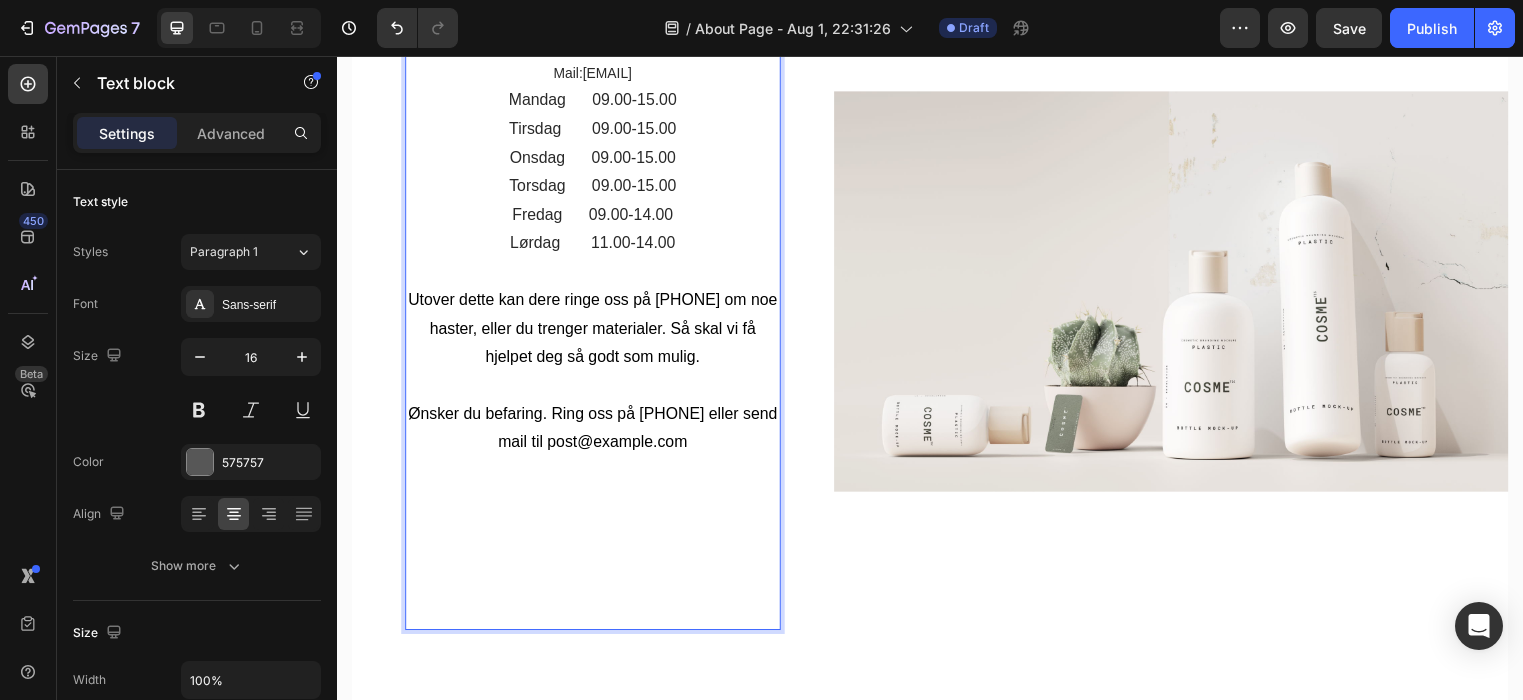 scroll, scrollTop: 934, scrollLeft: 0, axis: vertical 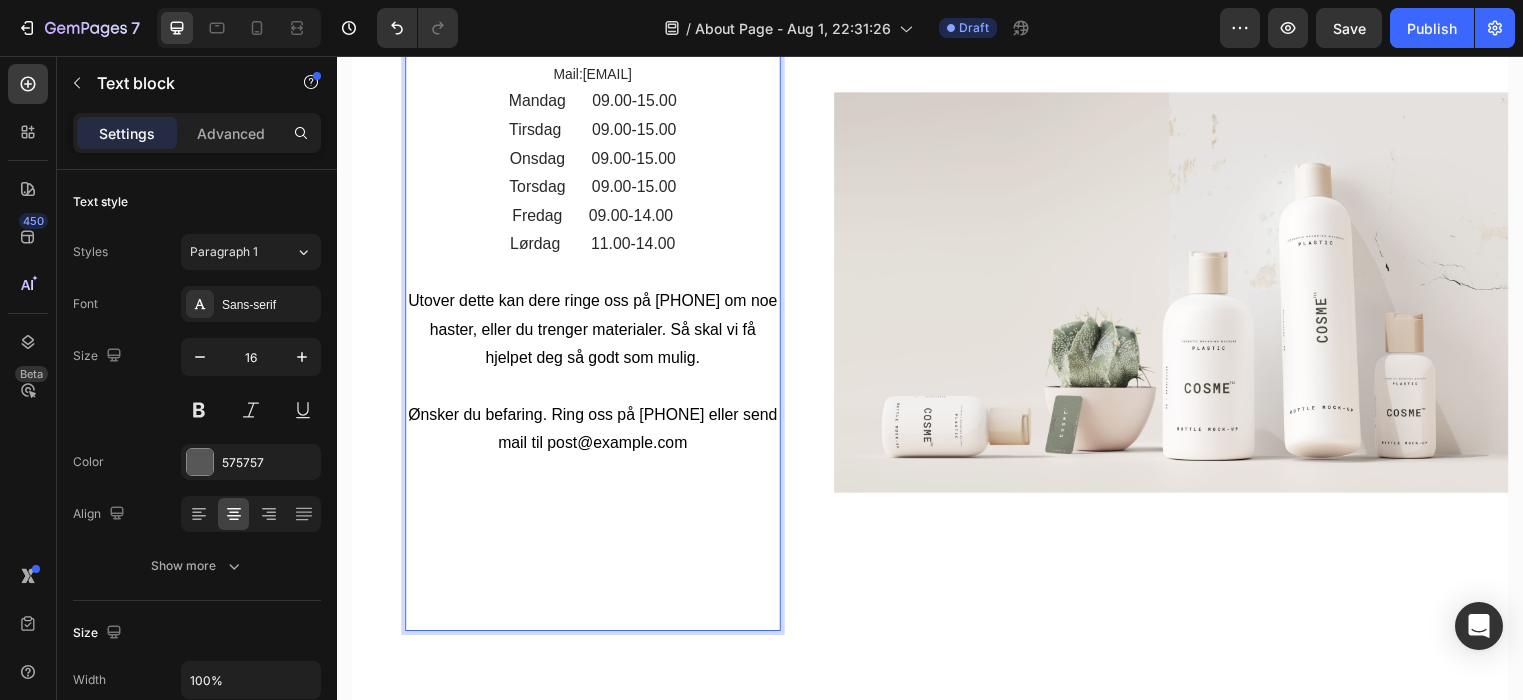 click on "Torsdag      09.00-15.00" at bounding box center [595, 188] 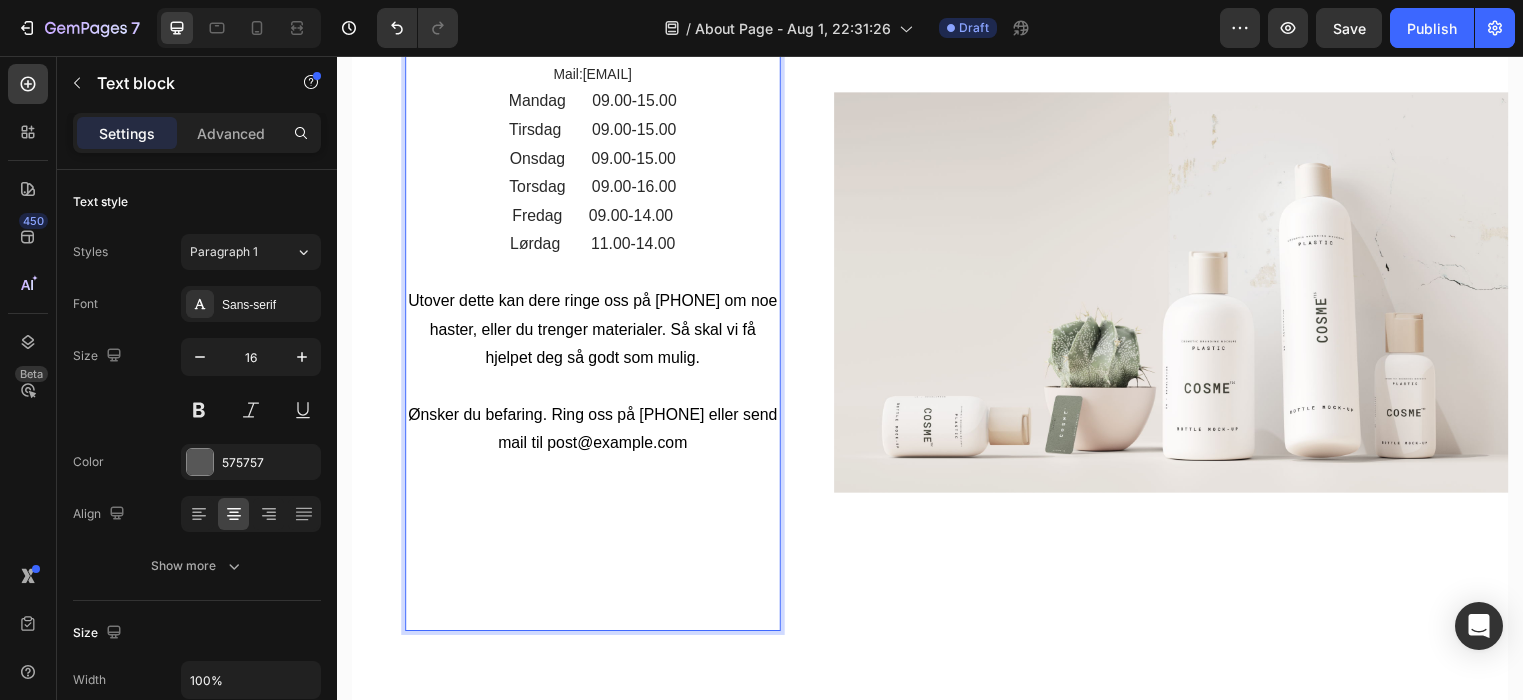 click on "Mandag      09.00-15.00" at bounding box center (596, 101) 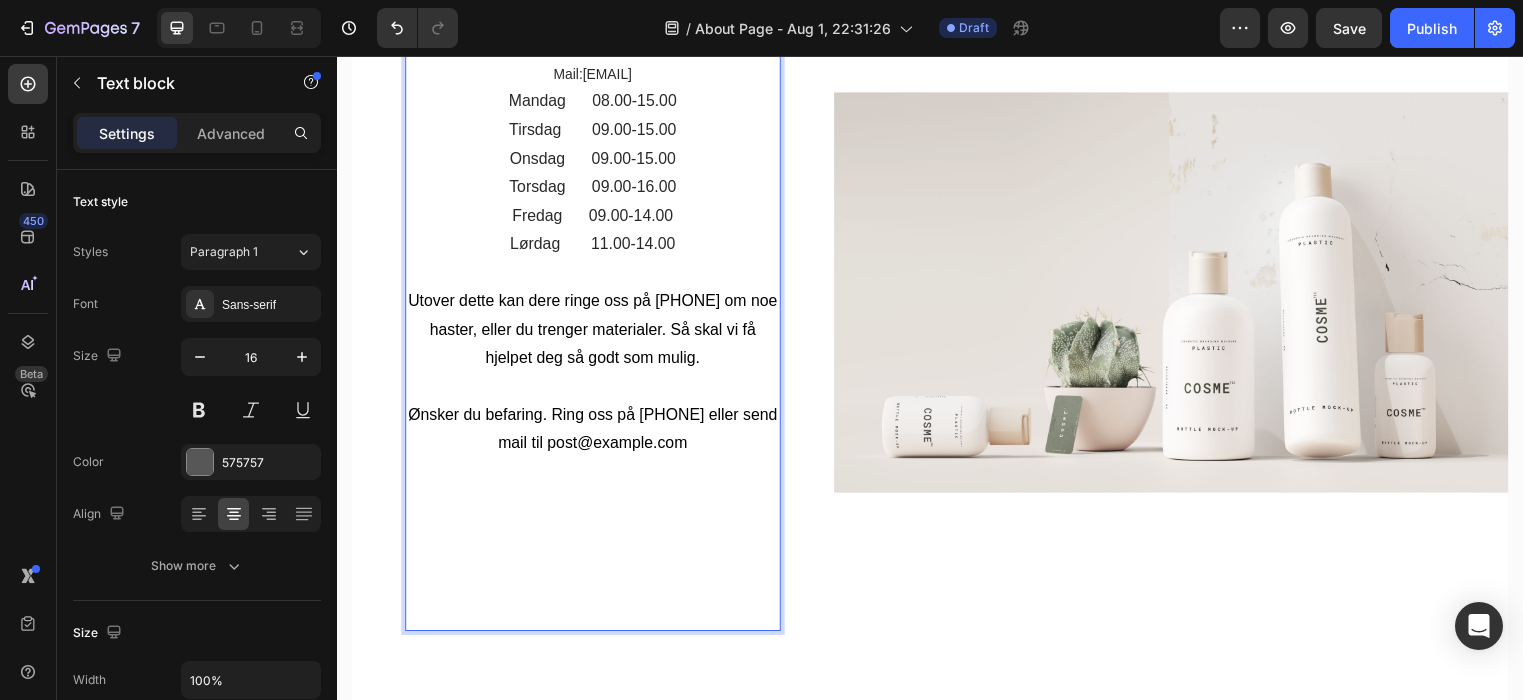 click on "Tirsdag       09.00-15.00" at bounding box center (595, 130) 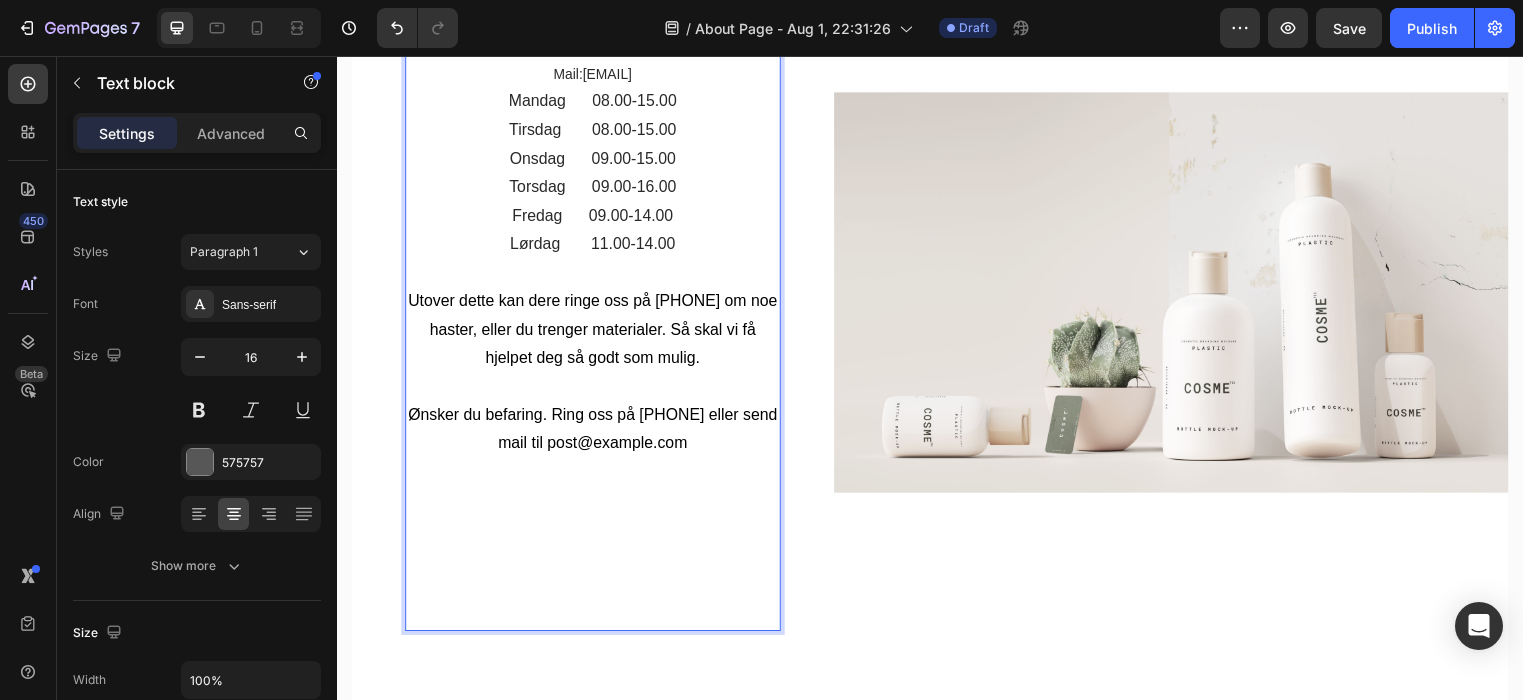 click on "Onsdag      09.00-15.00" at bounding box center [596, 159] 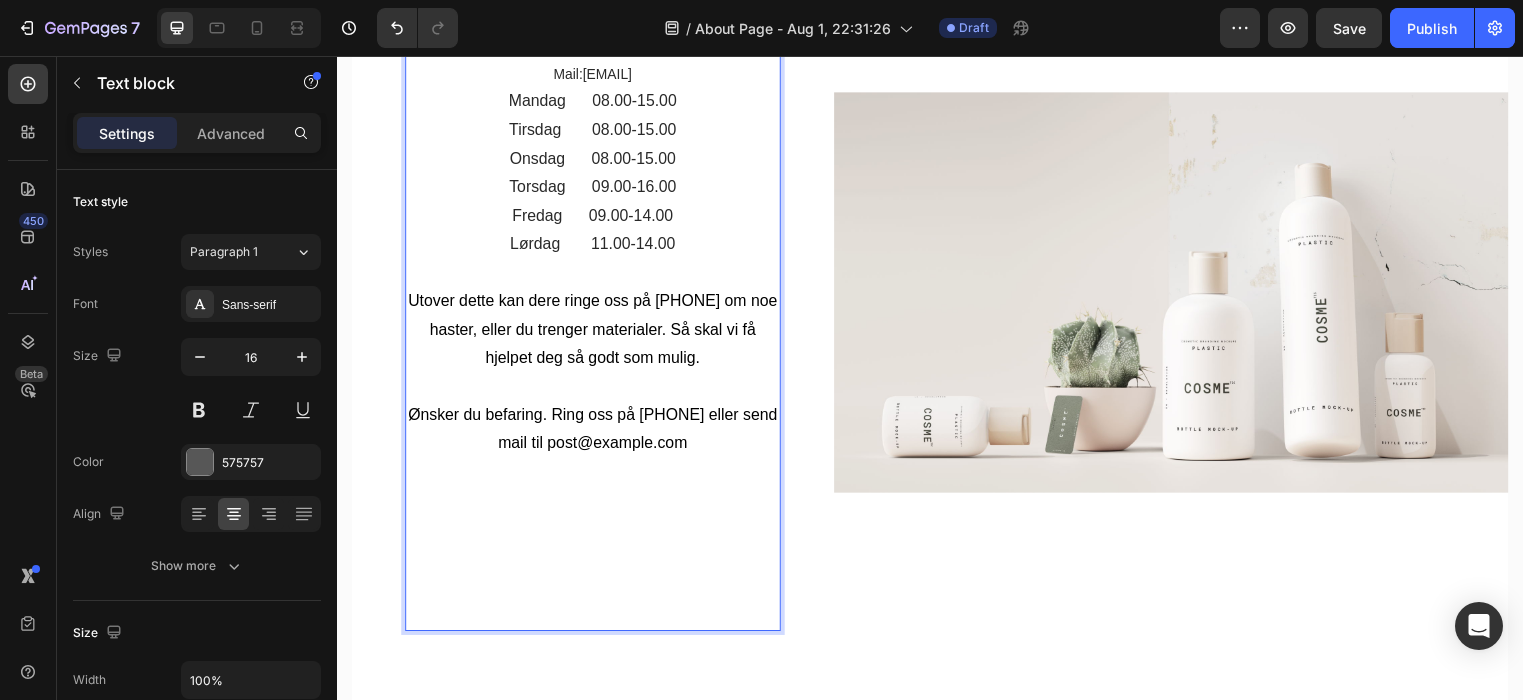 click on "Torsdag      09.00-16.00" at bounding box center (595, 188) 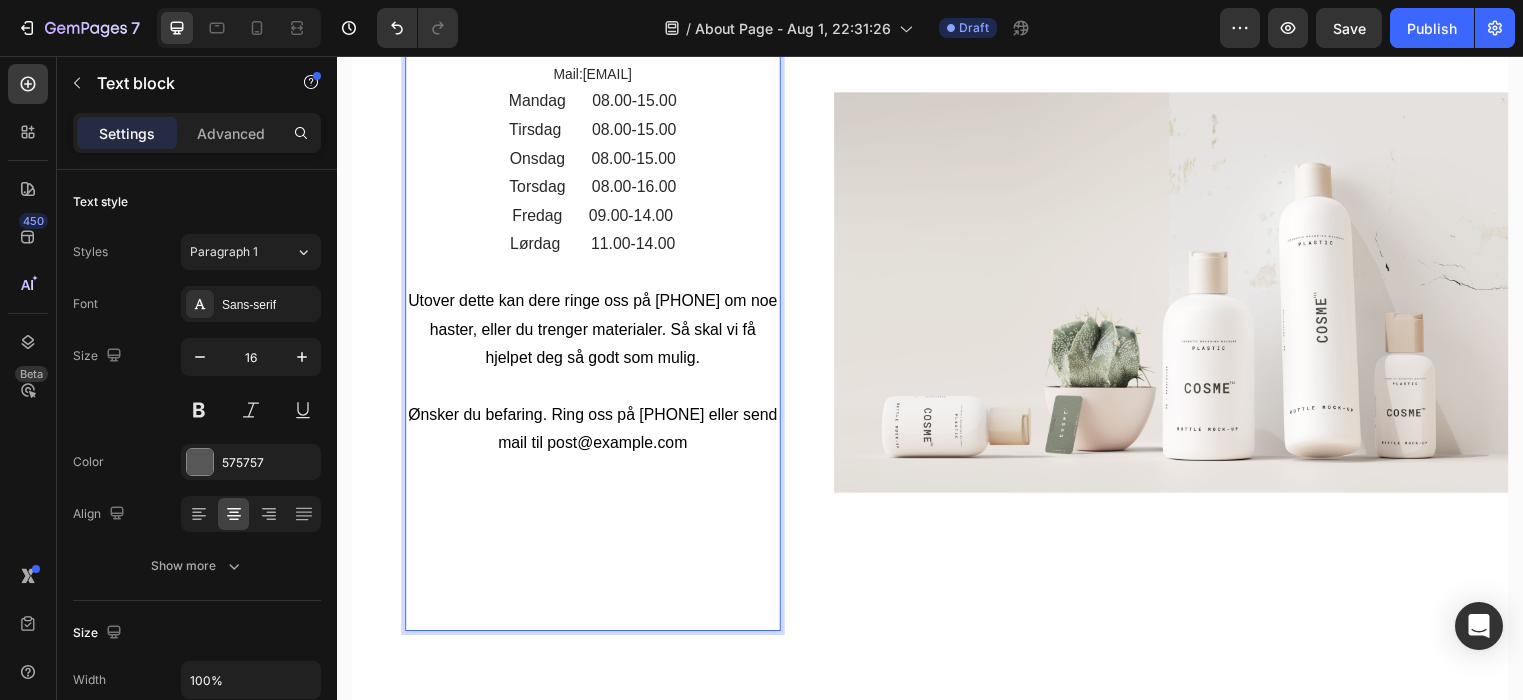 click on "Fredag       09.00-14.00" at bounding box center (595, 217) 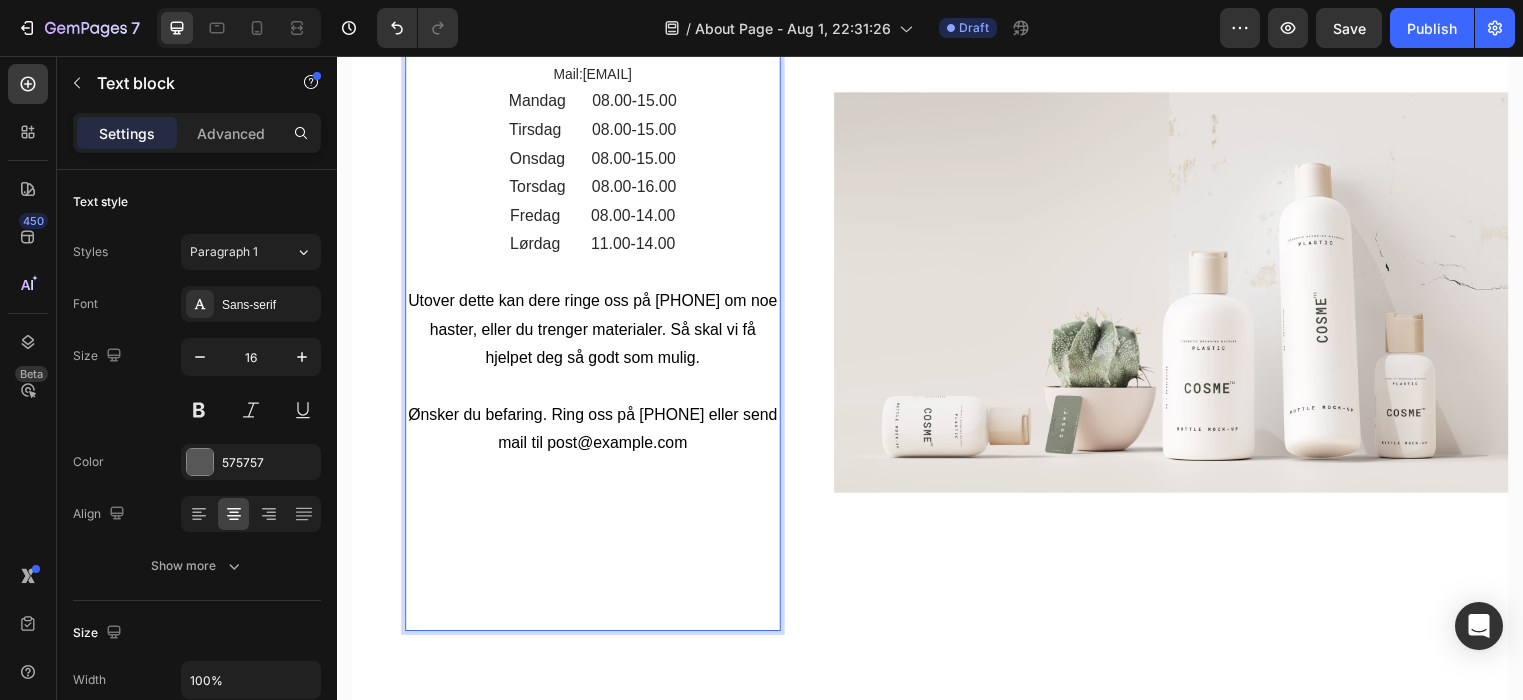 click on "Torsdag      08.00-16.00" at bounding box center (595, 188) 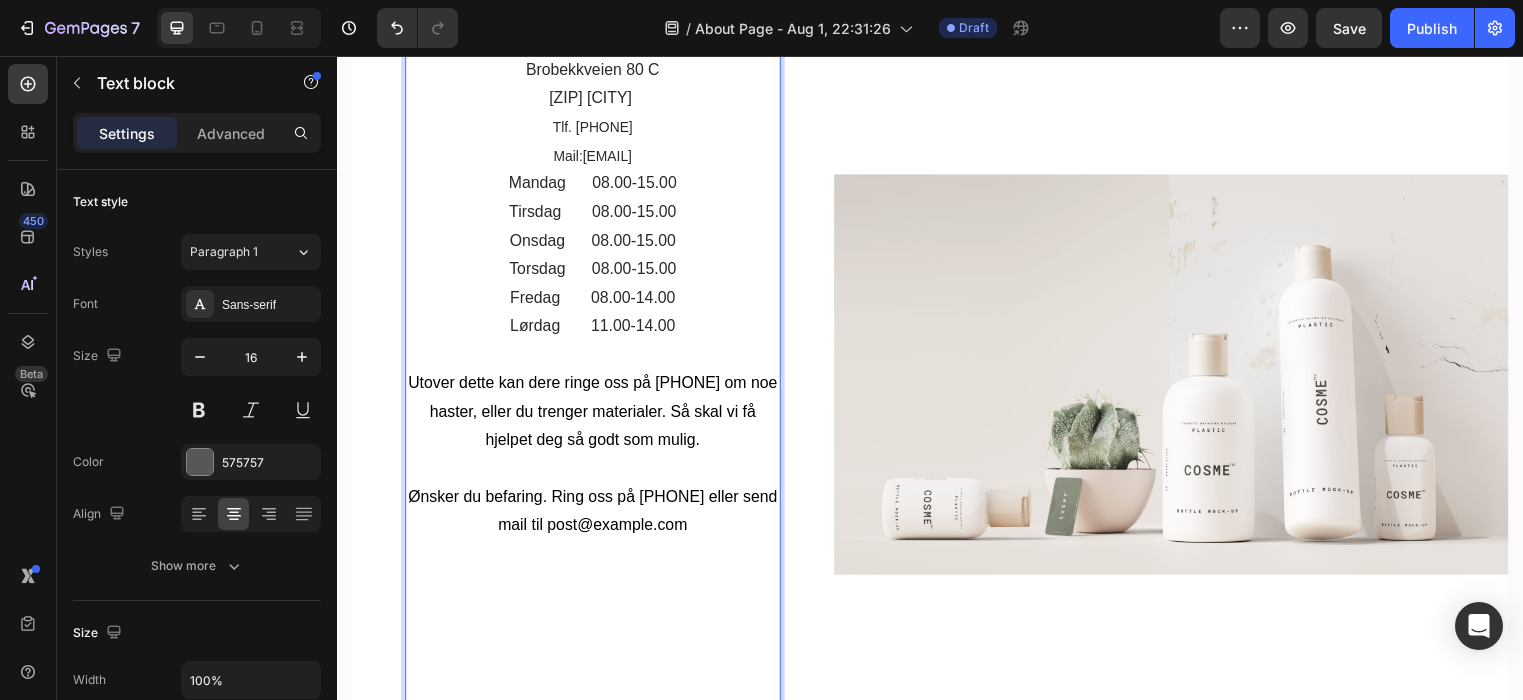 scroll, scrollTop: 870, scrollLeft: 0, axis: vertical 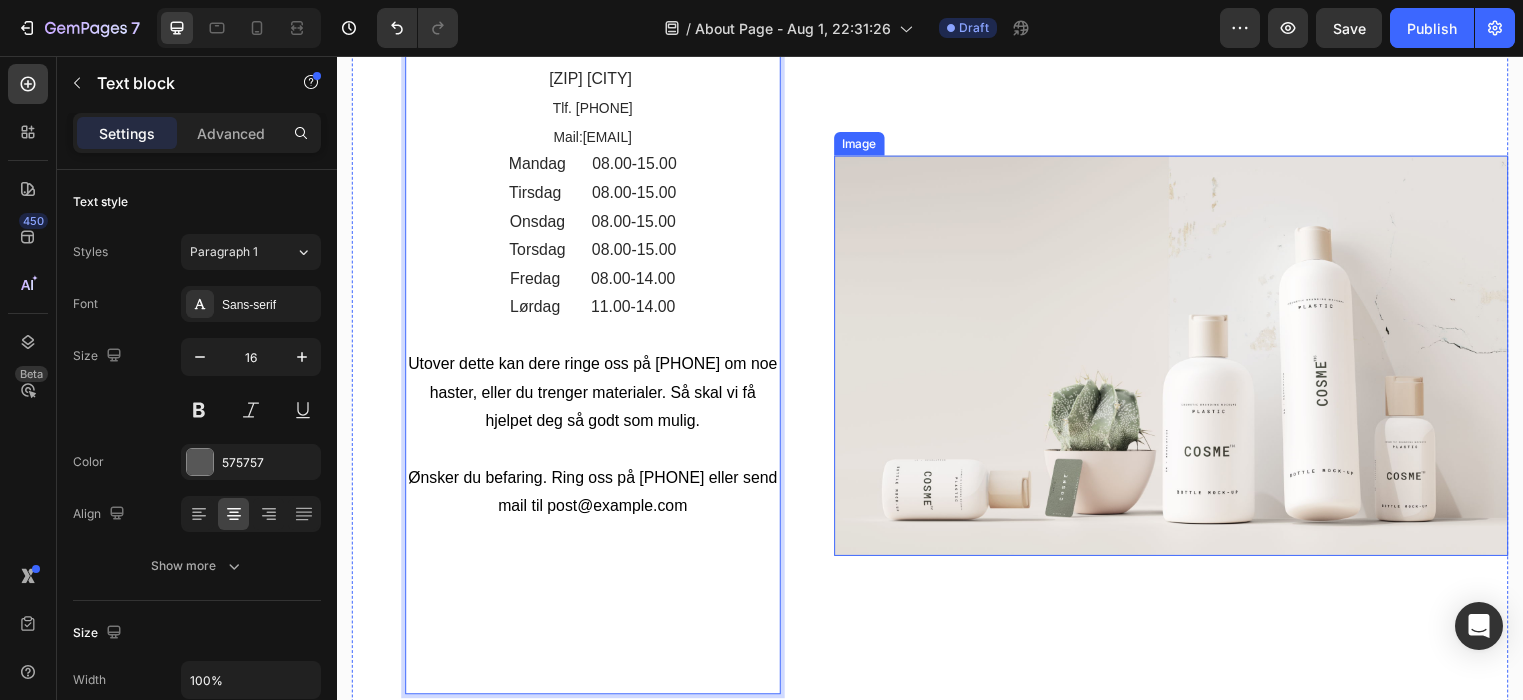 click at bounding box center (1181, 359) 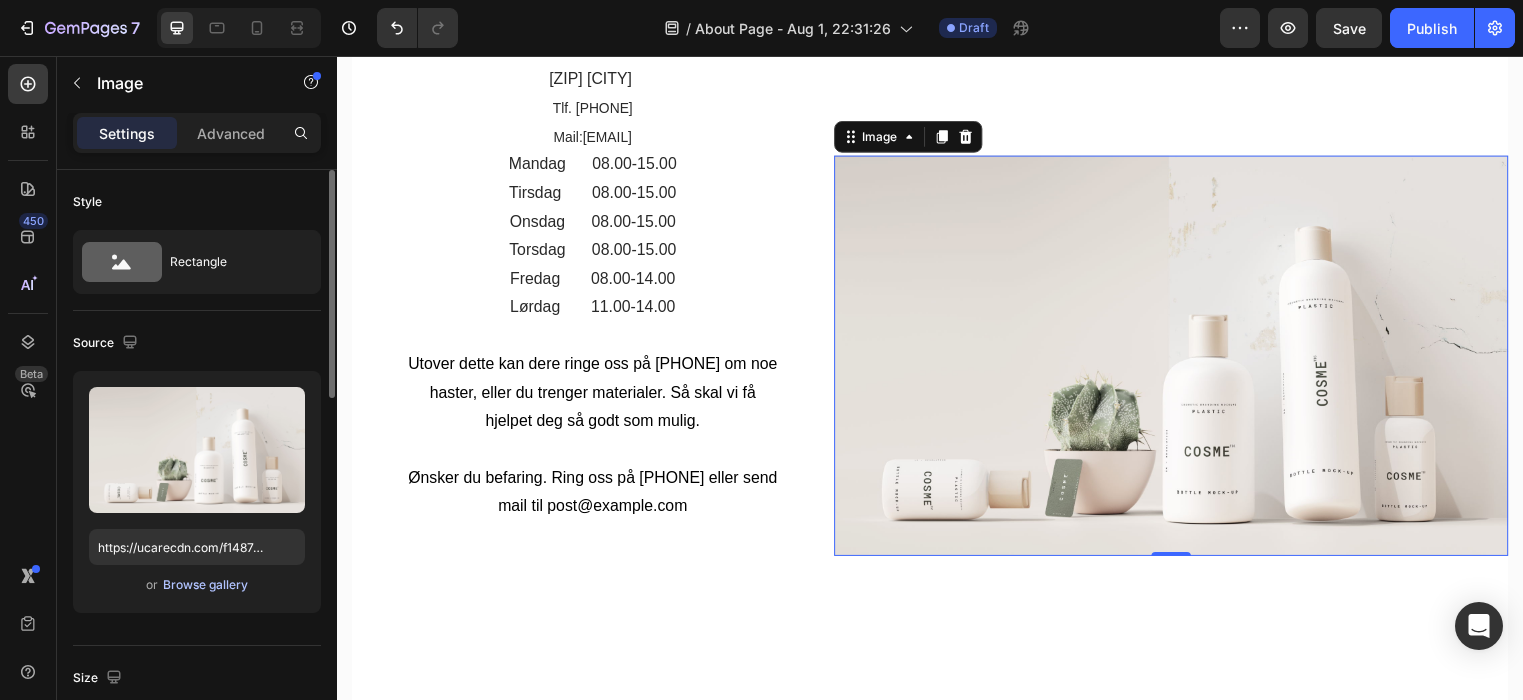 click on "Browse gallery" at bounding box center [205, 585] 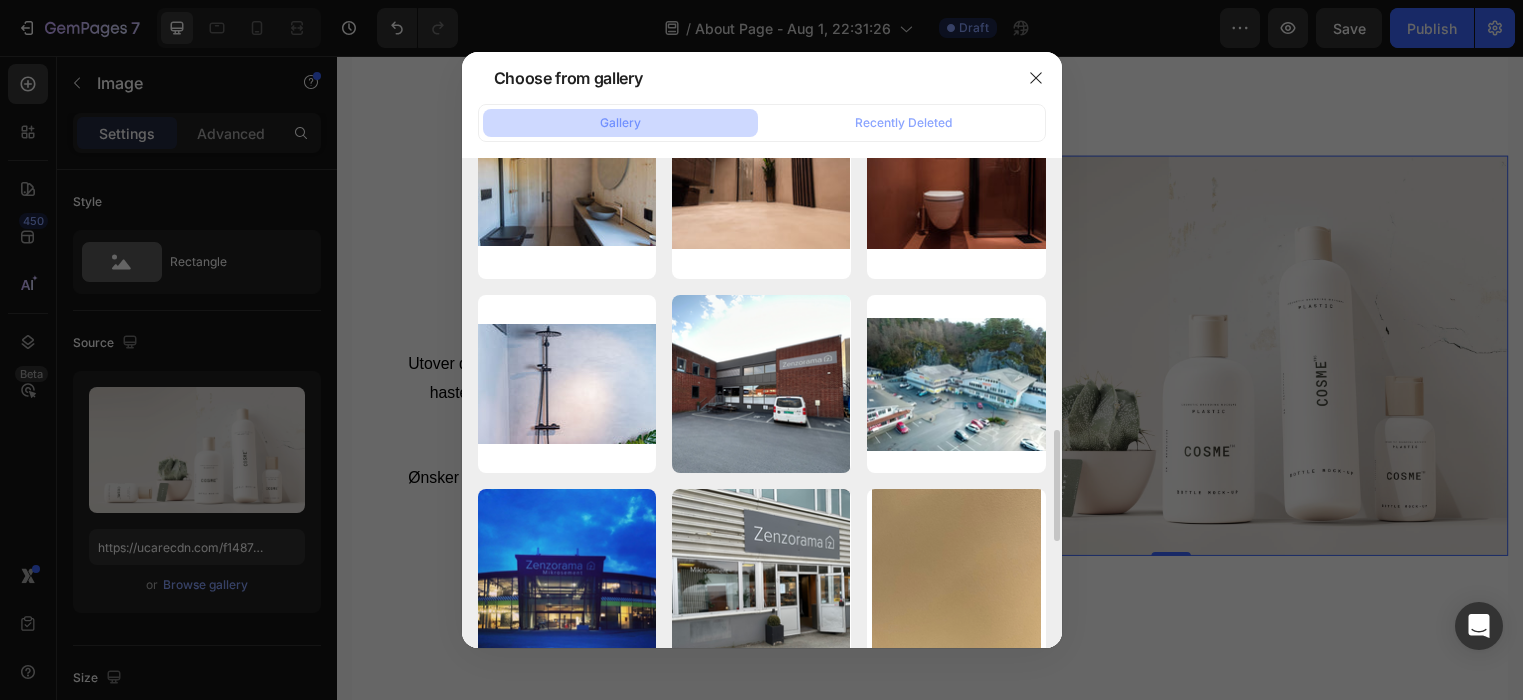 scroll, scrollTop: 1247, scrollLeft: 0, axis: vertical 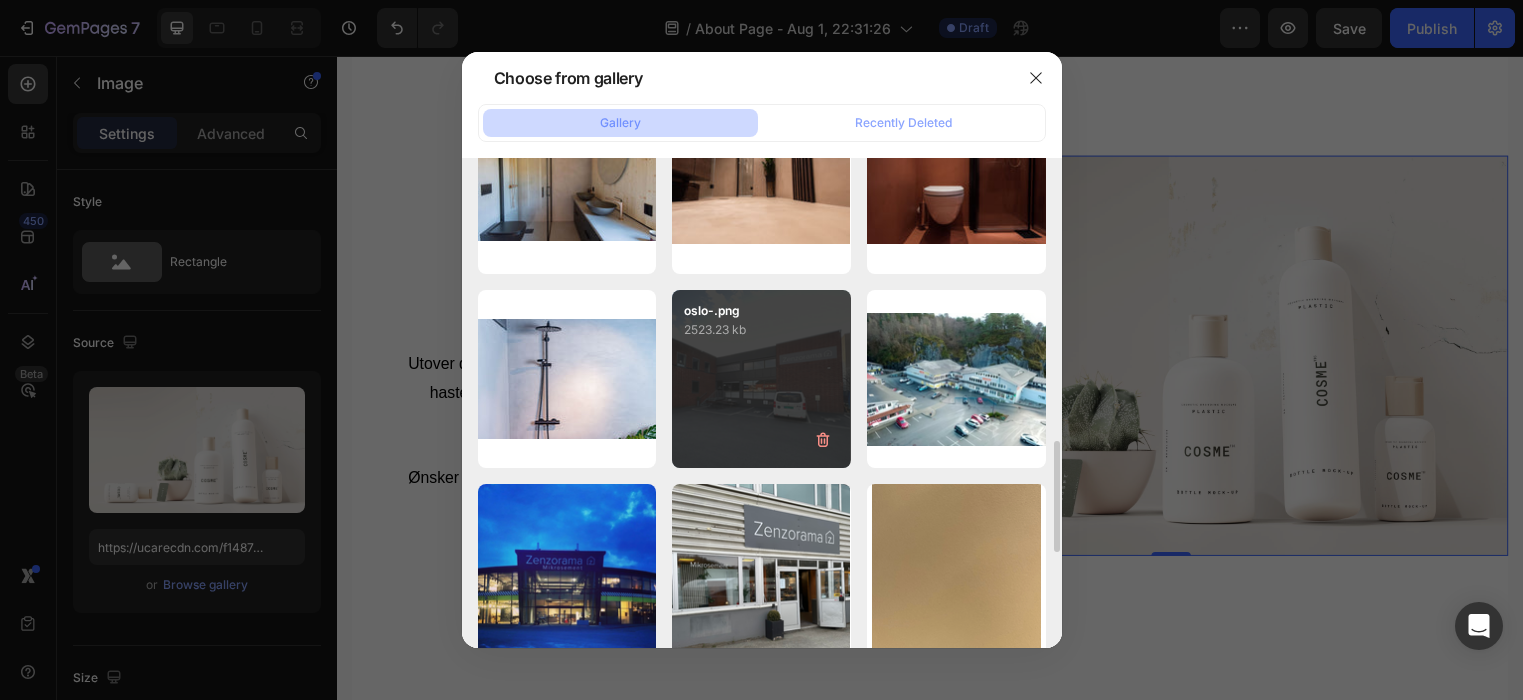 click on "oslo-.png 2523.23 kb" at bounding box center (761, 379) 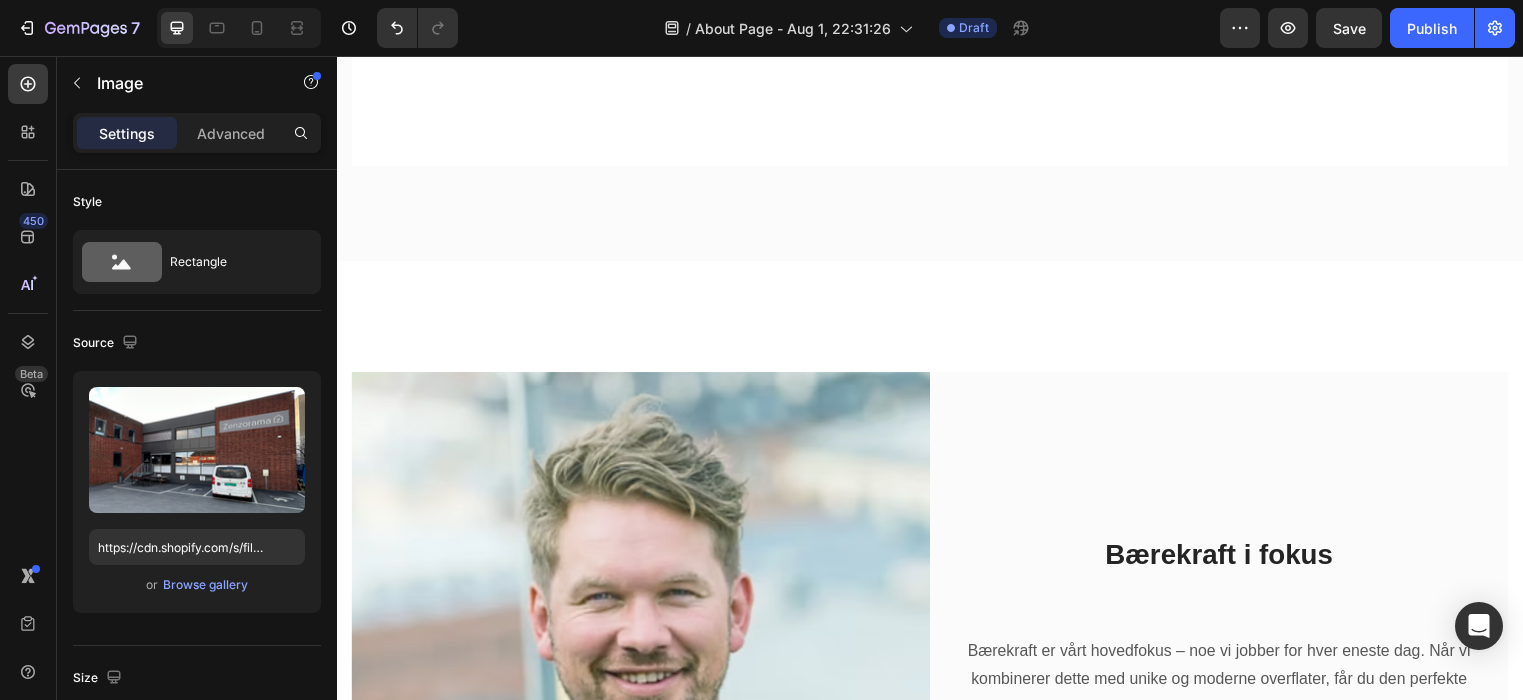 scroll, scrollTop: 1463, scrollLeft: 0, axis: vertical 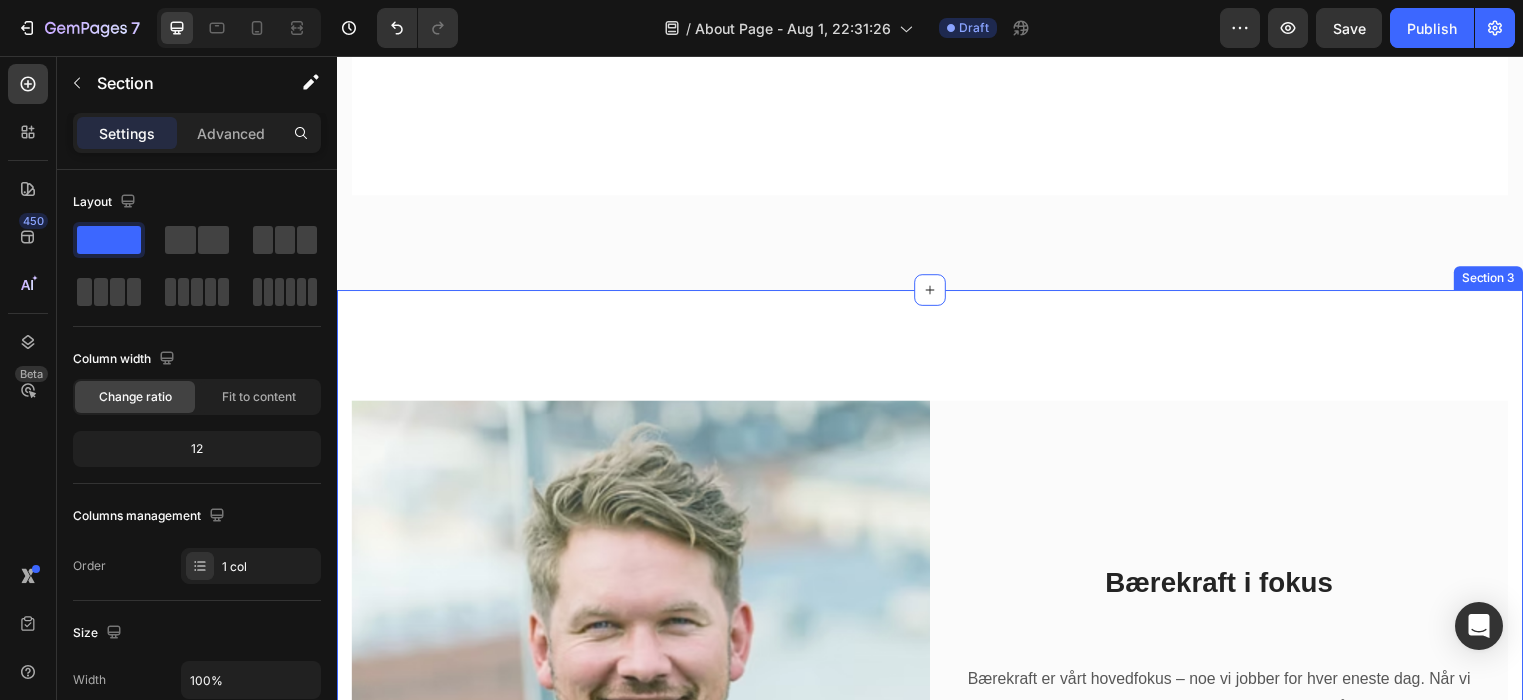 click on "Image Bærekraft i fokus Heading   Bærekraft er vårt hovedfokus – noe vi jobber for hver eneste dag. Når vi kombinerer dette med unike og moderne overflater, får du den perfekte løsningen for hjemmet, hotellet eller andre prosjekter. Text block Rune Haraldsen  / Daglig Leder Text block Row Row Section 3" at bounding box center [937, 698] 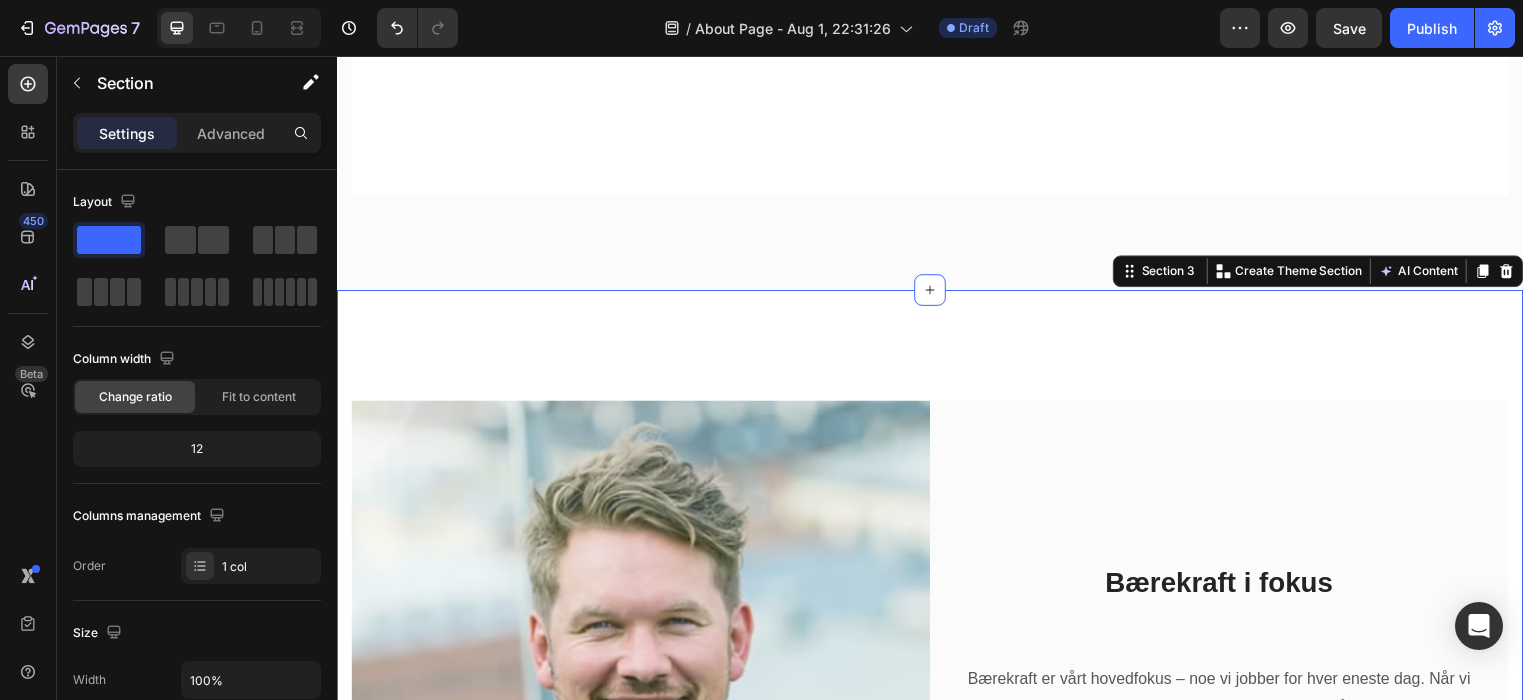 click on "Image Bærekraft i fokus Heading   Bærekraft er vårt hovedfokus – noe vi jobber for hver eneste dag. Når vi kombinerer dette med unike og moderne overflater, får du den perfekte løsningen for hjemmet, hotellet eller andre prosjekter. Text block Rune Haraldsen  / Daglig Leder Text block Row Row Section 3   Create Theme Section AI Content Write with GemAI What would you like to describe here? Tone and Voice Persuasive Product Feltona Watersealer 70 Comp B 400 ml Show more Generate" at bounding box center (937, 698) 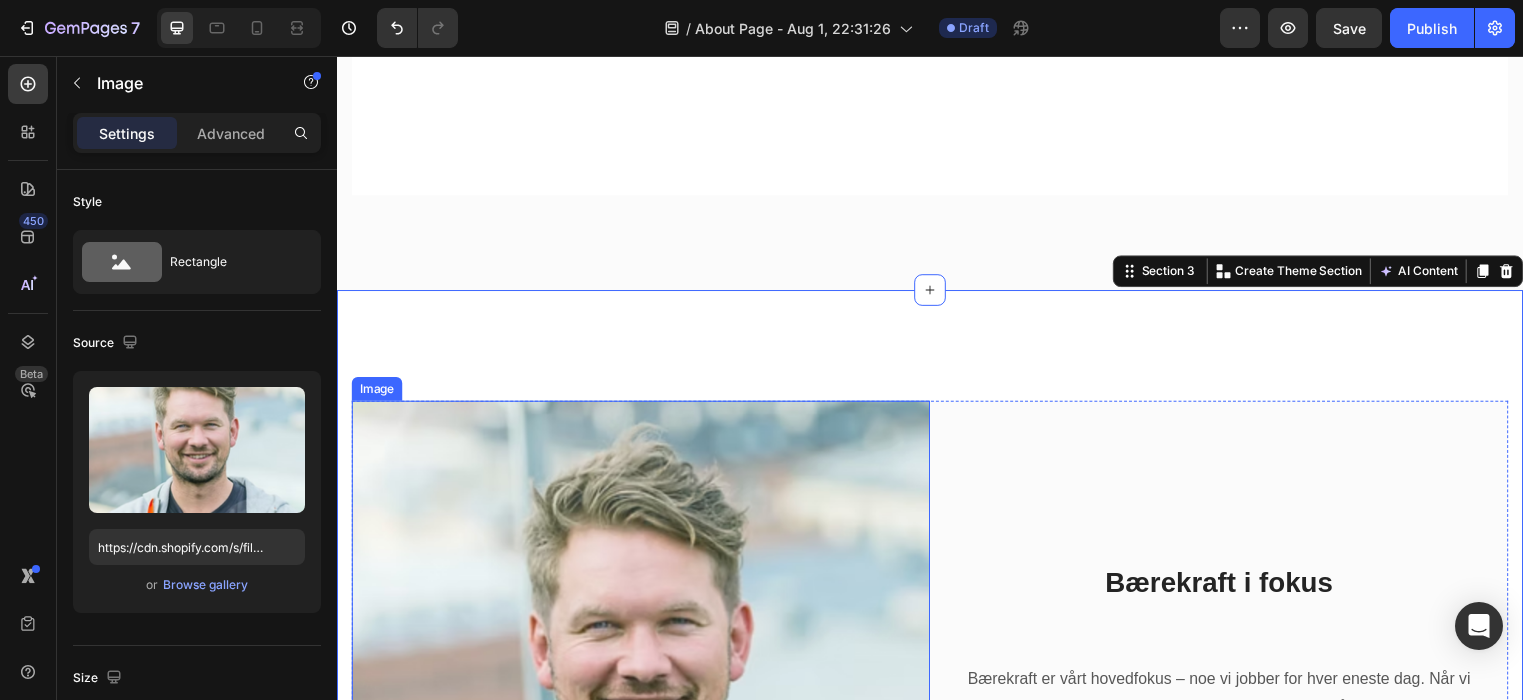 click at bounding box center [644, 698] 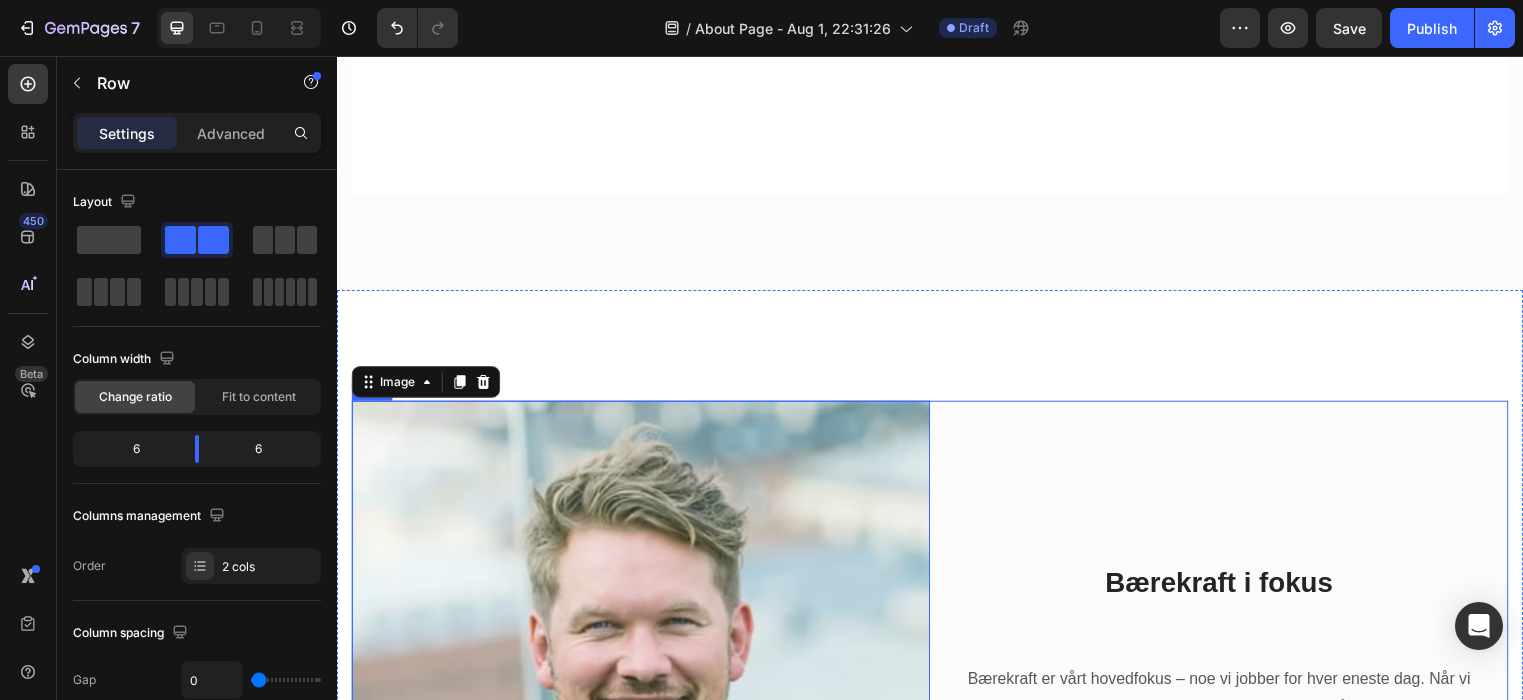 click on "Bærekraft i fokus Heading   Bærekraft er vårt hovedfokus – noe vi jobber for hver eneste dag. Når vi kombinerer dette med unike og moderne overflater, får du den perfekte løsningen for hjemmet, hotellet eller andre prosjekter. Text block Rune Haraldsen  / Daglig Leder Text block Row" at bounding box center [1229, 698] 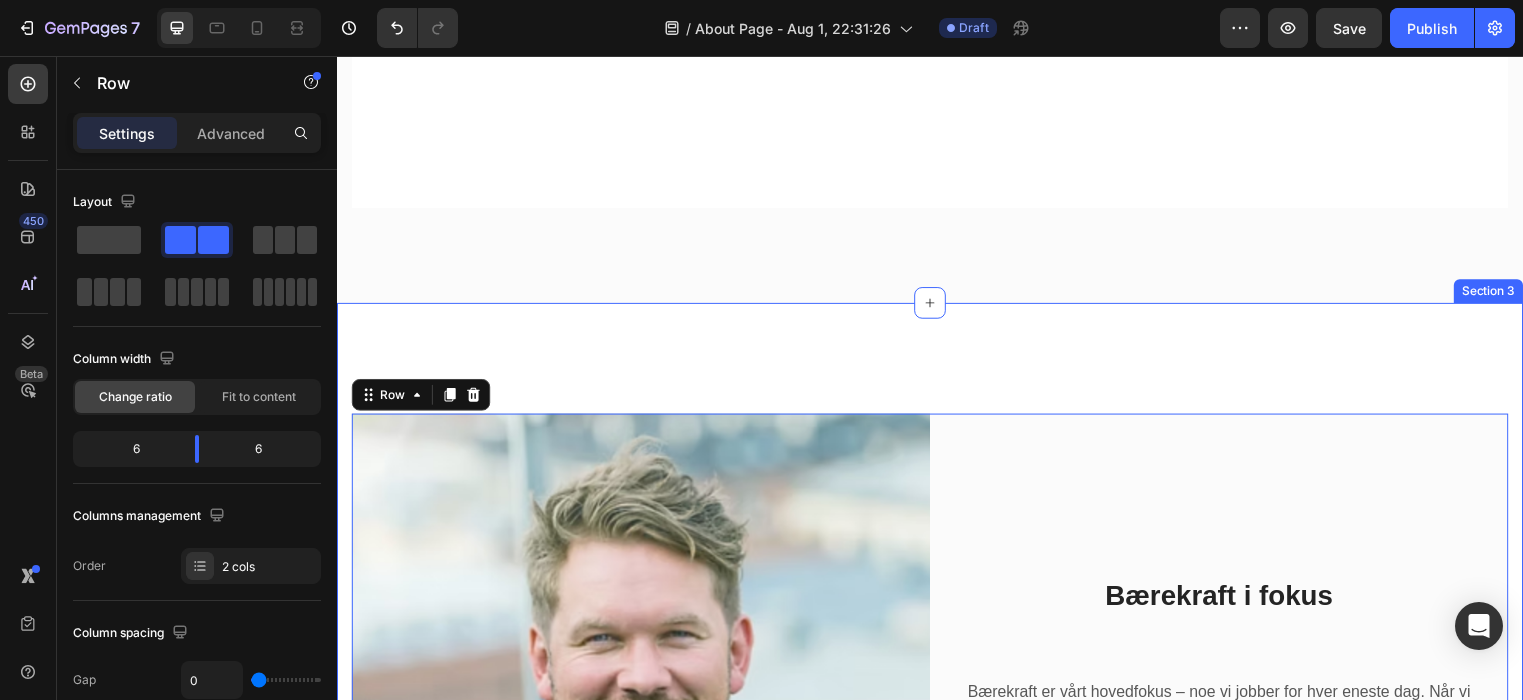scroll, scrollTop: 1439, scrollLeft: 0, axis: vertical 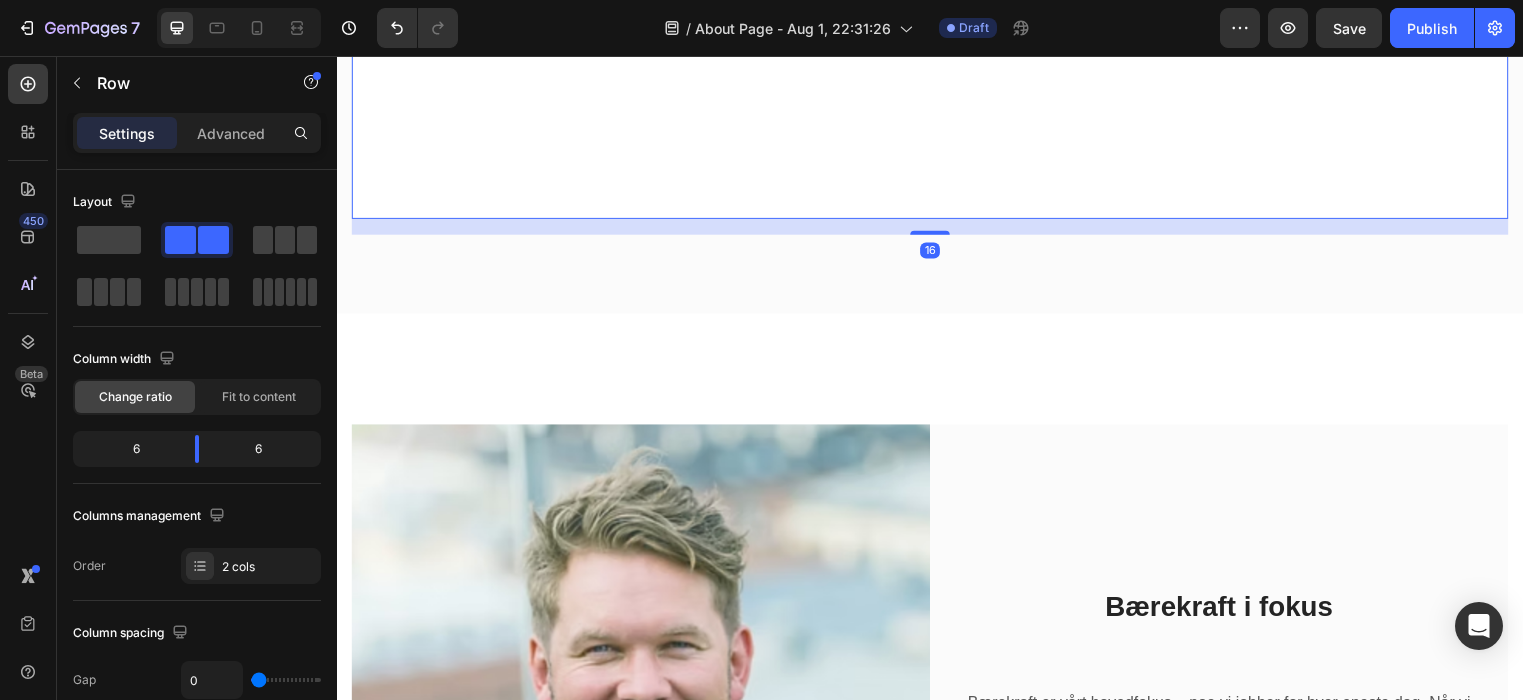 click on "Image" at bounding box center (1181, -210) 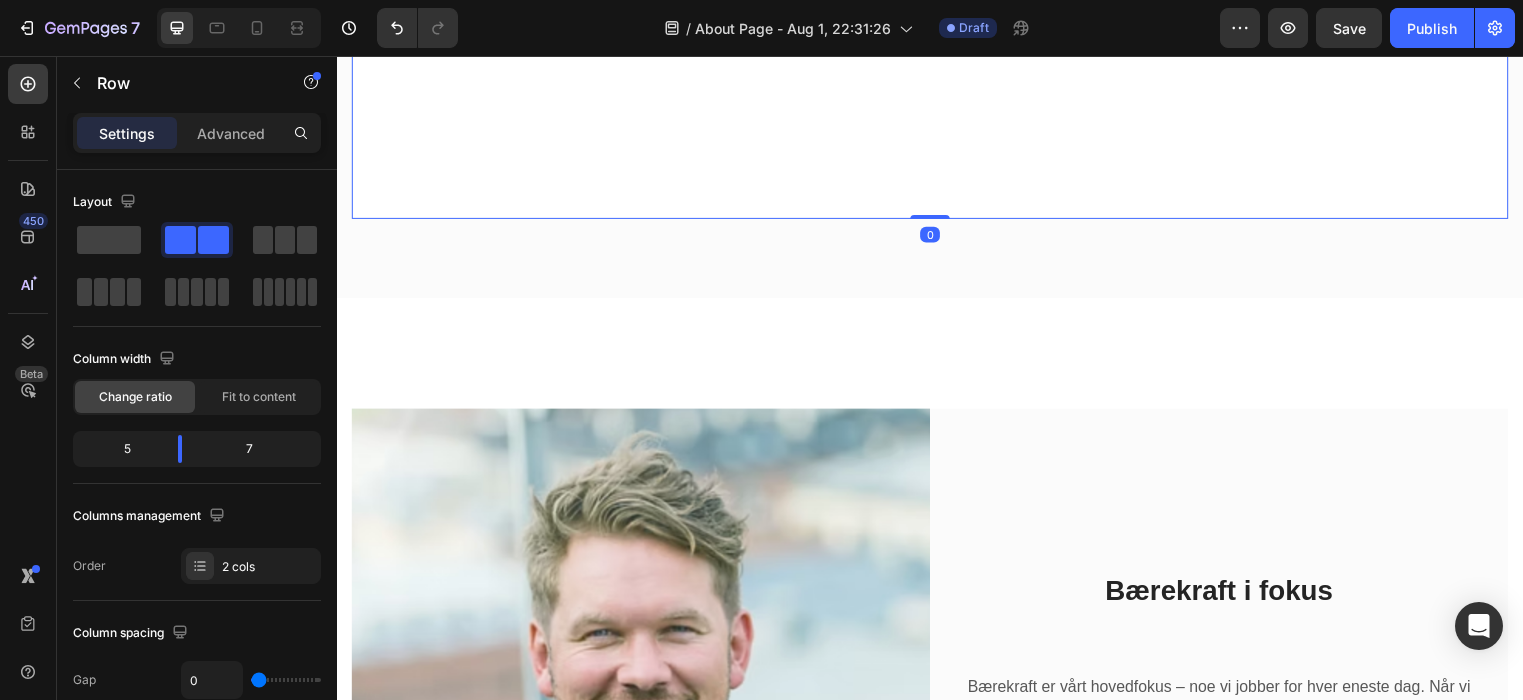 drag, startPoint x: 936, startPoint y: 237, endPoint x: 949, endPoint y: 198, distance: 41.109608 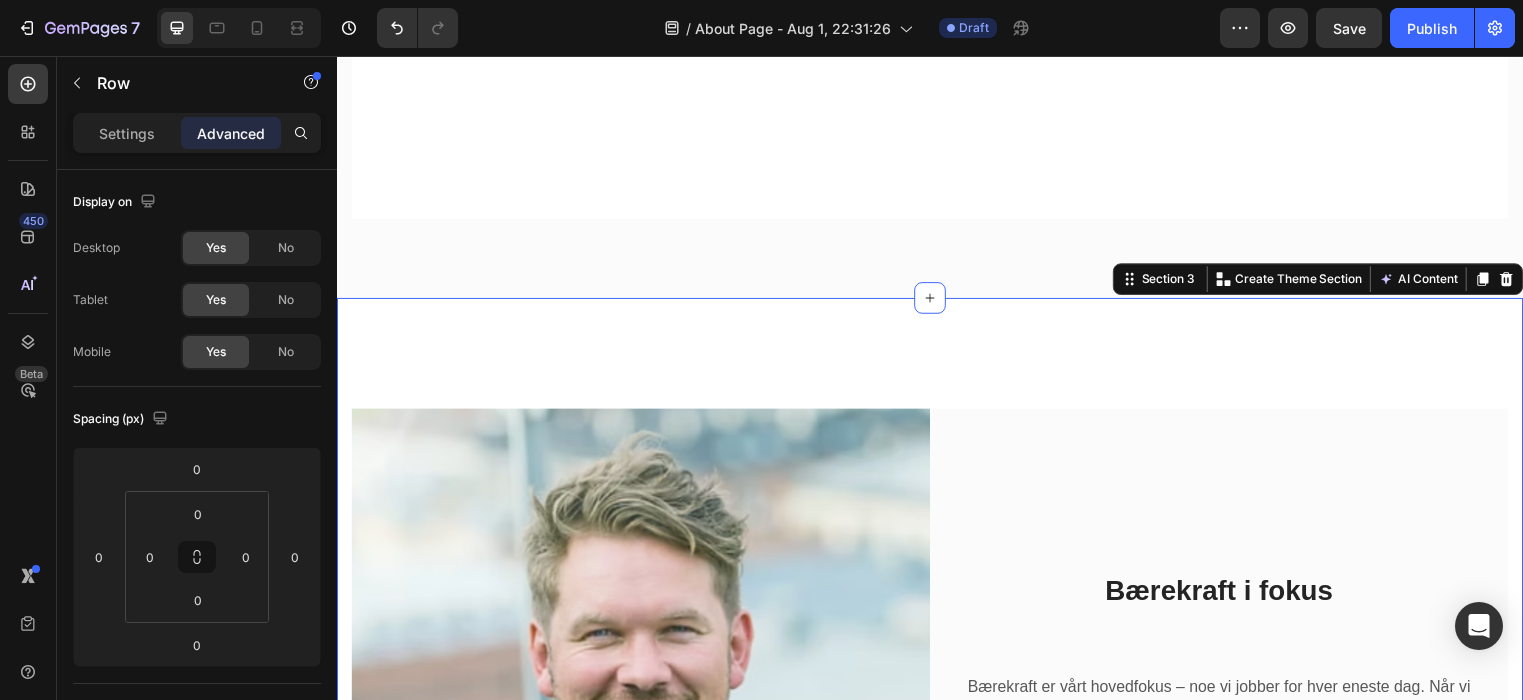 click on "Image Bærekraft i fokus Heading   Bærekraft er vårt hovedfokus – noe vi jobber for hver eneste dag. Når vi kombinerer dette med unike og moderne overflater, får du den perfekte løsningen for hjemmet, hotellet eller andre prosjekter. Text block Rune Haraldsen  / Daglig Leder Text block Row Row Section 3   Create Theme Section AI Content Write with GemAI What would you like to describe here? Tone and Voice Persuasive Product Feltona Watersealer 70 Comp B 400 ml Show more Generate" at bounding box center [937, 706] 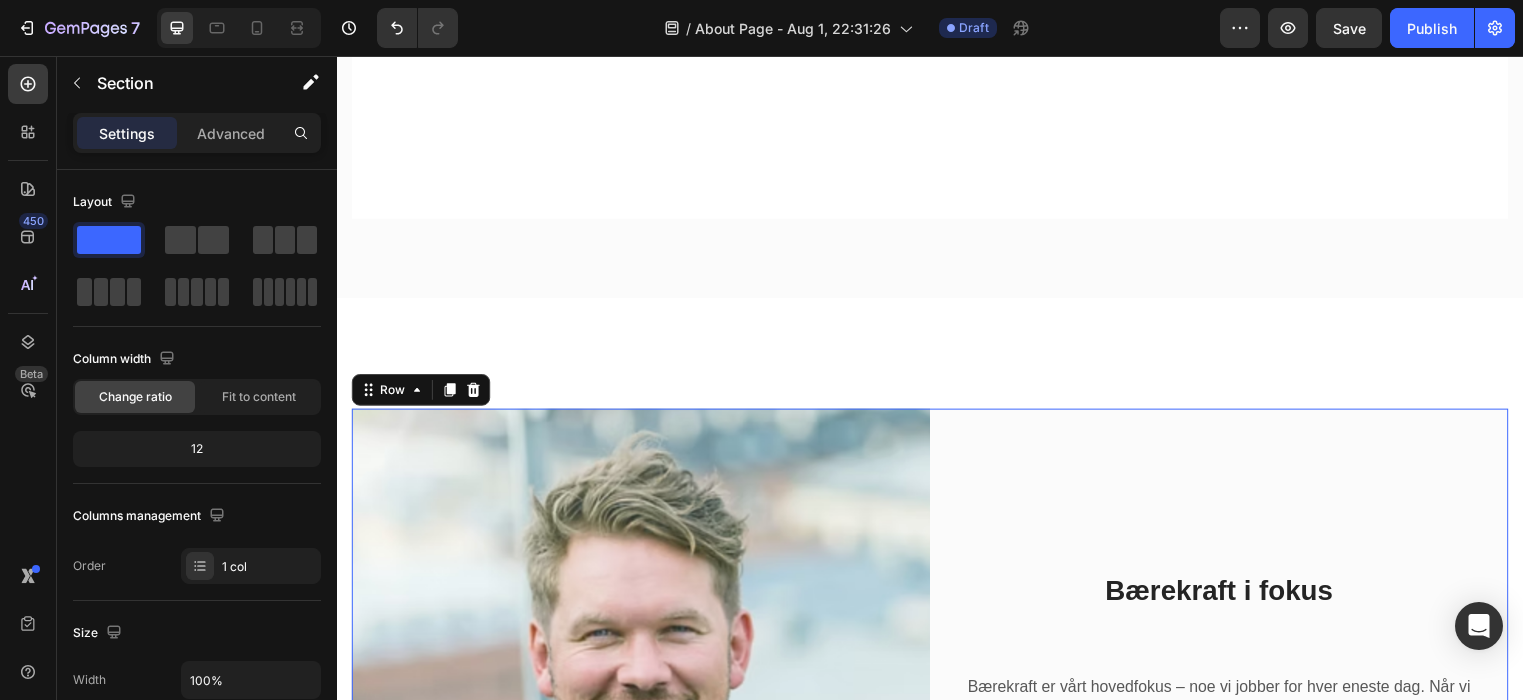click on "Bærekraft i fokus Heading   Bærekraft er vårt hovedfokus – noe vi jobber for hver eneste dag. Når vi kombinerer dette med unike og moderne overflater, får du den perfekte løsningen for hjemmet, hotellet eller andre prosjekter. Text block Rune Haraldsen  / Daglig Leder Text block Row" at bounding box center (1229, 706) 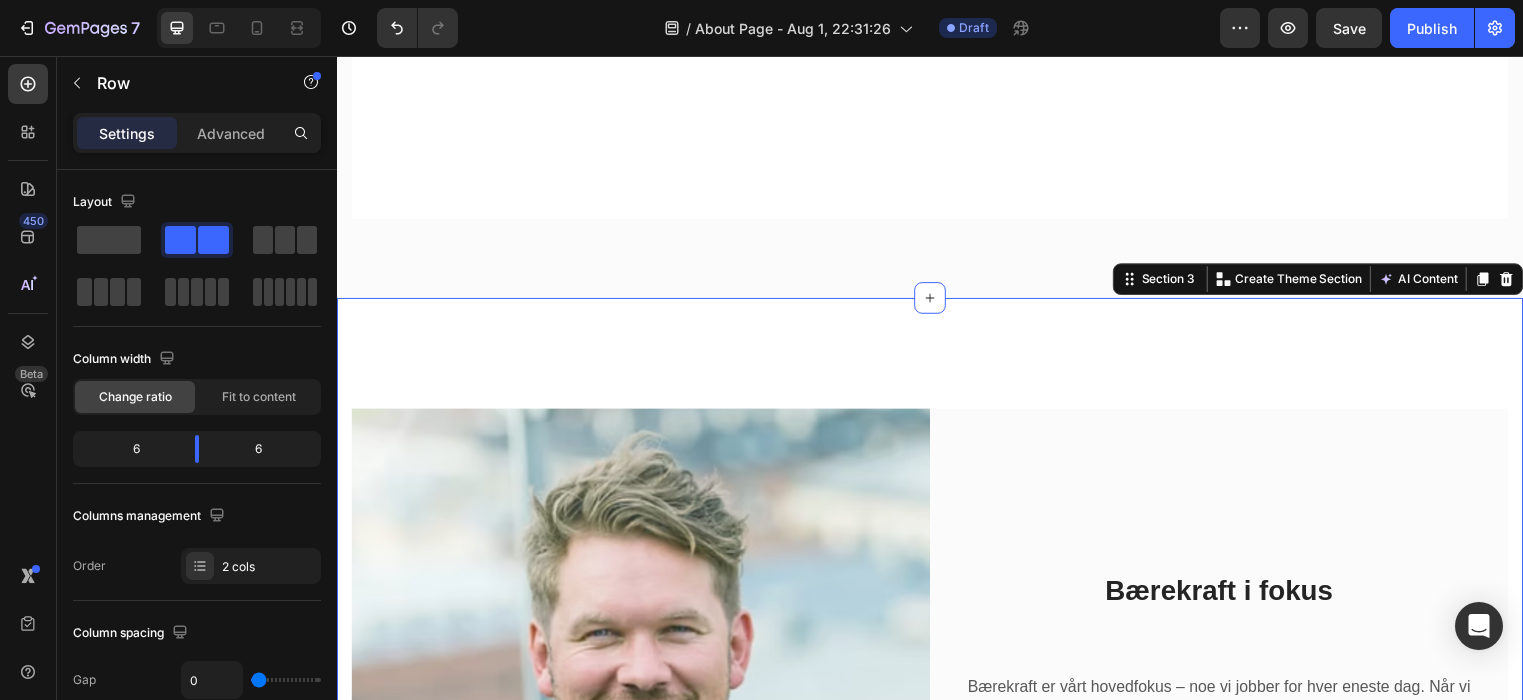 click on "Image Bærekraft i fokus Heading   Bærekraft er vårt hovedfokus – noe vi jobber for hver eneste dag. Når vi kombinerer dette med unike og moderne overflater, får du den perfekte løsningen for hjemmet, hotellet eller andre prosjekter. Text block Rune Haraldsen  / Daglig Leder Text block Row Row Section 3   Create Theme Section AI Content Write with GemAI What would you like to describe here? Tone and Voice Persuasive Product Feltona Watersealer 70 Comp B 400 ml Show more Generate" at bounding box center [937, 706] 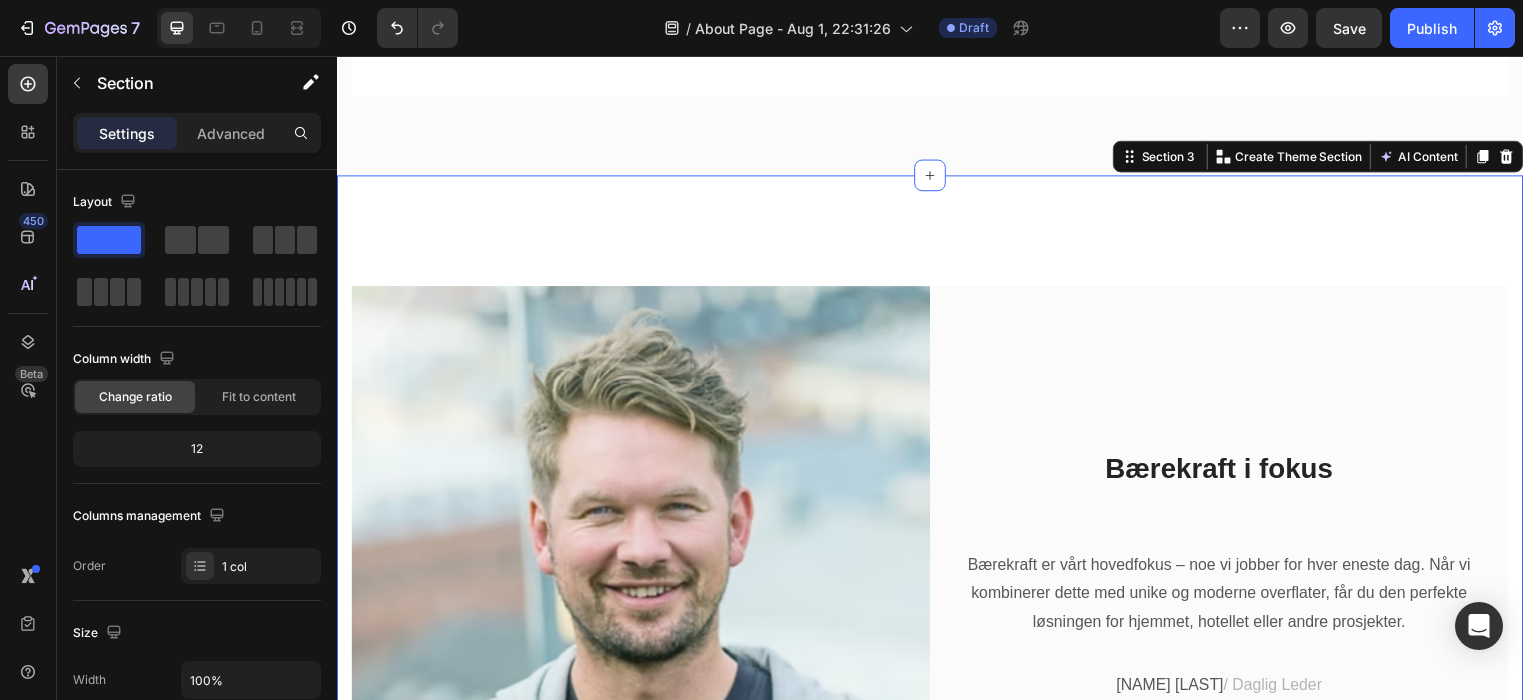 scroll, scrollTop: 1569, scrollLeft: 0, axis: vertical 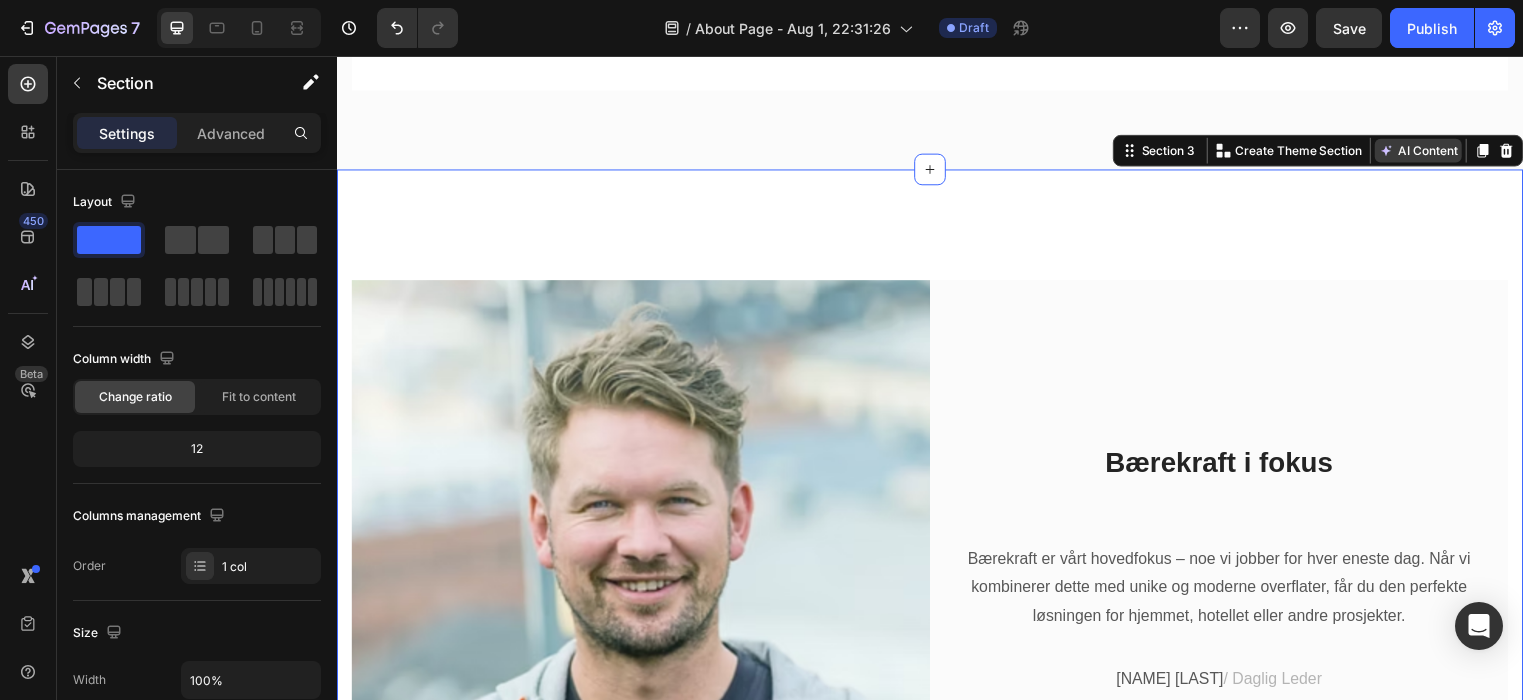 click on "AI Content" at bounding box center [1431, 152] 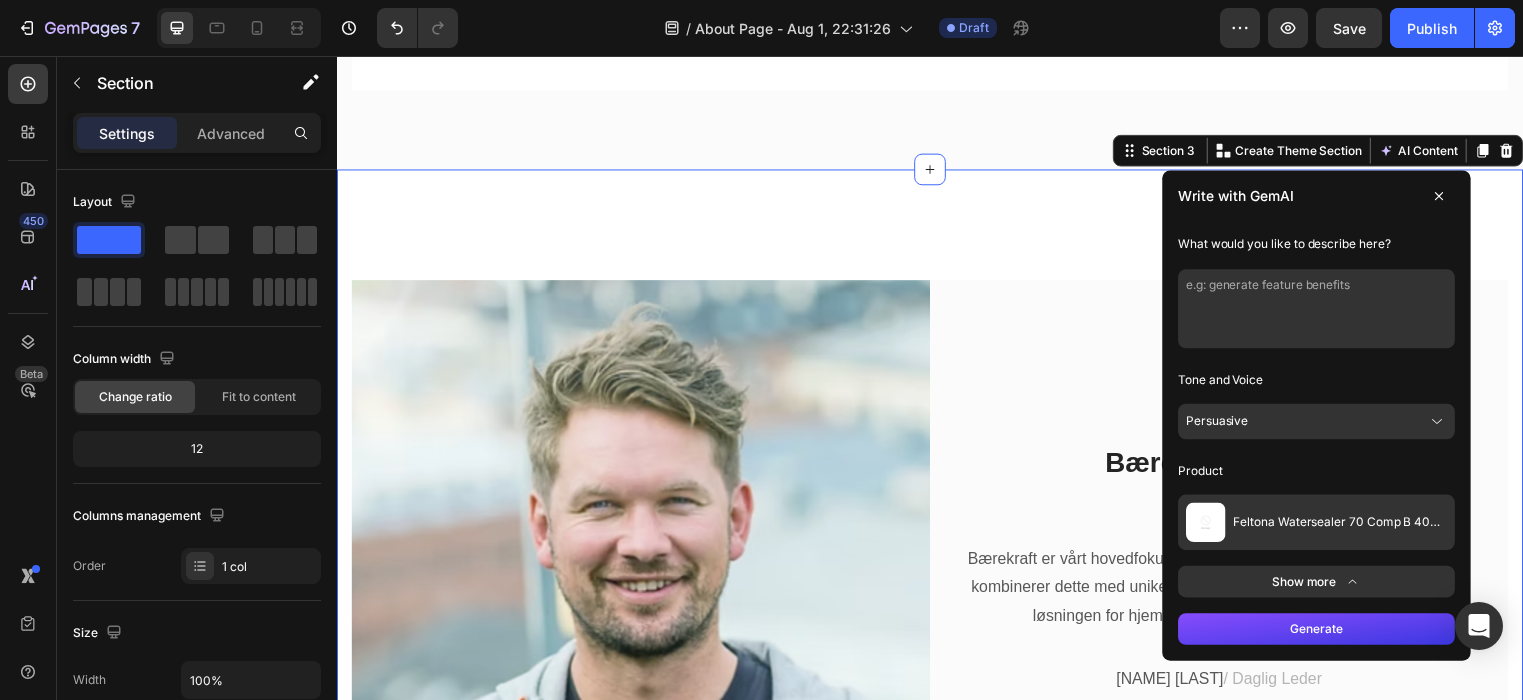 click 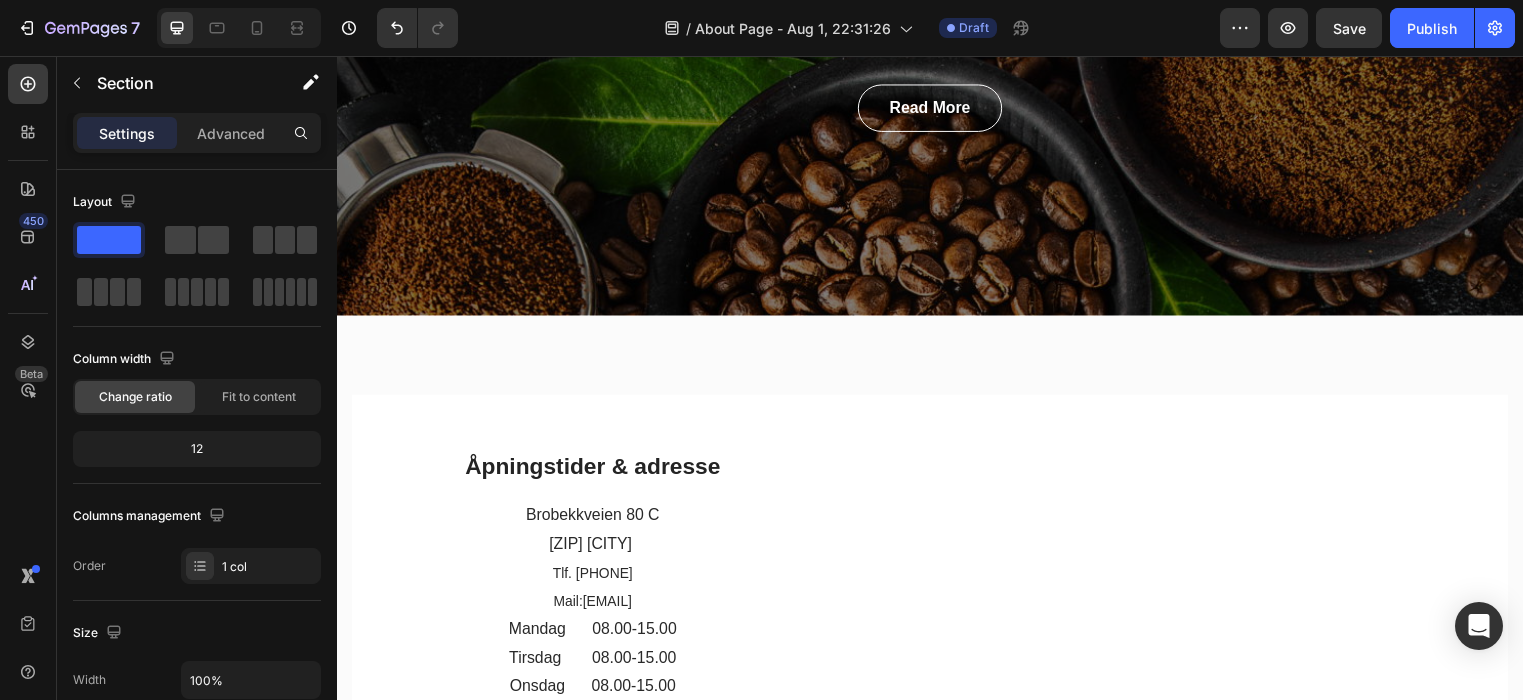 scroll, scrollTop: 0, scrollLeft: 0, axis: both 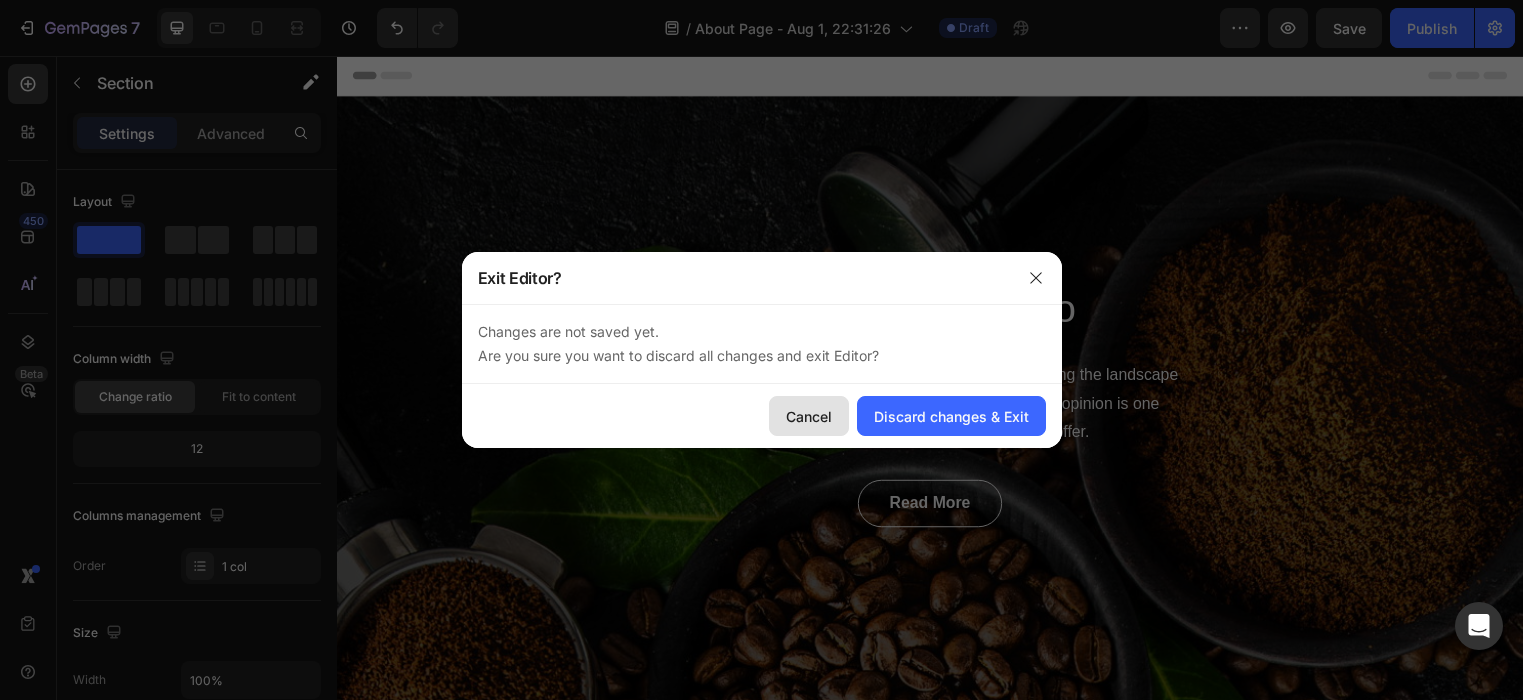click on "Cancel" at bounding box center (809, 416) 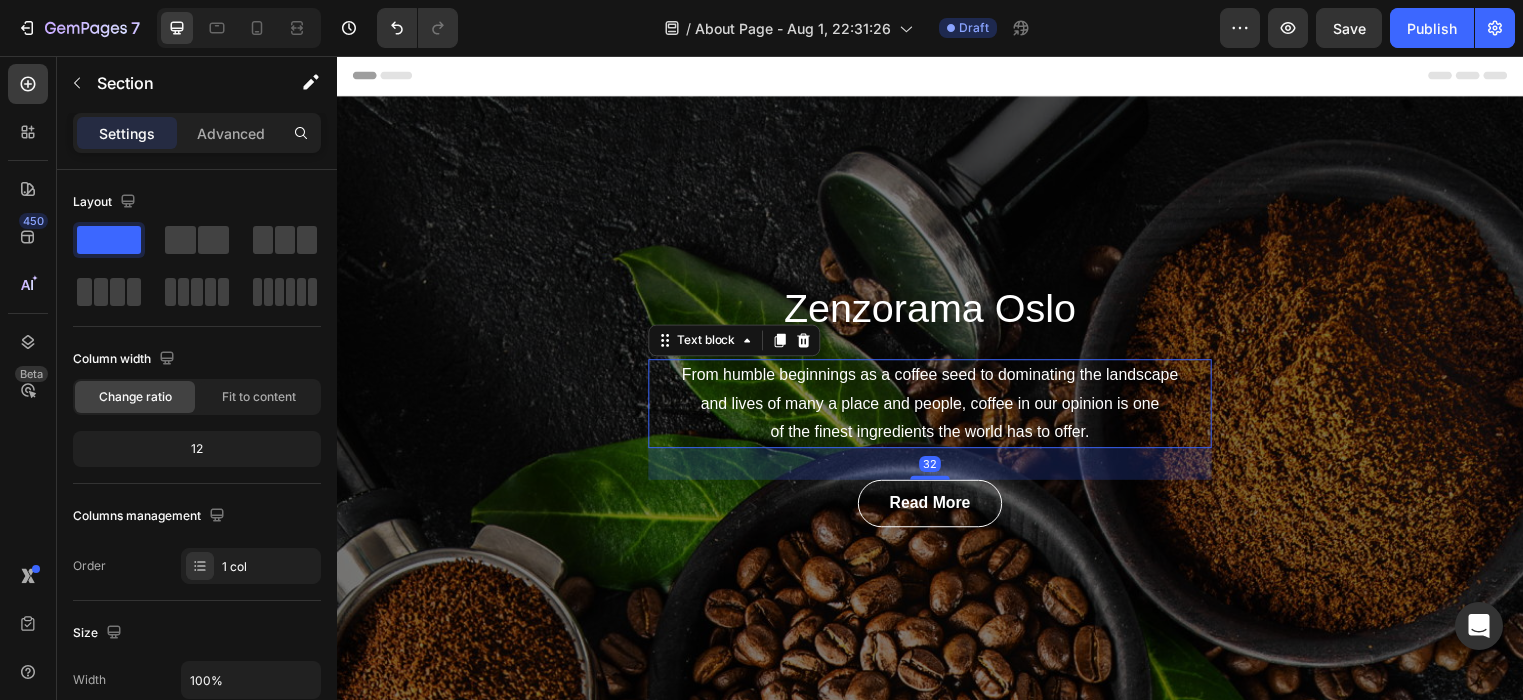 click on "From humble beginnings as a coffee seed to dominating the landscape and lives of many a place and people, coffee in our opinion is one of the finest ingredients the world has to offer." at bounding box center (937, 408) 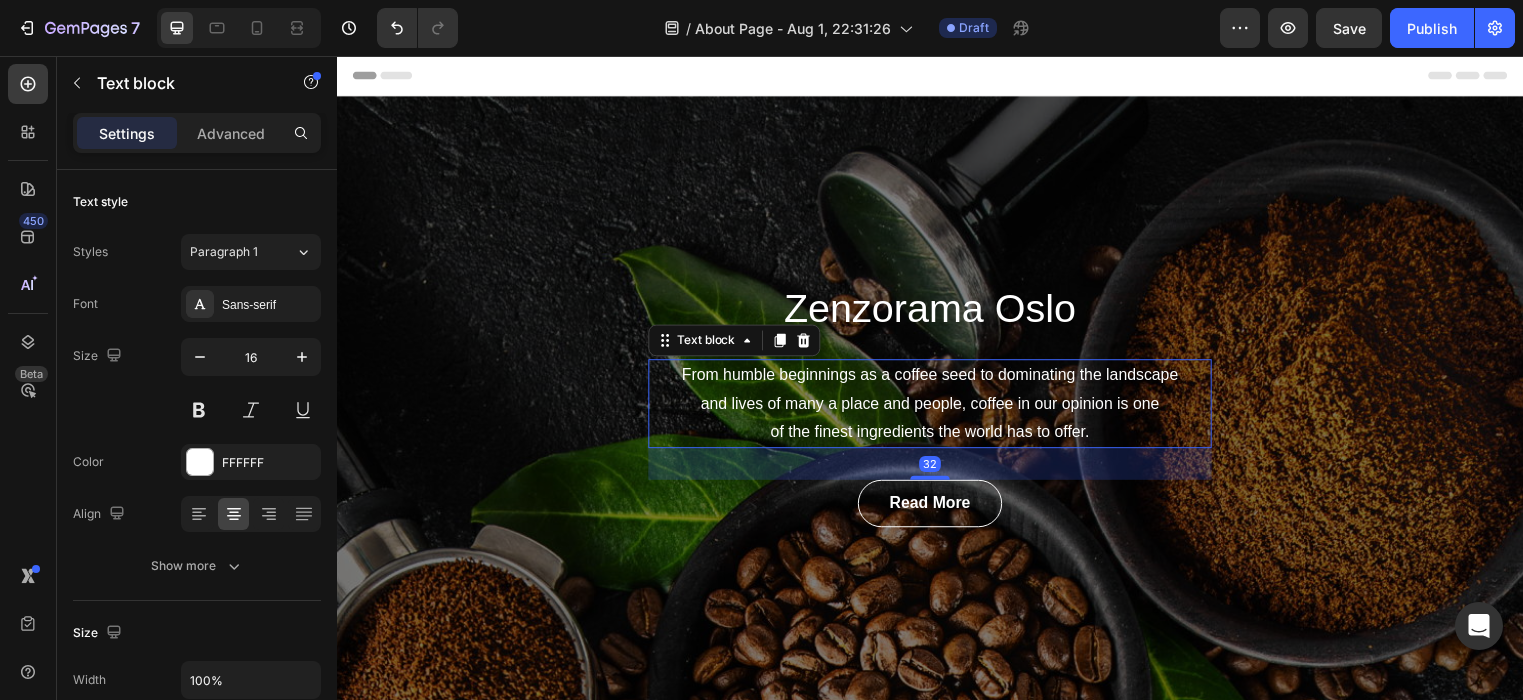 click on "From humble beginnings as a coffee seed to dominating the landscape and lives of many a place and people, coffee in our opinion is one of the finest ingredients the world has to offer." at bounding box center (937, 408) 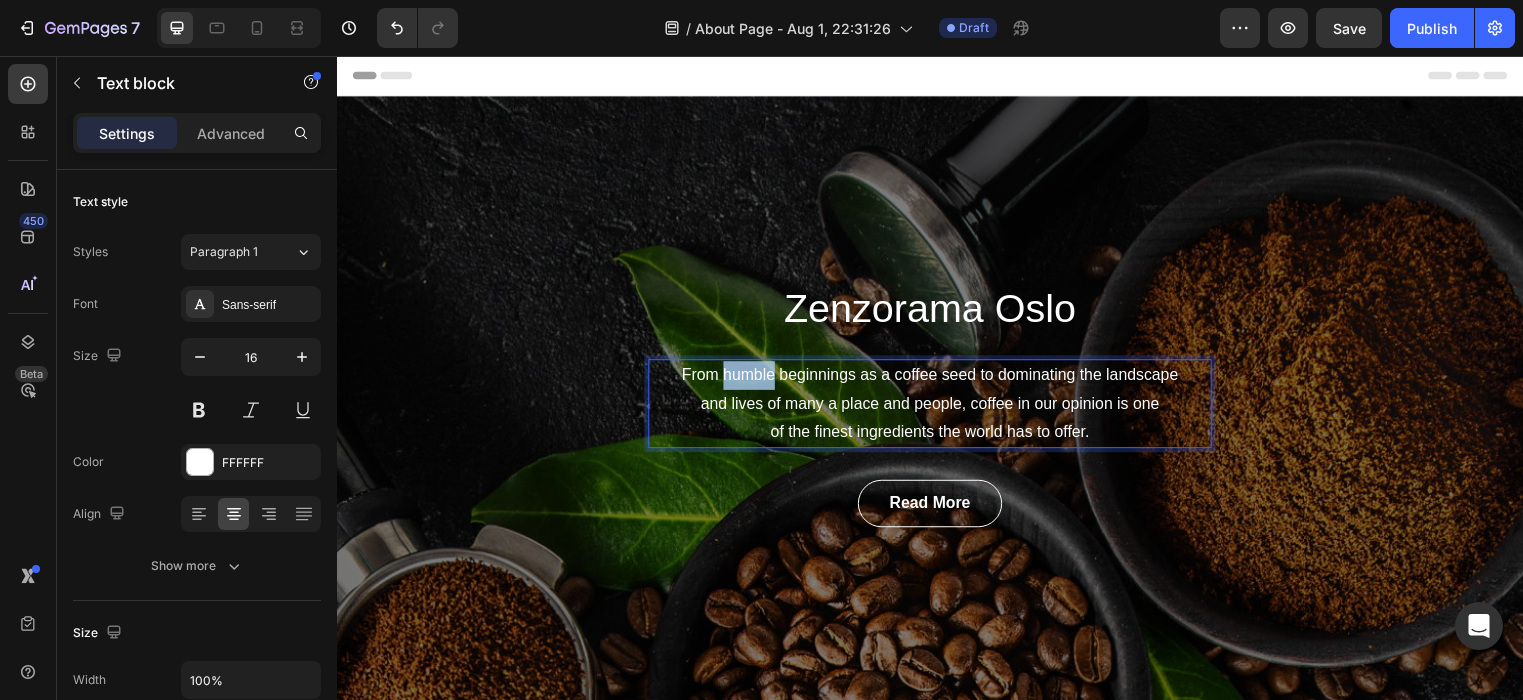 click on "From humble beginnings as a coffee seed to dominating the landscape and lives of many a place and people, coffee in our opinion is one of the finest ingredients the world has to offer." at bounding box center (937, 408) 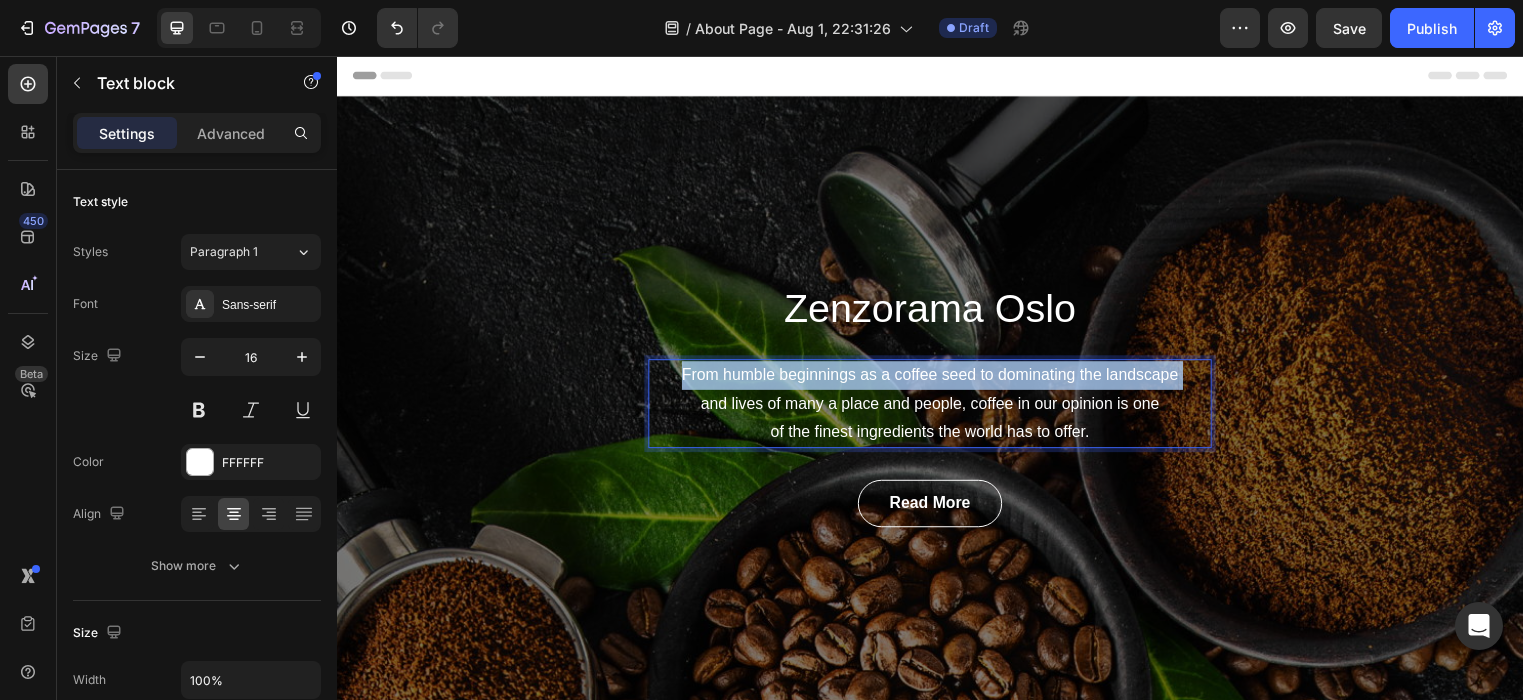 click on "From humble beginnings as a coffee seed to dominating the landscape and lives of many a place and people, coffee in our opinion is one of the finest ingredients the world has to offer." at bounding box center (937, 408) 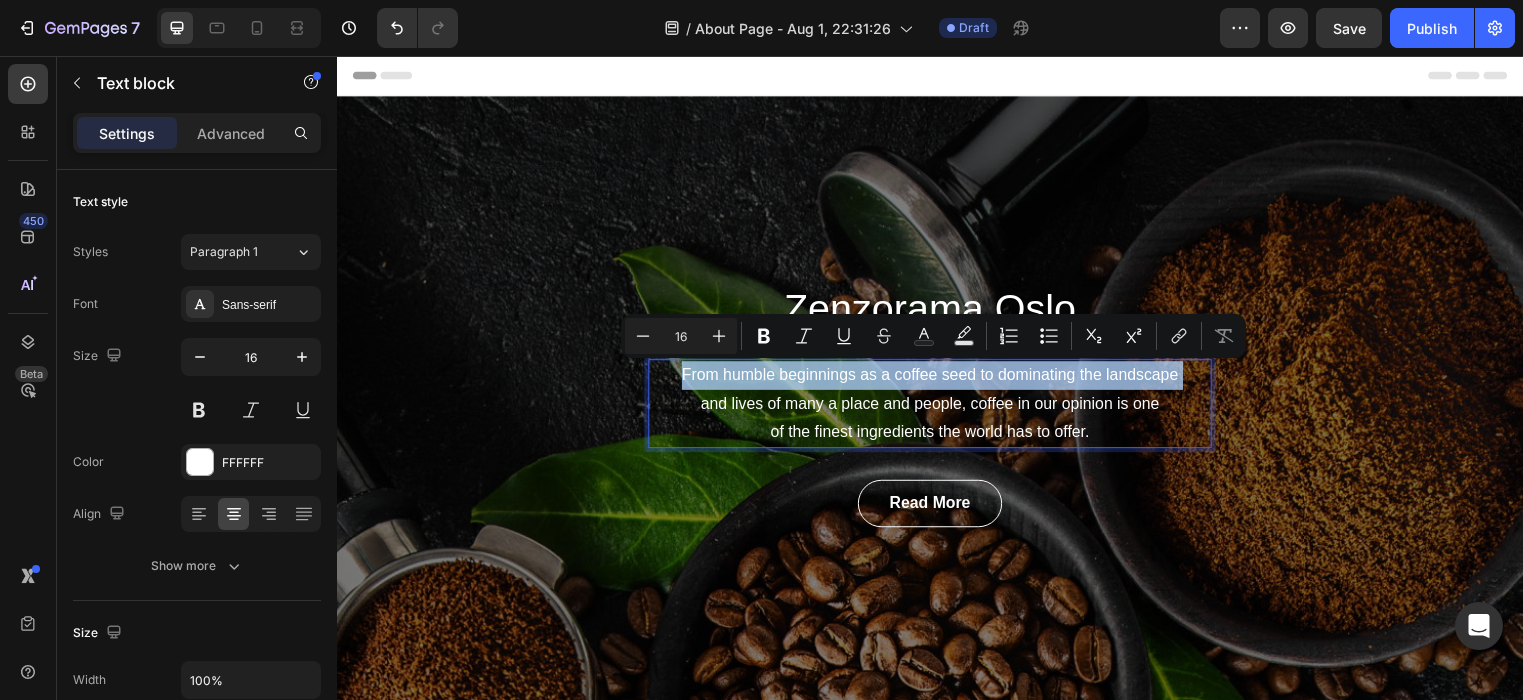 click on "From humble beginnings as a coffee seed to dominating the landscape and lives of many a place and people, coffee in our opinion is one of the finest ingredients the world has to offer." at bounding box center (937, 408) 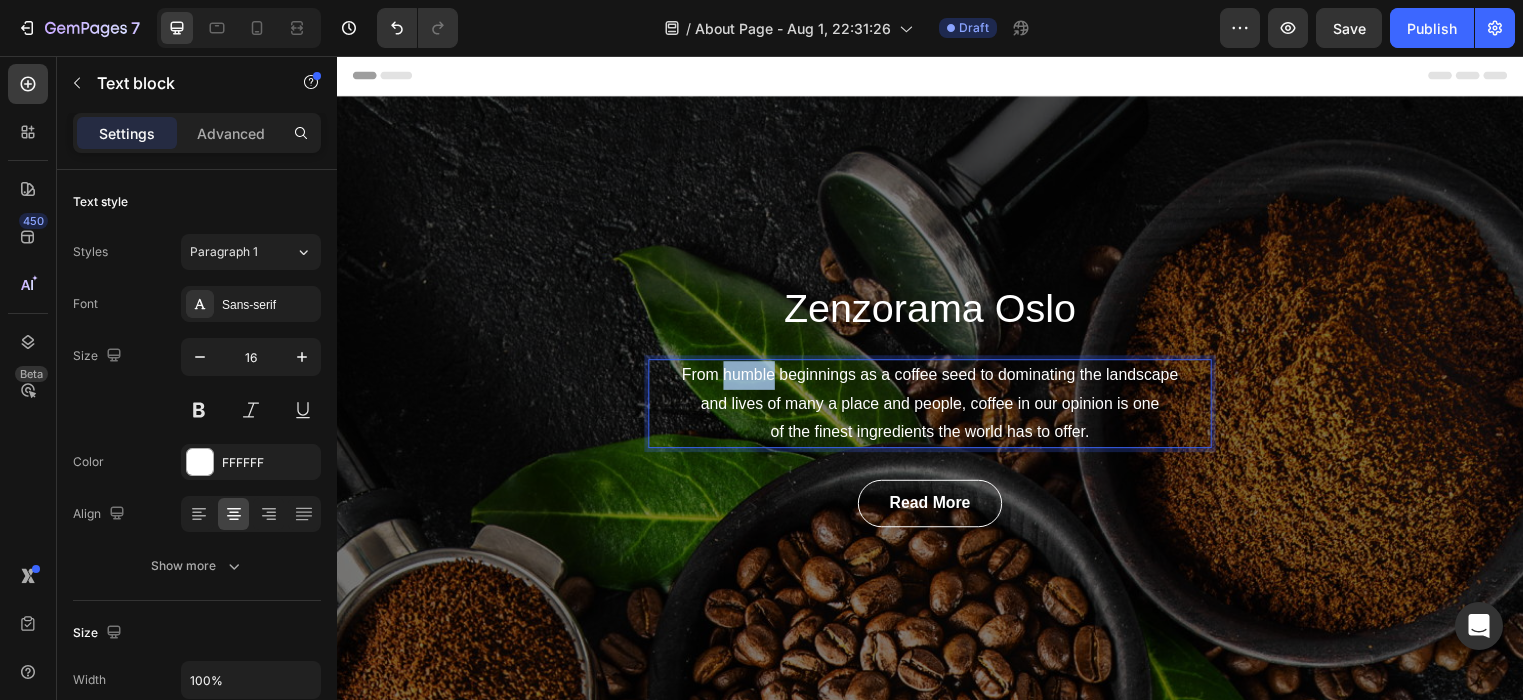 click on "From humble beginnings as a coffee seed to dominating the landscape and lives of many a place and people, coffee in our opinion is one of the finest ingredients the world has to offer." at bounding box center [937, 408] 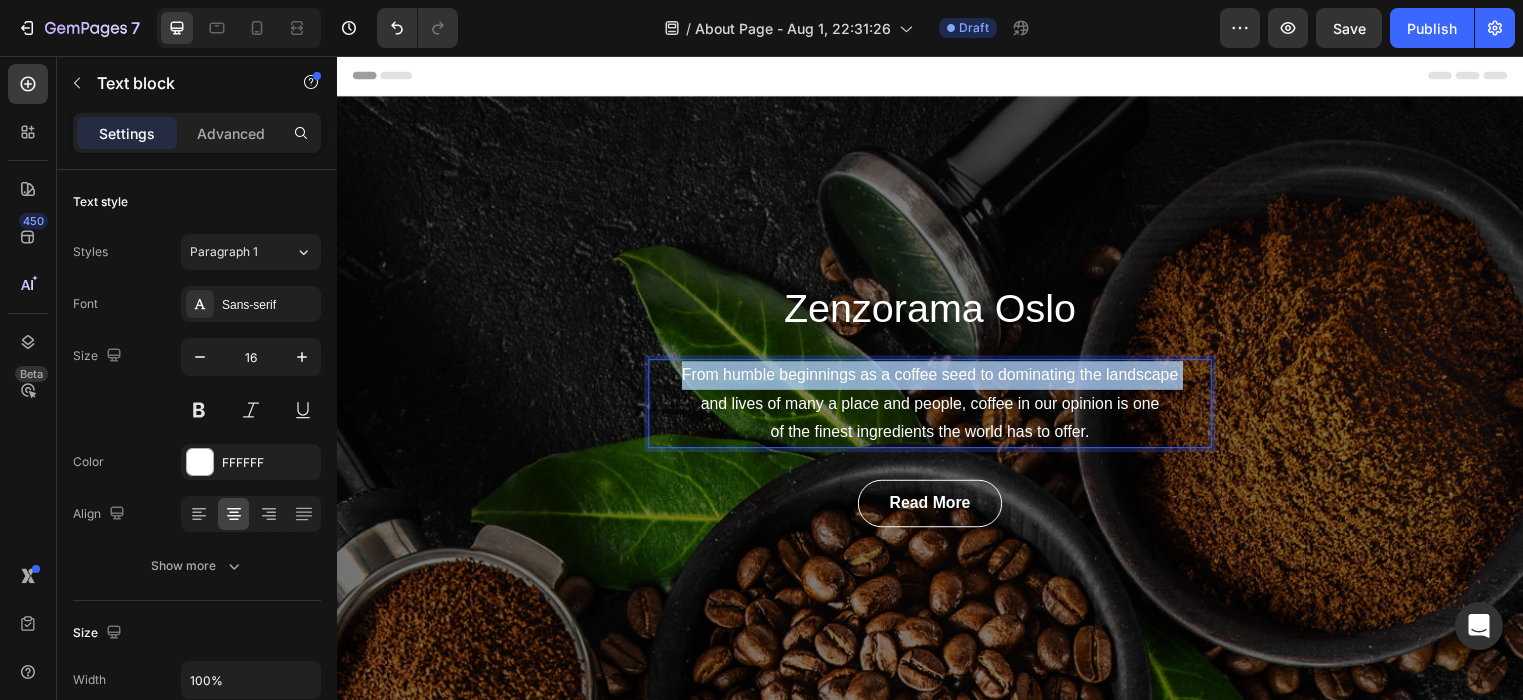 click on "From humble beginnings as a coffee seed to dominating the landscape and lives of many a place and people, coffee in our opinion is one of the finest ingredients the world has to offer." at bounding box center (937, 408) 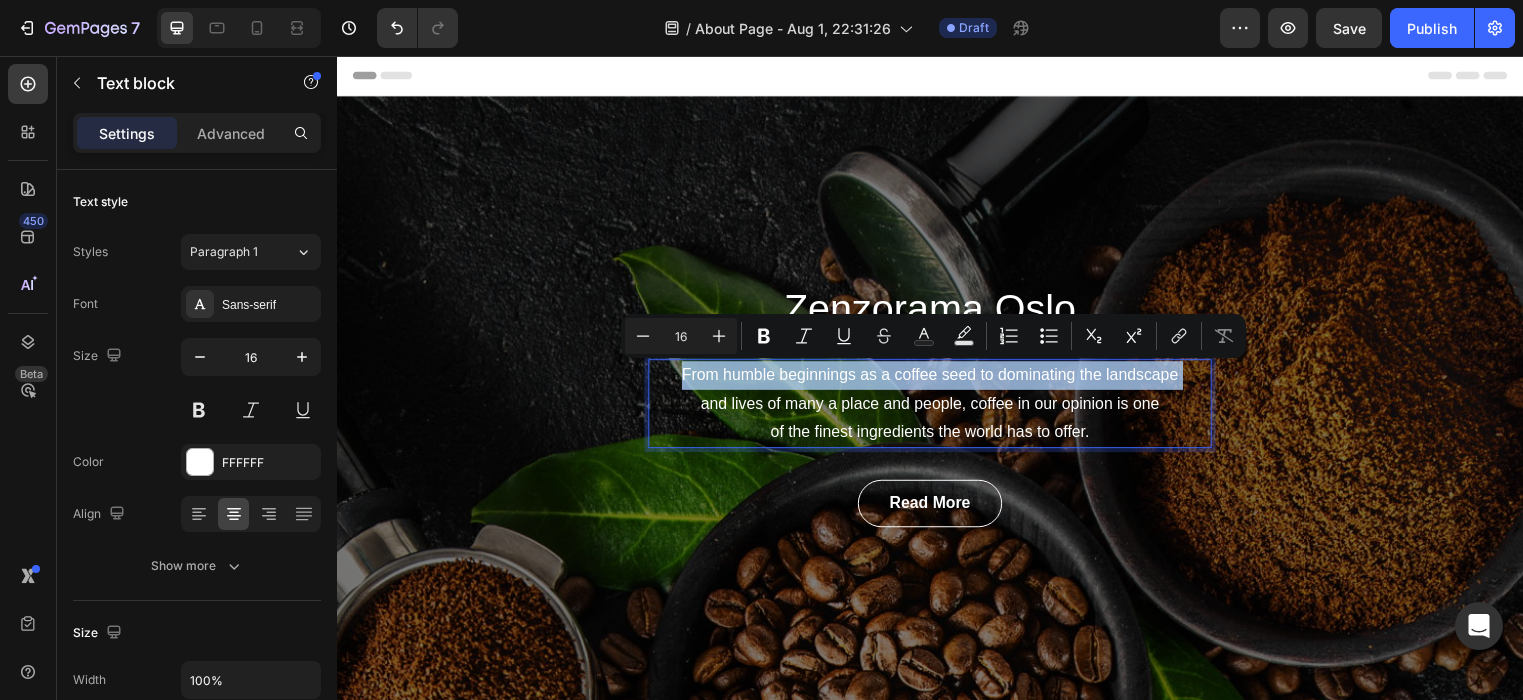 click on "From humble beginnings as a coffee seed to dominating the landscape and lives of many a place and people, coffee in our opinion is one of the finest ingredients the world has to offer." at bounding box center (937, 408) 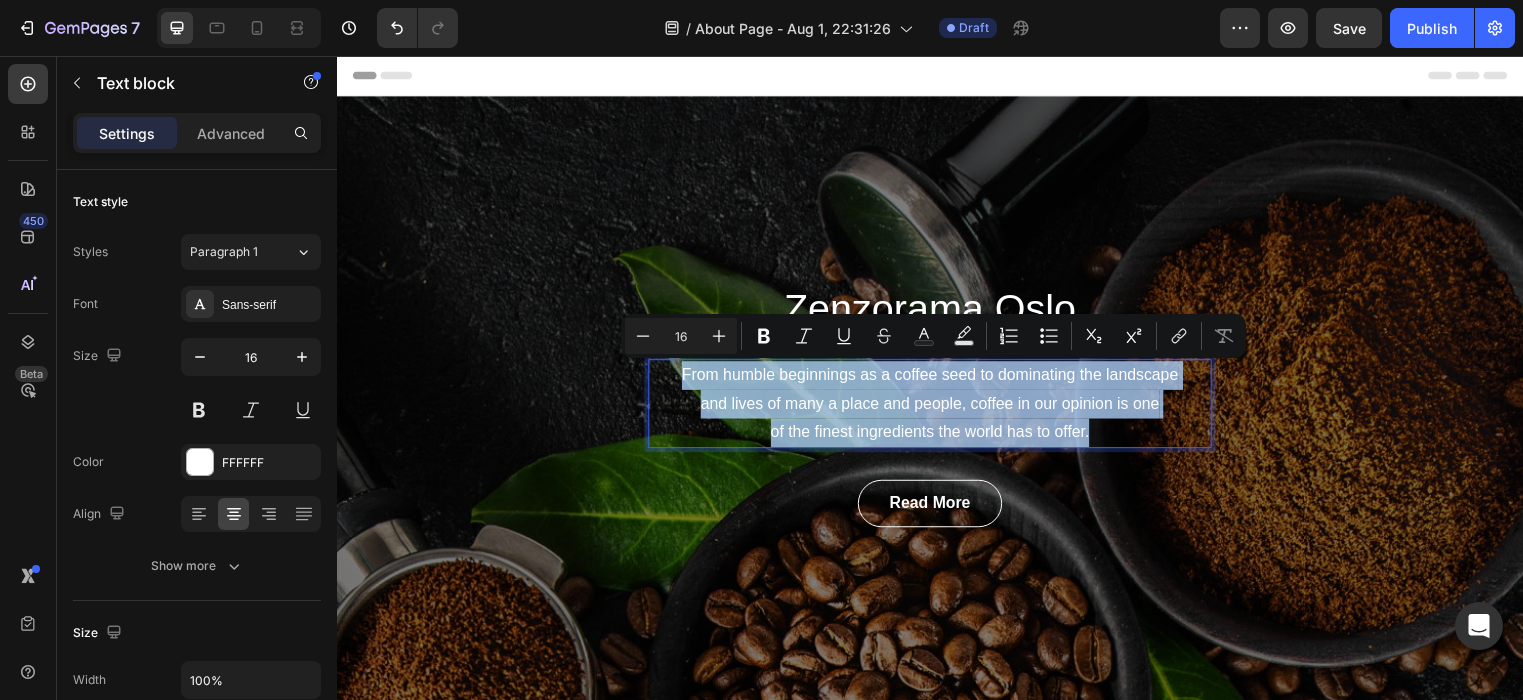 drag, startPoint x: 690, startPoint y: 376, endPoint x: 1145, endPoint y: 447, distance: 460.50626 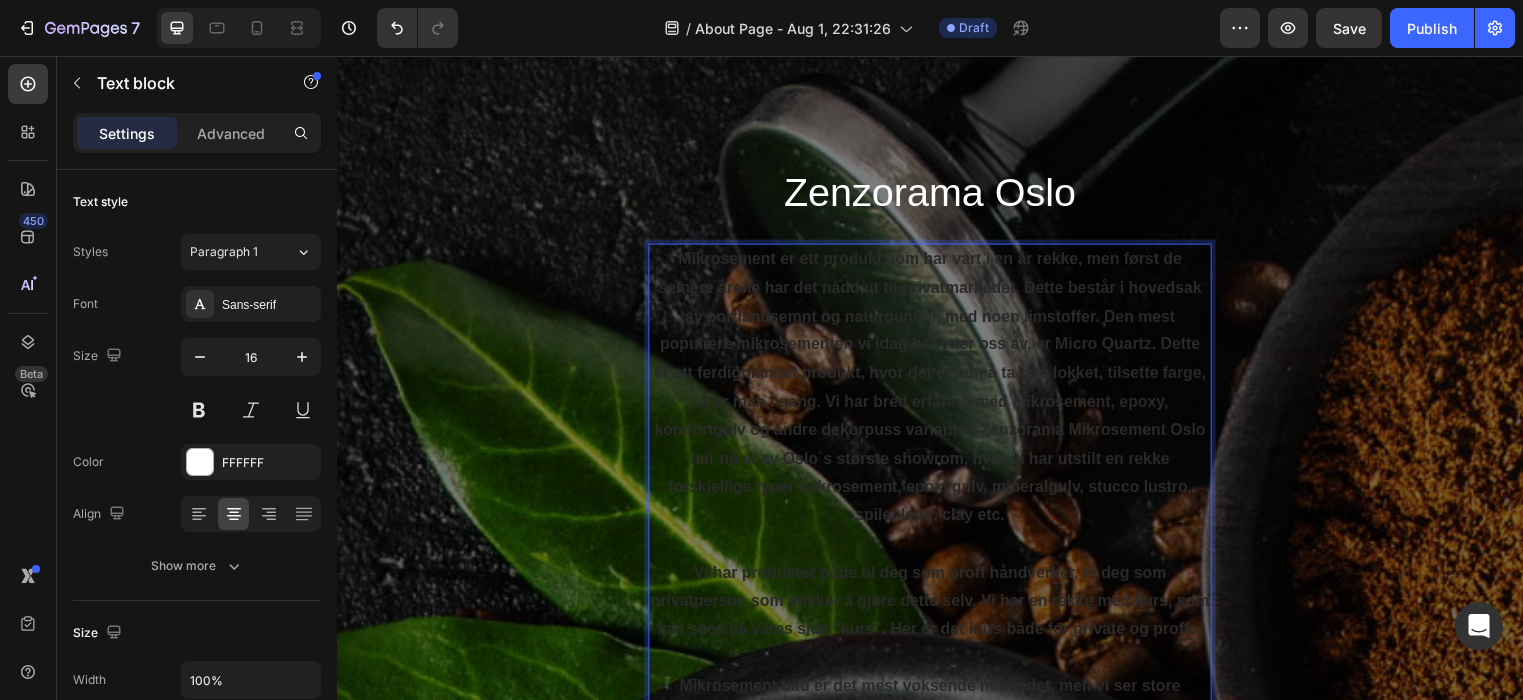 scroll, scrollTop: 99, scrollLeft: 0, axis: vertical 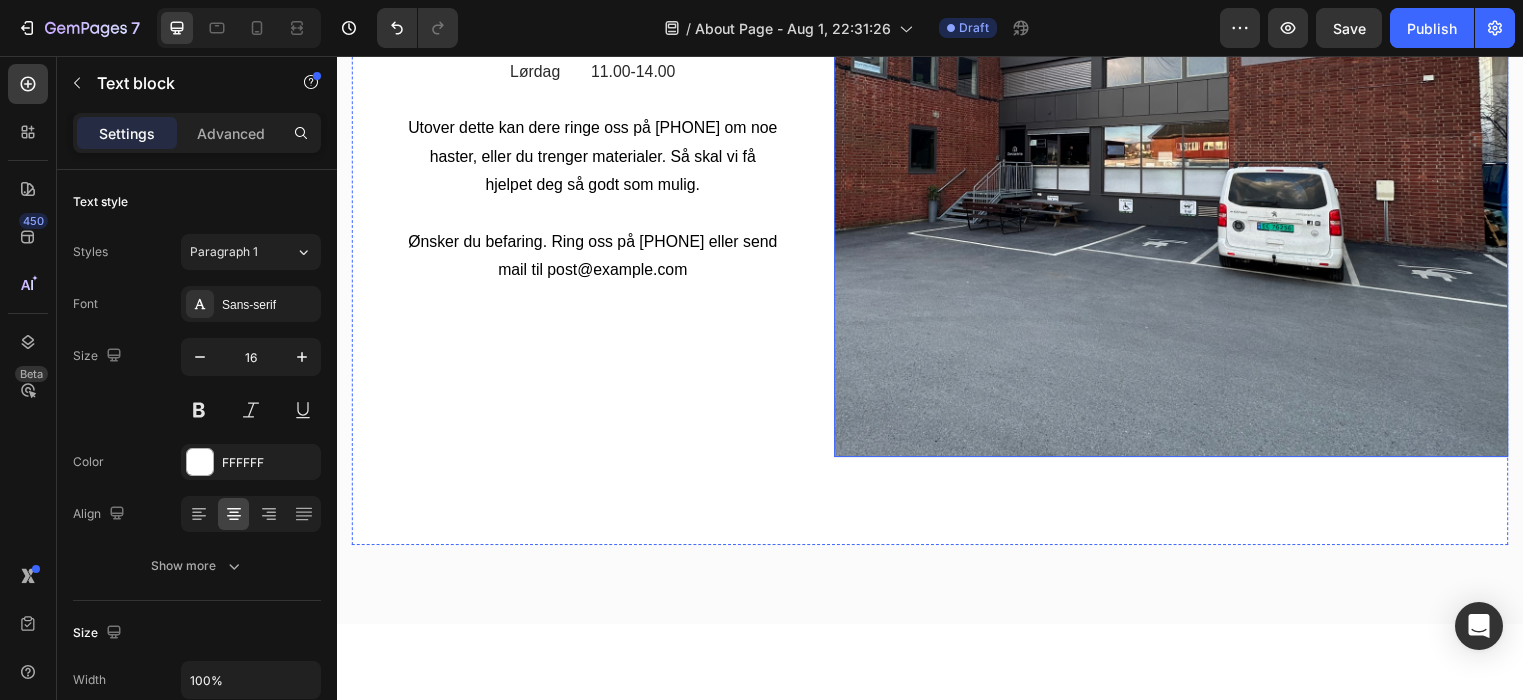 drag, startPoint x: 677, startPoint y: 279, endPoint x: 1170, endPoint y: 360, distance: 499.60983 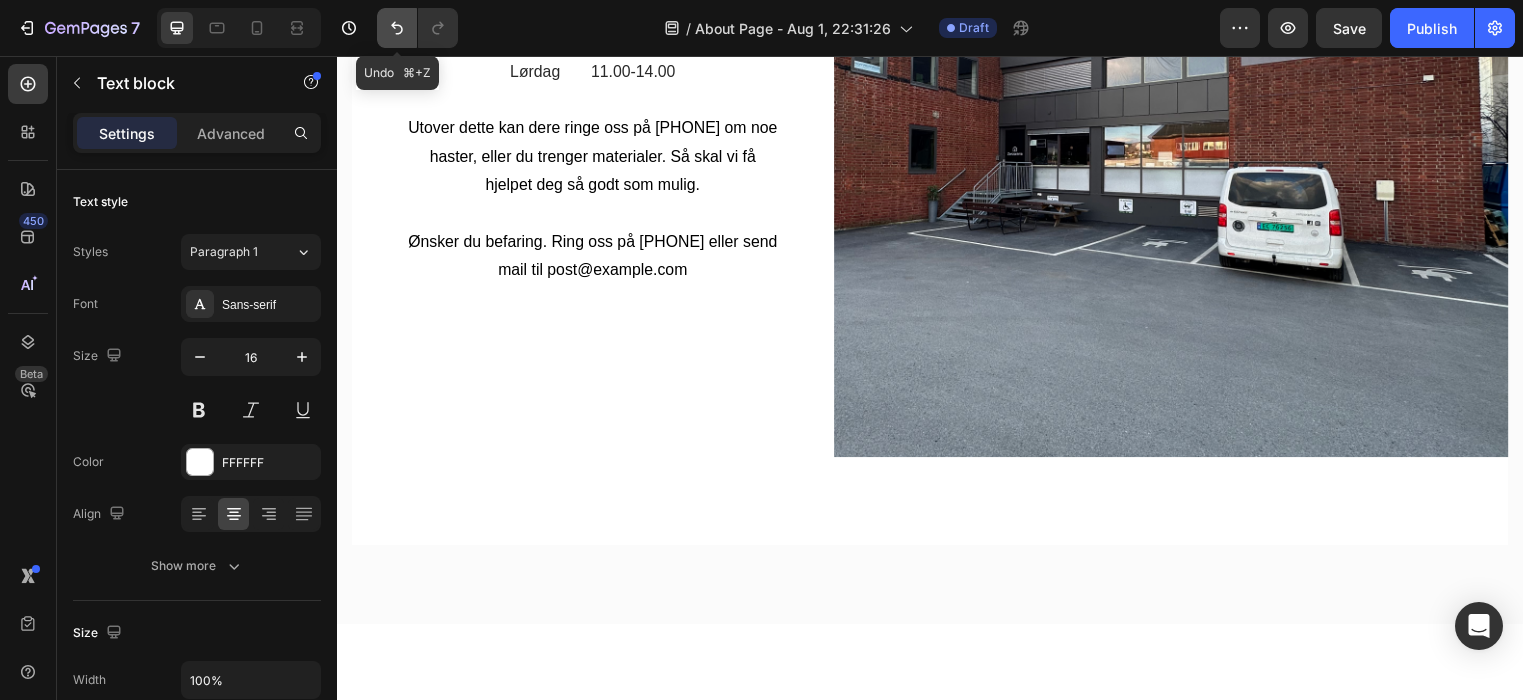 click 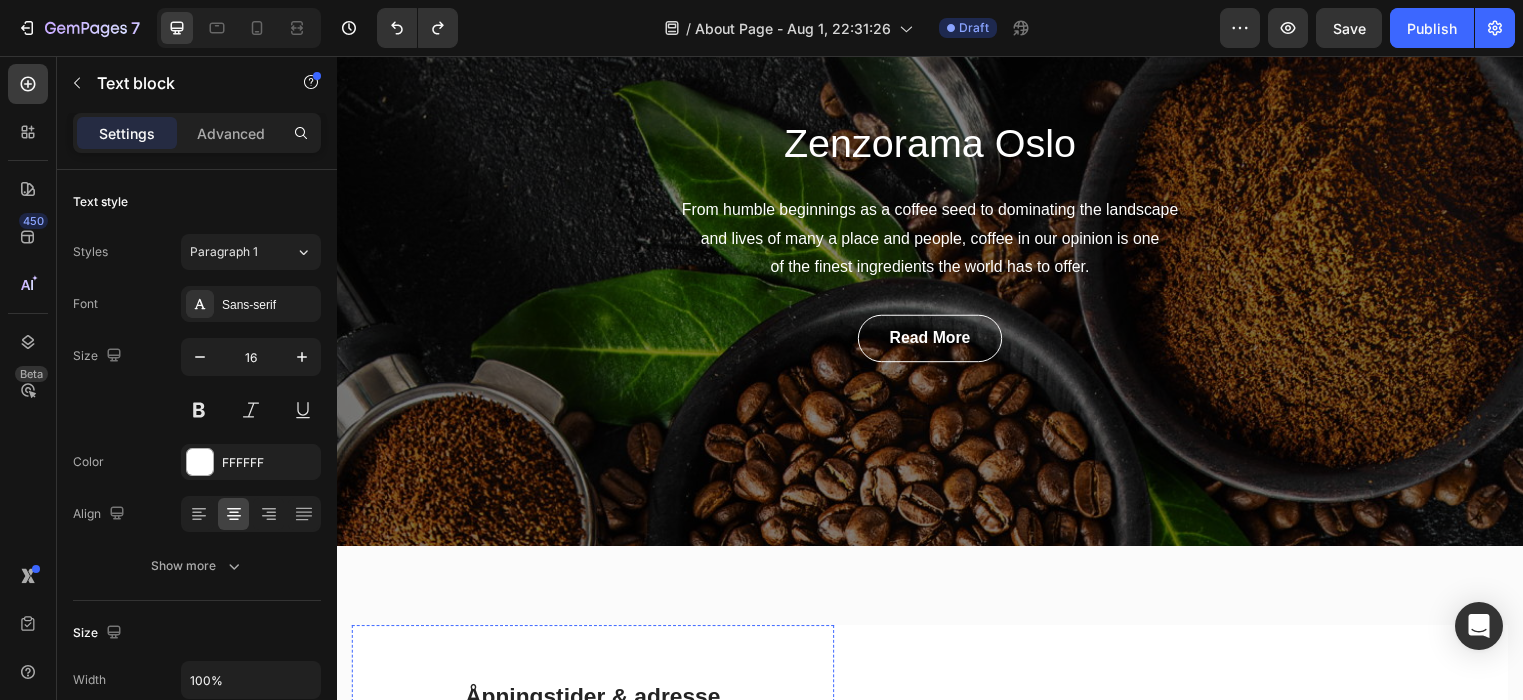 scroll, scrollTop: 162, scrollLeft: 0, axis: vertical 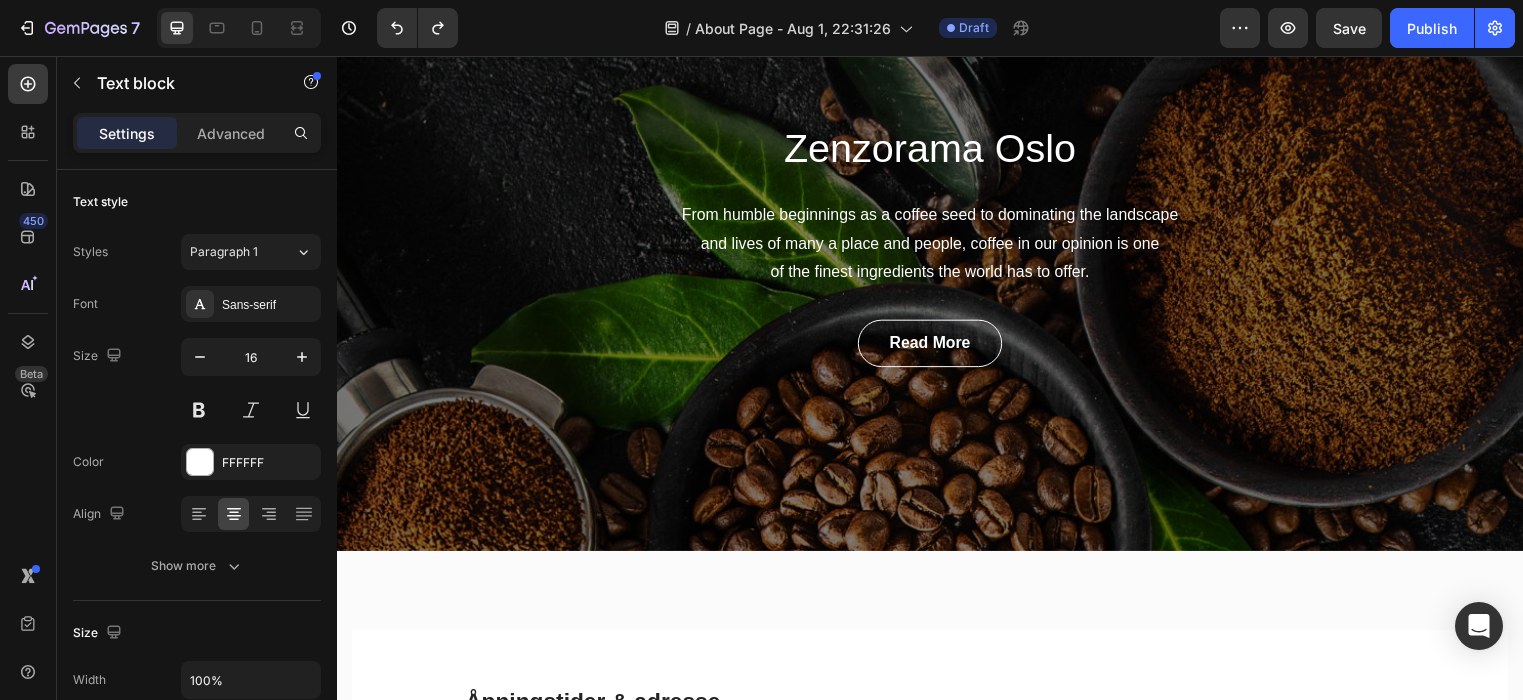 click on "From humble beginnings as a coffee seed to dominating the landscape and lives of many a place and people, coffee in our opinion is one of the finest ingredients the world has to offer." at bounding box center (937, 246) 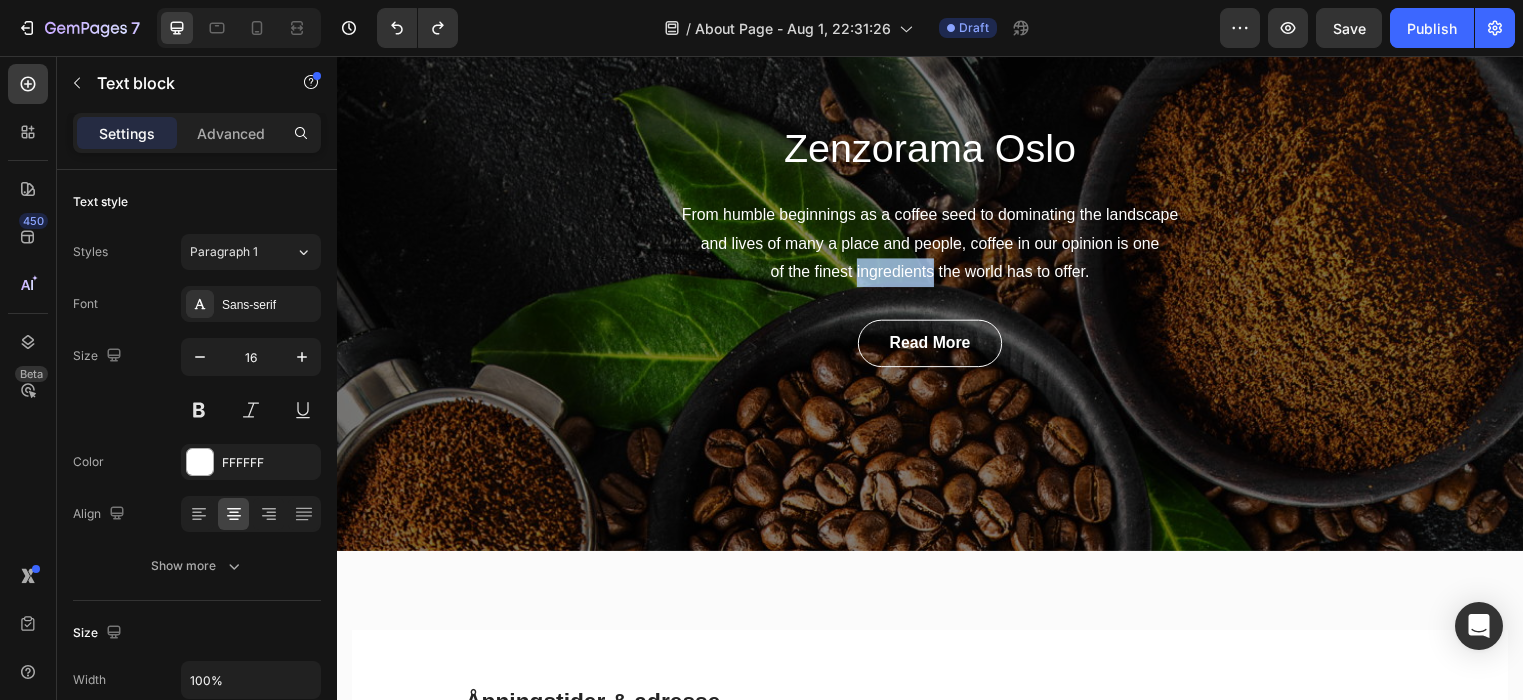 click on "From humble beginnings as a coffee seed to dominating the landscape and lives of many a place and people, coffee in our opinion is one of the finest ingredients the world has to offer." at bounding box center (937, 246) 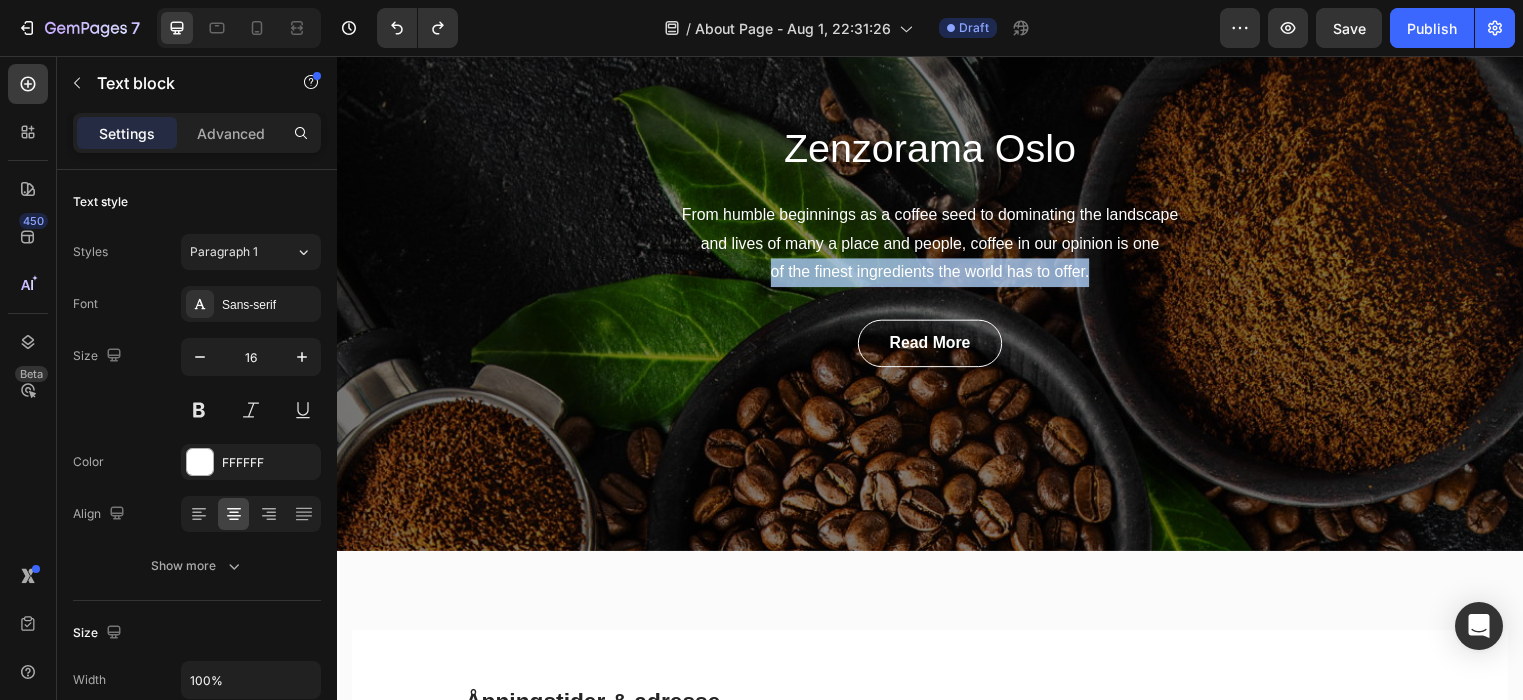 click on "From humble beginnings as a coffee seed to dominating the landscape and lives of many a place and people, coffee in our opinion is one of the finest ingredients the world has to offer." at bounding box center (937, 246) 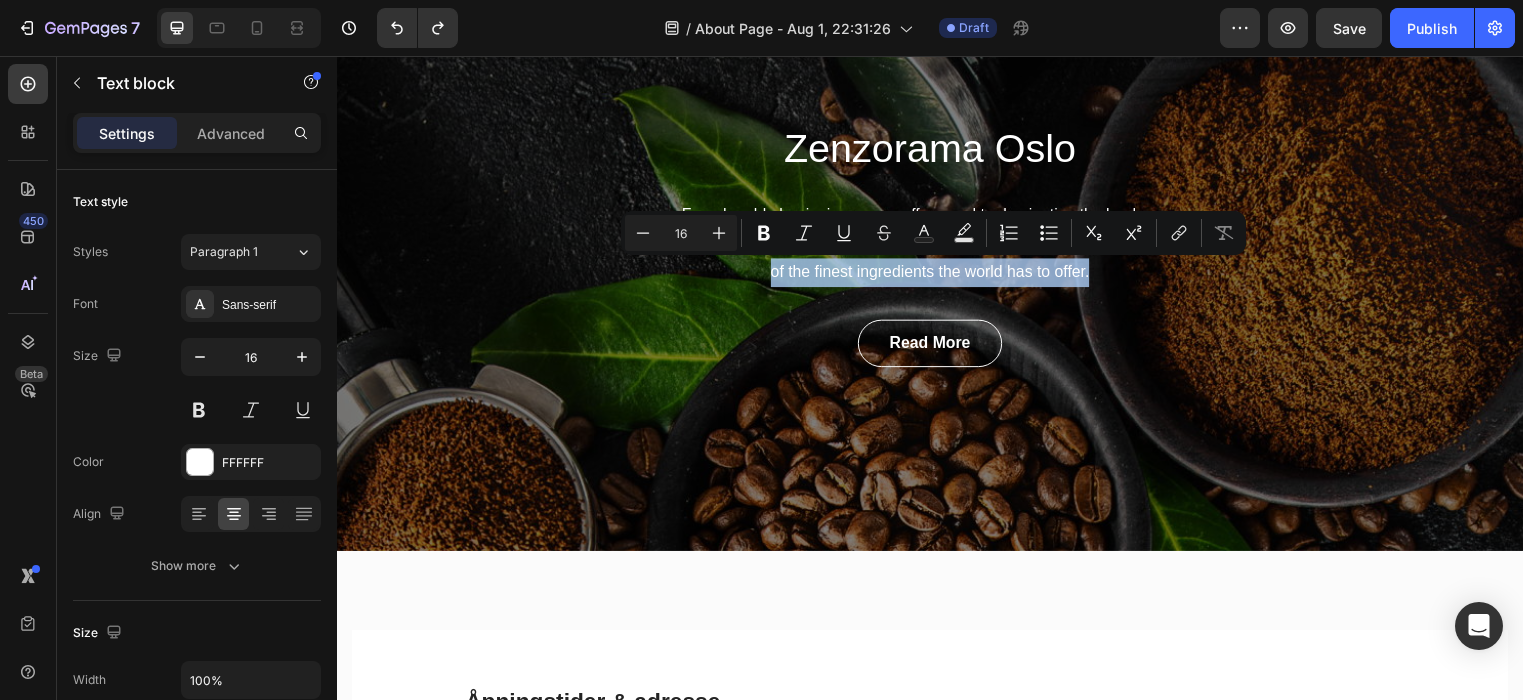 click on "From humble beginnings as a coffee seed to dominating the landscape and lives of many a place and people, coffee in our opinion is one of the finest ingredients the world has to offer." at bounding box center (937, 246) 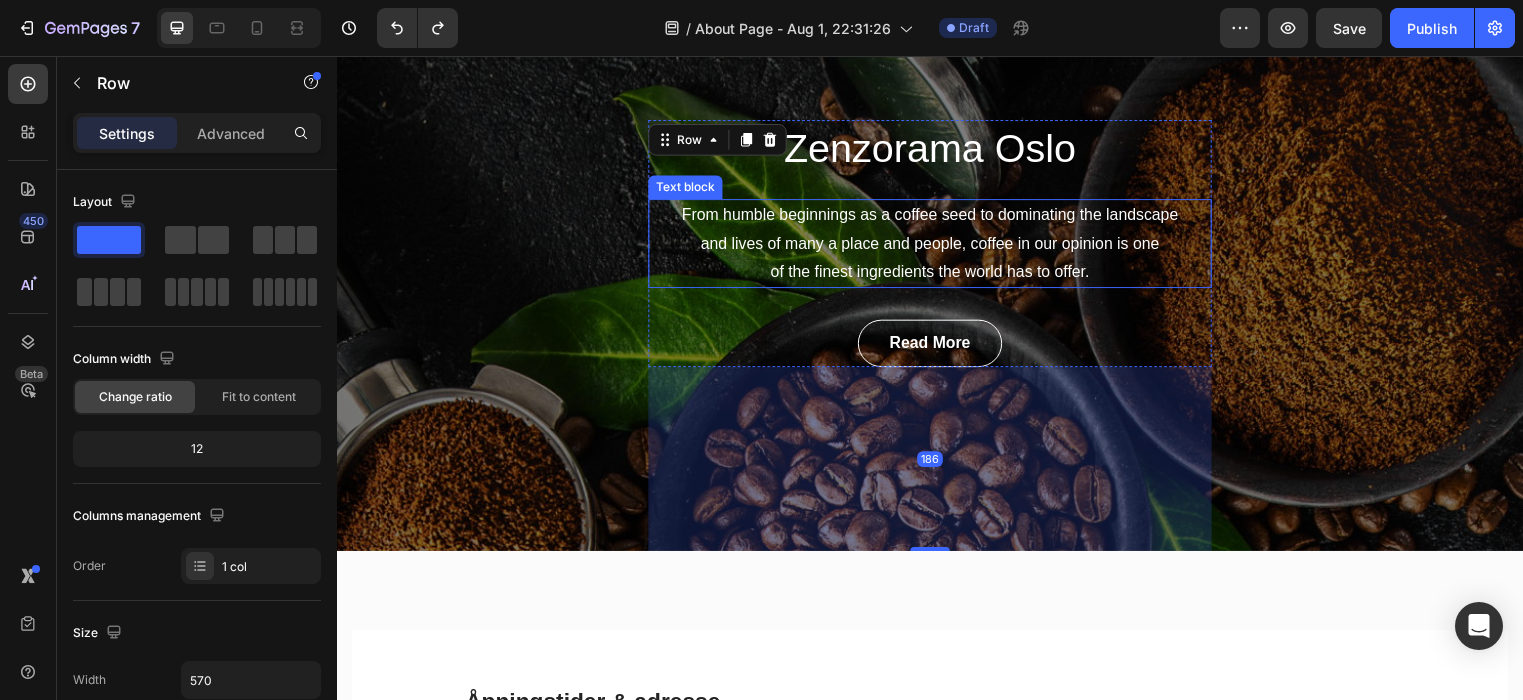 click on "From humble beginnings as a coffee seed to dominating the landscape and lives of many a place and people, coffee in our opinion is one of the finest ingredients the world has to offer." at bounding box center [937, 246] 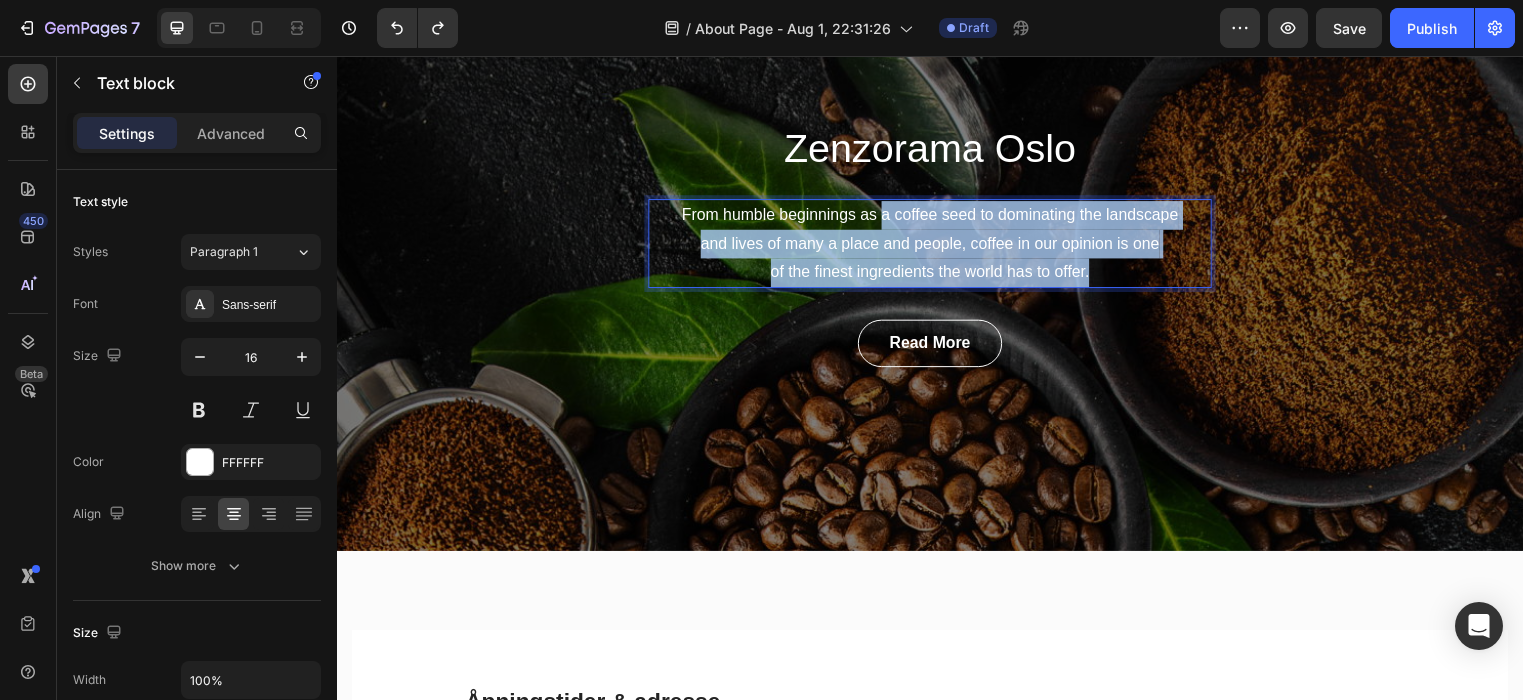 drag, startPoint x: 1104, startPoint y: 277, endPoint x: 886, endPoint y: 231, distance: 222.80035 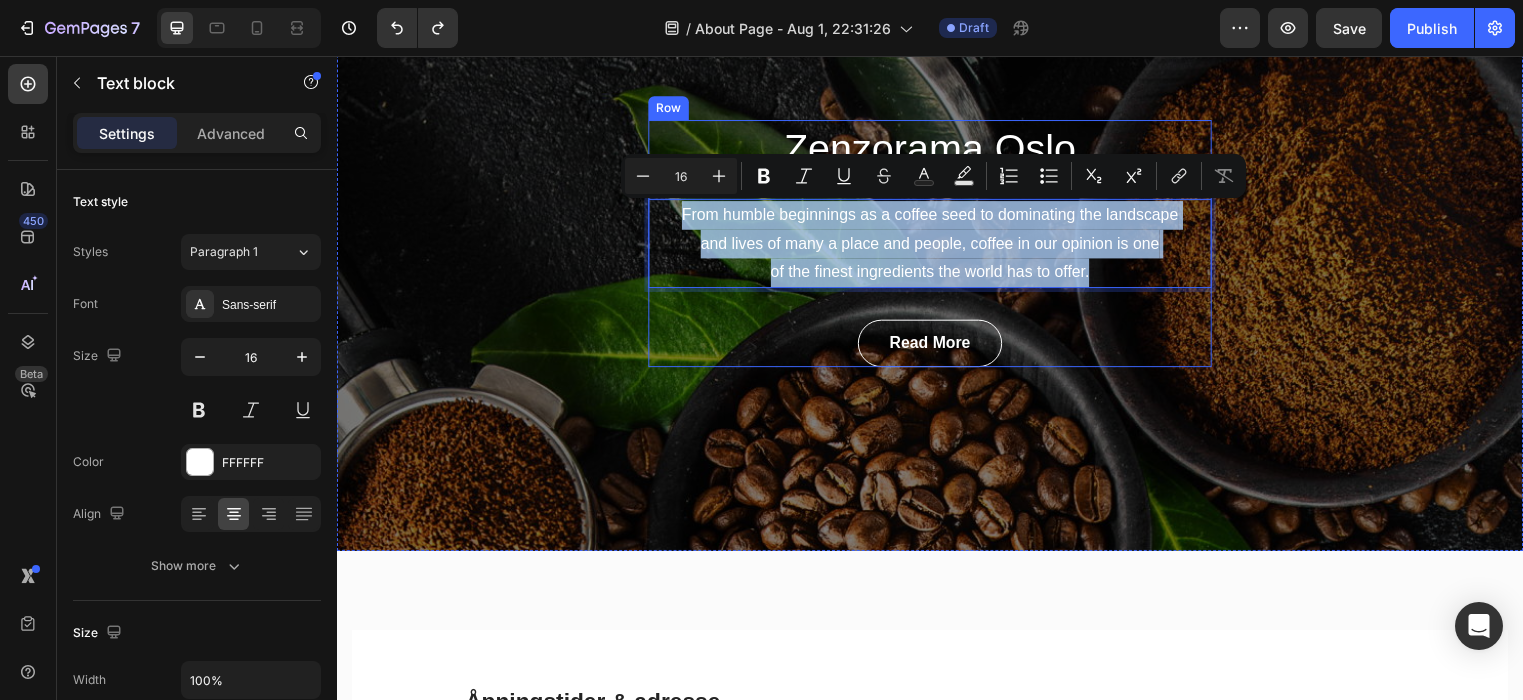 drag, startPoint x: 688, startPoint y: 217, endPoint x: 1191, endPoint y: 318, distance: 513.04 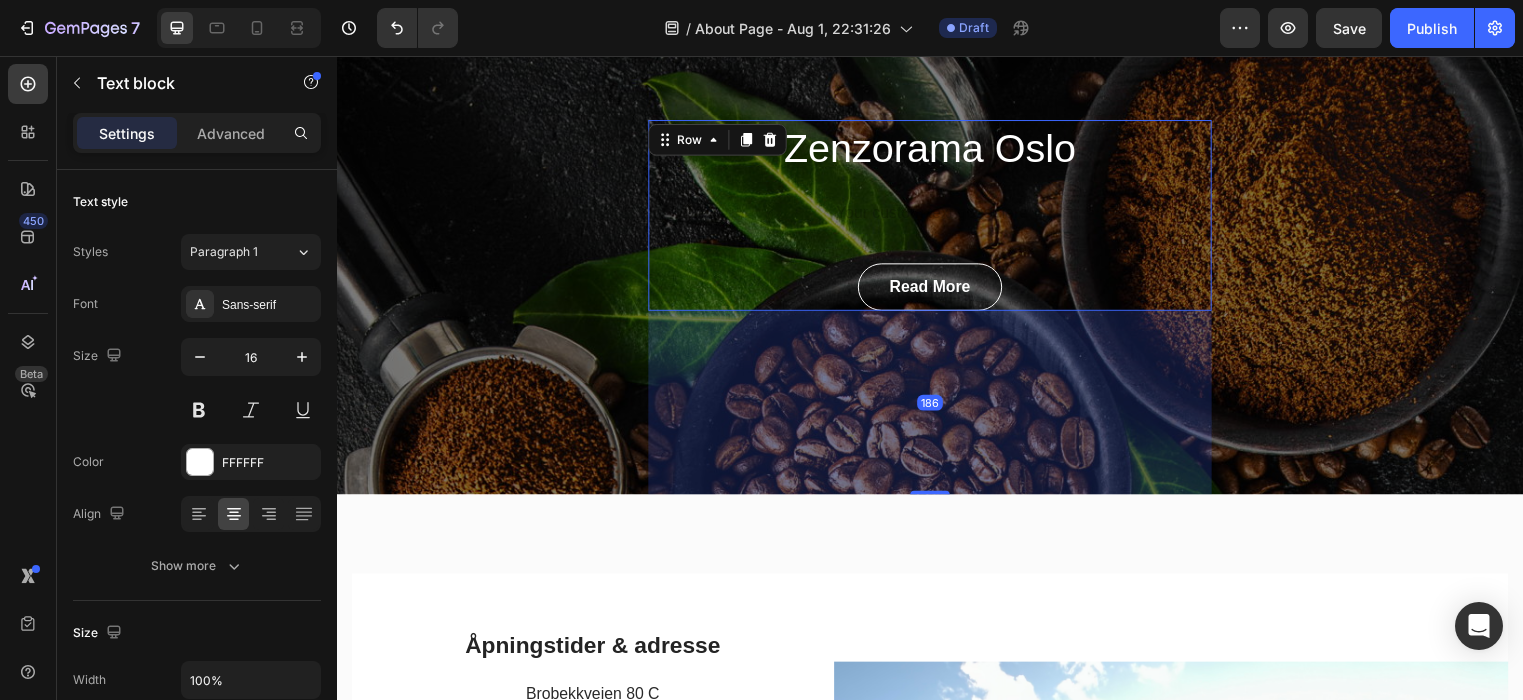 click on "Zenzorama Oslo Heading Text block Read More Button" at bounding box center (937, 217) 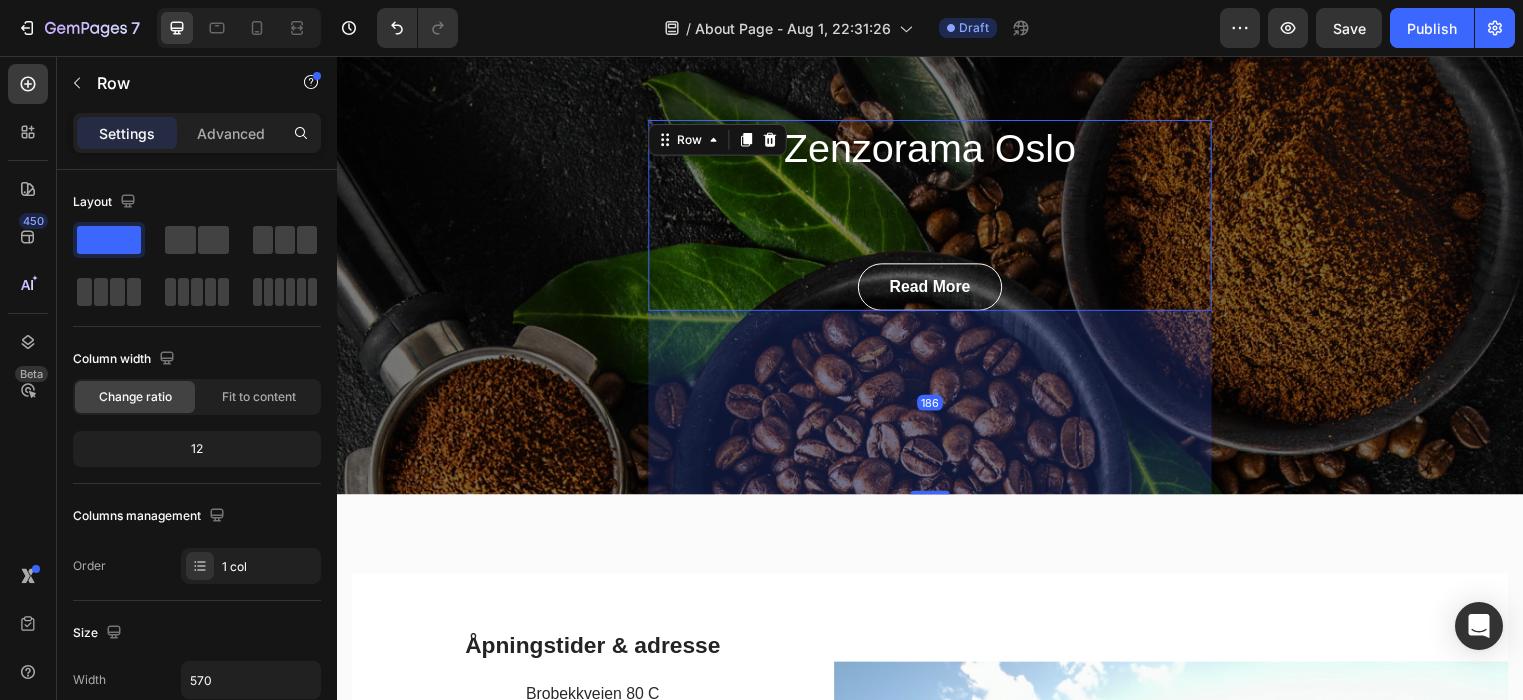 click on "Zenzorama Oslo Heading Text block Read More Button" at bounding box center (937, 217) 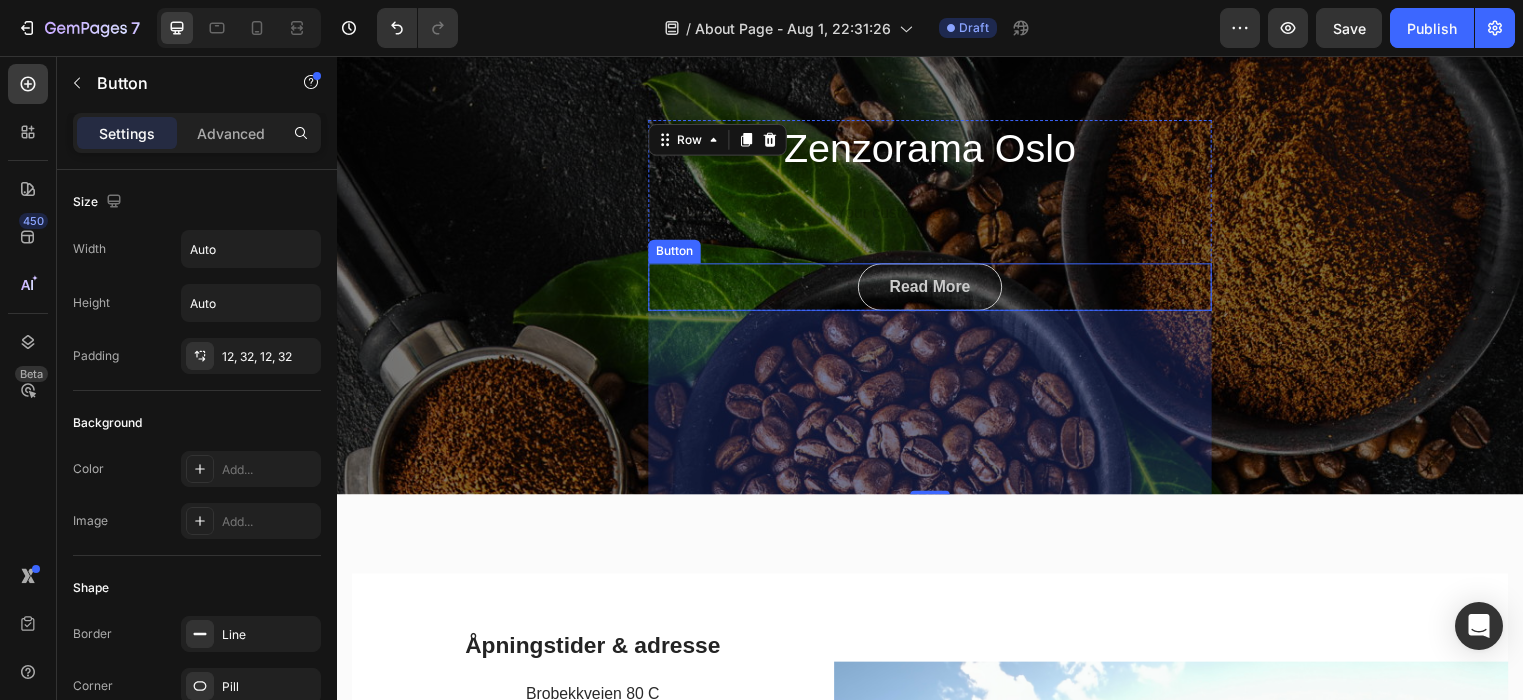 click on "Read More" at bounding box center [937, 290] 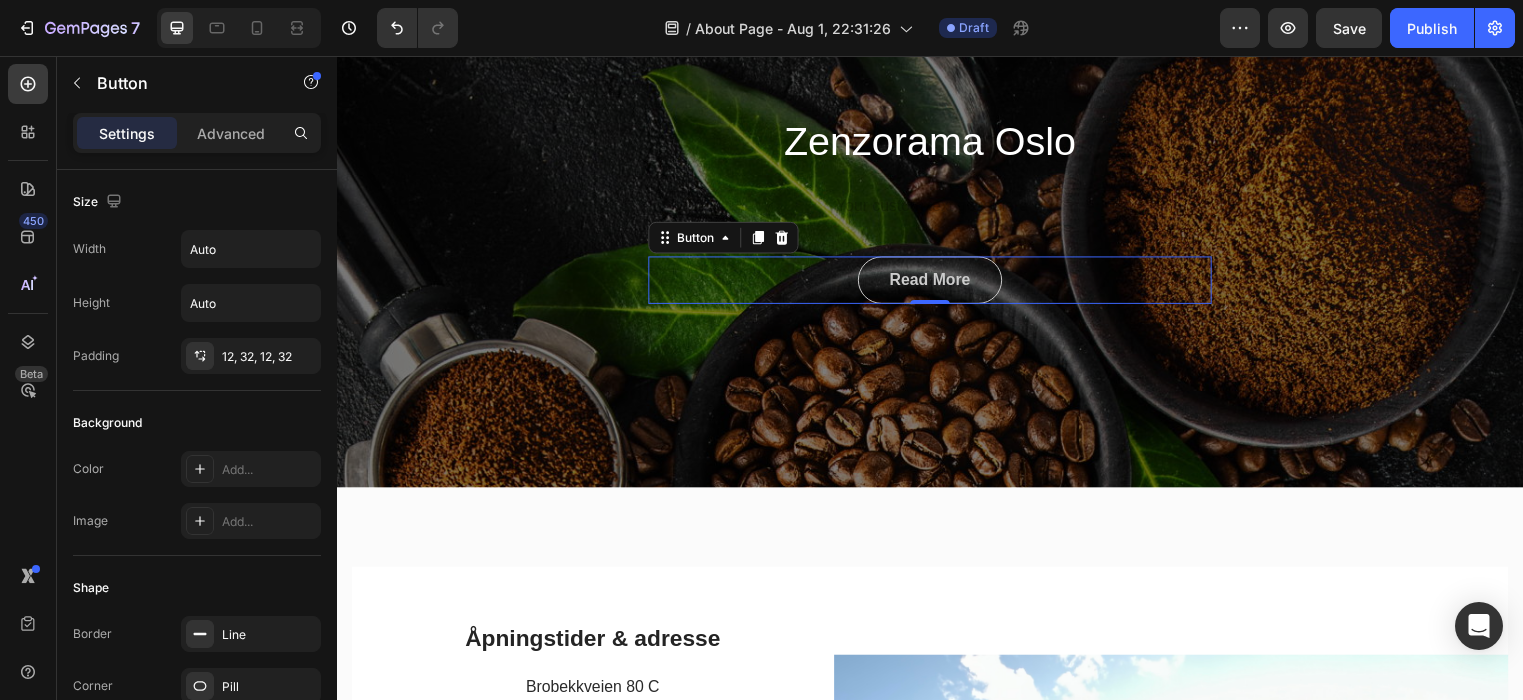 scroll, scrollTop: 173, scrollLeft: 0, axis: vertical 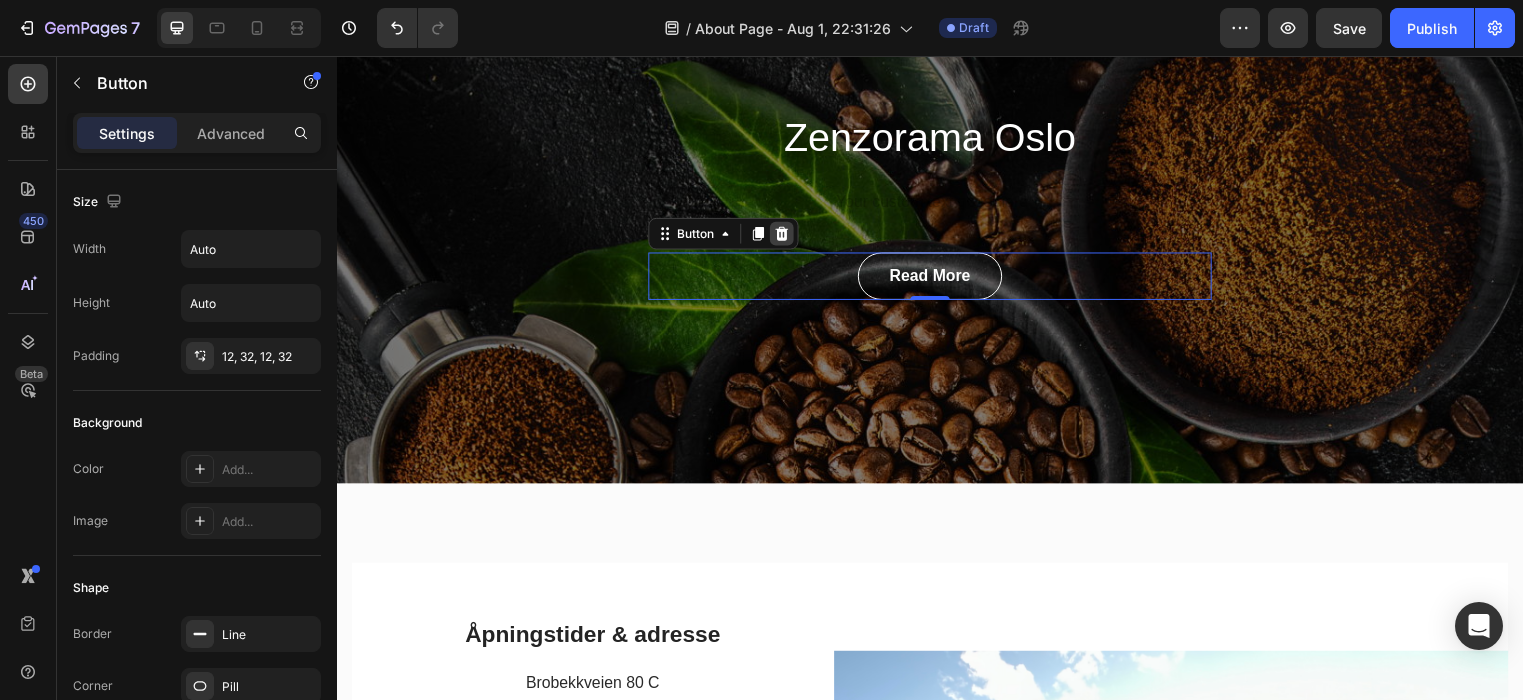 click 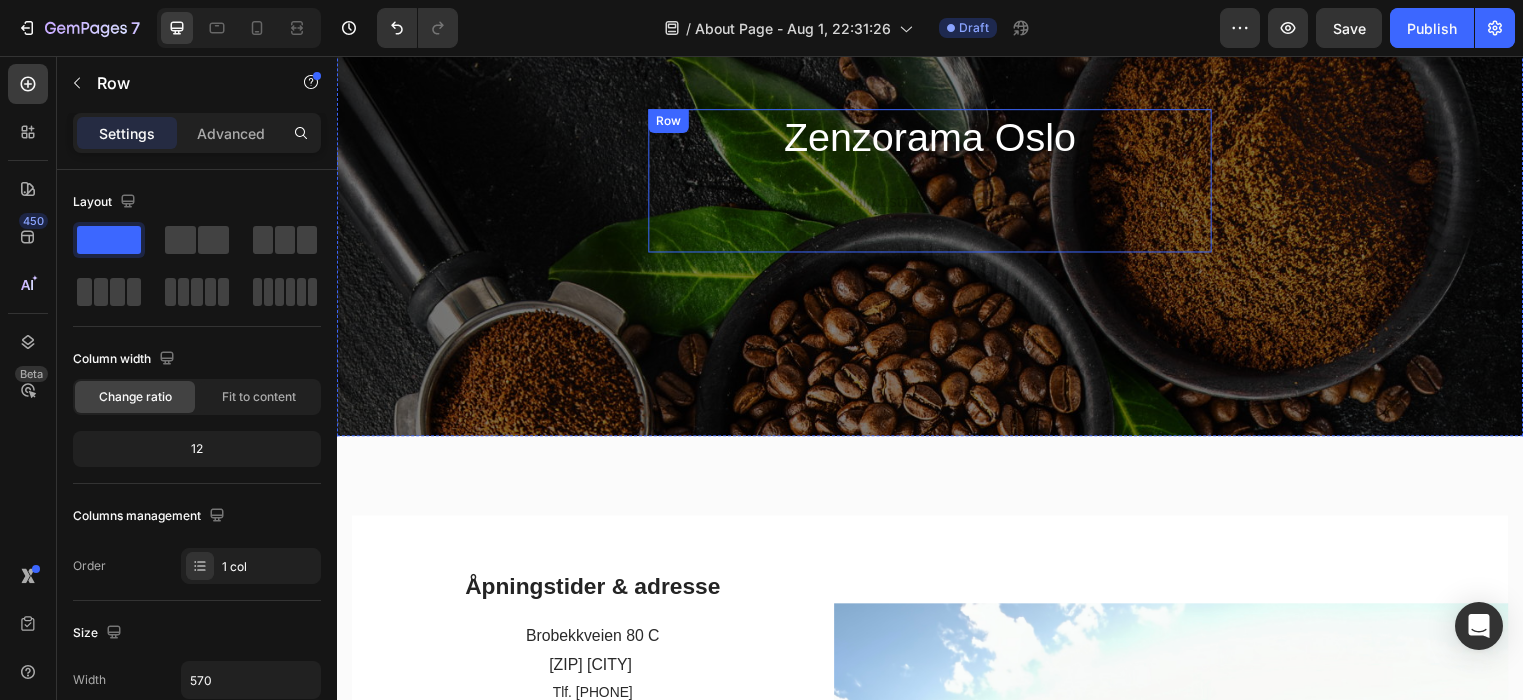 click on "Zenzorama Oslo Heading Text block" at bounding box center [937, 182] 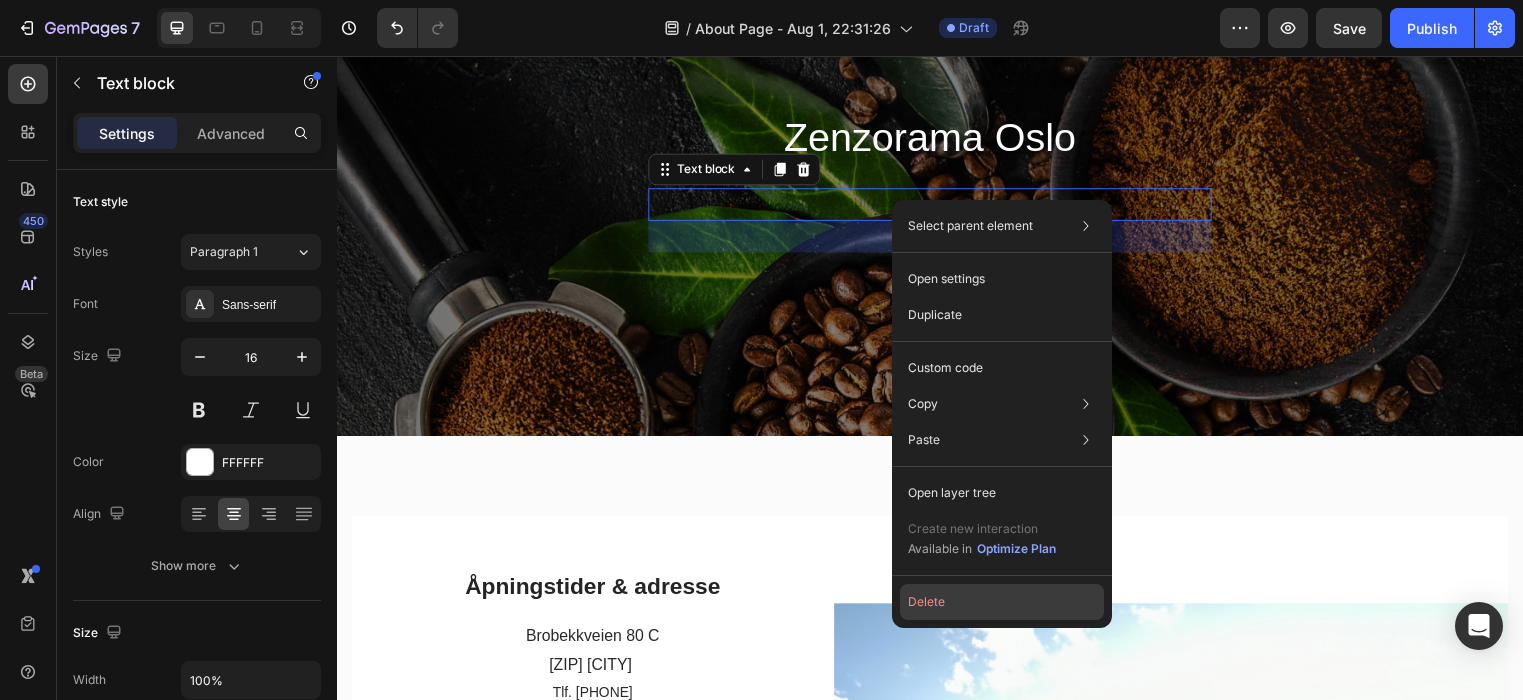 click on "Delete" 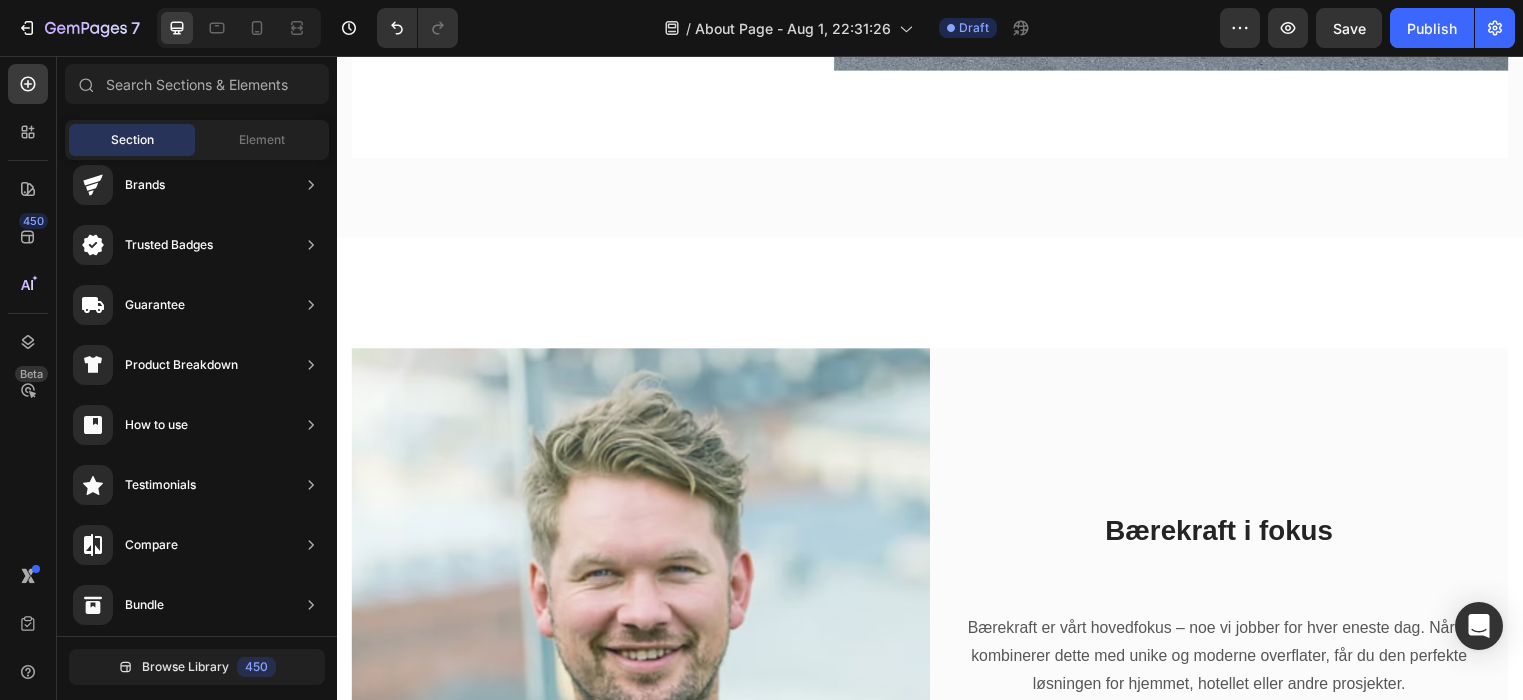 scroll, scrollTop: 1362, scrollLeft: 0, axis: vertical 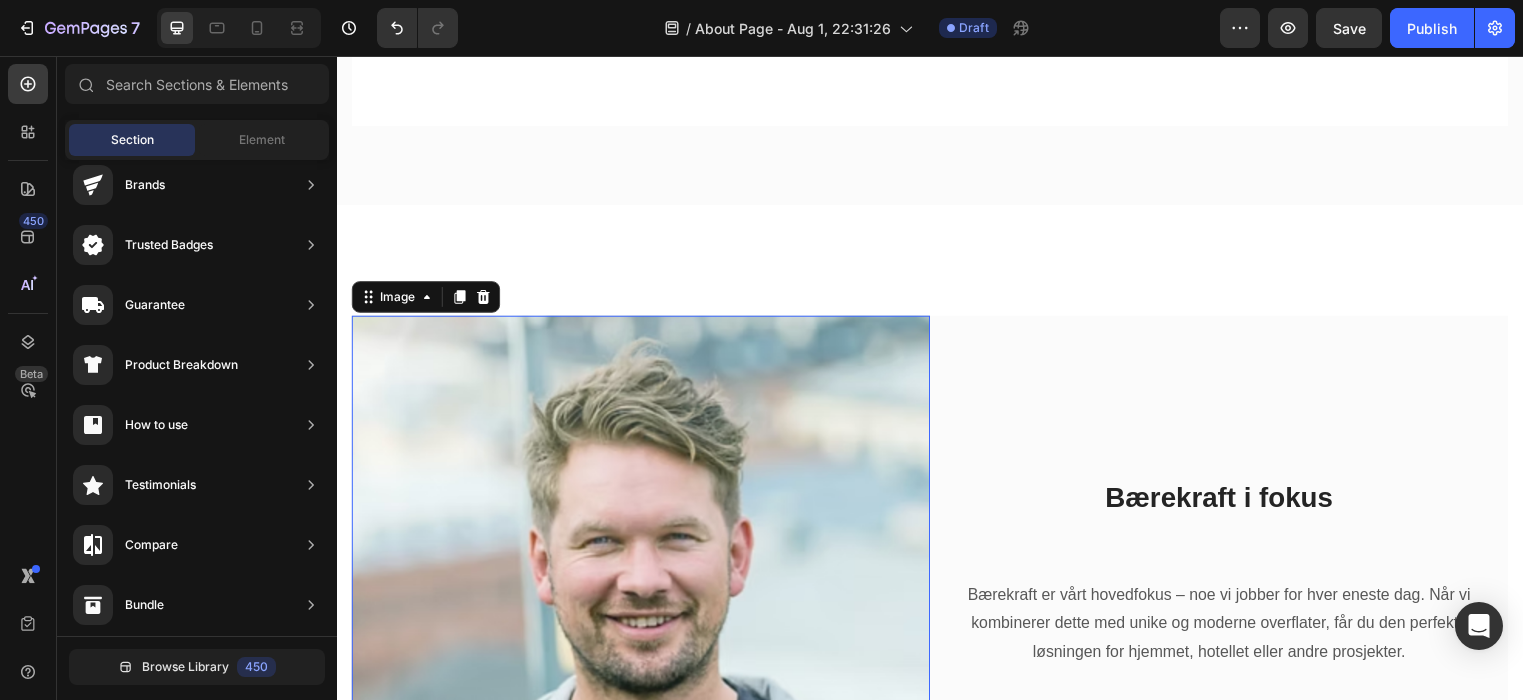 click at bounding box center (644, 612) 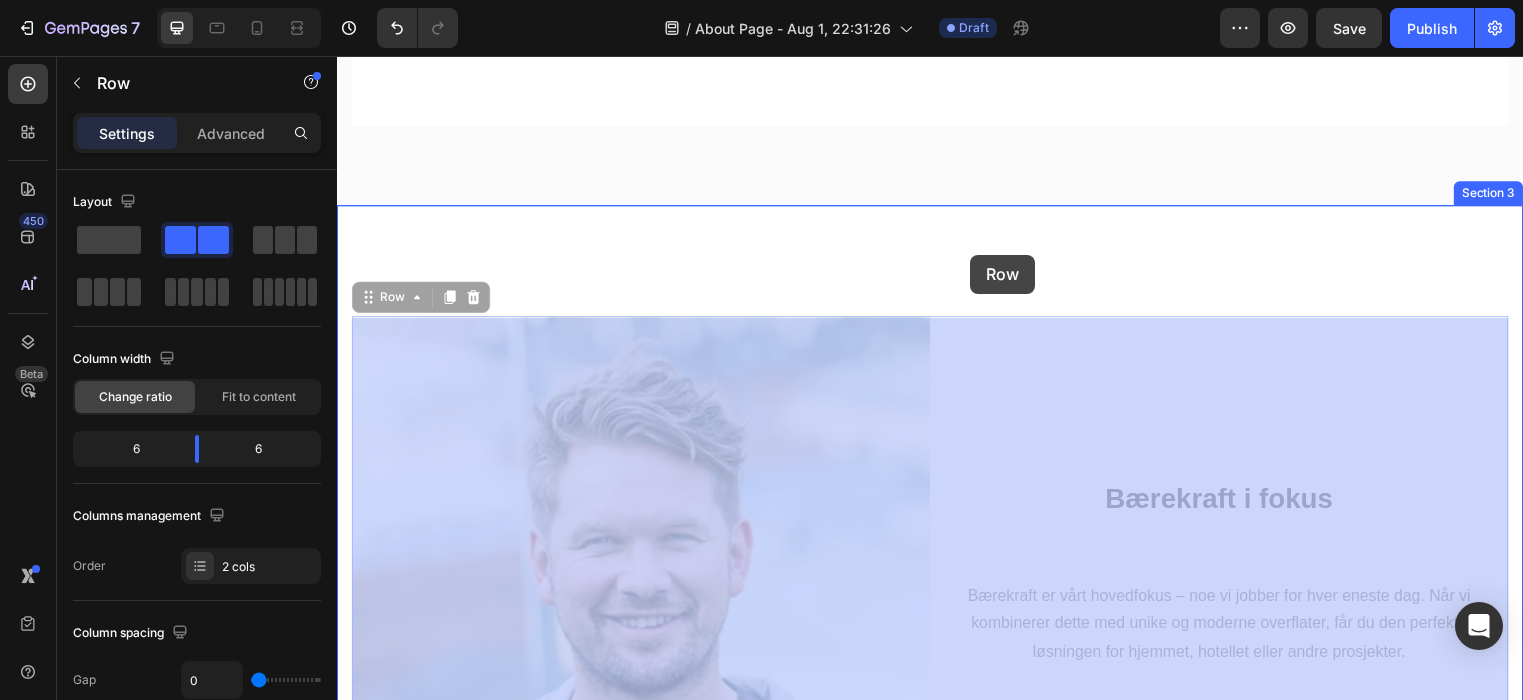 drag, startPoint x: 970, startPoint y: 340, endPoint x: 977, endPoint y: 257, distance: 83.294655 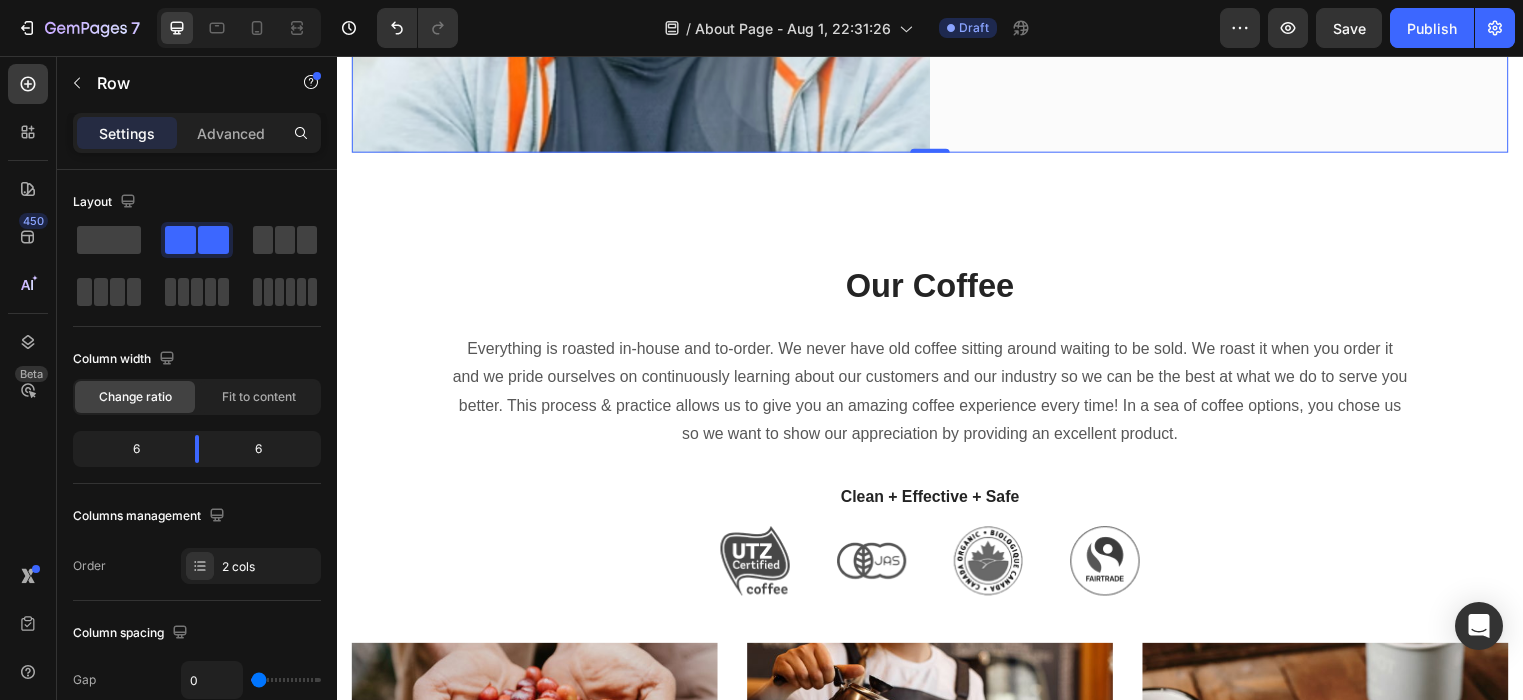 scroll, scrollTop: 2127, scrollLeft: 0, axis: vertical 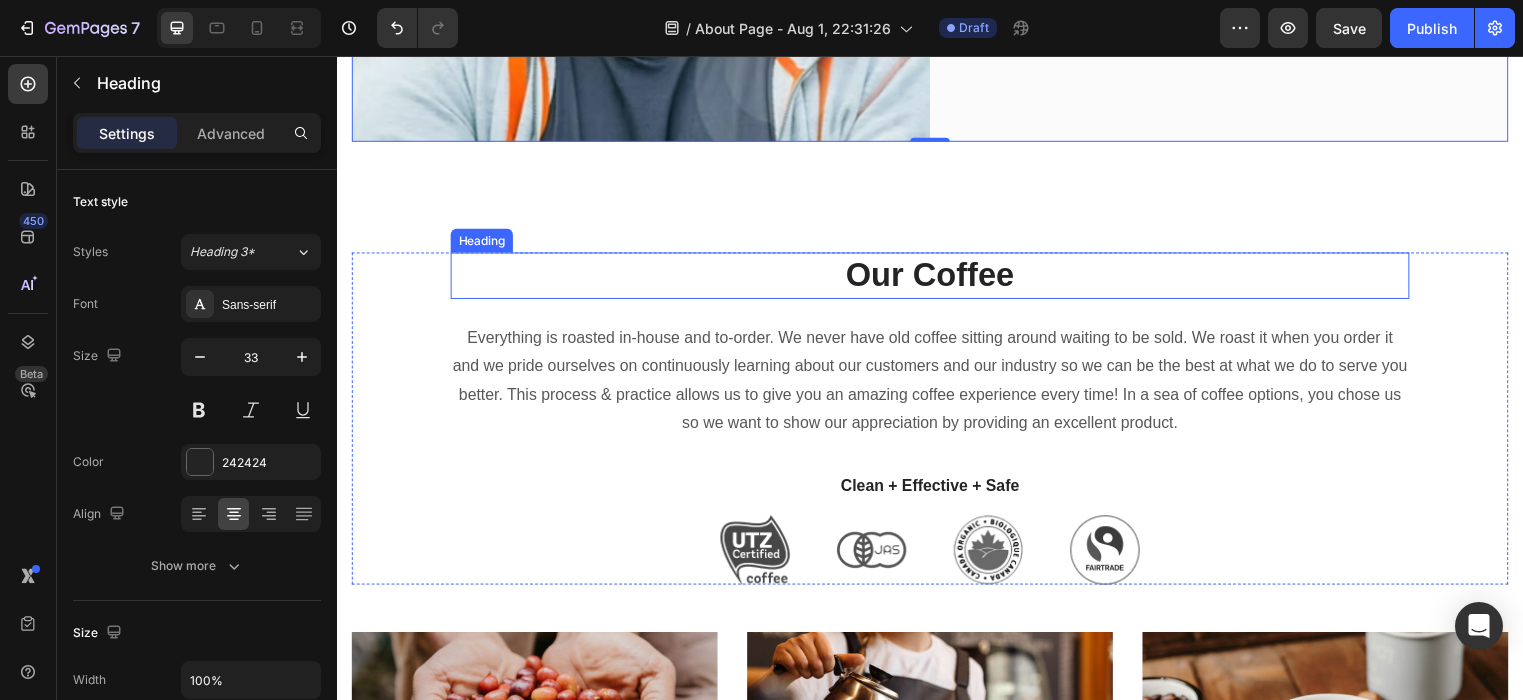 click on "Our Coffee" at bounding box center [937, 278] 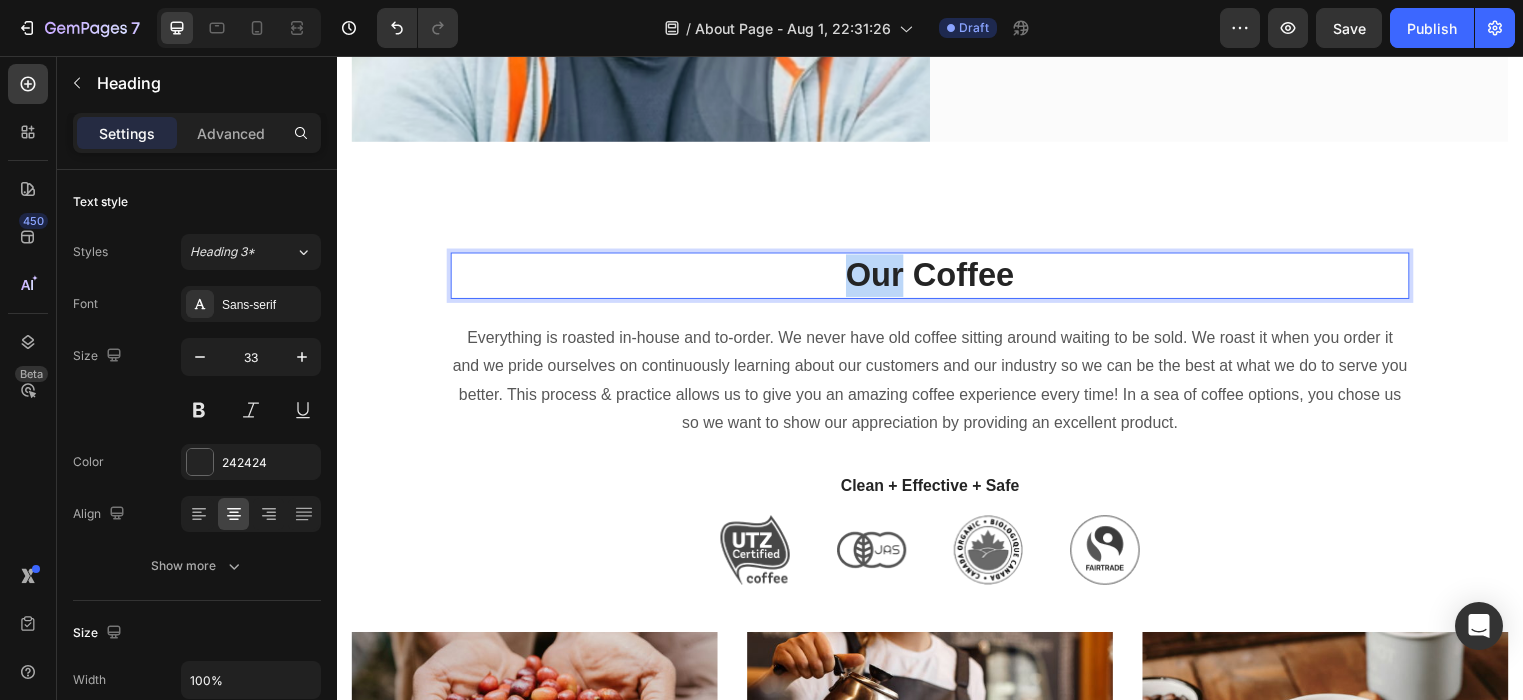 click on "Our Coffee" at bounding box center (937, 278) 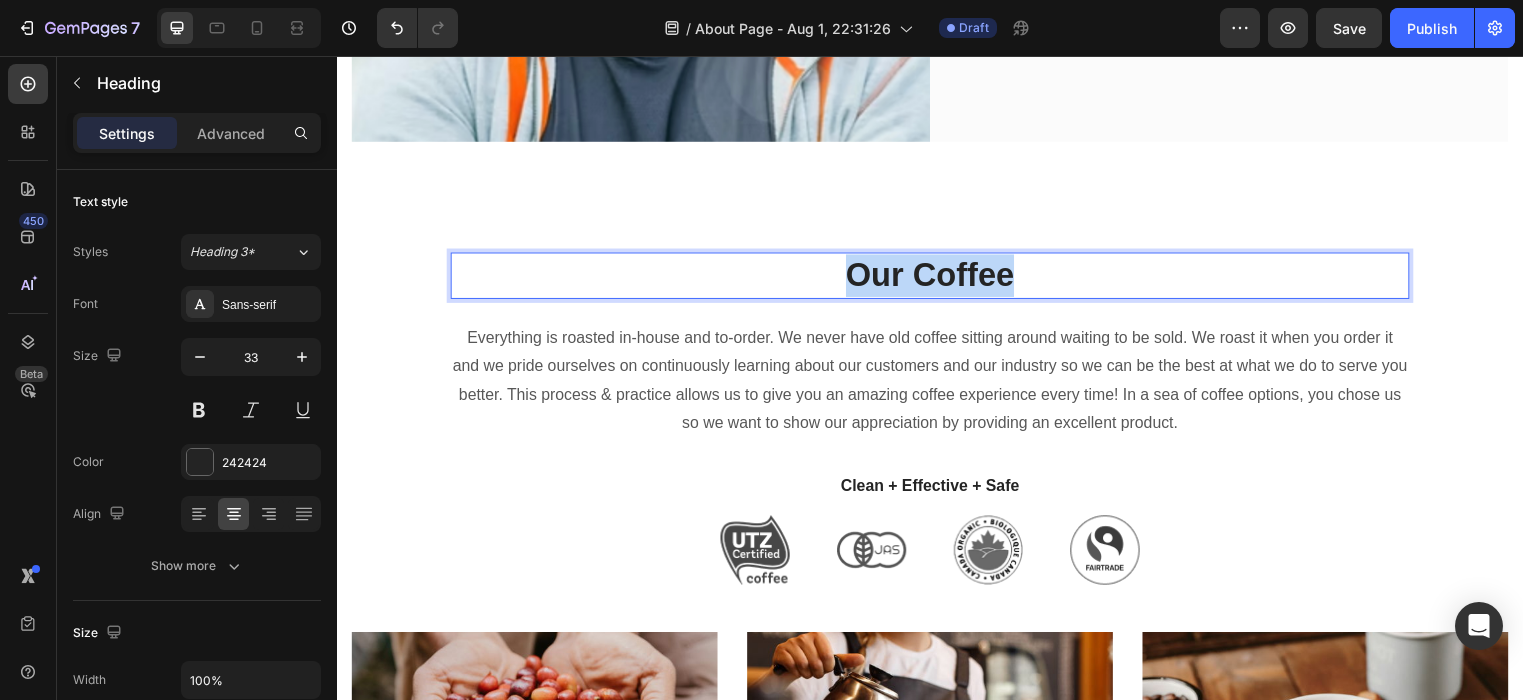 click on "Our Coffee" at bounding box center (937, 278) 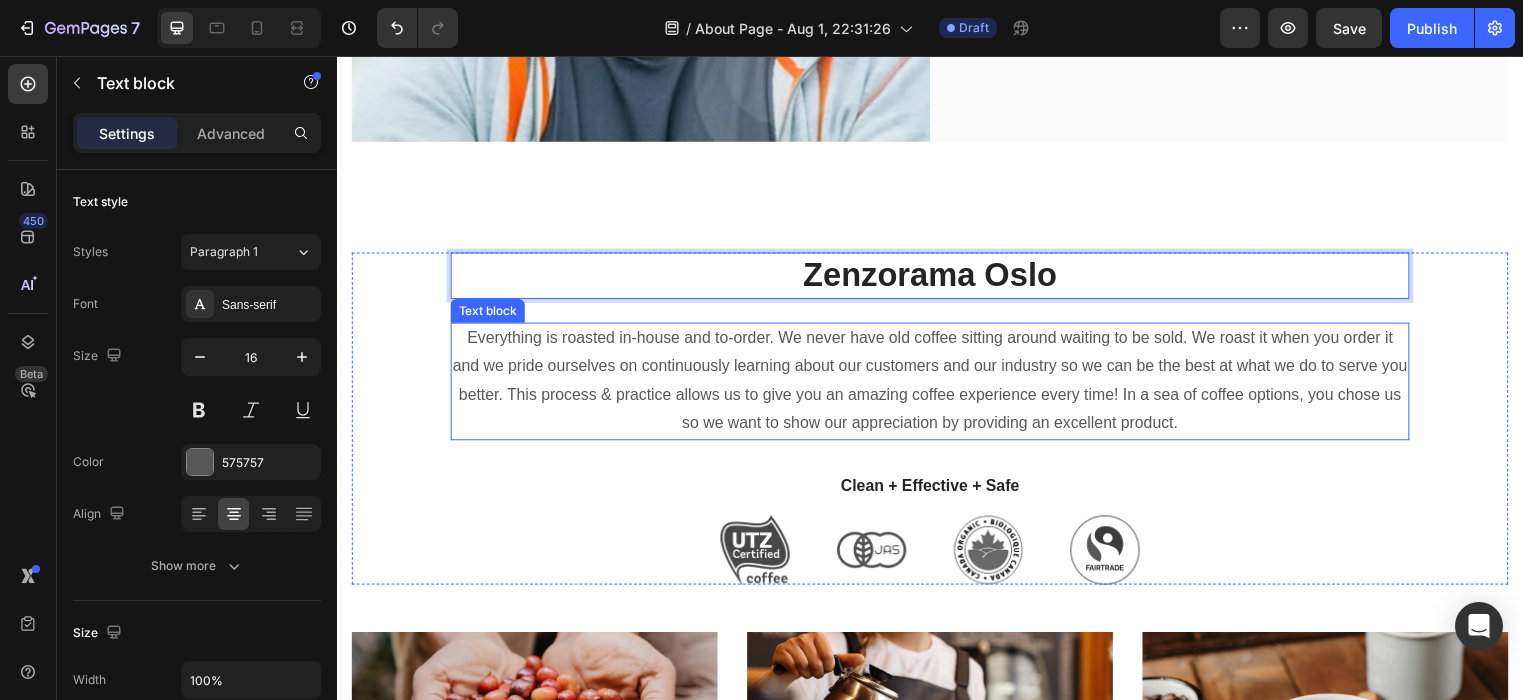 click on "Everything is roasted in-house and to-order. We never have old coffee sitting around waiting to be sold. We roast it when you order it and we pride ourselves on continuously learning about our customers and our industry so we can be the best at what we do to serve you better. This process & practice allows us to give you an amazing coffee experience every time! In a sea of coffee options, you chose us so we want to show our appreciation by providing an excellent product." at bounding box center (937, 385) 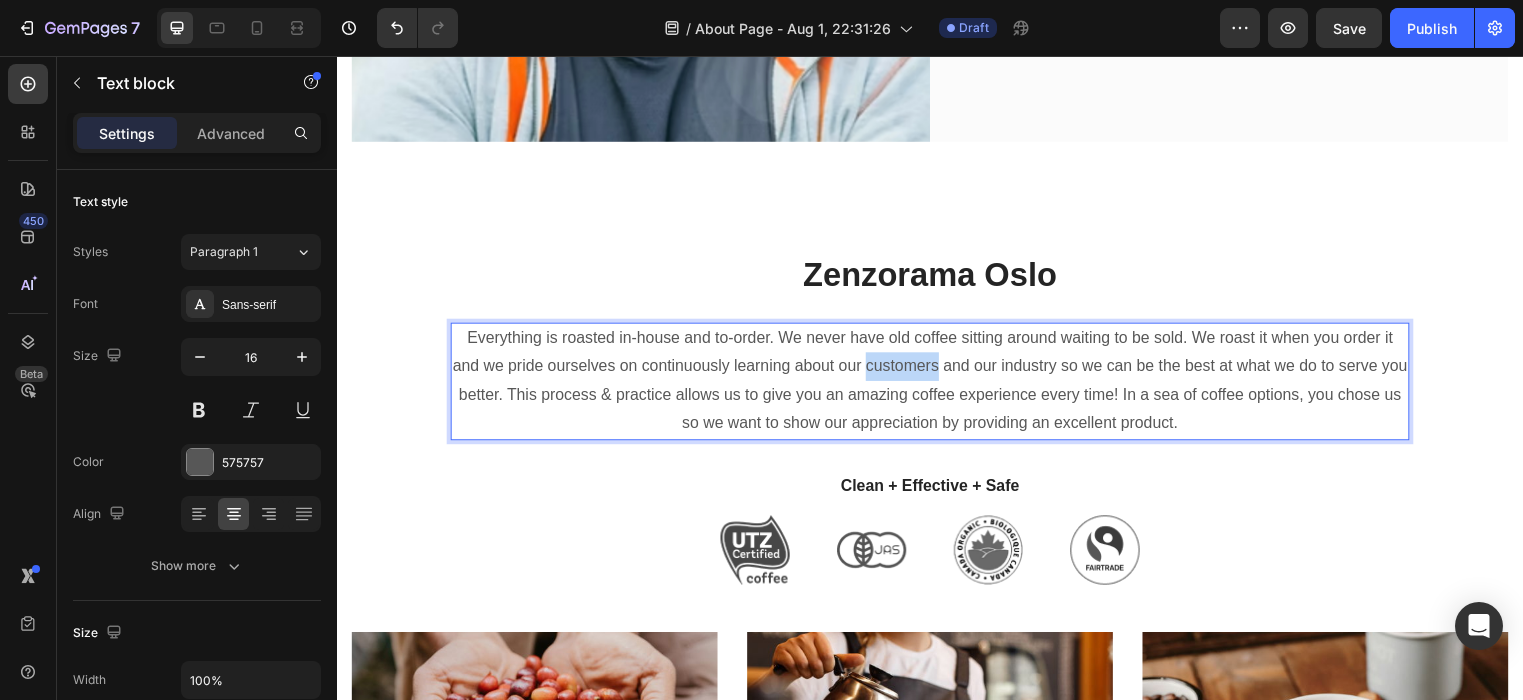 click on "Everything is roasted in-house and to-order. We never have old coffee sitting around waiting to be sold. We roast it when you order it and we pride ourselves on continuously learning about our customers and our industry so we can be the best at what we do to serve you better. This process & practice allows us to give you an amazing coffee experience every time! In a sea of coffee options, you chose us so we want to show our appreciation by providing an excellent product." at bounding box center [937, 385] 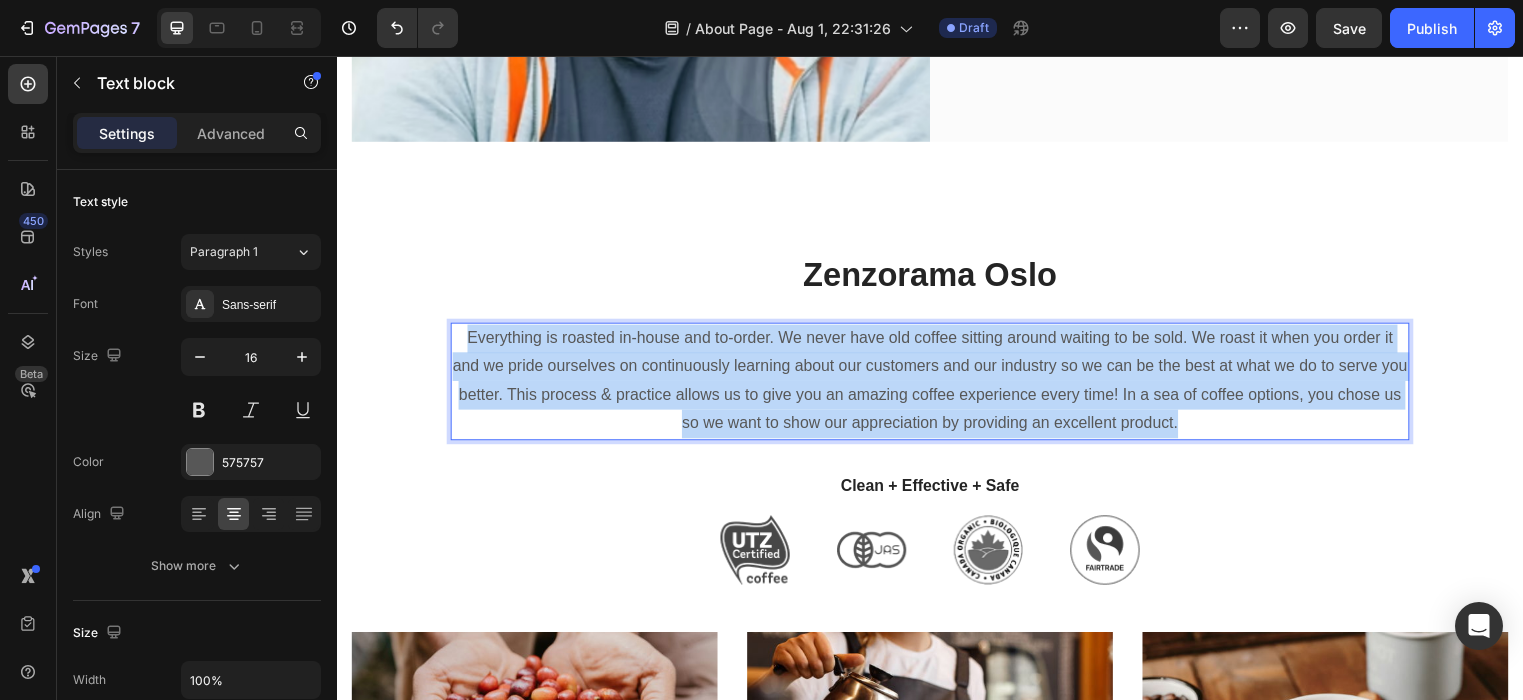 click on "Everything is roasted in-house and to-order. We never have old coffee sitting around waiting to be sold. We roast it when you order it and we pride ourselves on continuously learning about our customers and our industry so we can be the best at what we do to serve you better. This process & practice allows us to give you an amazing coffee experience every time! In a sea of coffee options, you chose us so we want to show our appreciation by providing an excellent product." at bounding box center [937, 385] 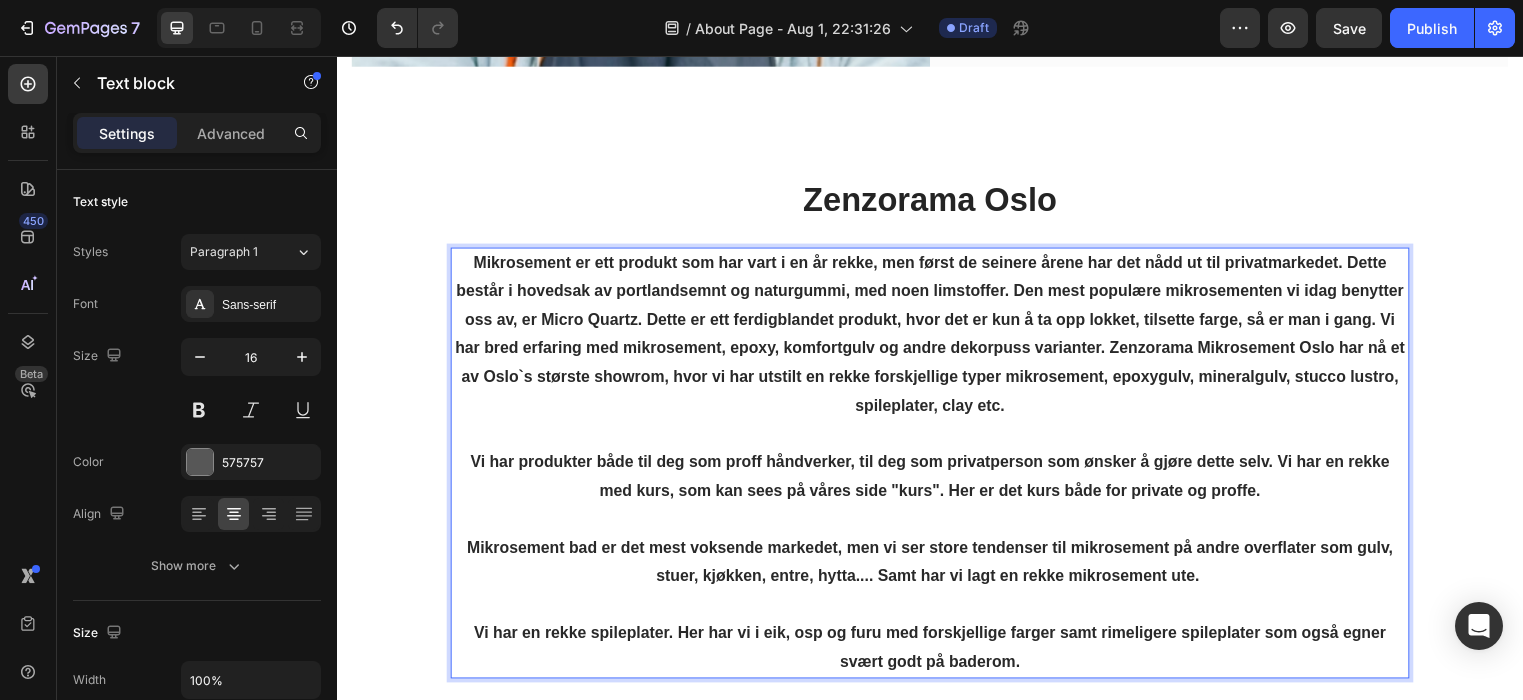 scroll, scrollTop: 2211, scrollLeft: 0, axis: vertical 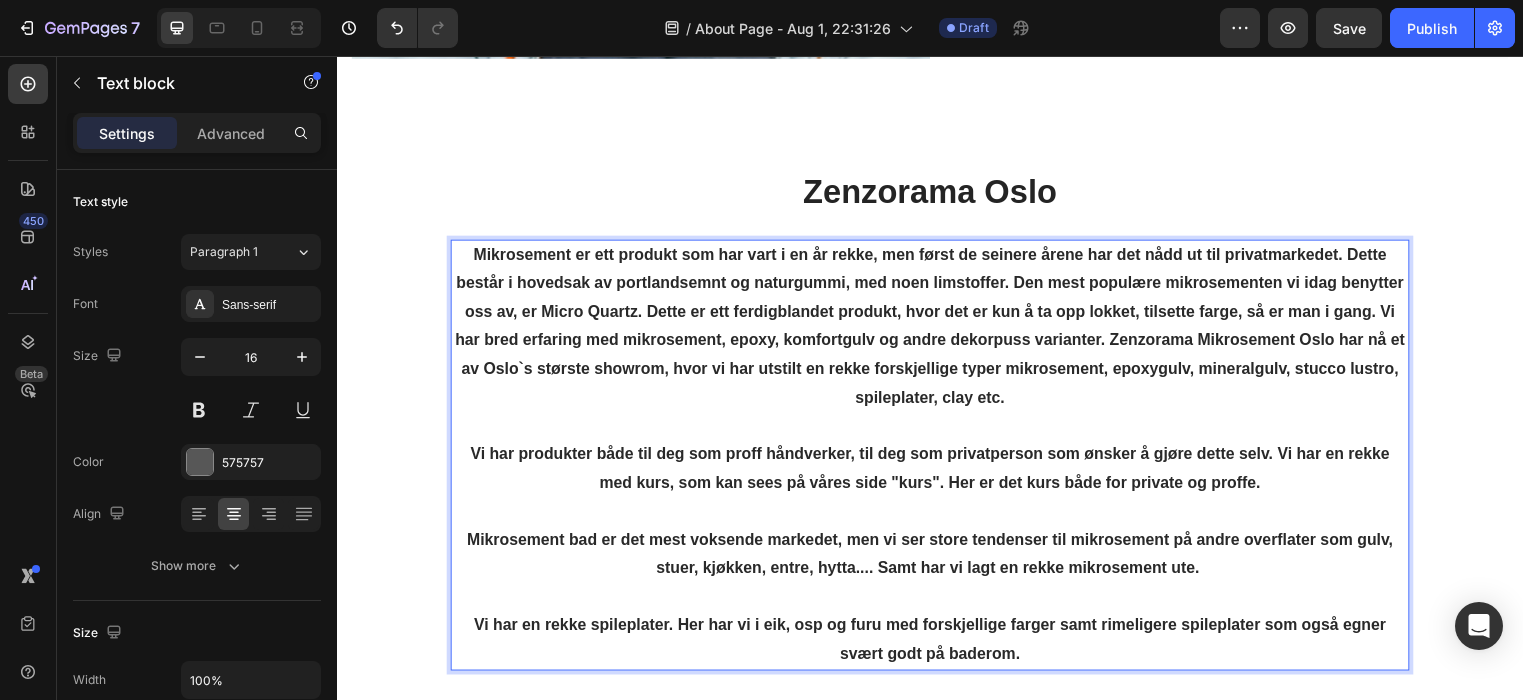 click on "Mikrosement er ett produkt som har vart i en år rekke, men først de seinere årene har det nådd ut til privatmarkedet. Dette består i hovedsak av portlandsemnt og naturgummi, med noen limstoffer. Den mest populære mikrosementen vi idag benytter oss av, er Micro Quartz. Dette er ett ferdigblandet produkt, hvor det er kun å ta opp lokket, tilsette farge, så er man i gang. Vi har bred erfaring med mikrosement, epoxy, komfortgulv og andre dekorpuss varianter. Zenzorama Mikrosement Oslo har nå et av Oslo`s største showrom, hvor vi har utstilt en rekke forskjellige typer mikrosement, epoxygulv, mineralgulv, stucco lustro, spileplater, clay etc." at bounding box center [937, 329] 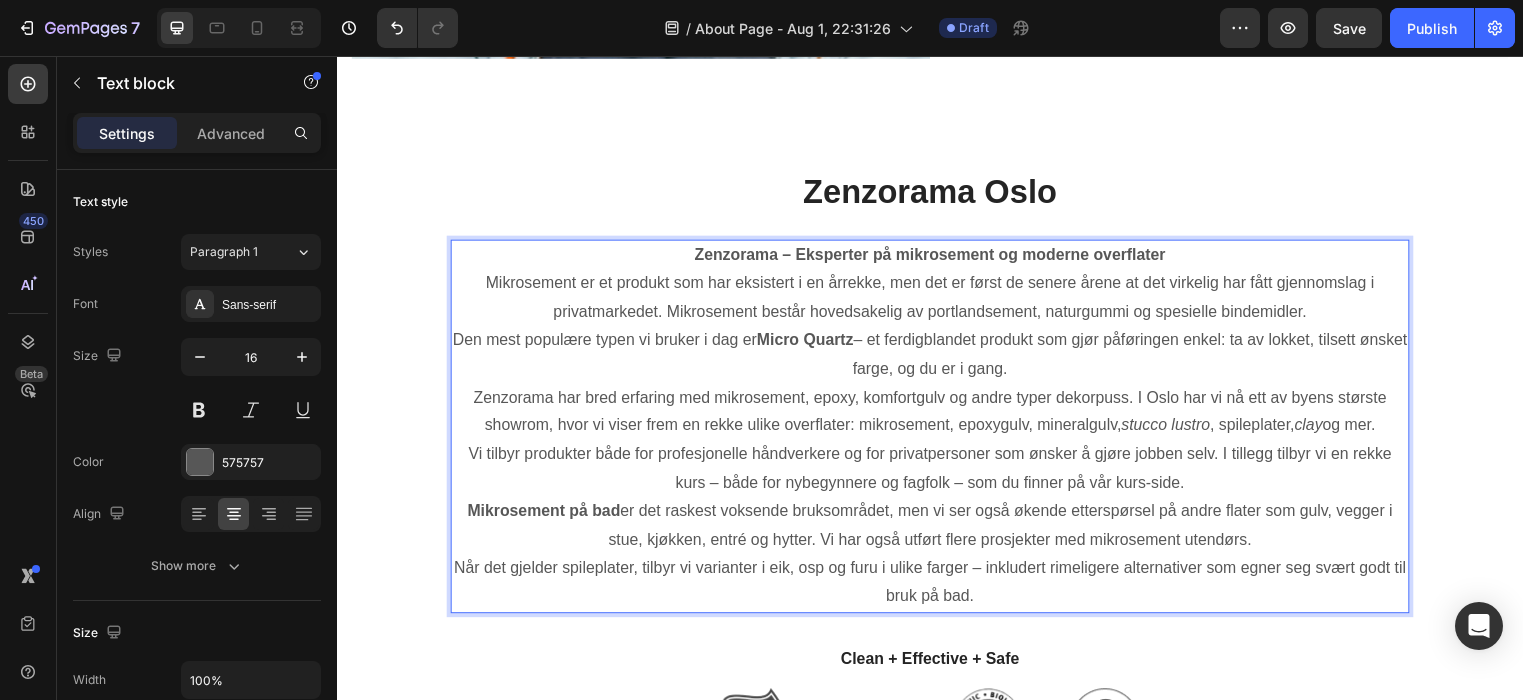 click on "Micro Quartz" at bounding box center (811, 343) 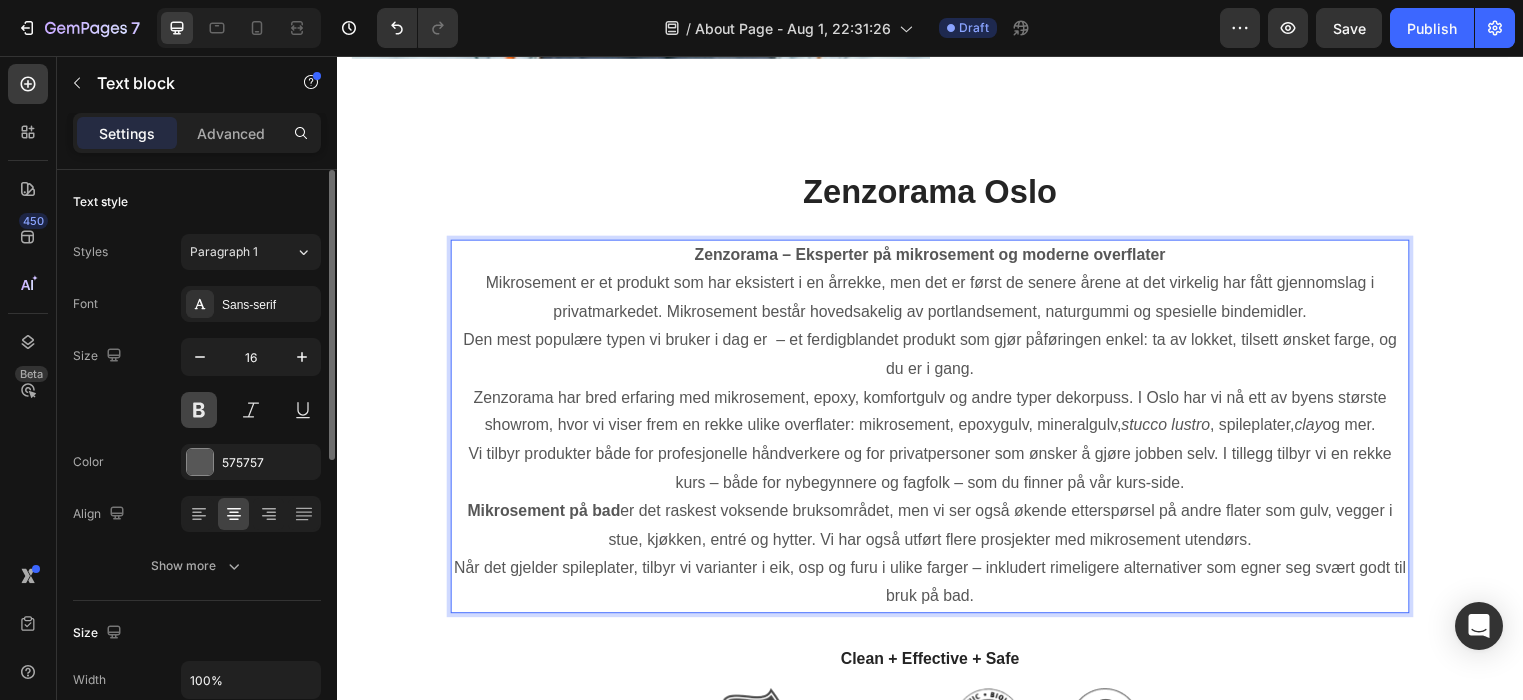 click at bounding box center [199, 410] 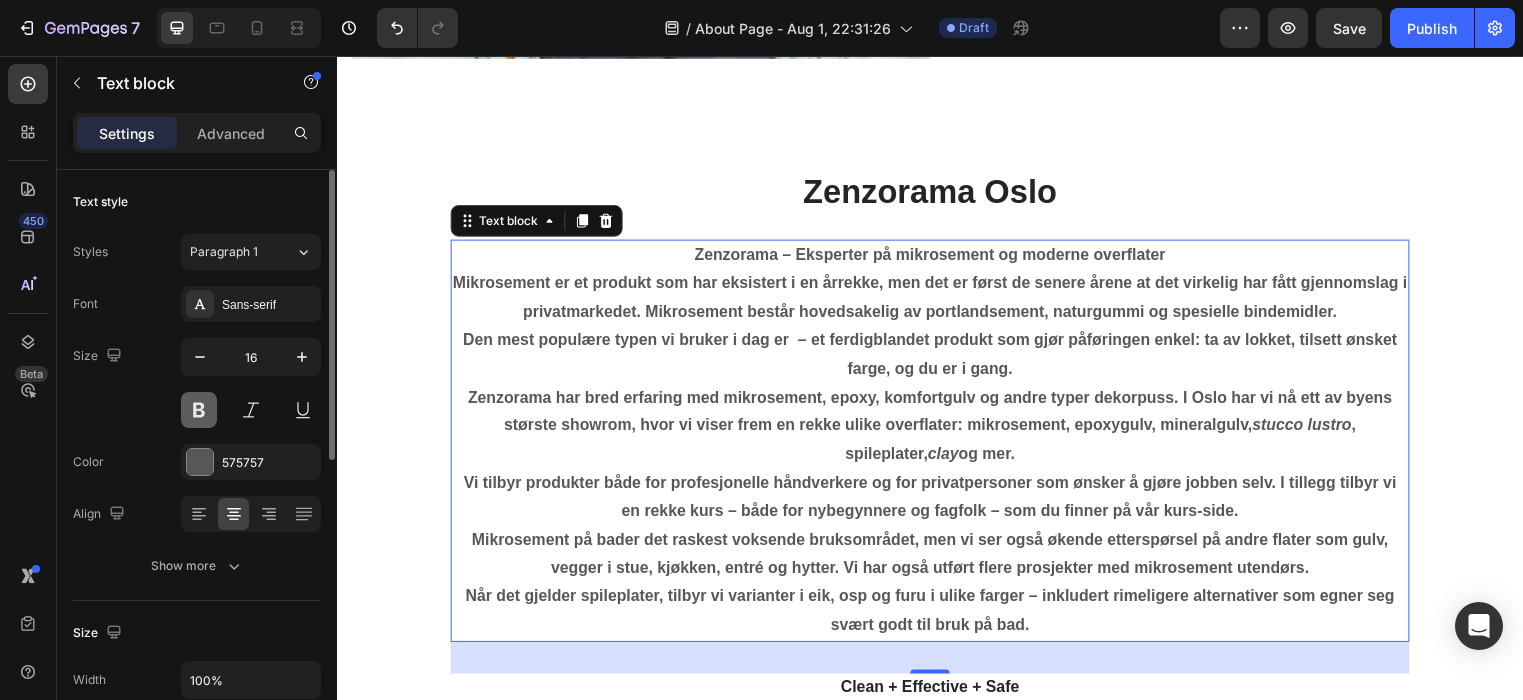 type 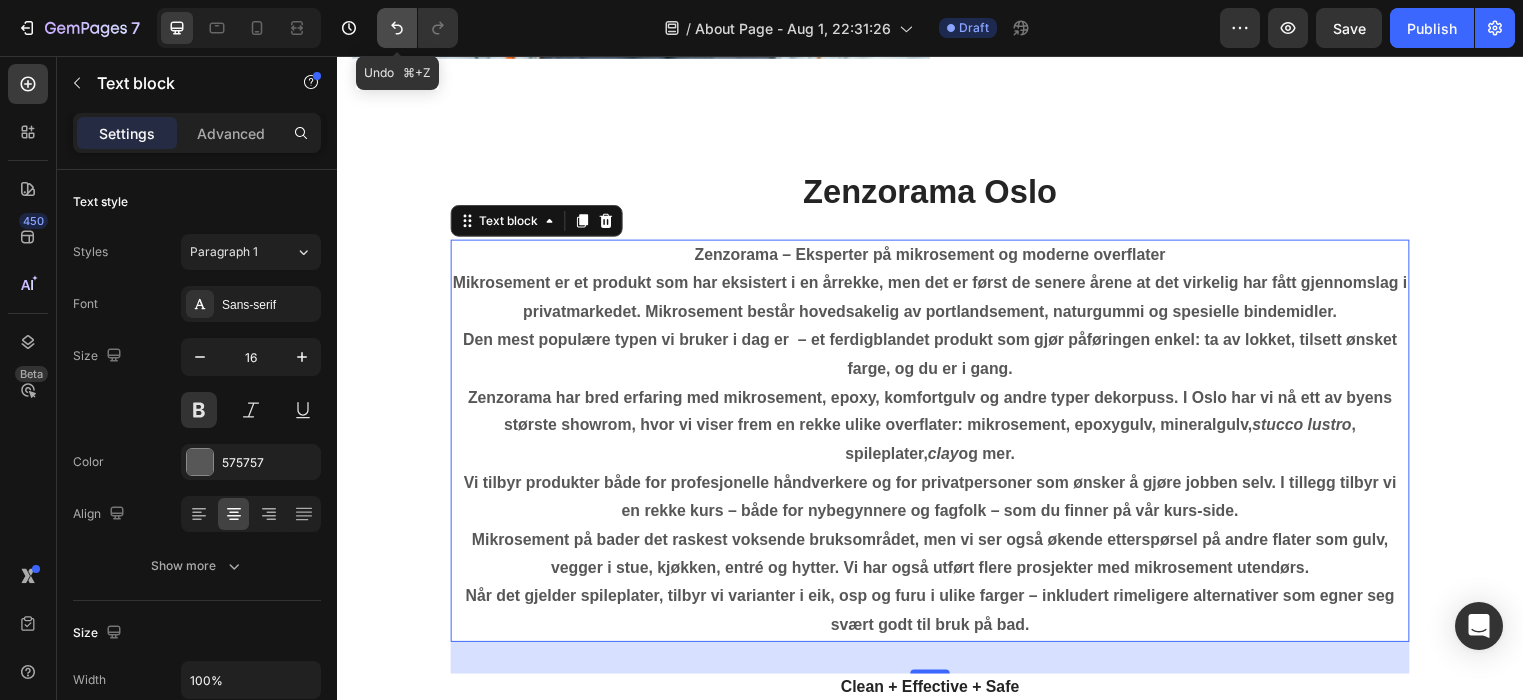click 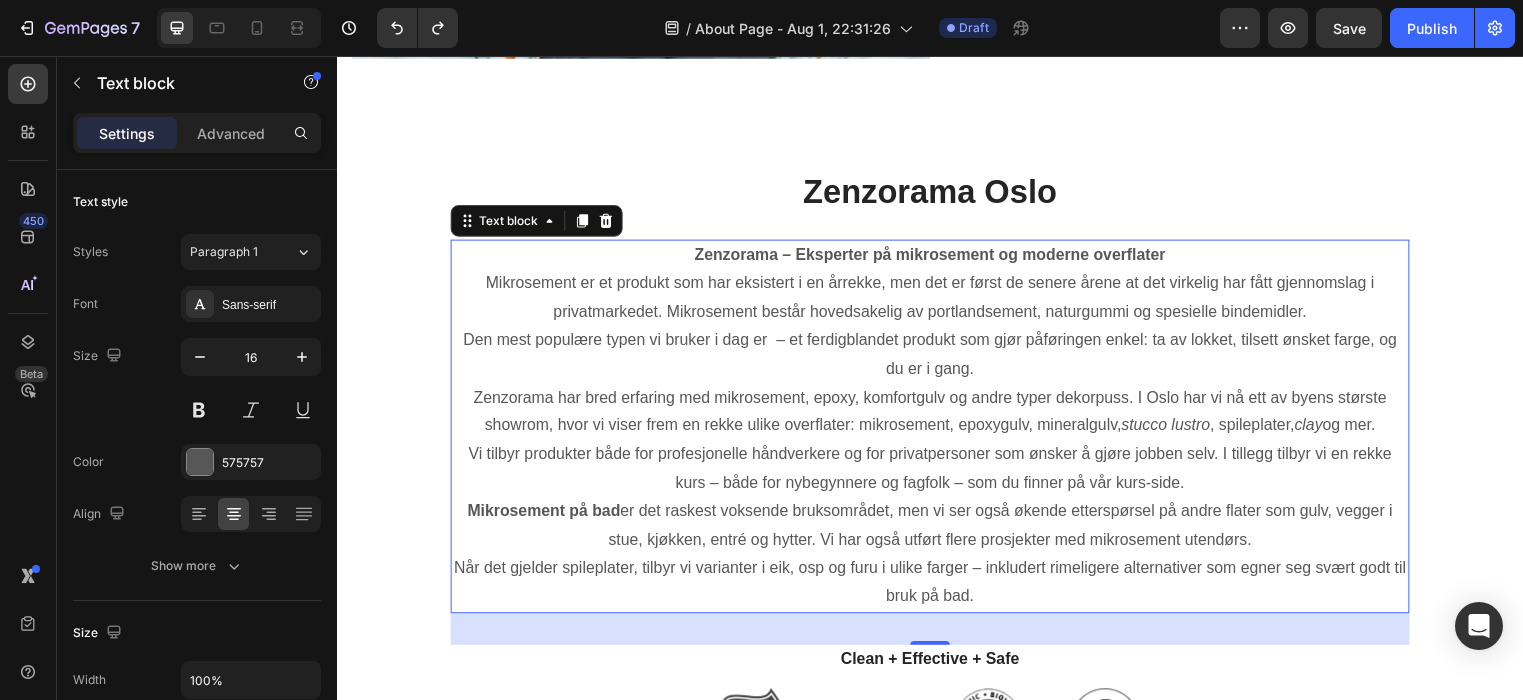 click on "Den mest populære typen vi bruker i dag er  – et ferdigblandet produkt som gjør påføringen enkel: ta av lokket, tilsett ønsket farge, og du er i gang." at bounding box center (937, 359) 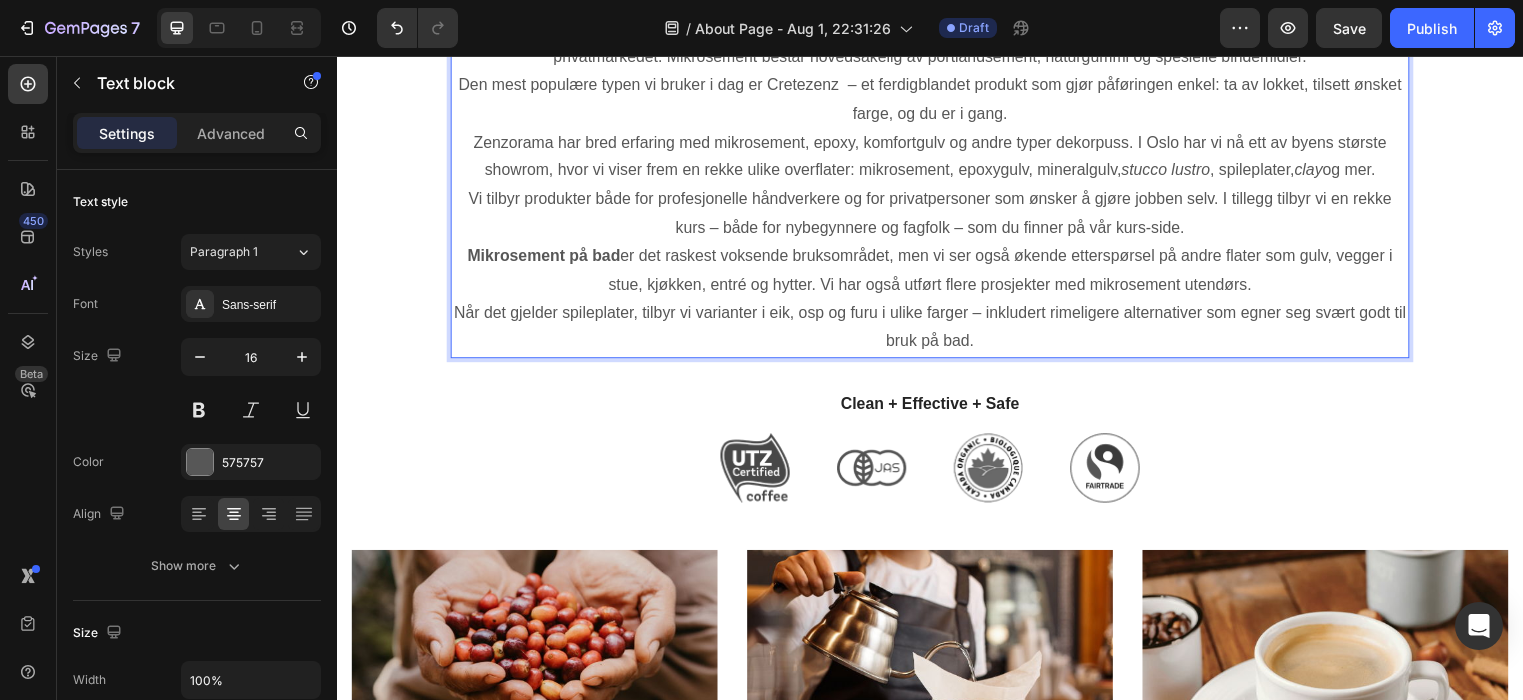 scroll, scrollTop: 2477, scrollLeft: 0, axis: vertical 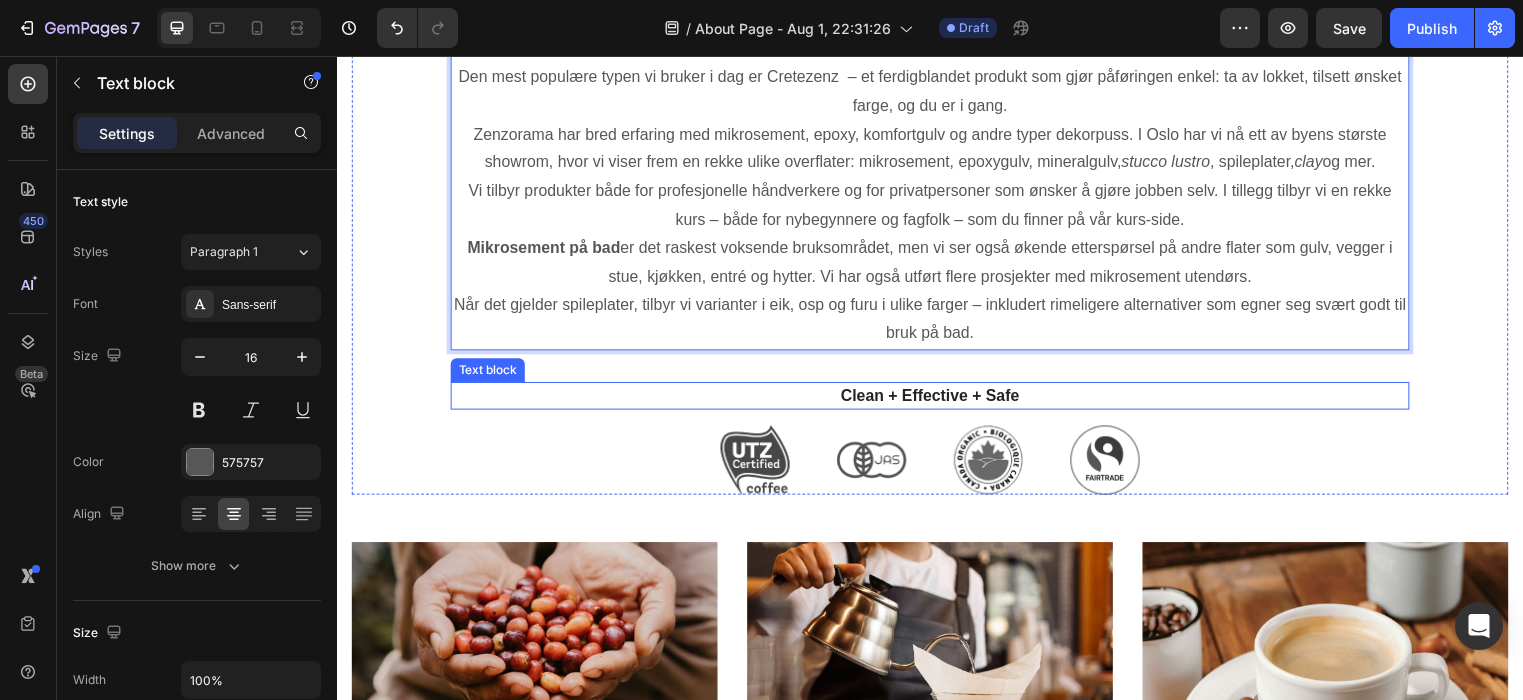 click on "Clean + Effective + Safe" at bounding box center [937, 400] 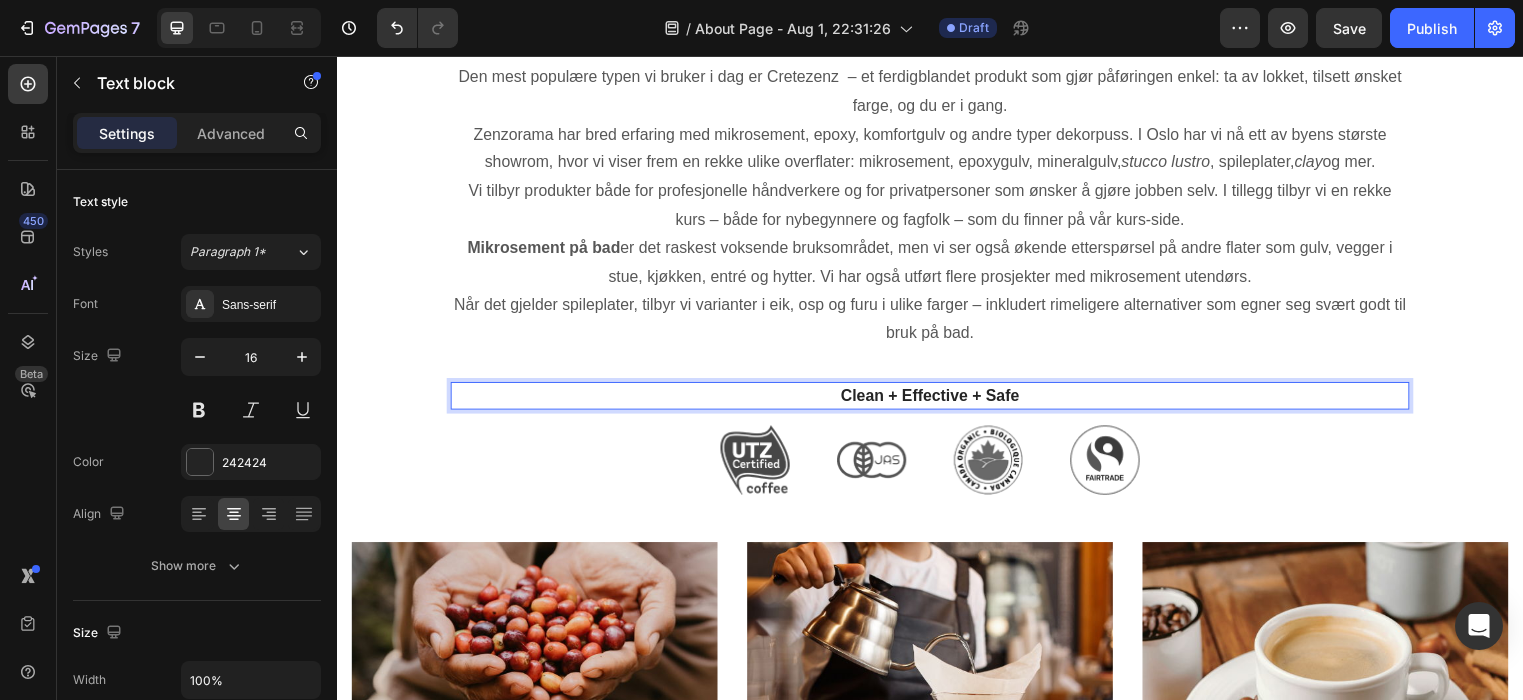 click on "Clean + Effective + Safe" at bounding box center (937, 400) 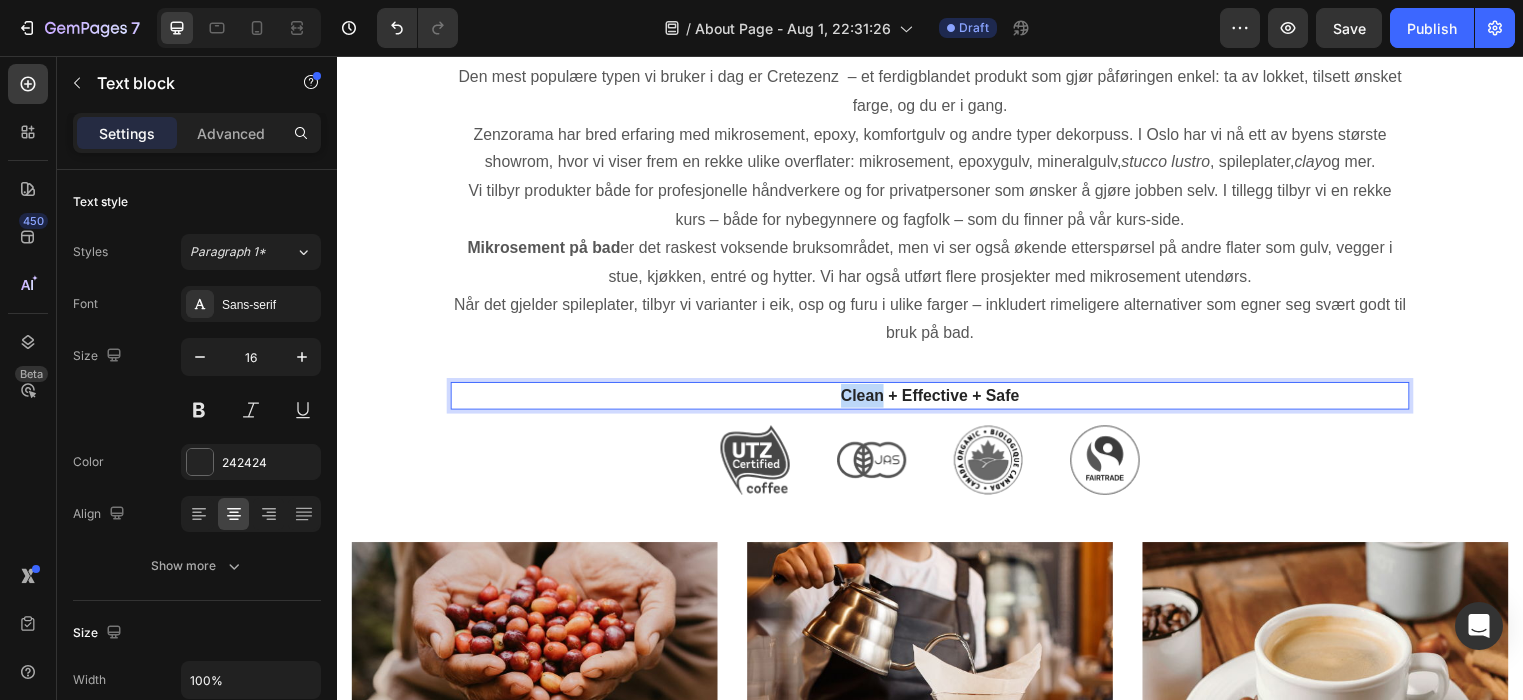 click on "Clean + Effective + Safe" at bounding box center (937, 400) 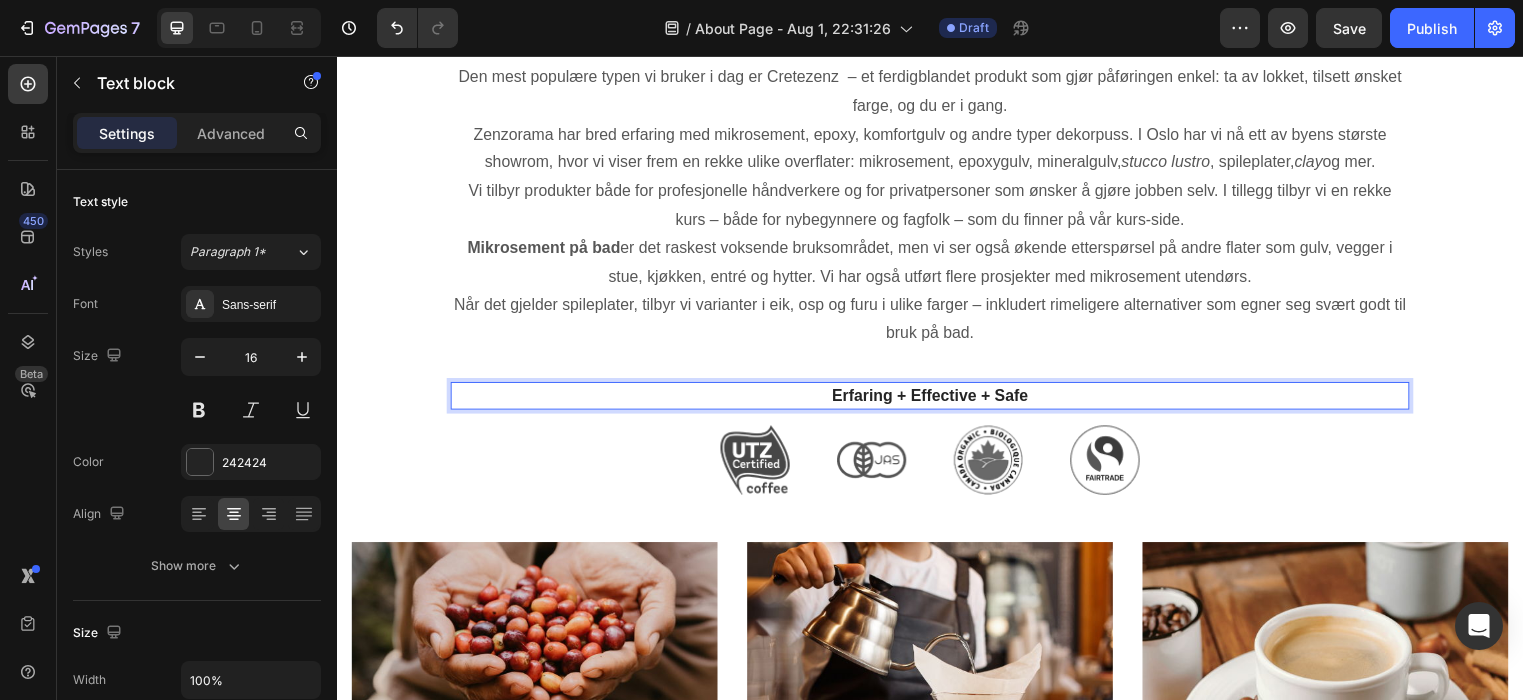 click on "Erfaring + Effective + Safe" at bounding box center (937, 400) 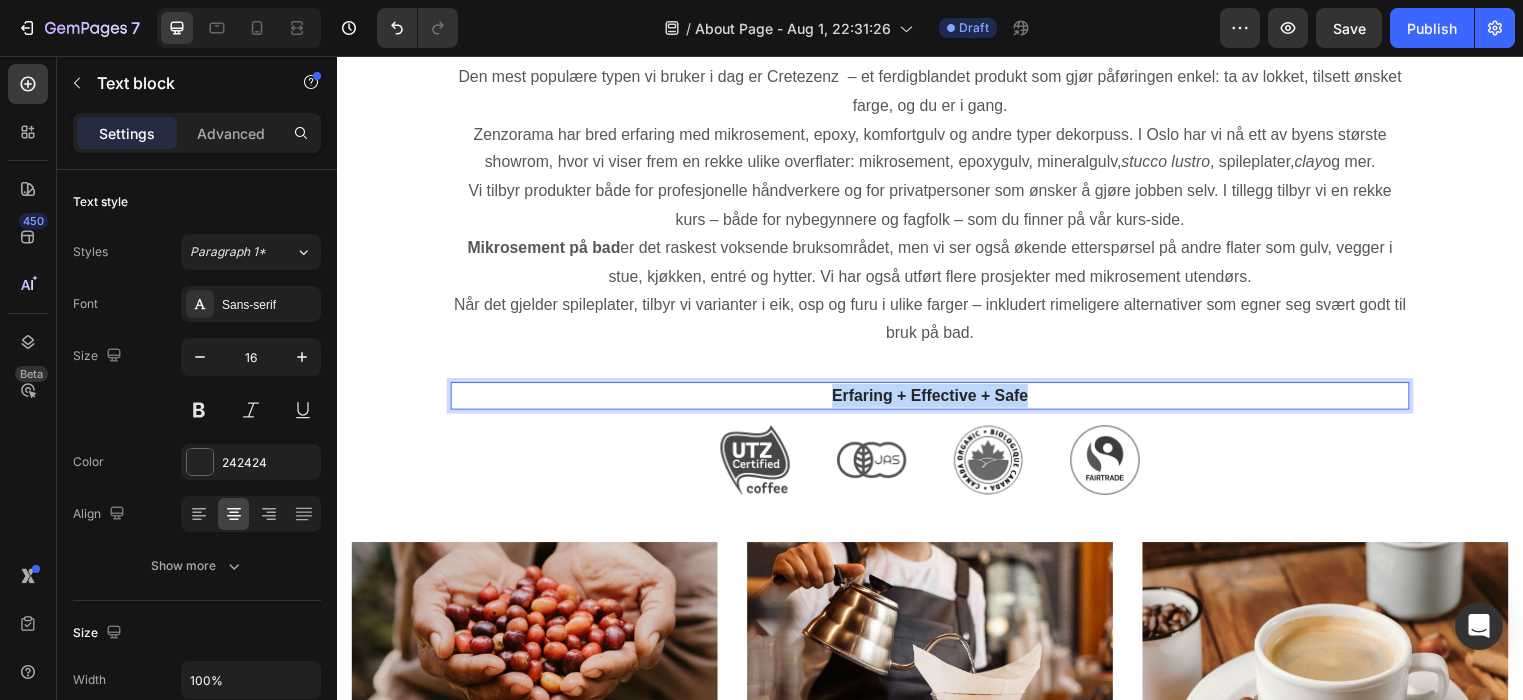 click on "Erfaring + Effective + Safe" at bounding box center [937, 400] 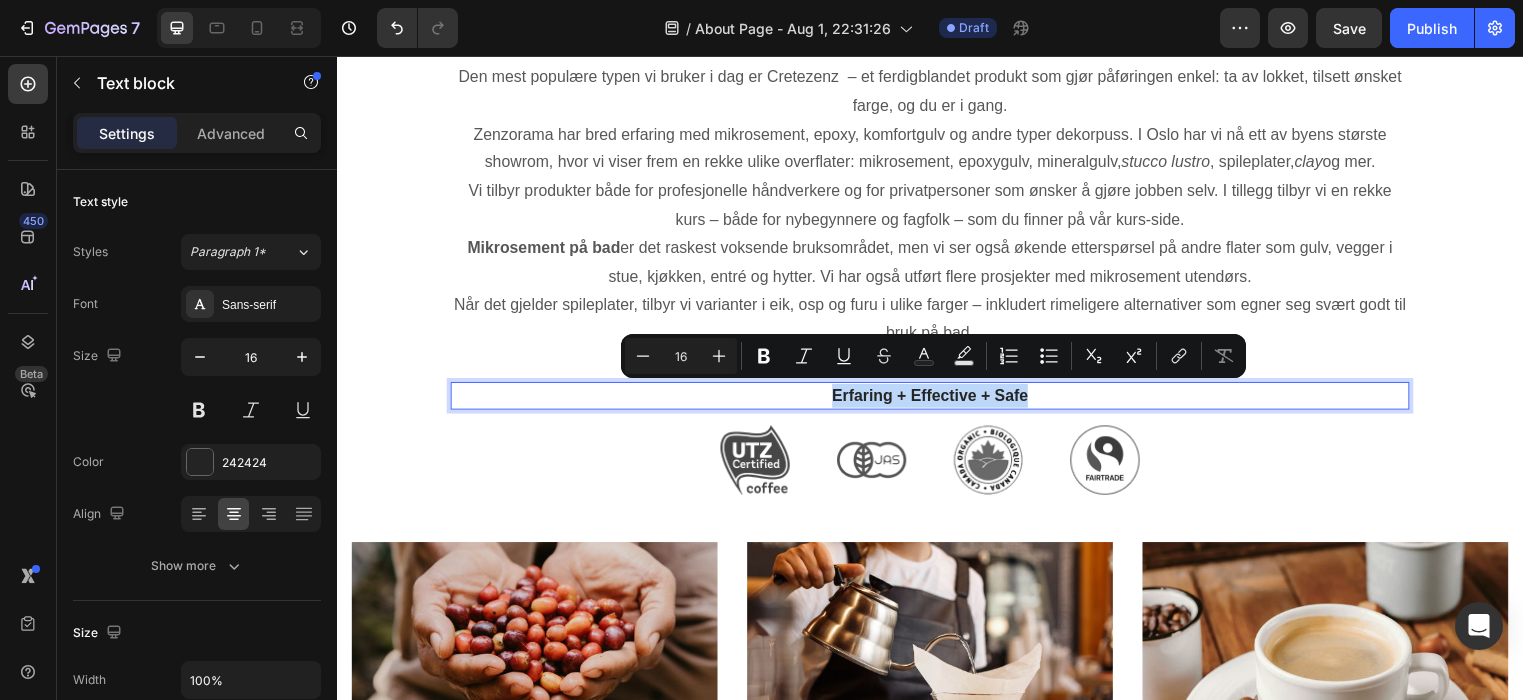 click on "Erfaring + Effective + Safe" at bounding box center [937, 400] 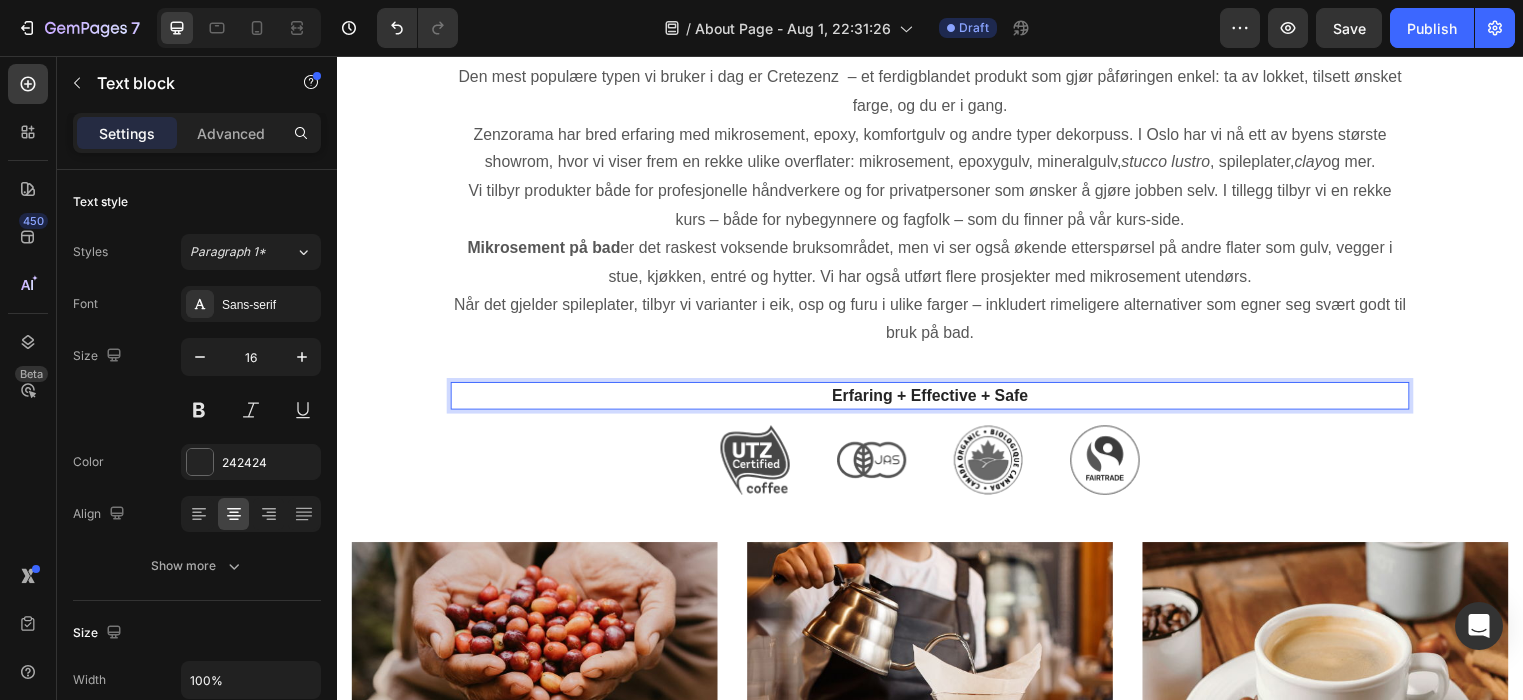 click on "Erfaring + Effective + Safe" at bounding box center (937, 400) 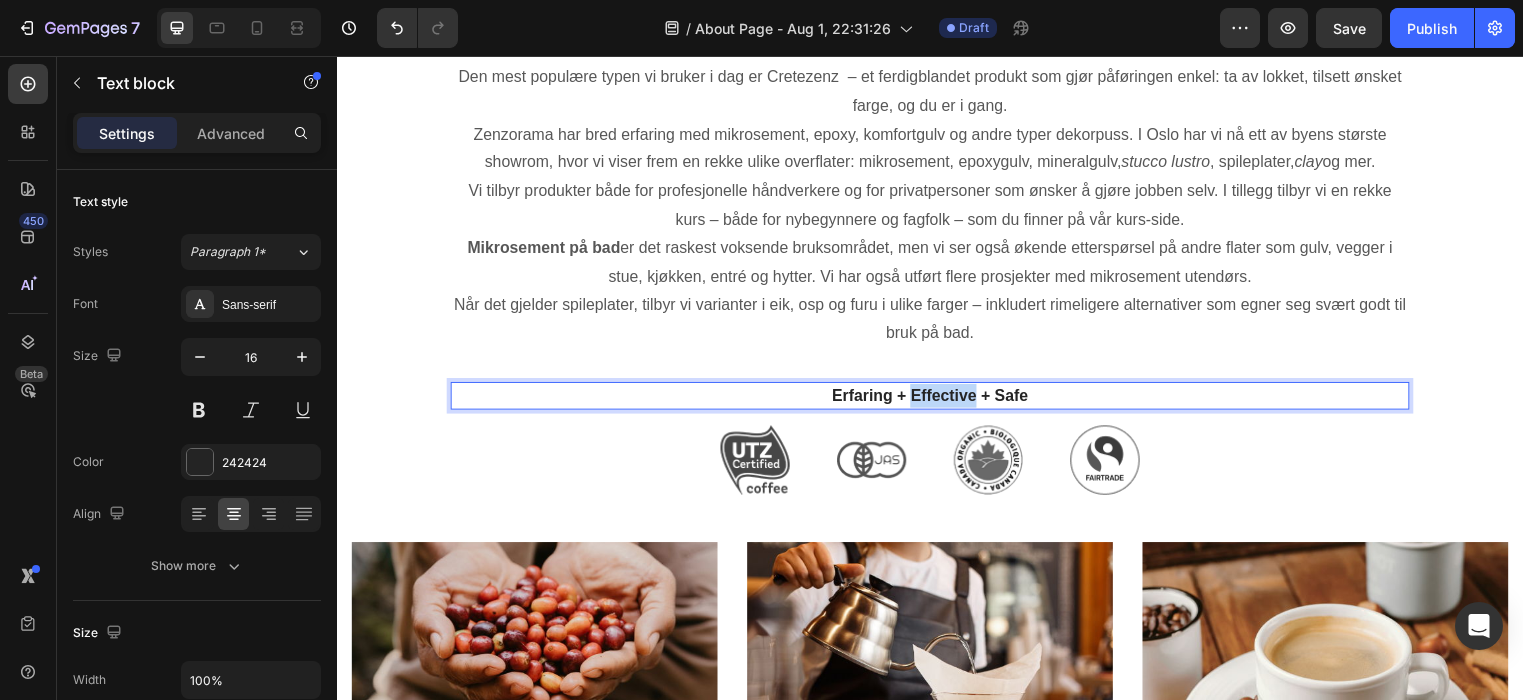 click on "Erfaring + Effective + Safe" at bounding box center [937, 400] 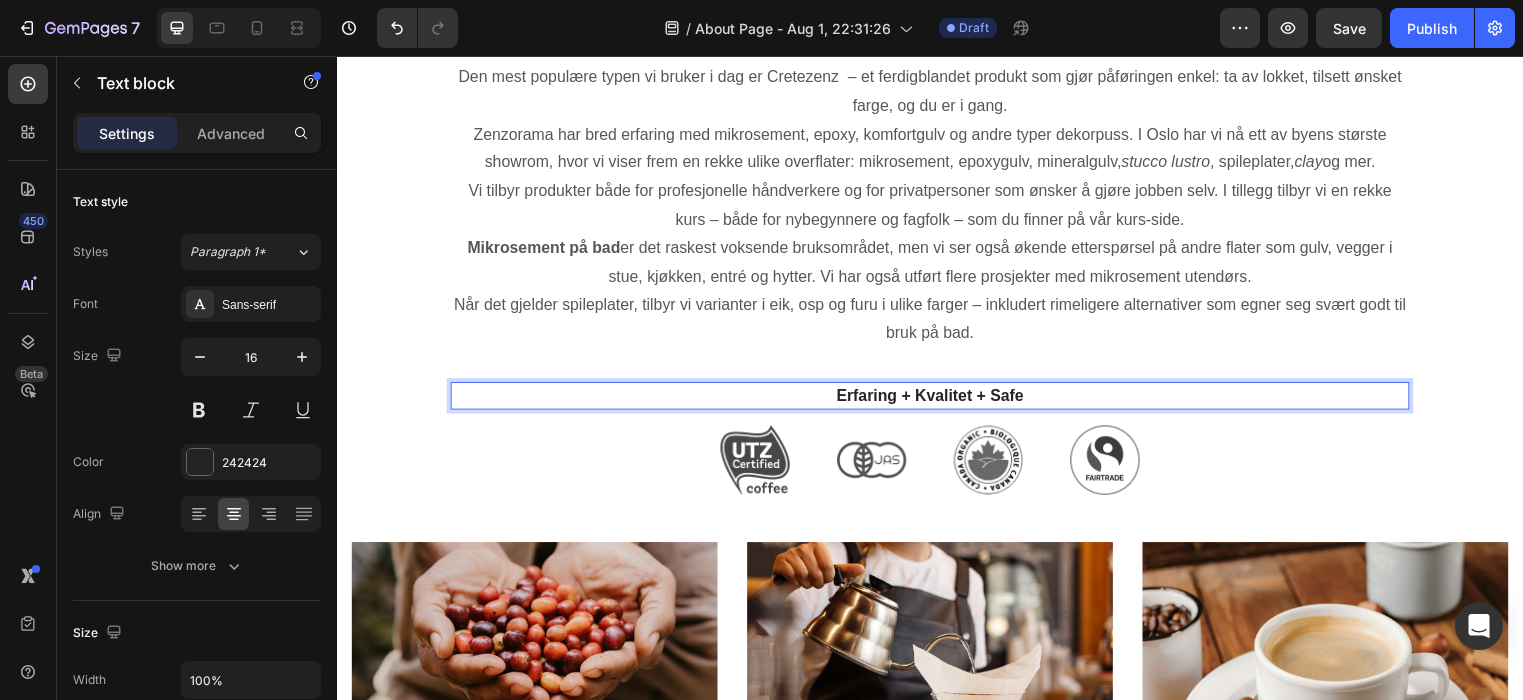 click on "Erfaring + Kvalitet + Safe" at bounding box center (937, 400) 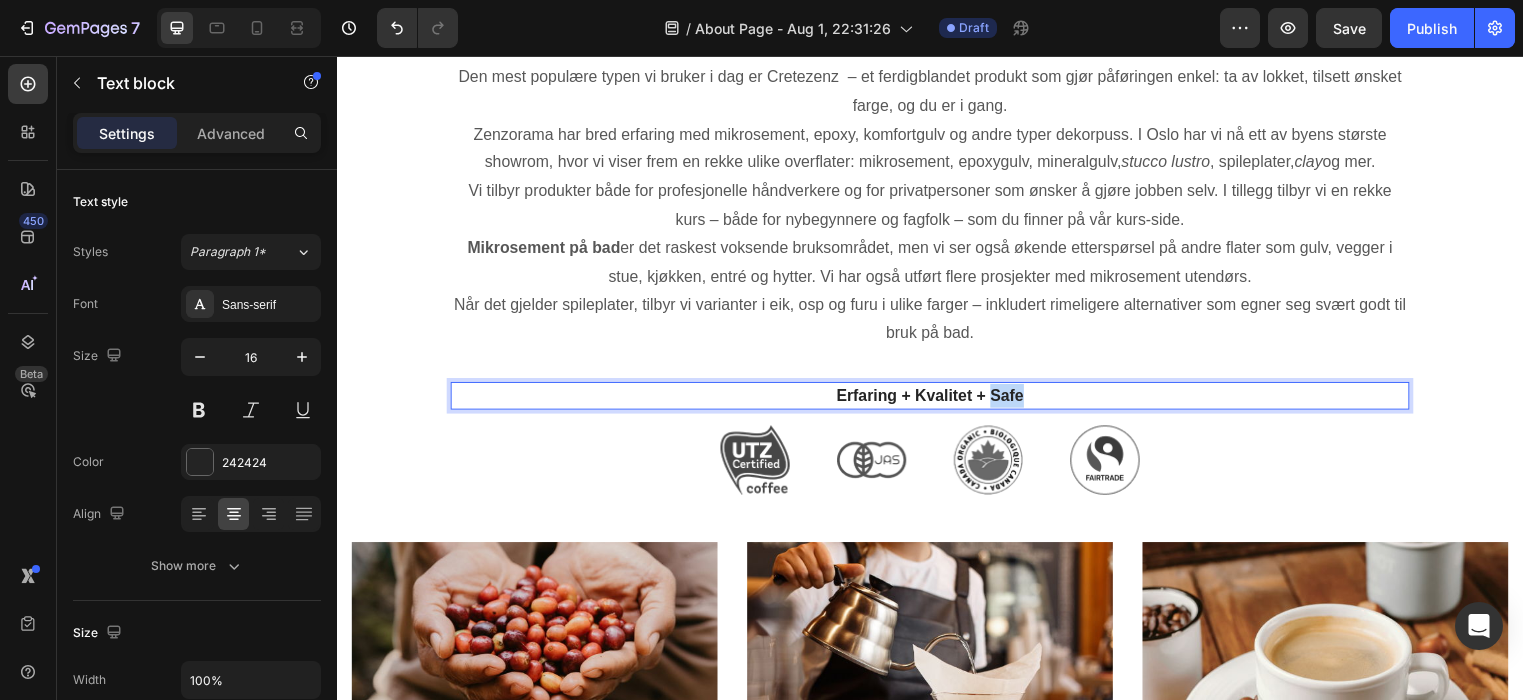 click on "Erfaring + Kvalitet + Safe" at bounding box center [937, 400] 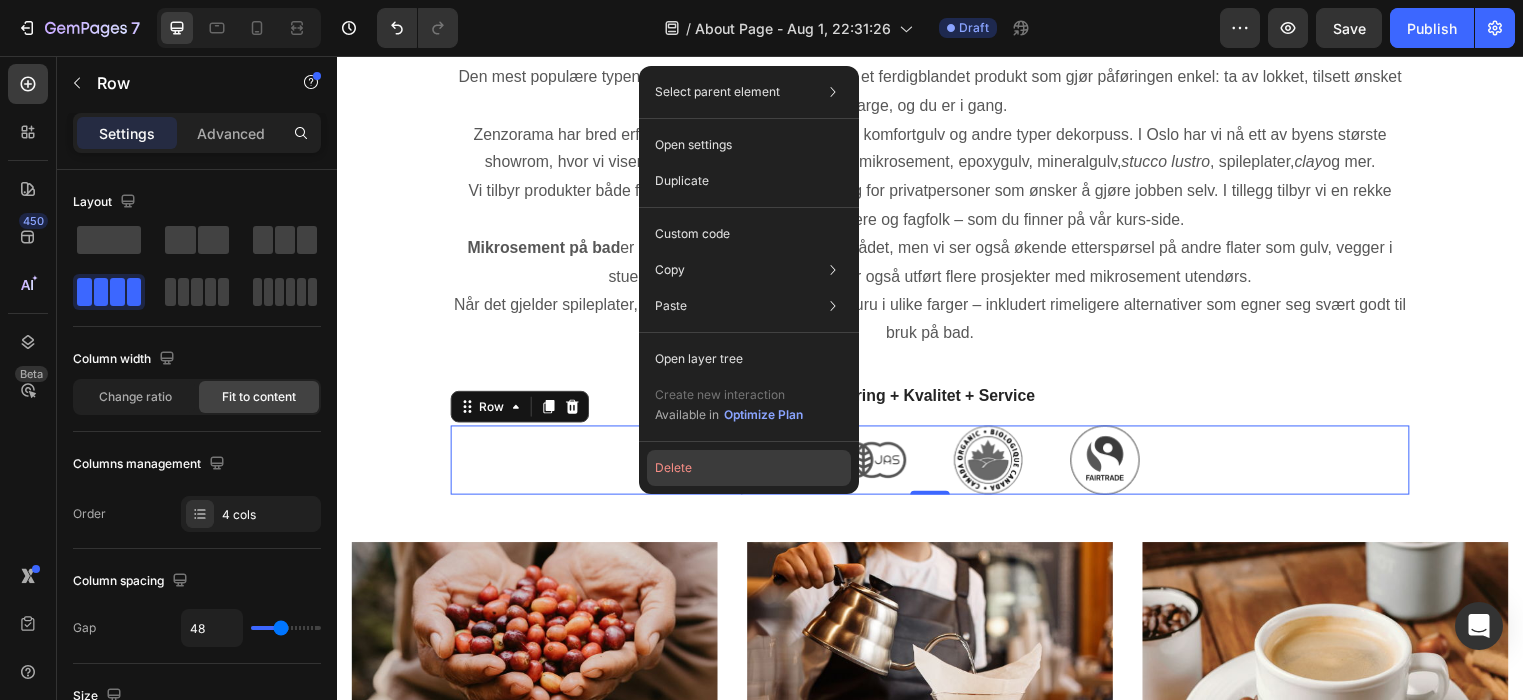 click on "Delete" 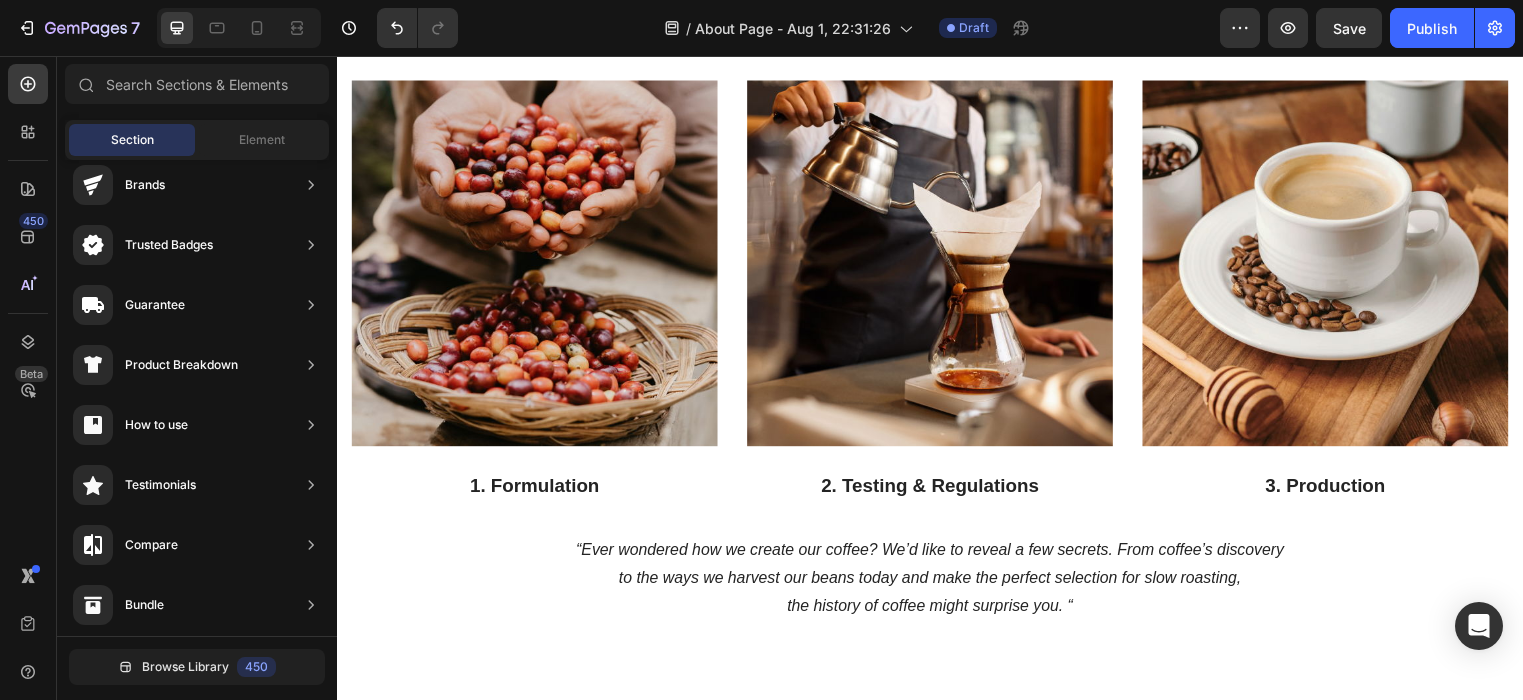 scroll, scrollTop: 2870, scrollLeft: 0, axis: vertical 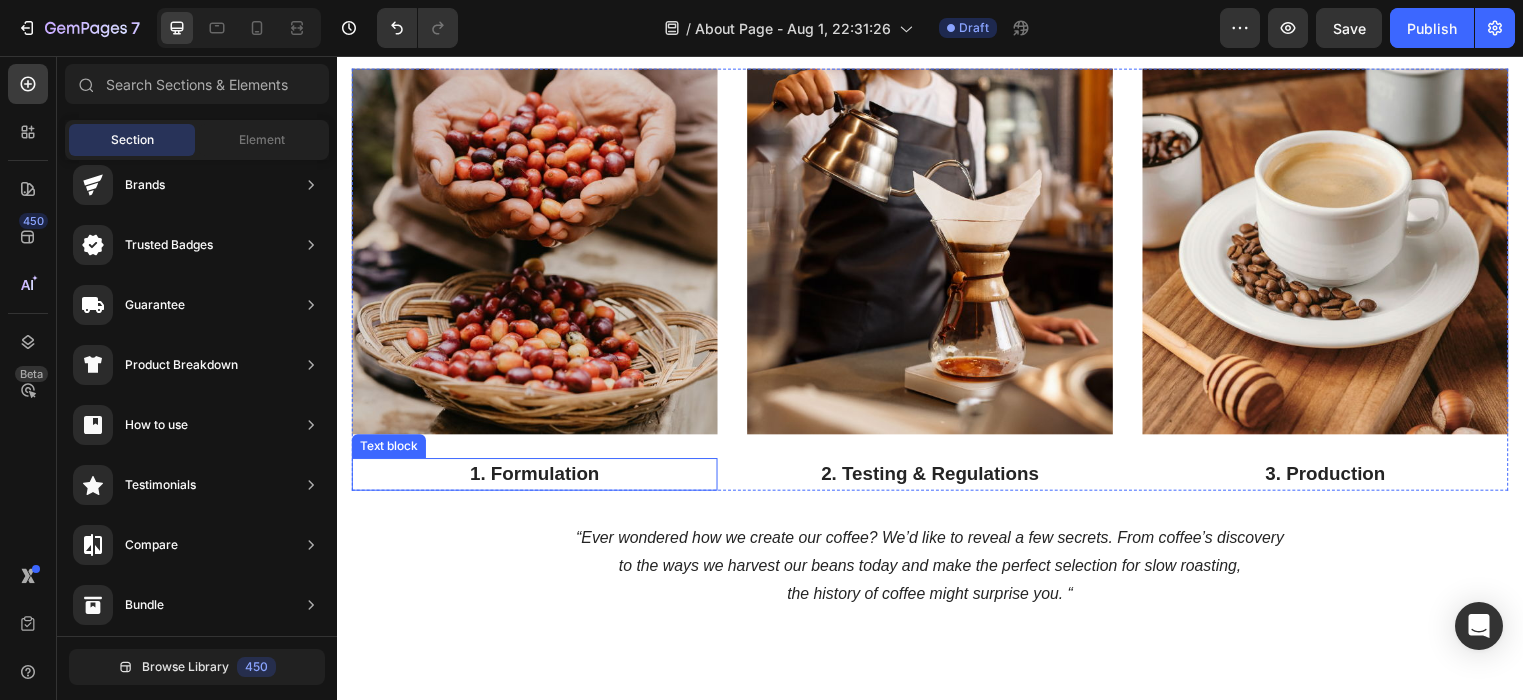 click on "1. Formulation" at bounding box center [537, 479] 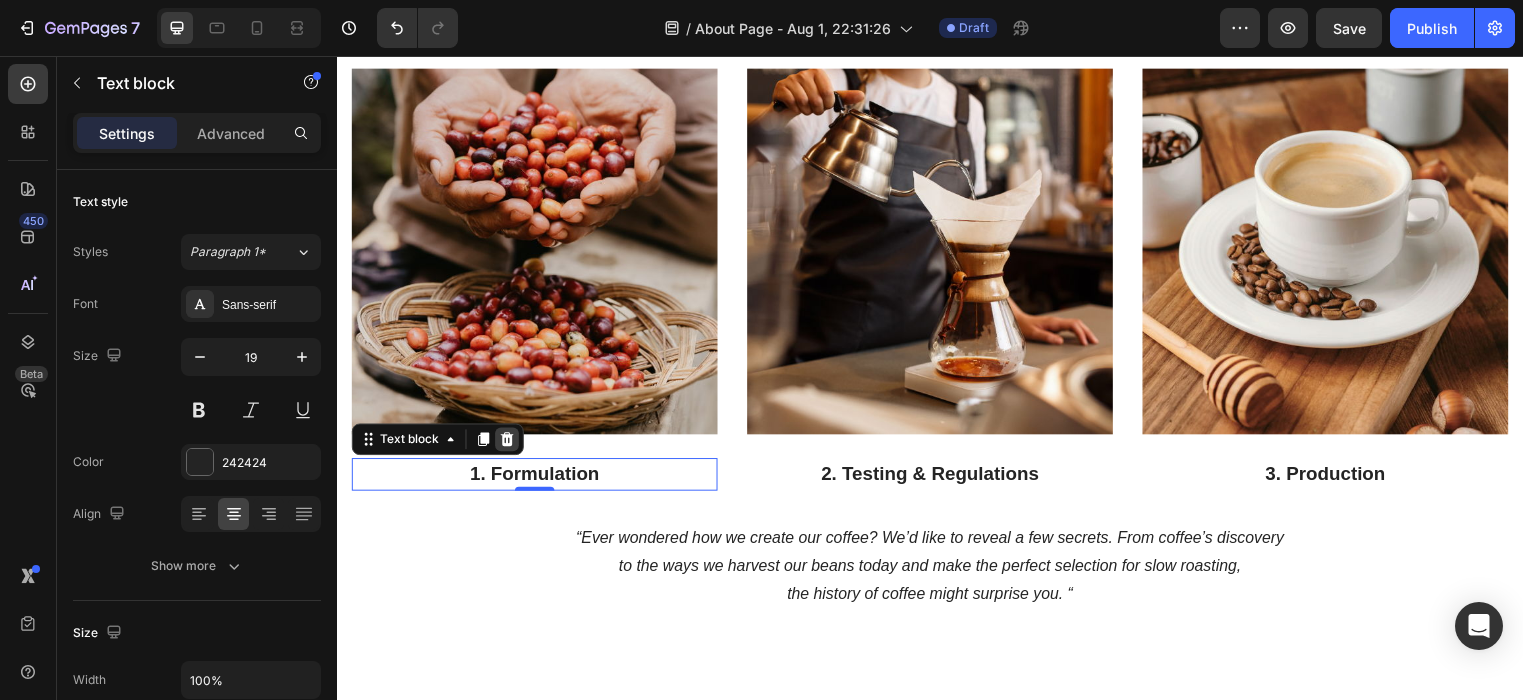 click 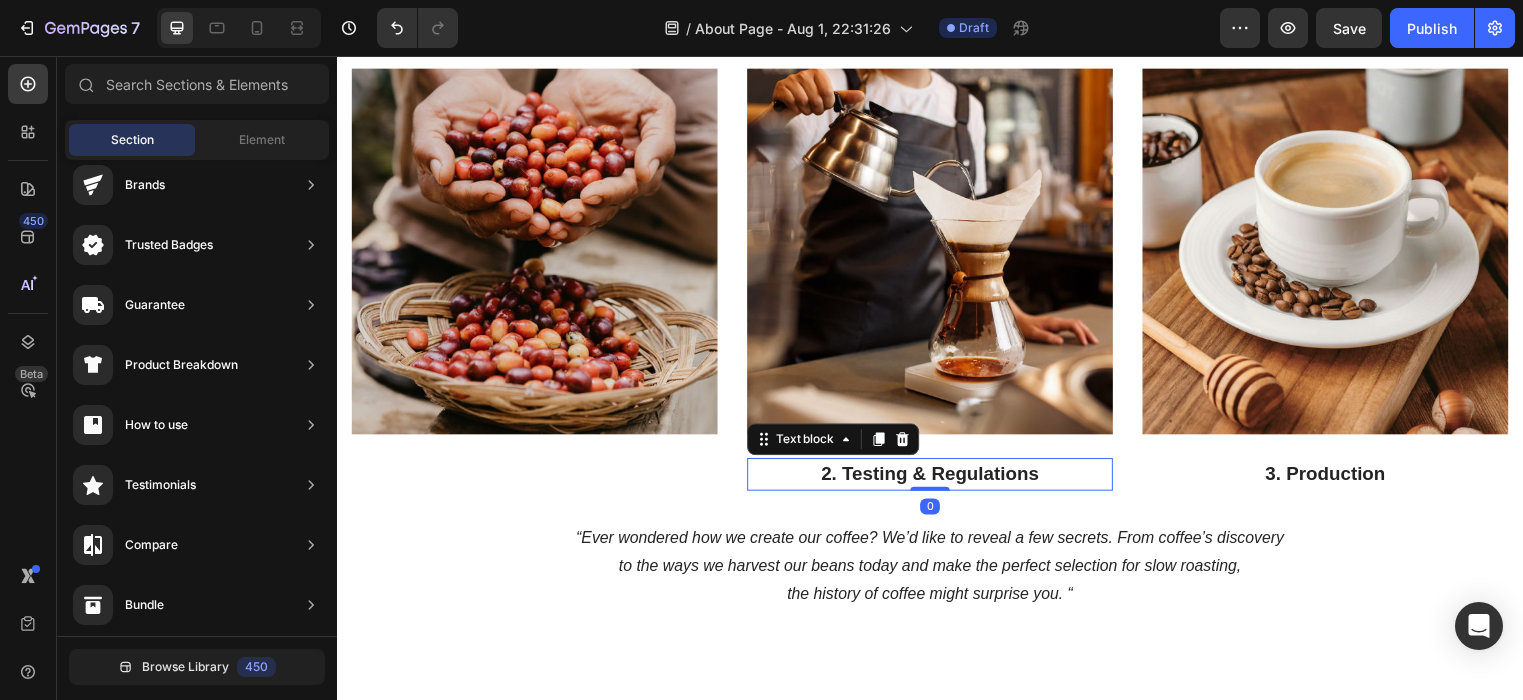 click on "2. Testing & Regulations" at bounding box center [937, 479] 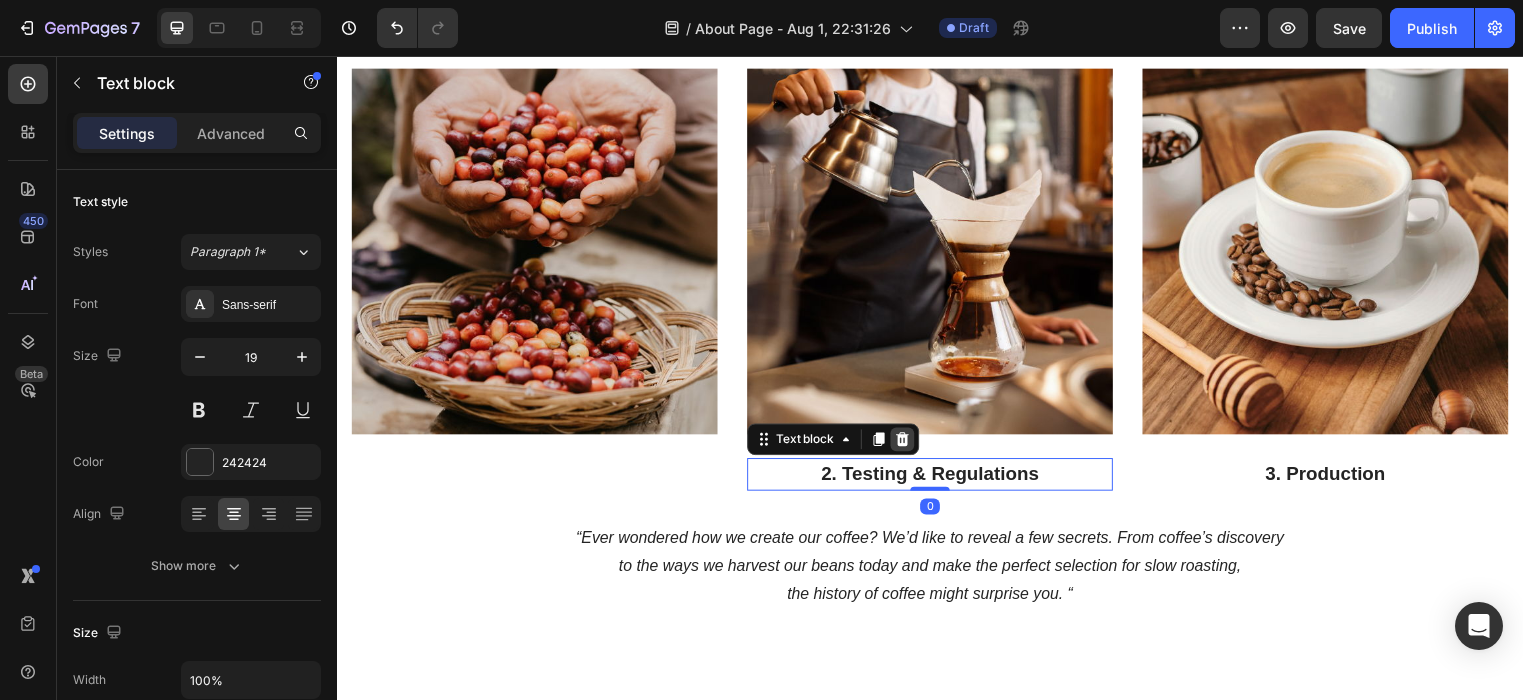 click 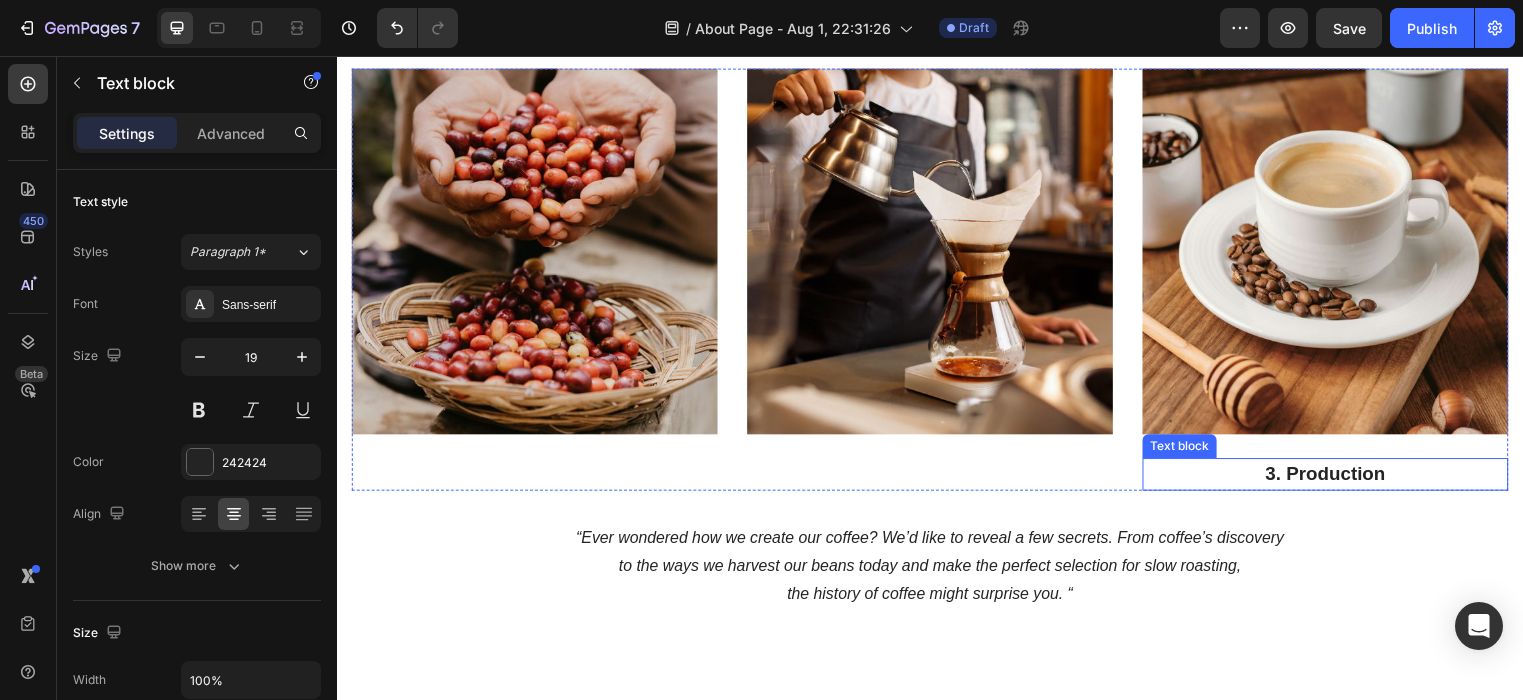 click on "3. Production" at bounding box center (1337, 479) 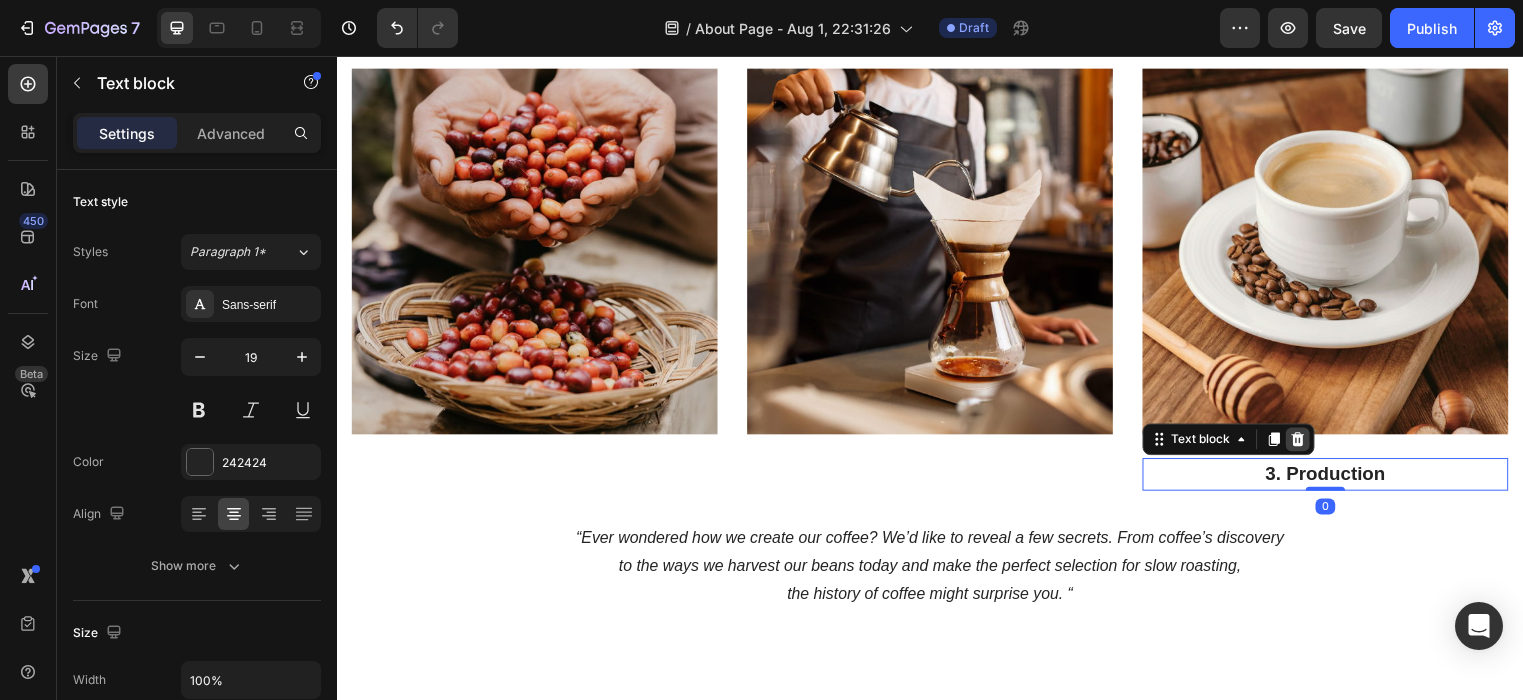 click at bounding box center [1309, 444] 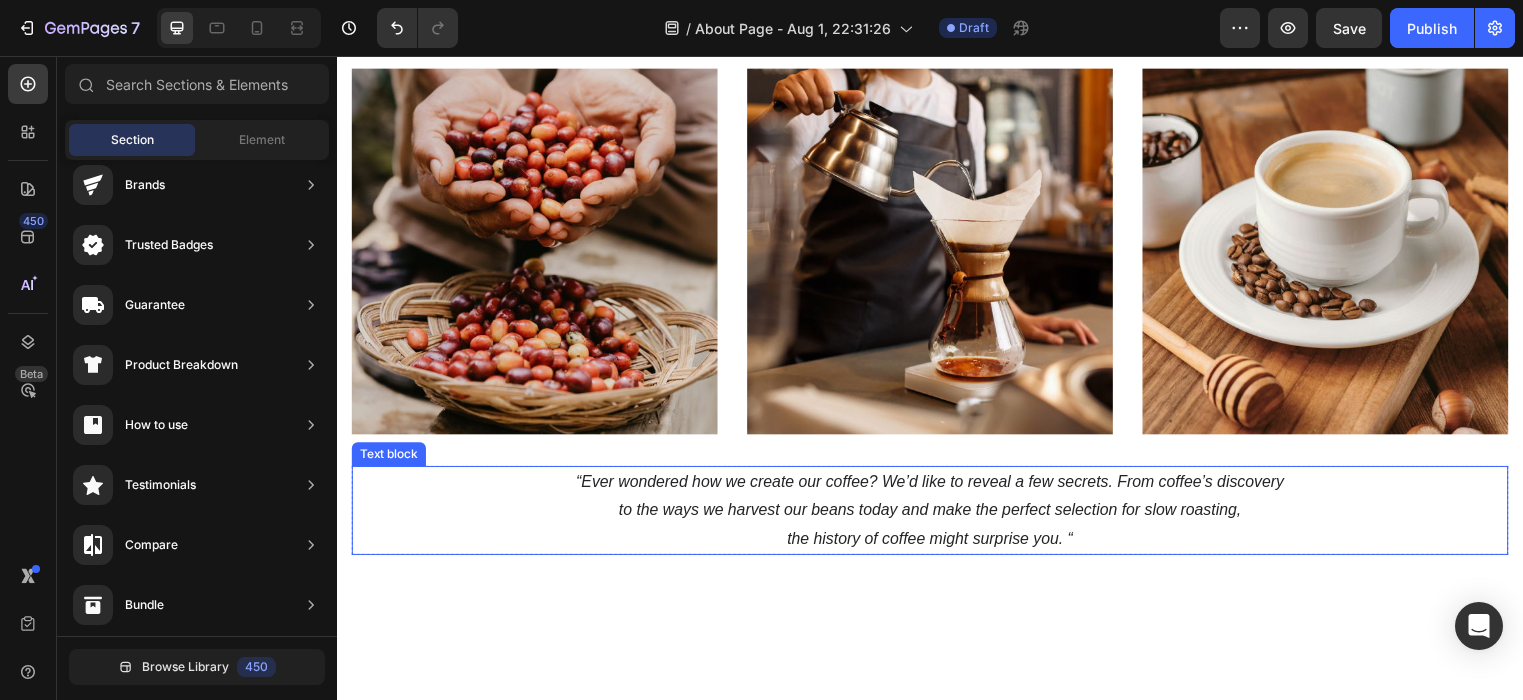click on "to the ways we harvest our beans today and make the perfect selection for slow roasting," at bounding box center (937, 515) 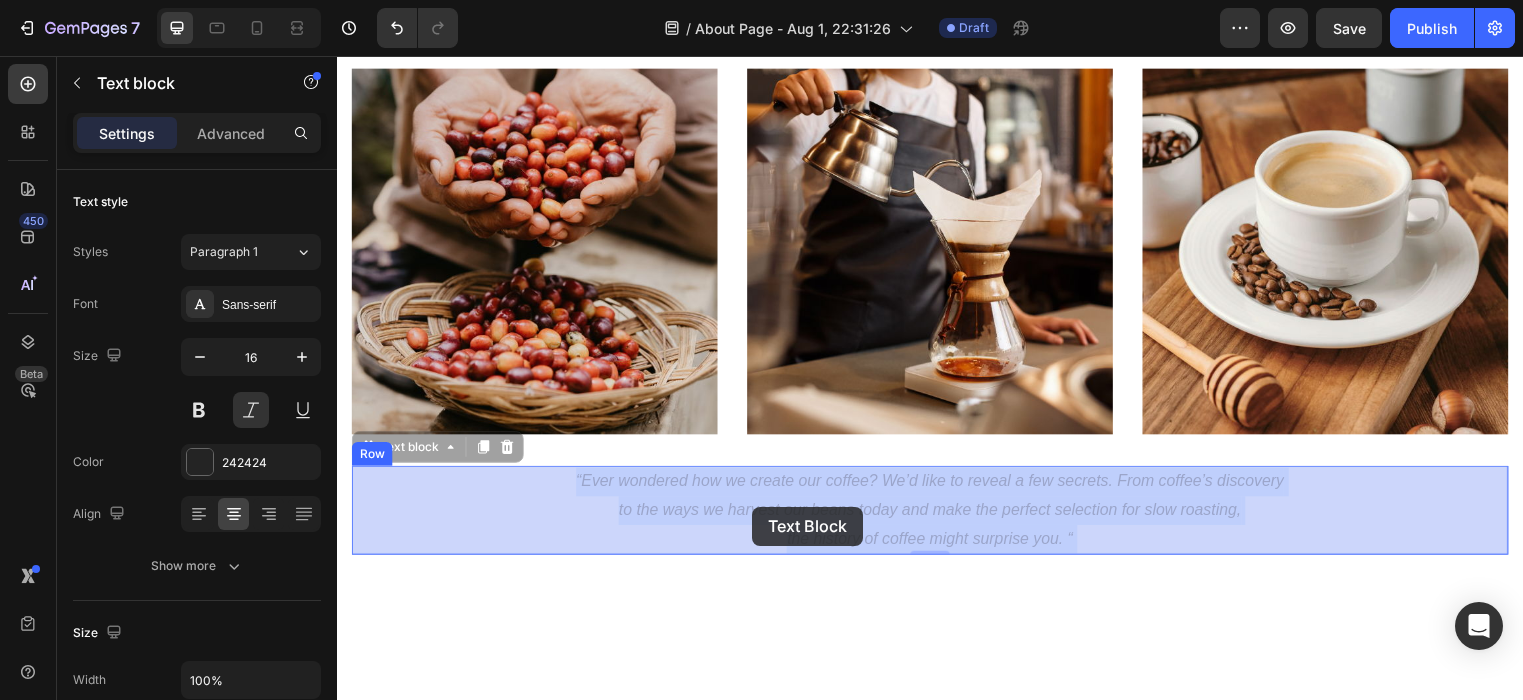 drag, startPoint x: 578, startPoint y: 482, endPoint x: 745, endPoint y: 501, distance: 168.07736 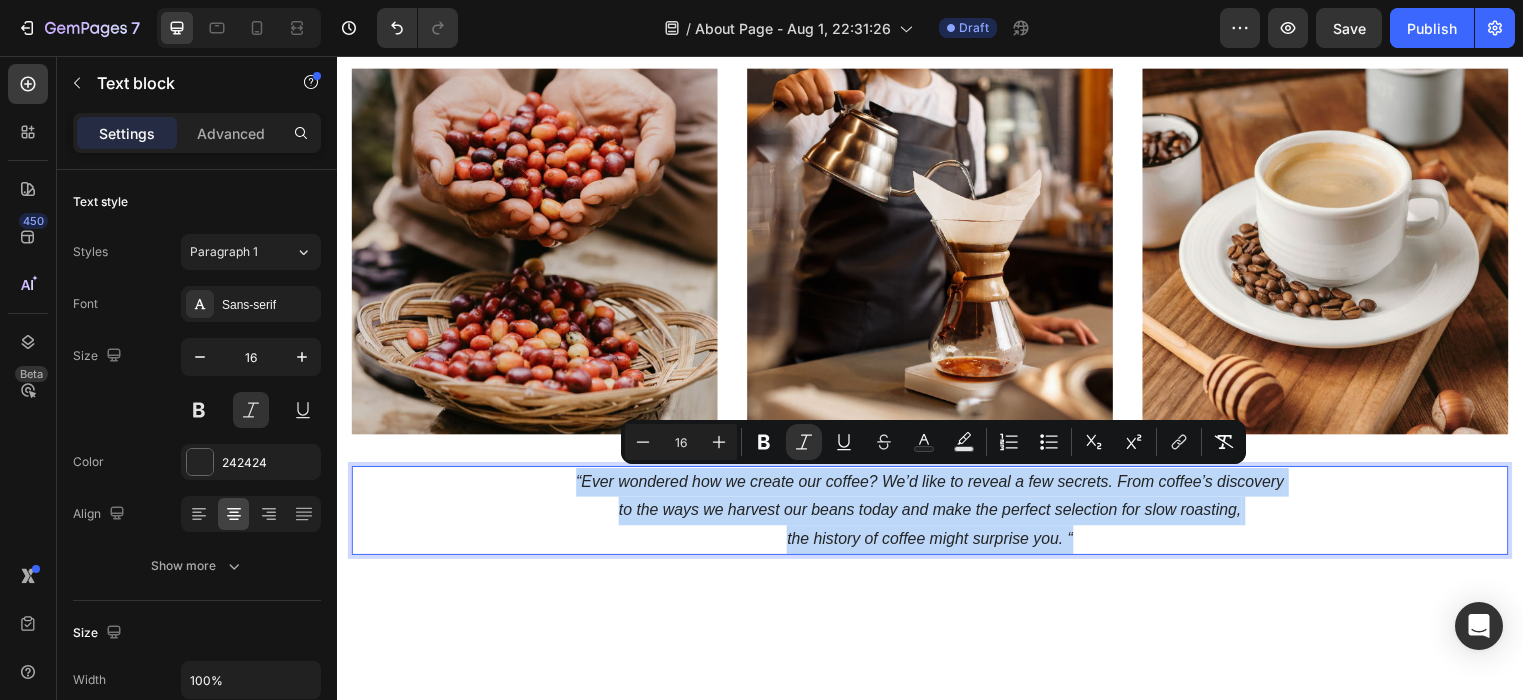 drag, startPoint x: 580, startPoint y: 478, endPoint x: 1124, endPoint y: 545, distance: 548.1104 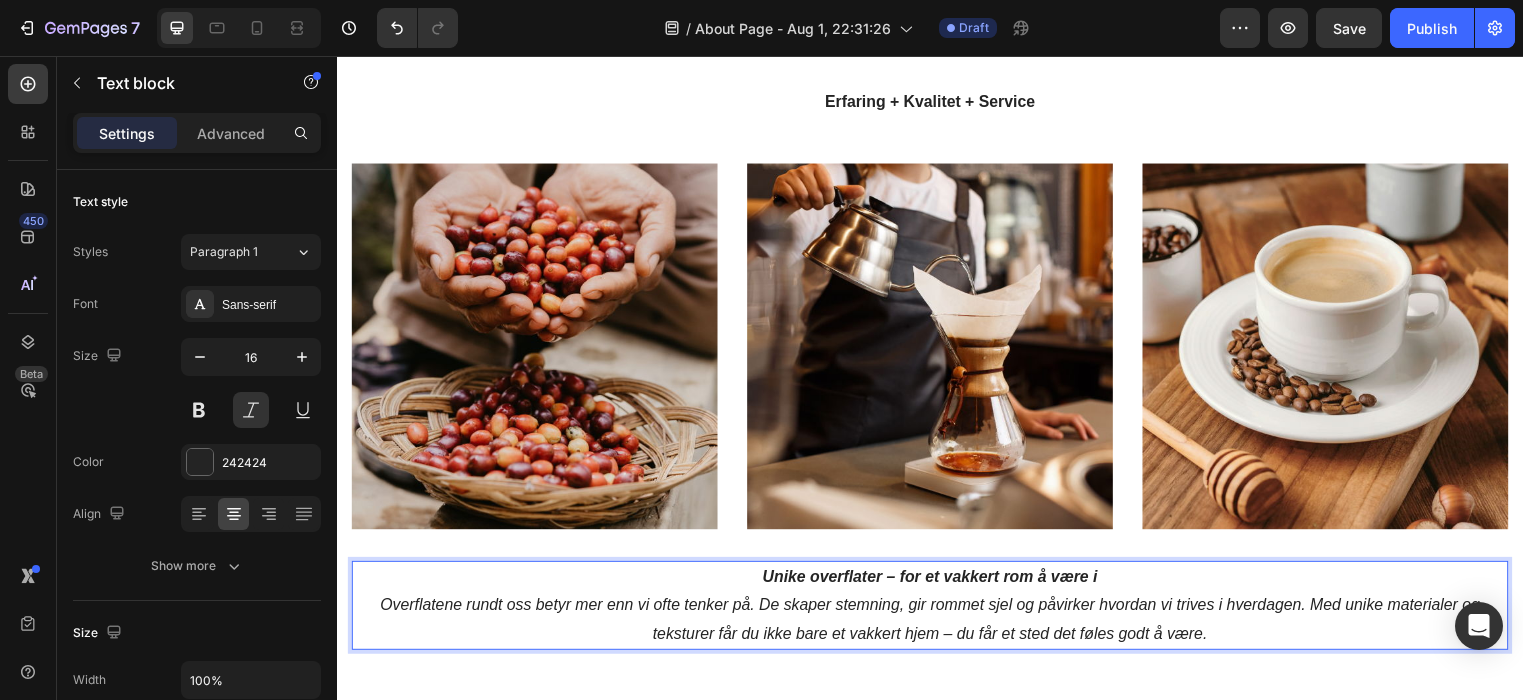 scroll, scrollTop: 2765, scrollLeft: 0, axis: vertical 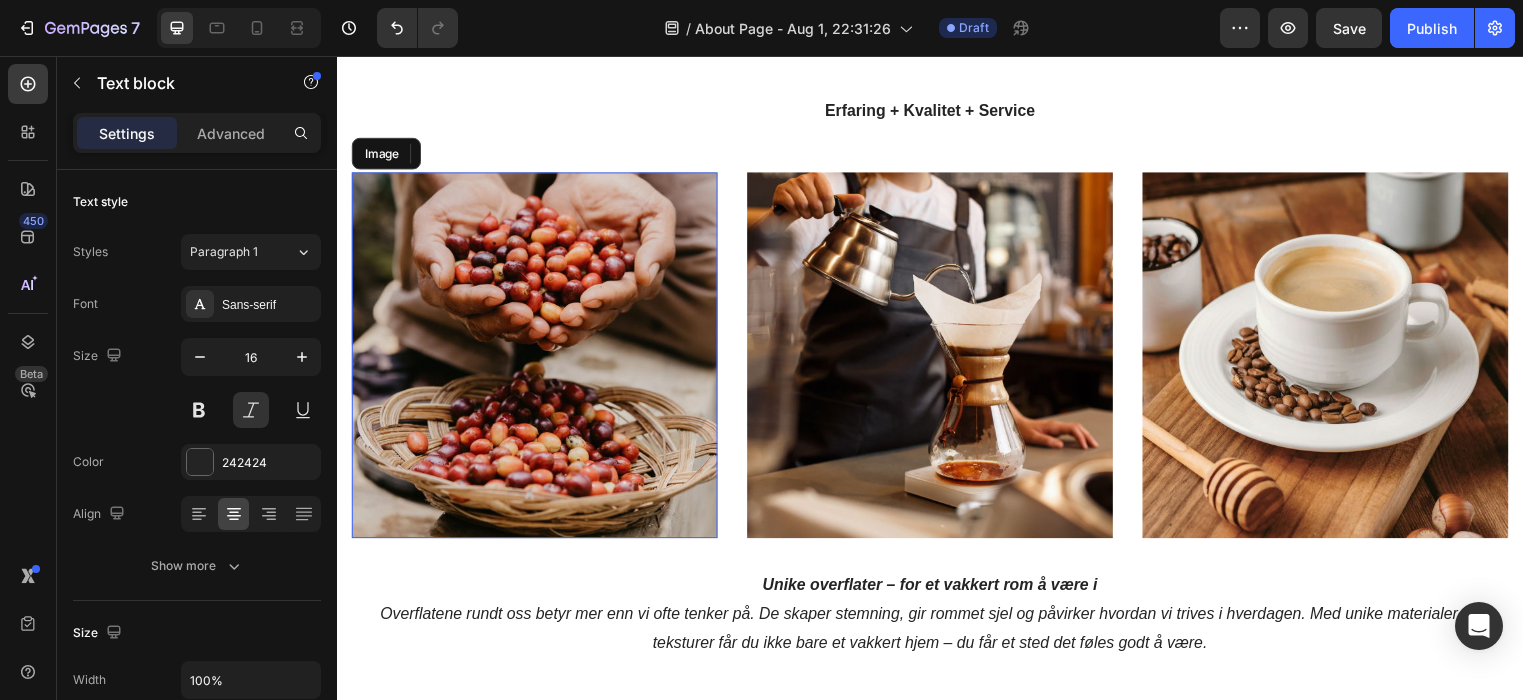 click at bounding box center [537, 359] 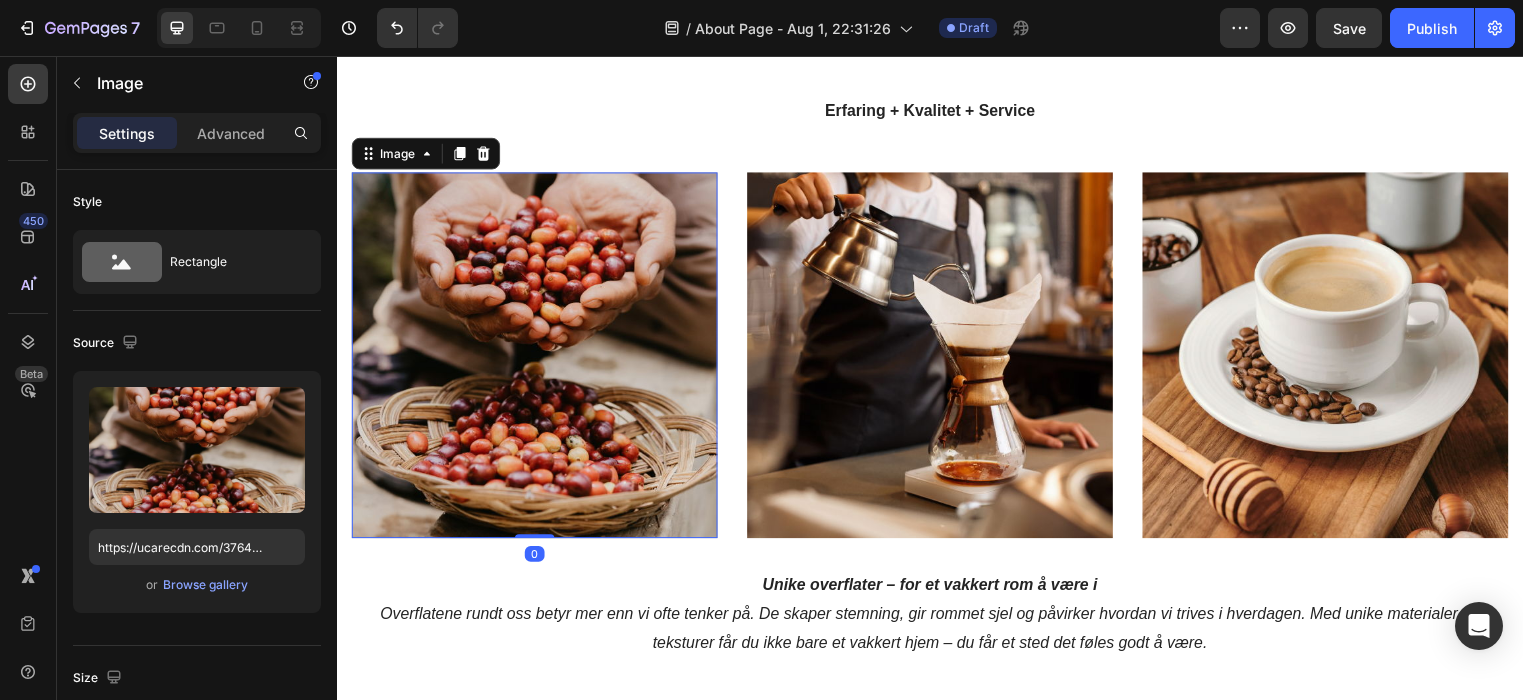 click at bounding box center [537, 359] 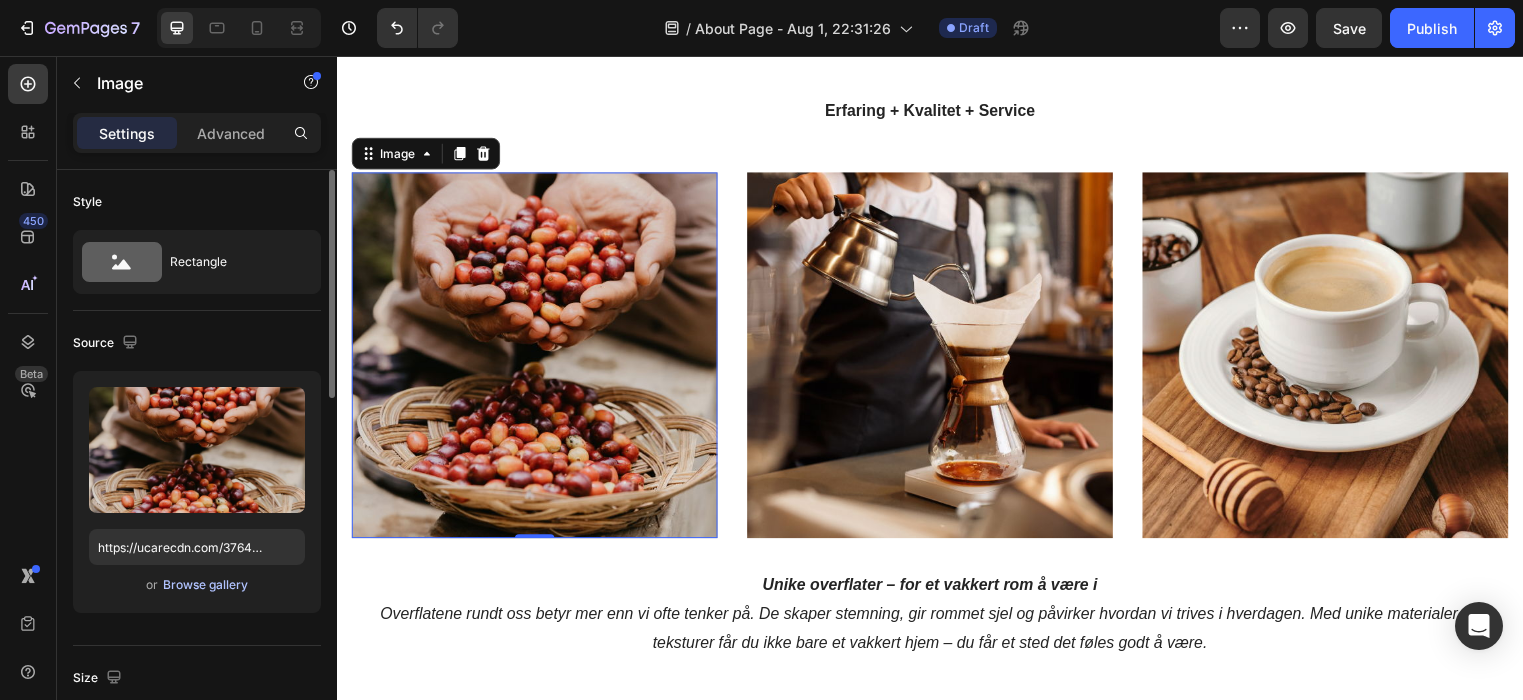 click on "Browse gallery" at bounding box center [205, 585] 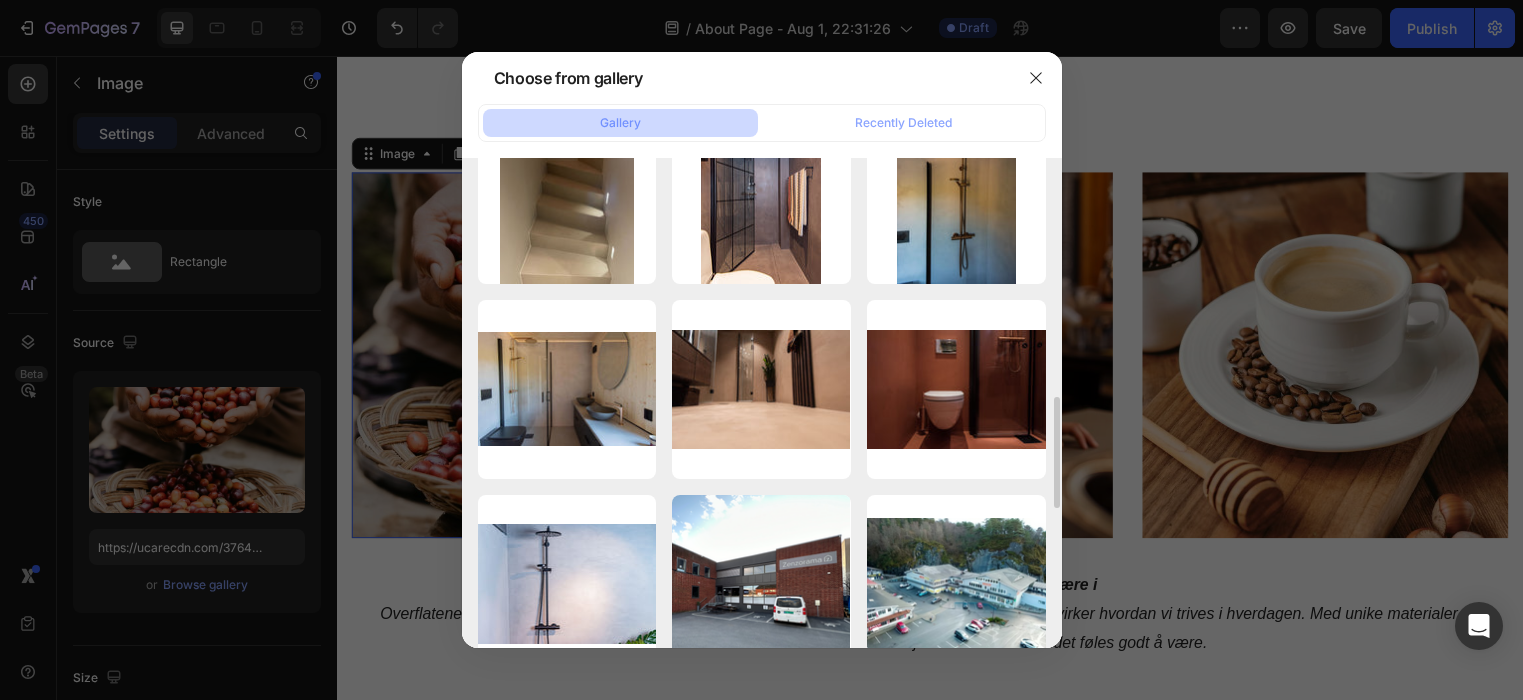 scroll, scrollTop: 1044, scrollLeft: 0, axis: vertical 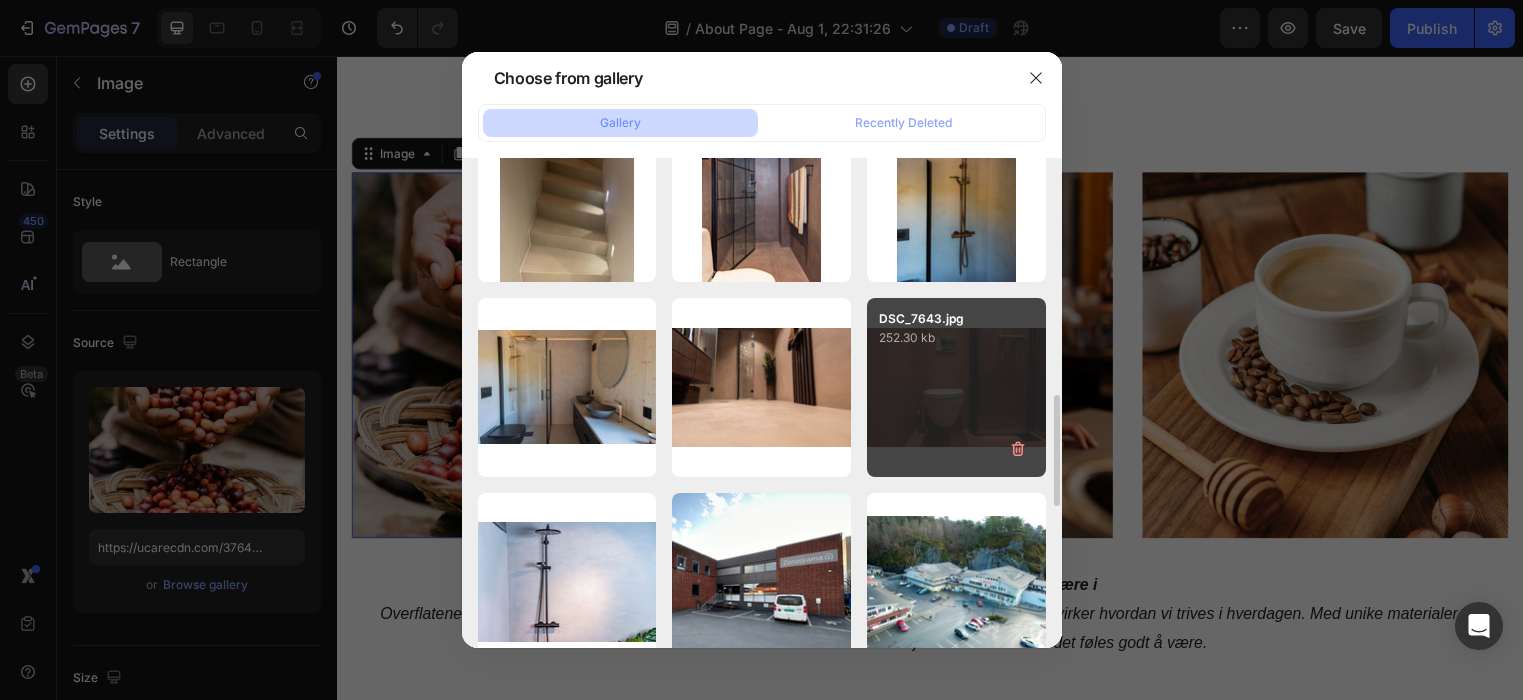 click on "DSC_7643.jpg 252.30 kb" at bounding box center (956, 387) 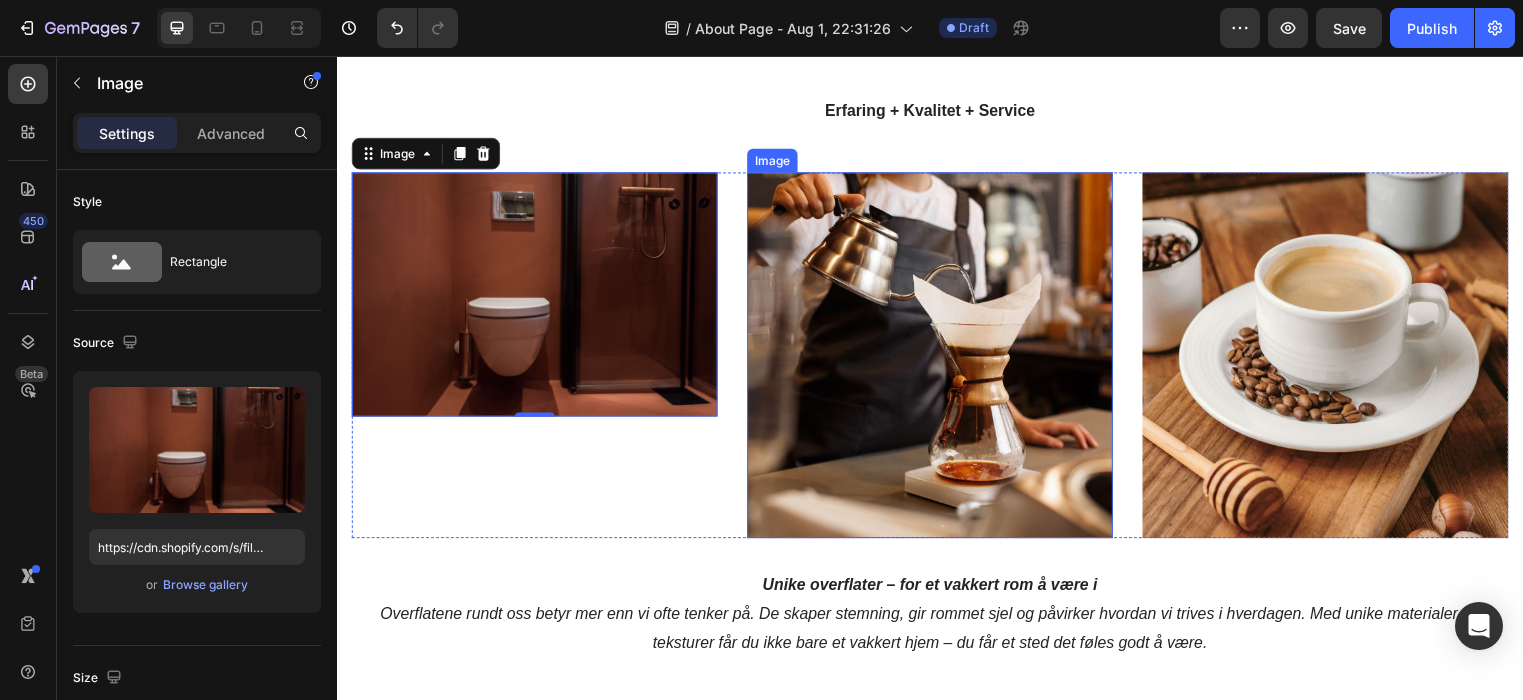 click at bounding box center [937, 359] 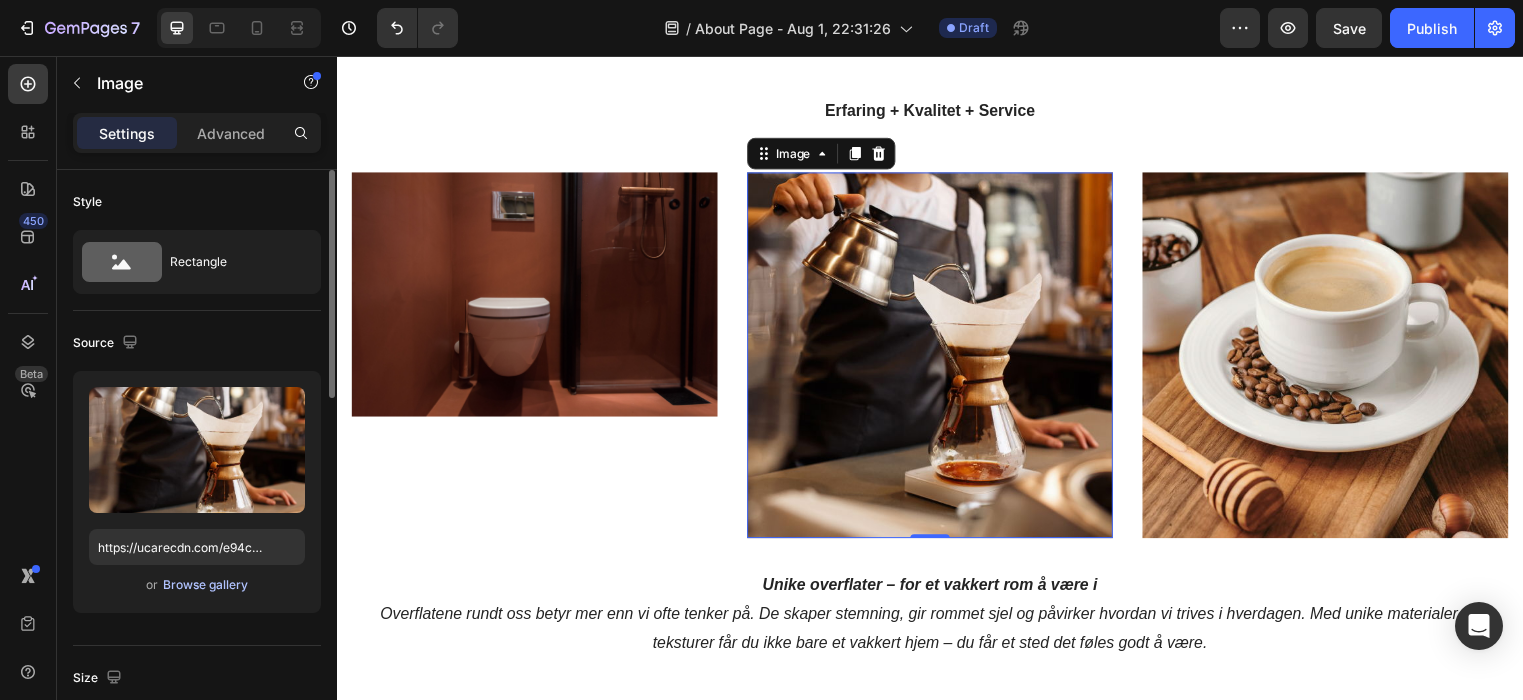 click on "Browse gallery" at bounding box center [205, 585] 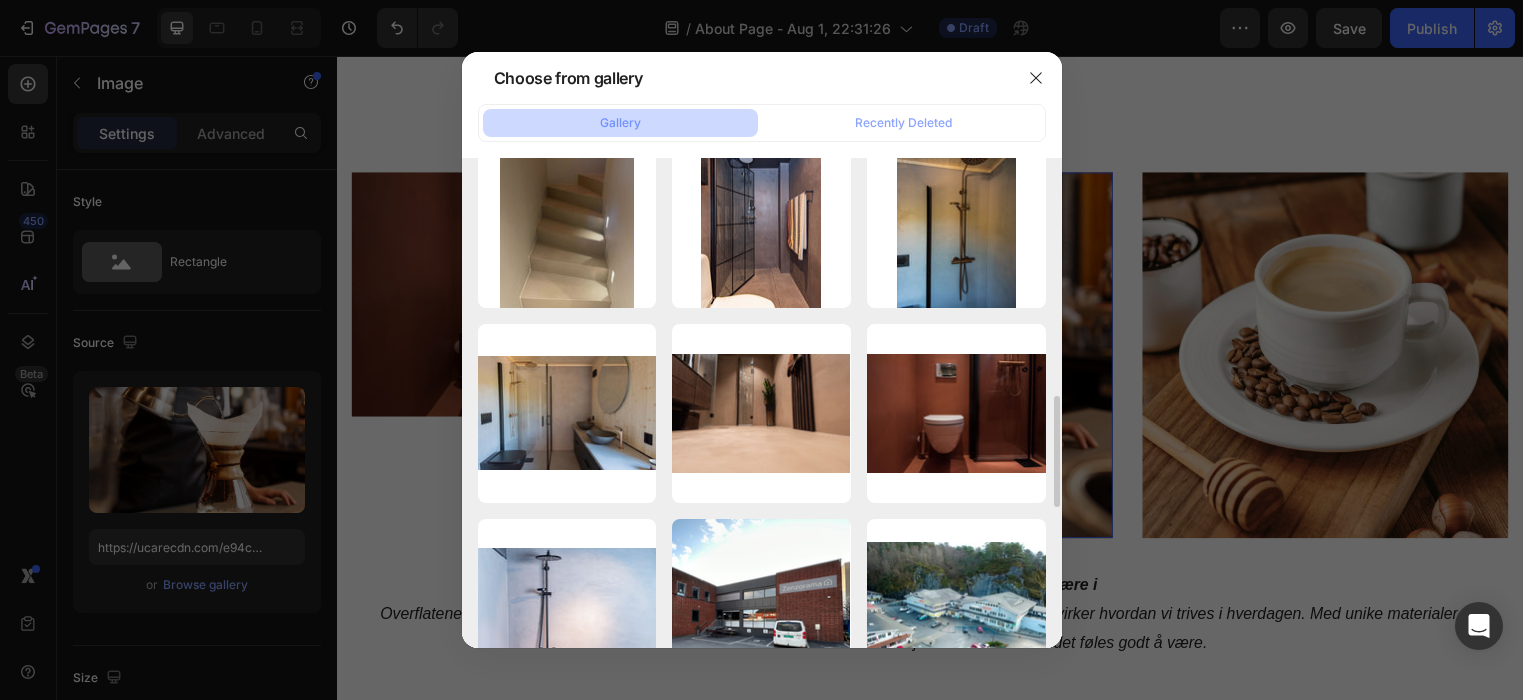 scroll, scrollTop: 1024, scrollLeft: 0, axis: vertical 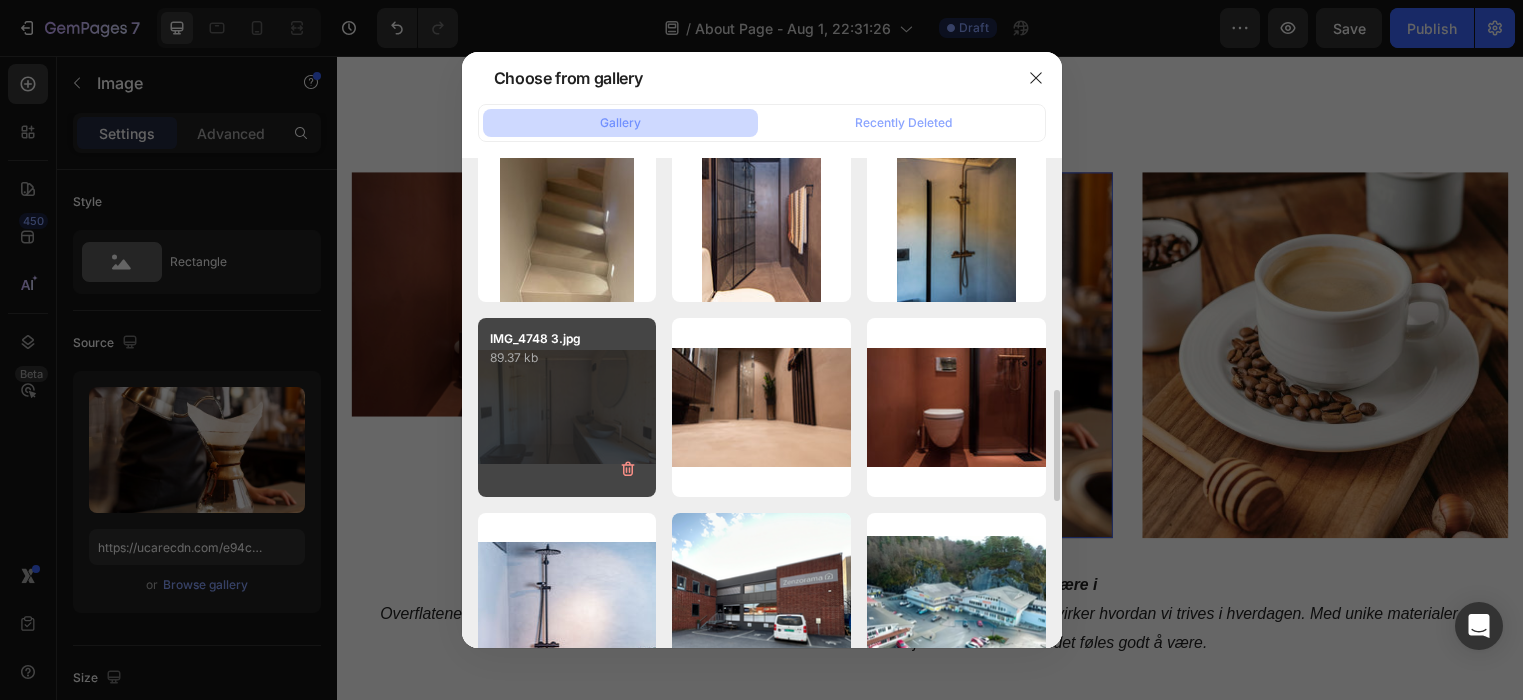 click on "IMG_4748 3.jpg 89.37 kb" at bounding box center [567, 407] 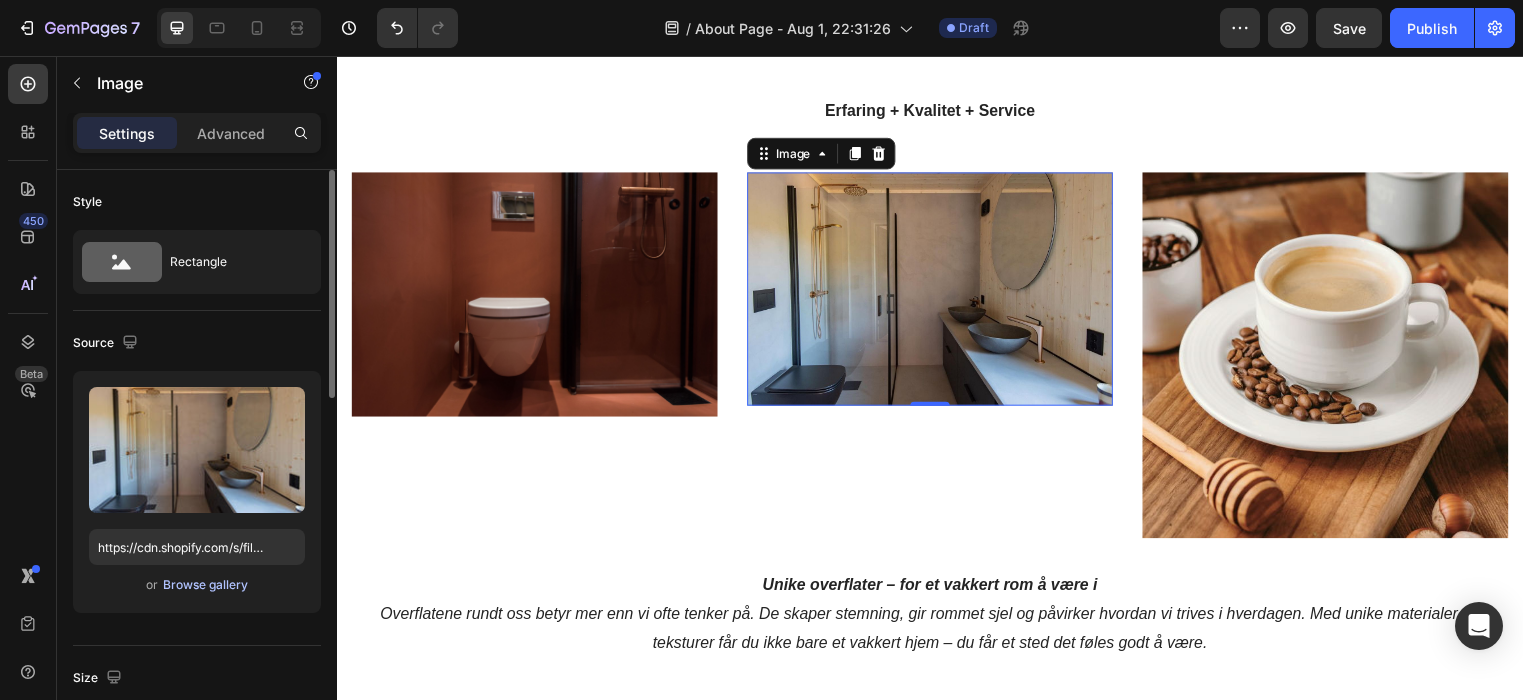 click on "Browse gallery" at bounding box center (205, 585) 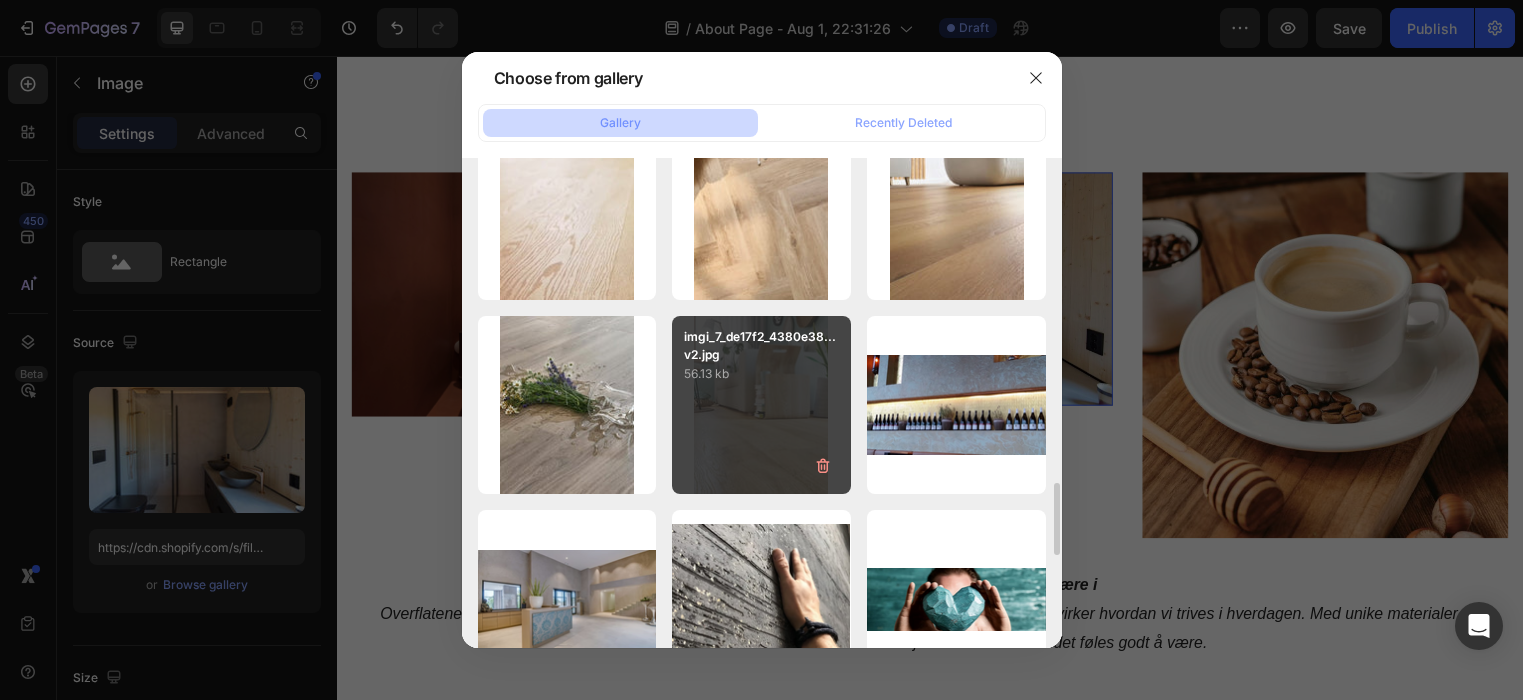 scroll, scrollTop: 2424, scrollLeft: 0, axis: vertical 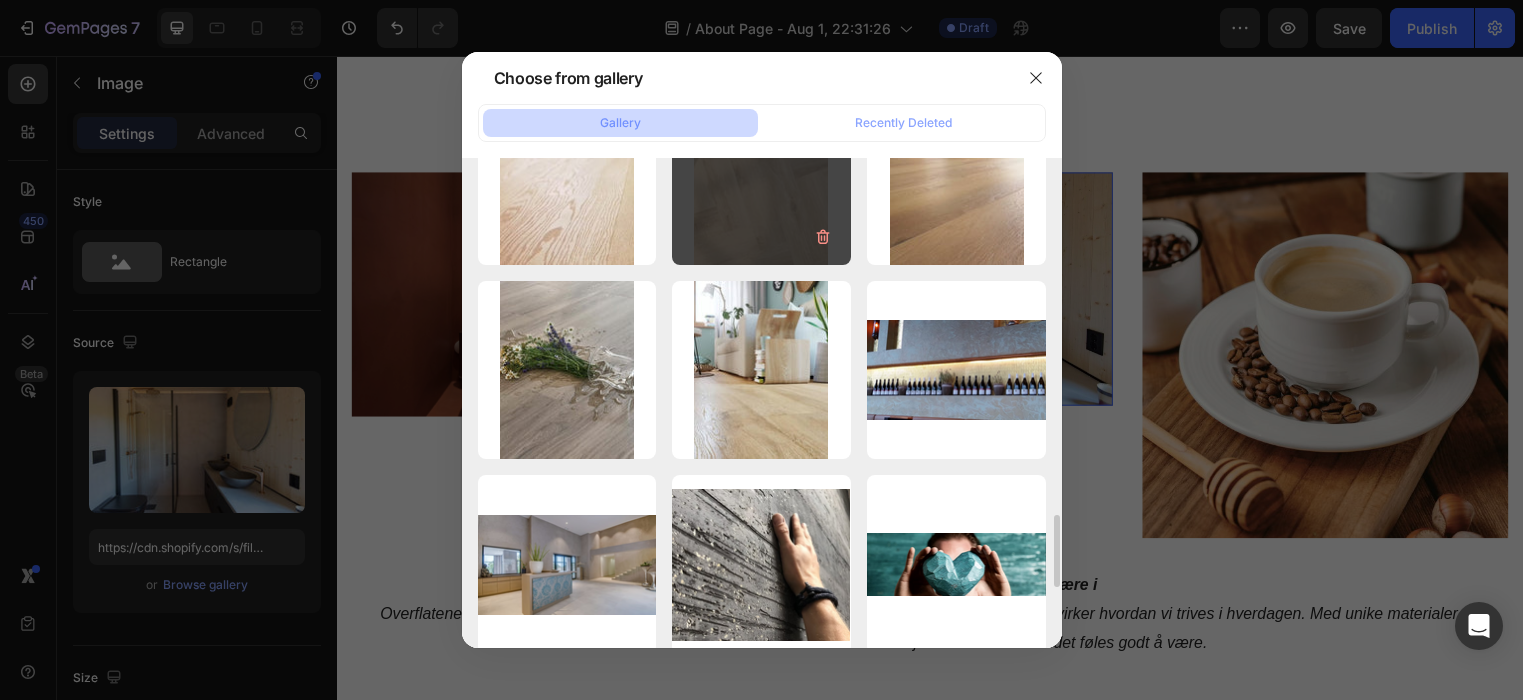 click on "imgi_17_de17f2_93bcb2...v2.jpg 159.01 kb" at bounding box center (761, 175) 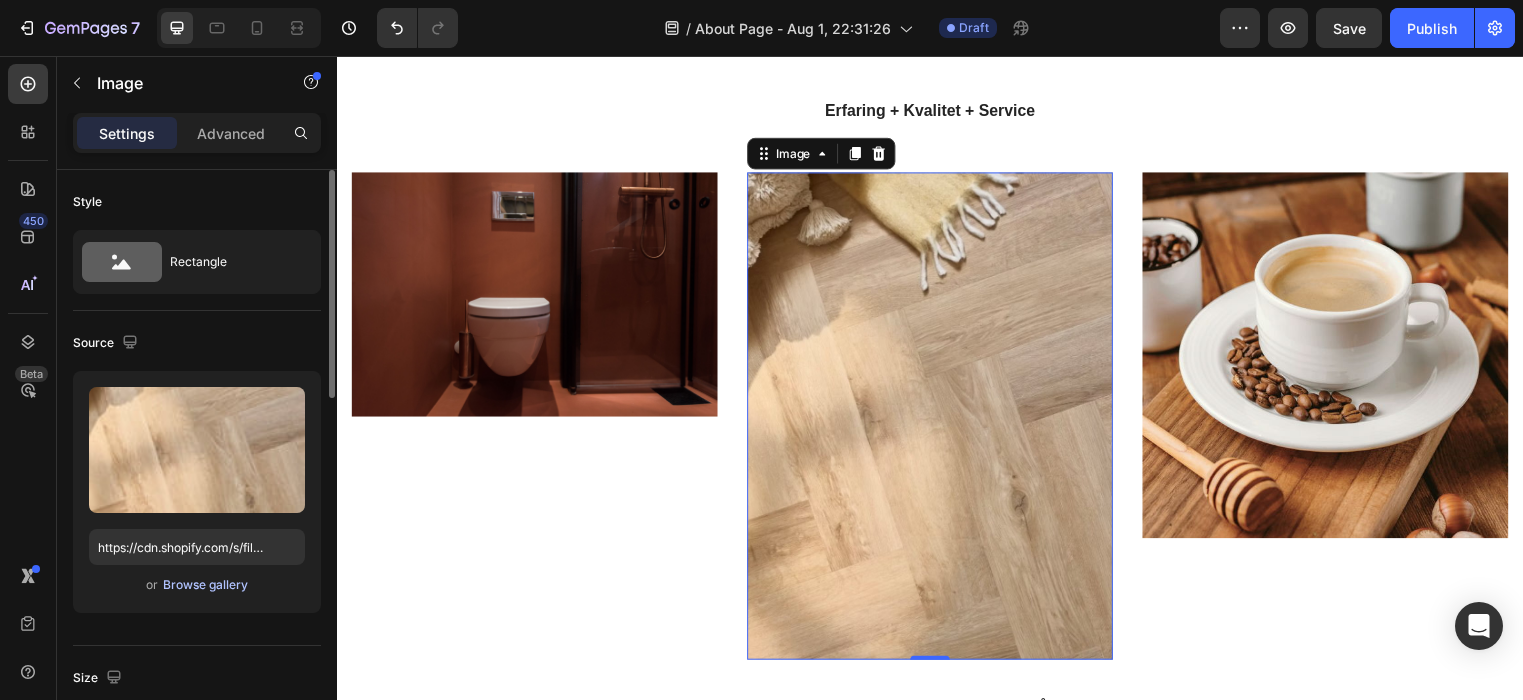 click on "Browse gallery" at bounding box center [205, 585] 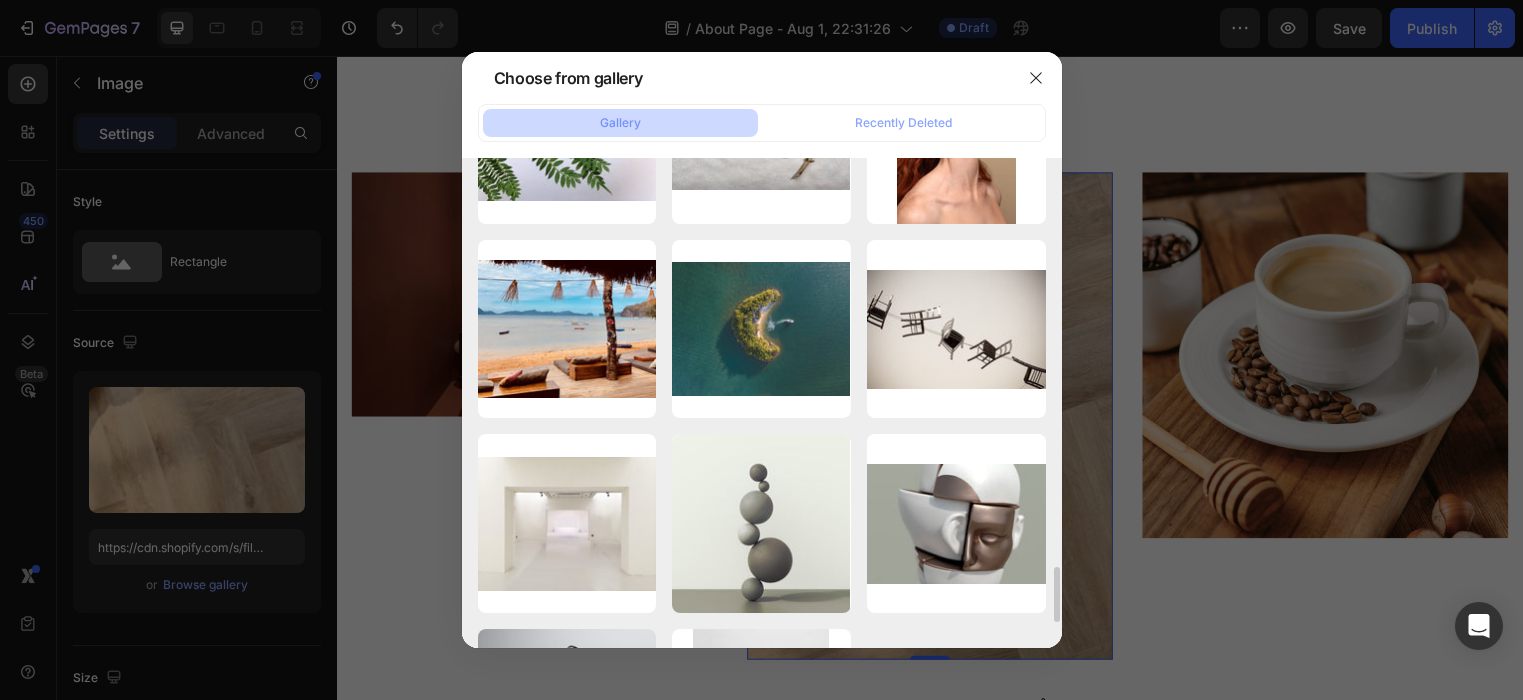 scroll, scrollTop: 3642, scrollLeft: 0, axis: vertical 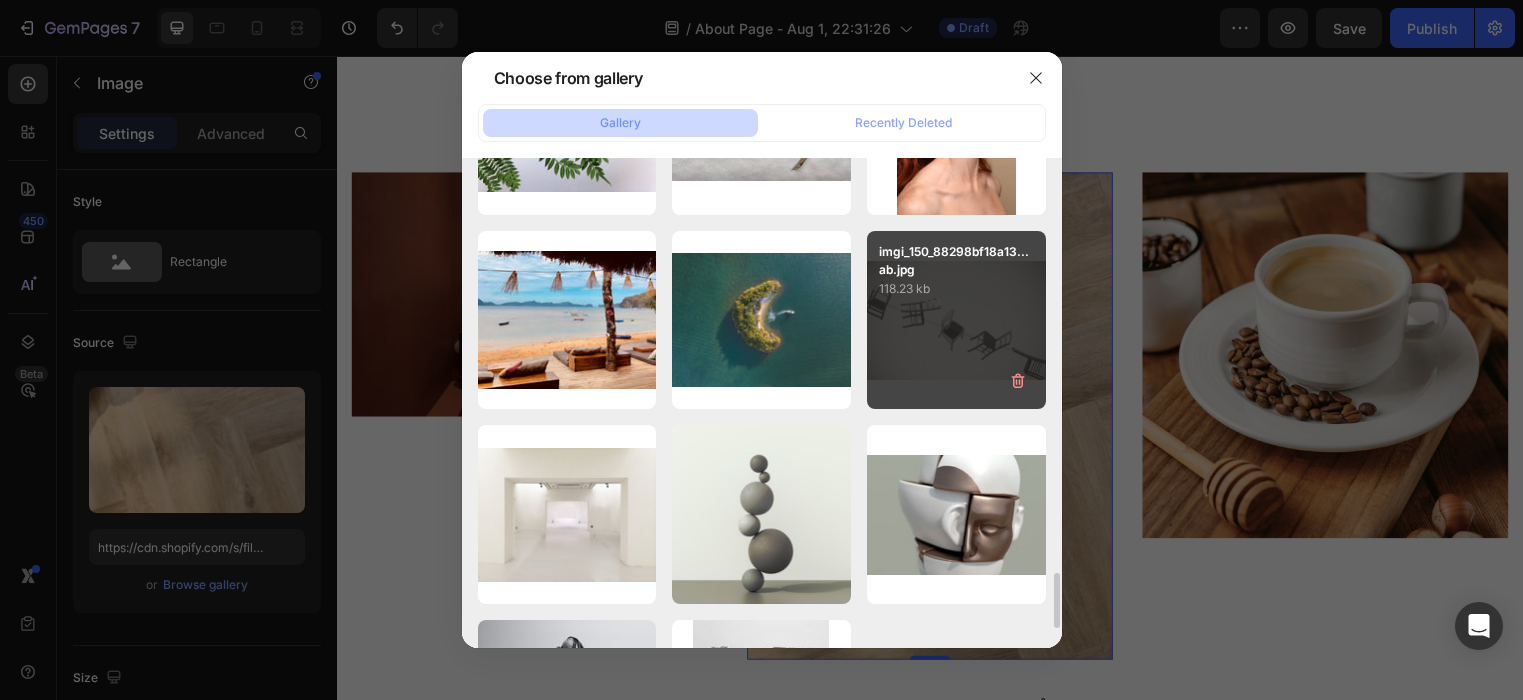 click on "imgi_150_88298bf18a13...ab.jpg 118.23 kb" at bounding box center (956, 320) 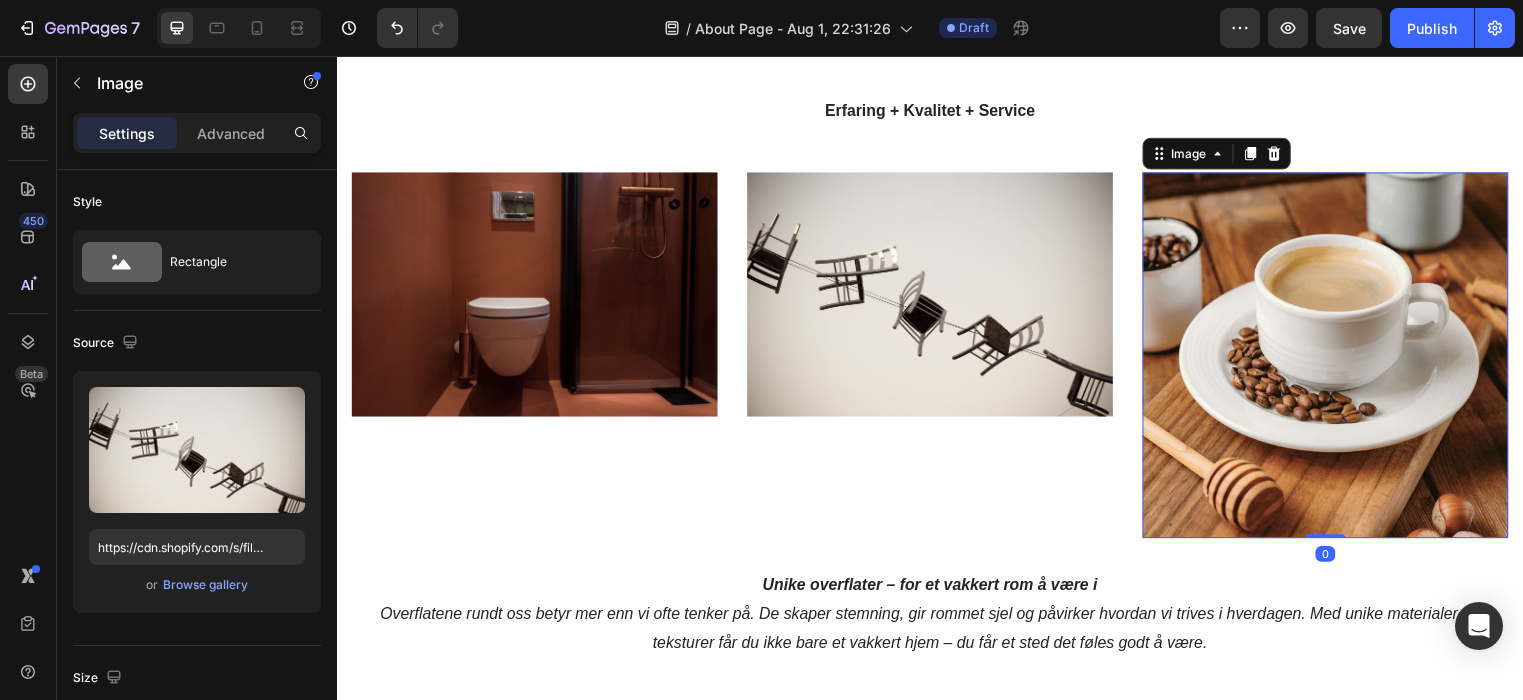 click at bounding box center [1337, 359] 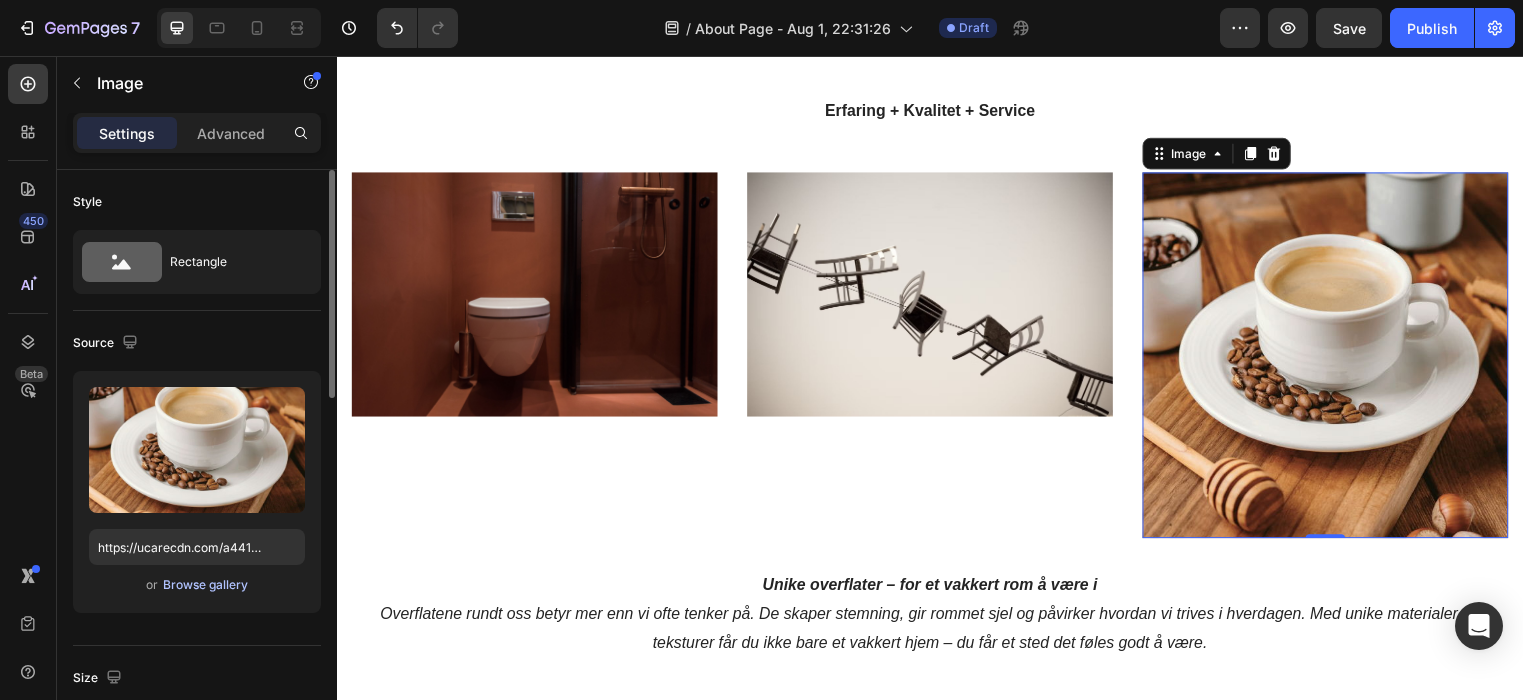click on "Browse gallery" at bounding box center [205, 585] 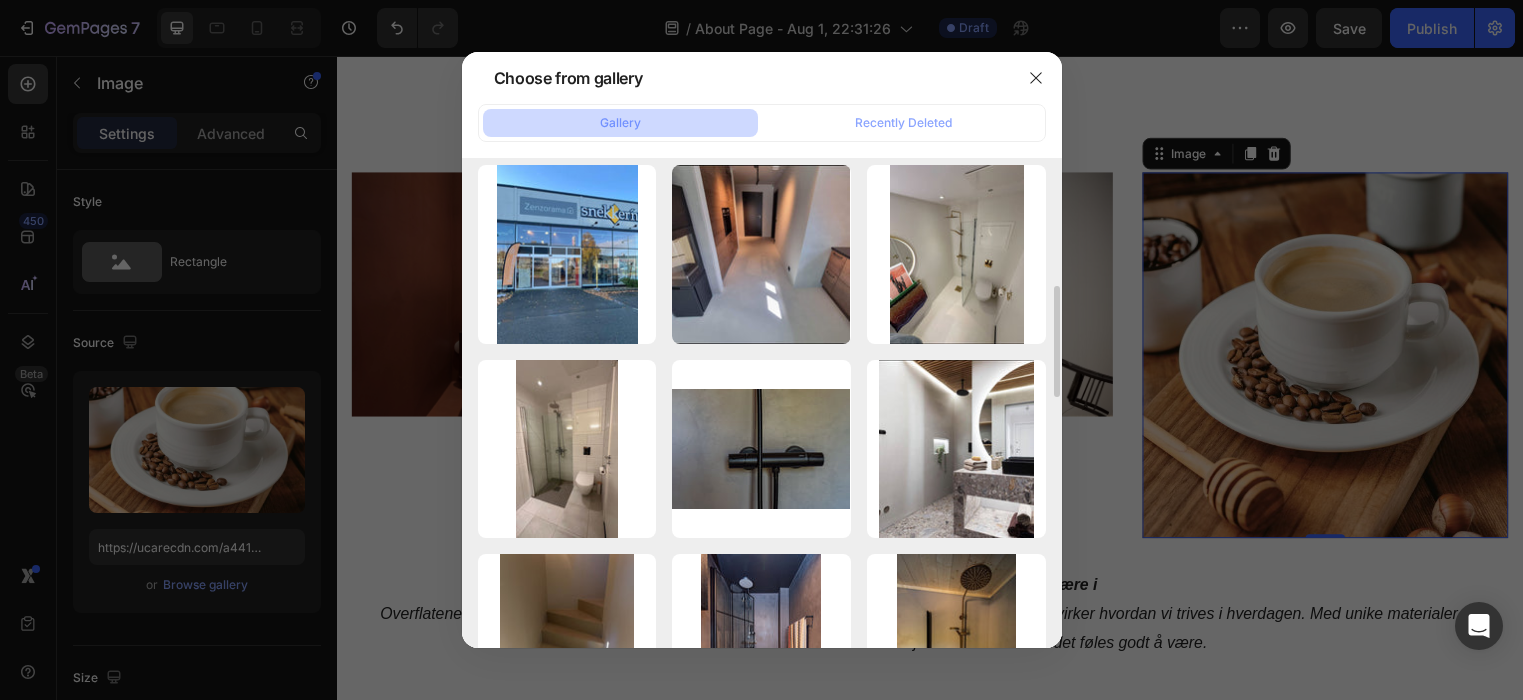 scroll, scrollTop: 589, scrollLeft: 0, axis: vertical 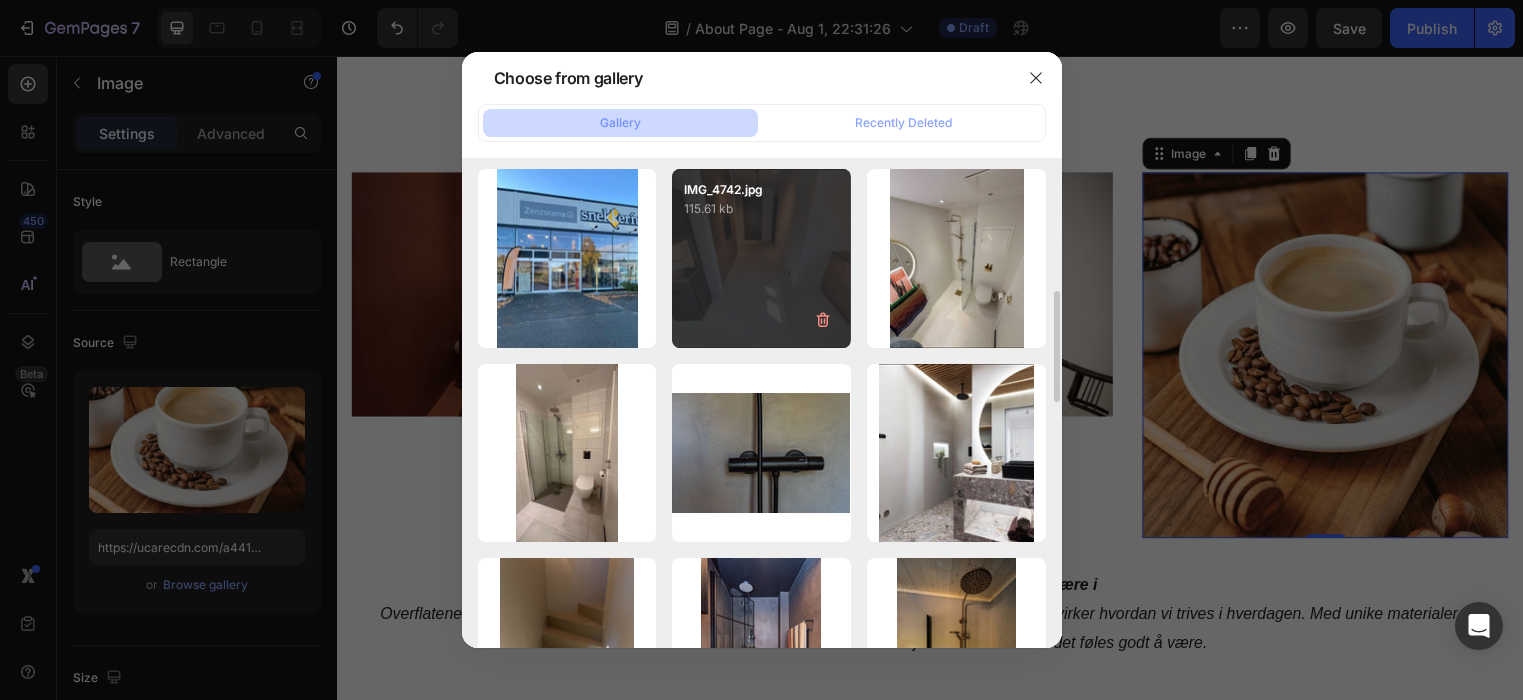 click on "IMG_4742.jpg 115.61 kb" at bounding box center (761, 258) 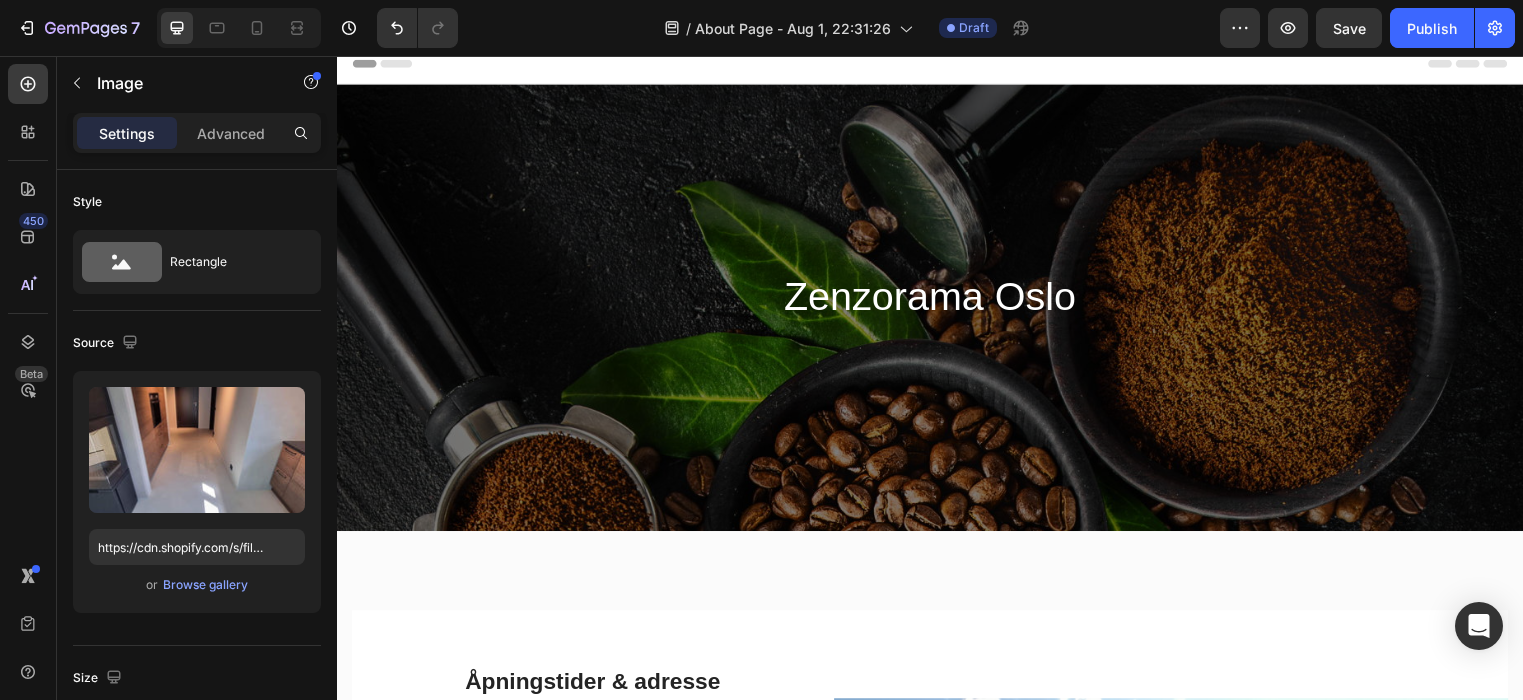 scroll, scrollTop: 0, scrollLeft: 0, axis: both 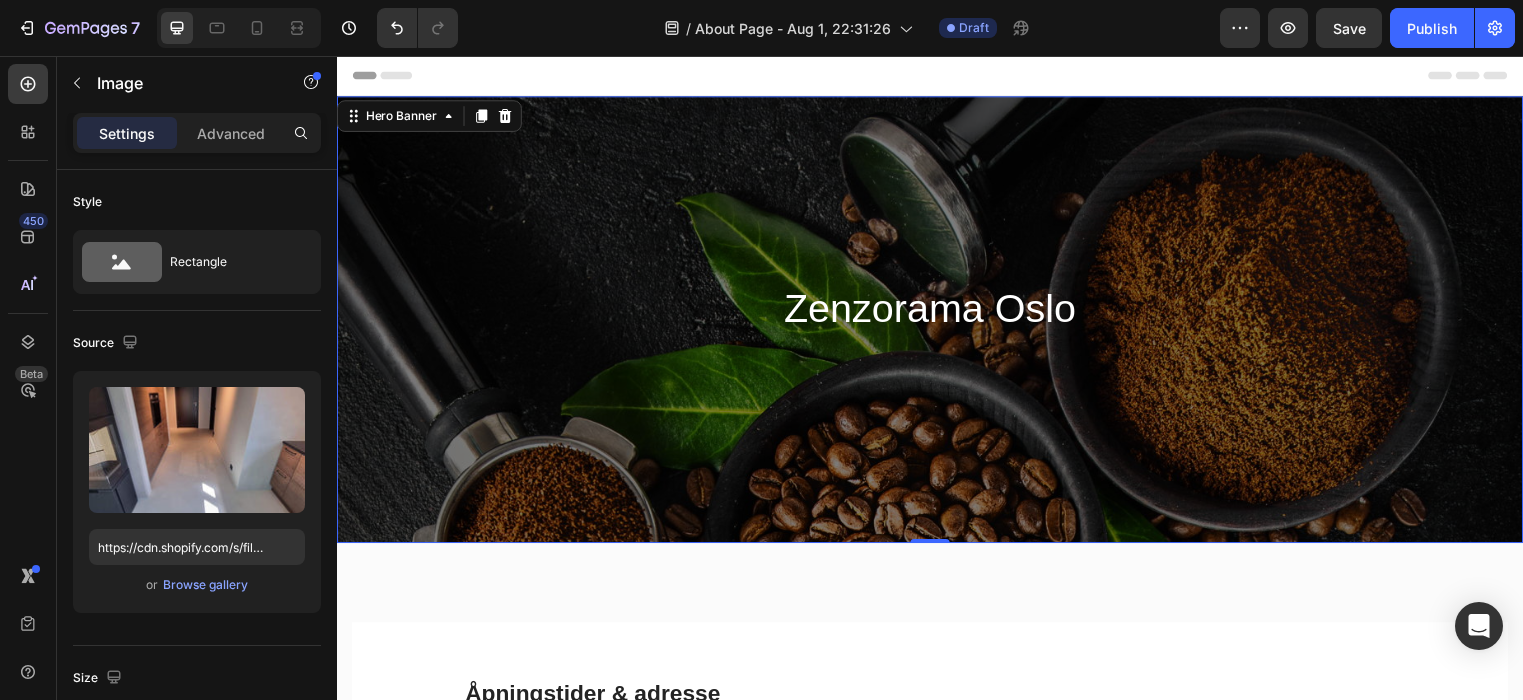 click on "Zenzorama Oslo Heading Row" at bounding box center [937, 323] 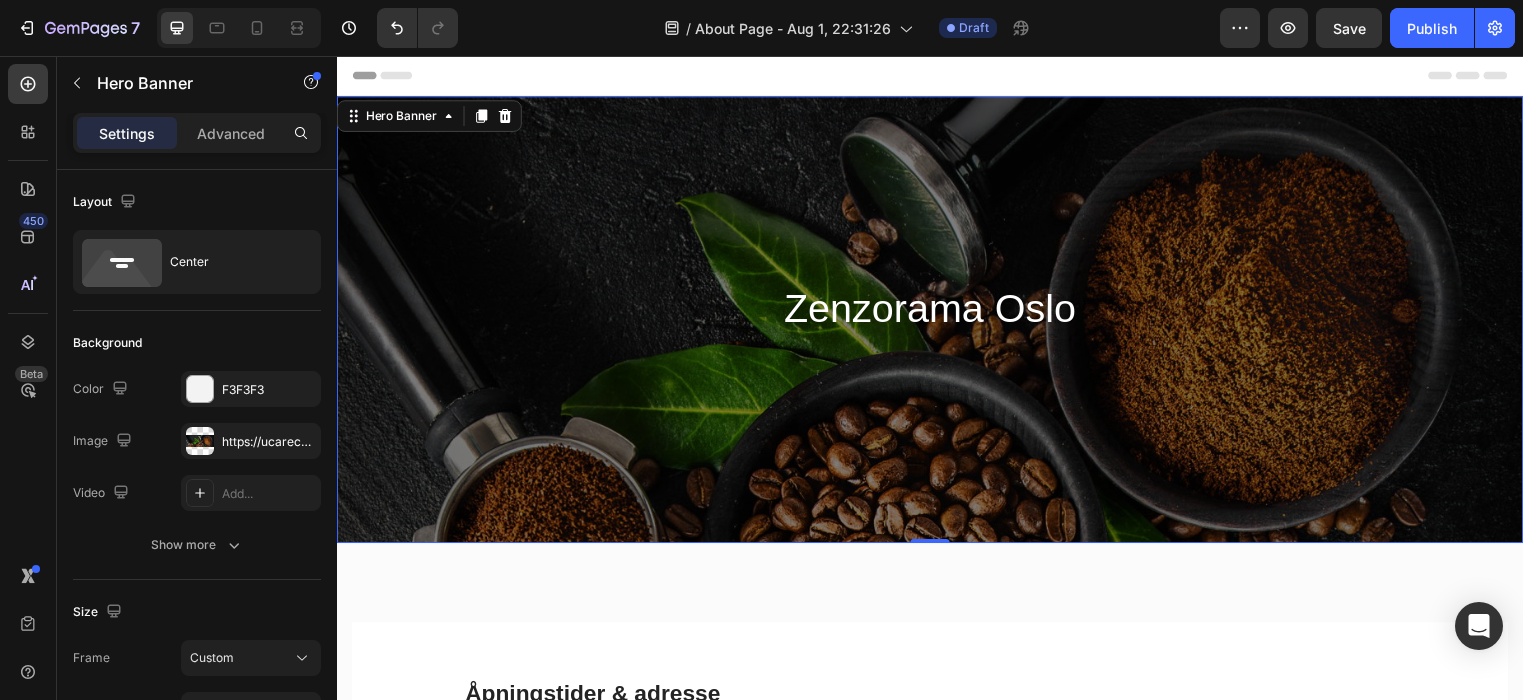 click on "Zenzorama Oslo Heading Row" at bounding box center [937, 323] 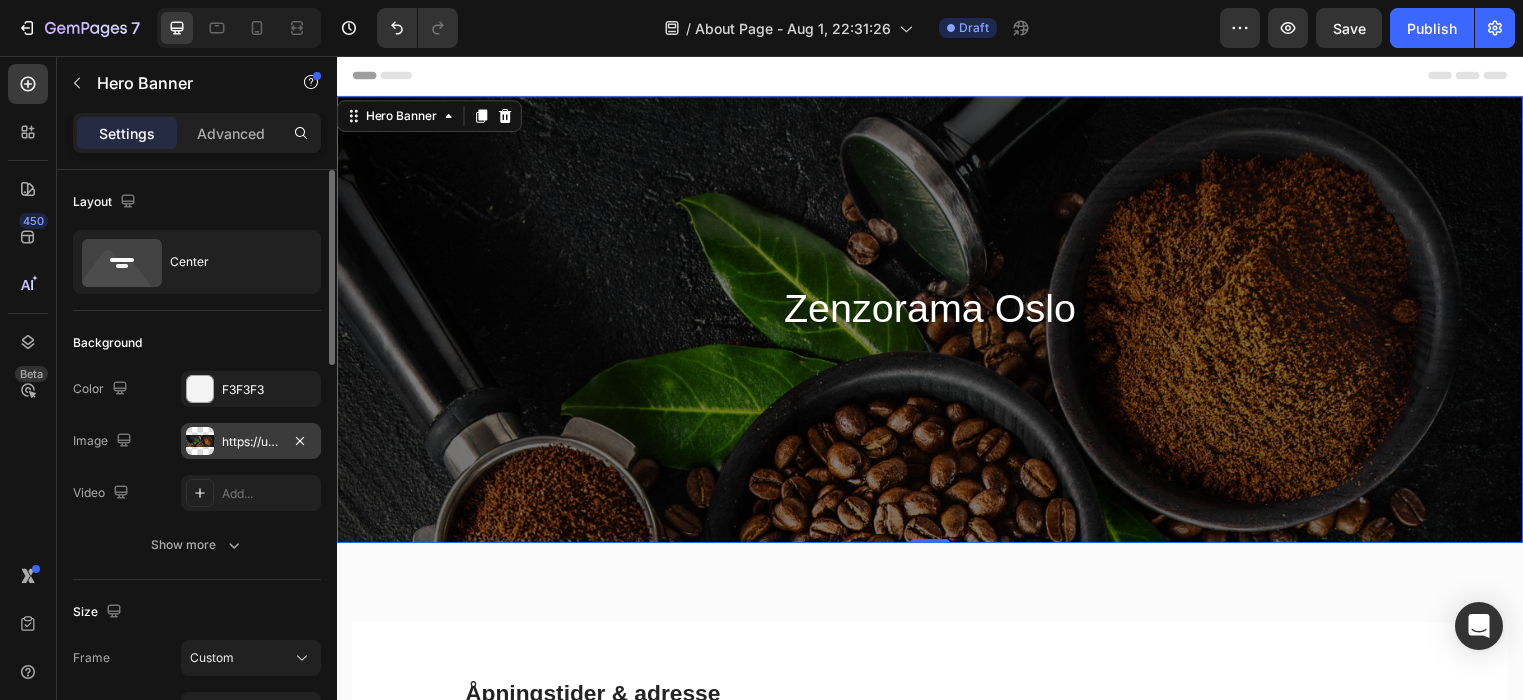 click on "https://ucarecdn.com/58b18a38-3950-4829-9df9-5d6cbdbd20ae/-/format/auto/" at bounding box center [251, 442] 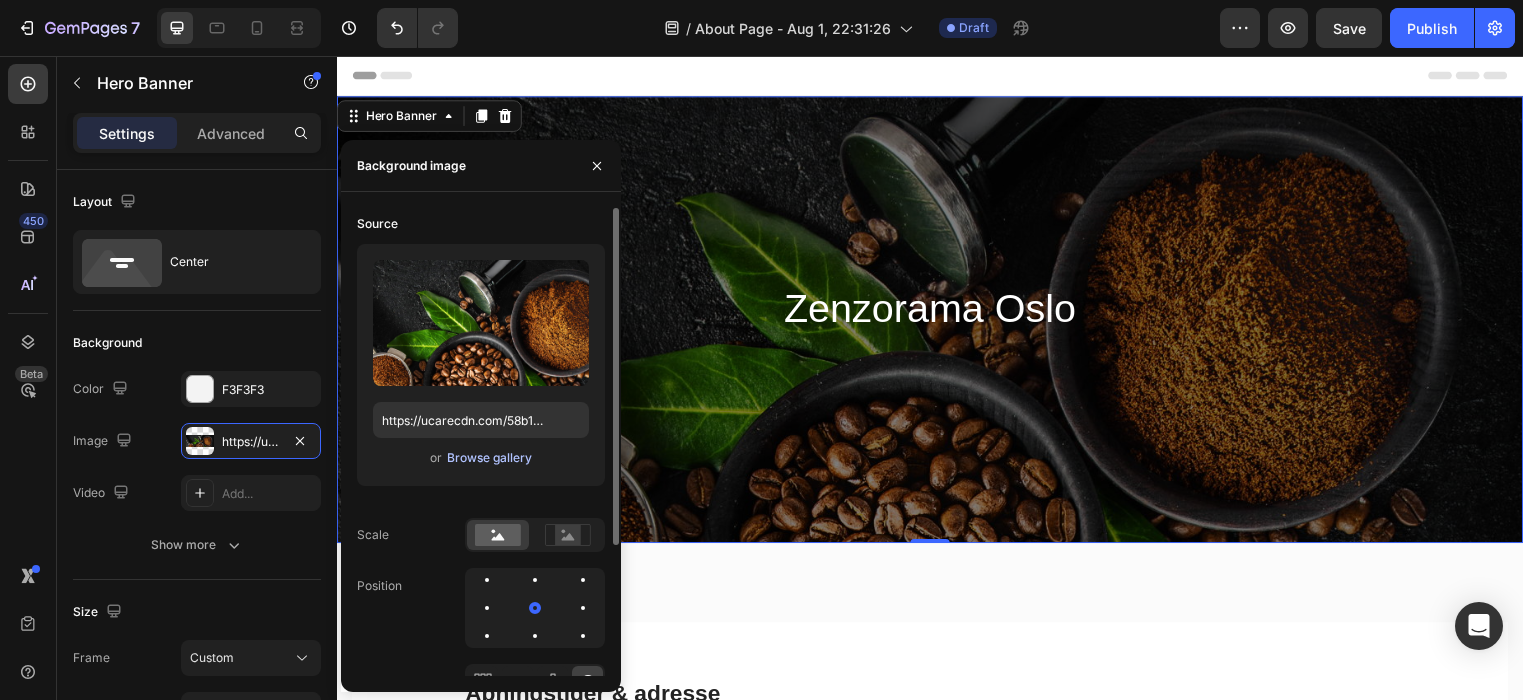 click on "Browse gallery" at bounding box center [489, 458] 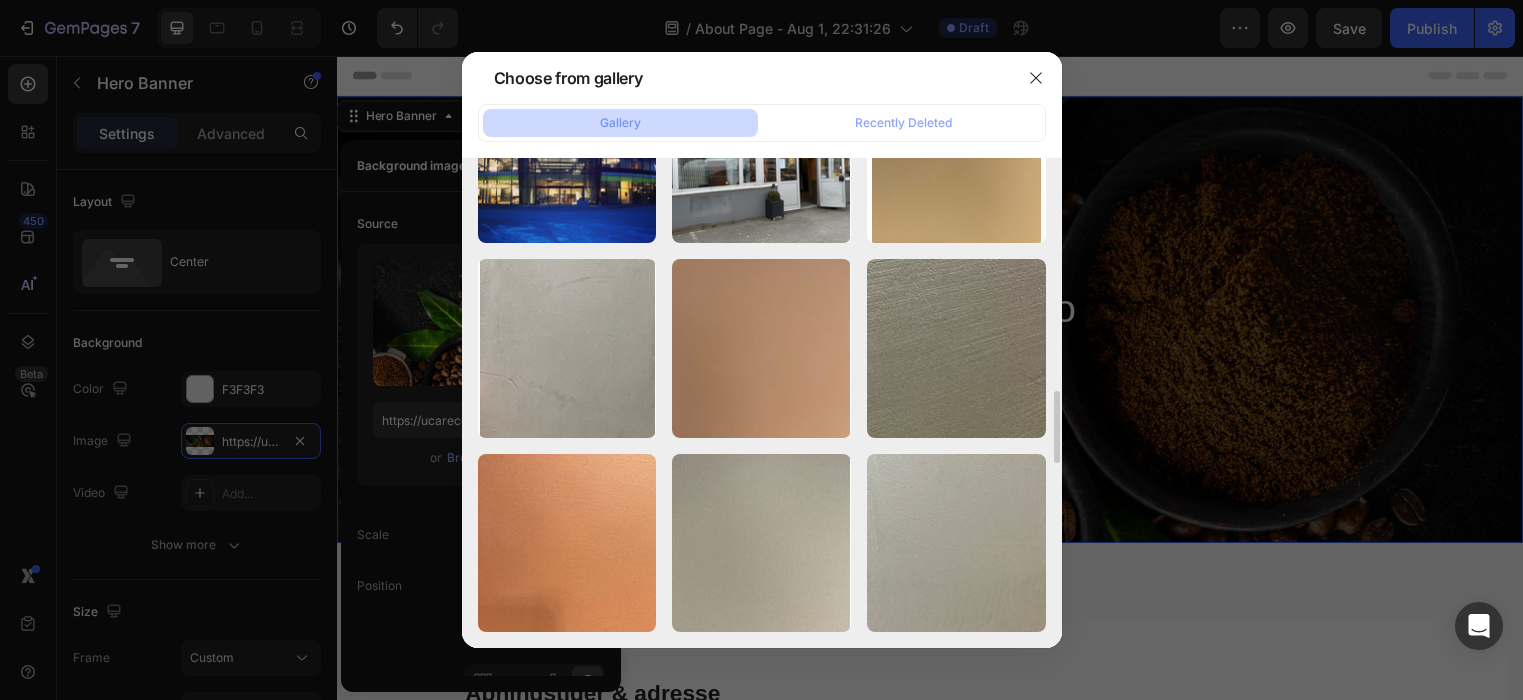 scroll, scrollTop: 1674, scrollLeft: 0, axis: vertical 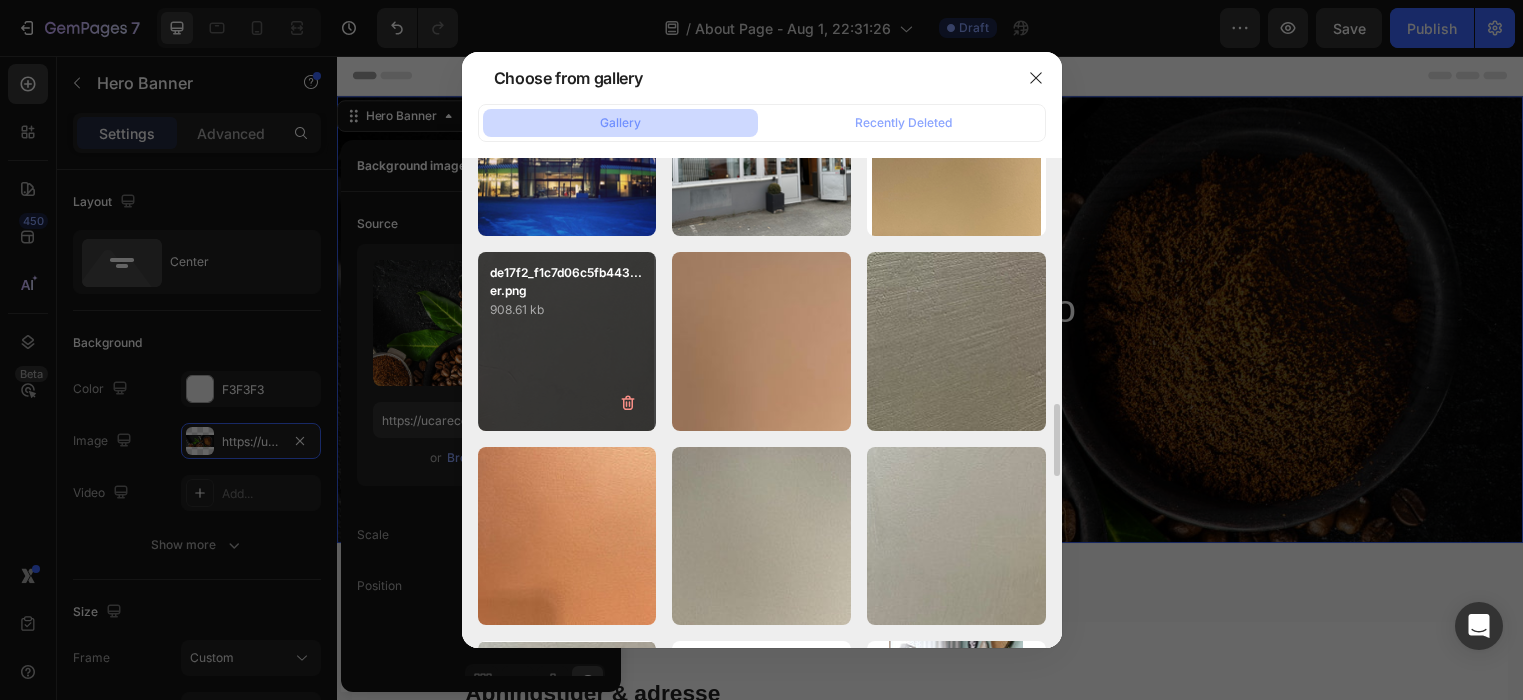click on "de17f2_f1c7d06c5fb443...er.png 908.61 kb" at bounding box center (567, 341) 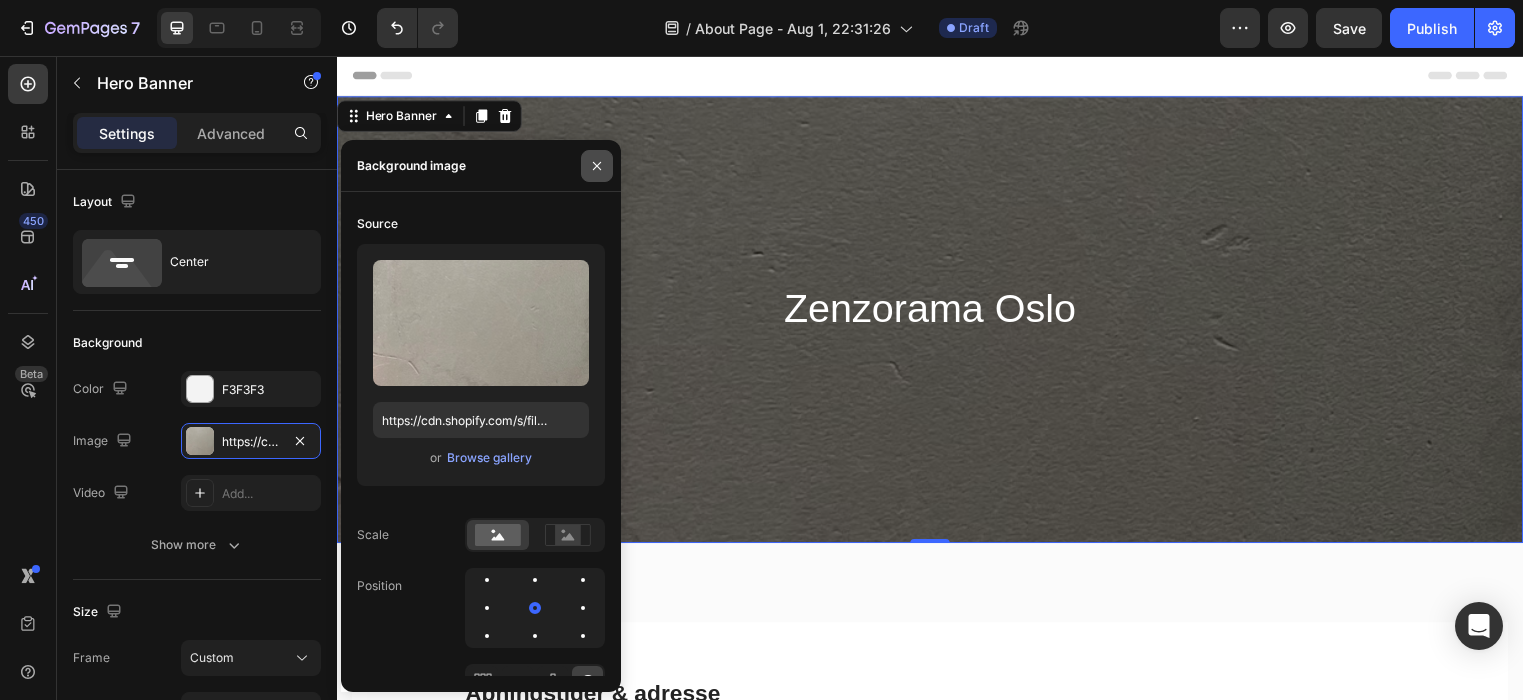 click 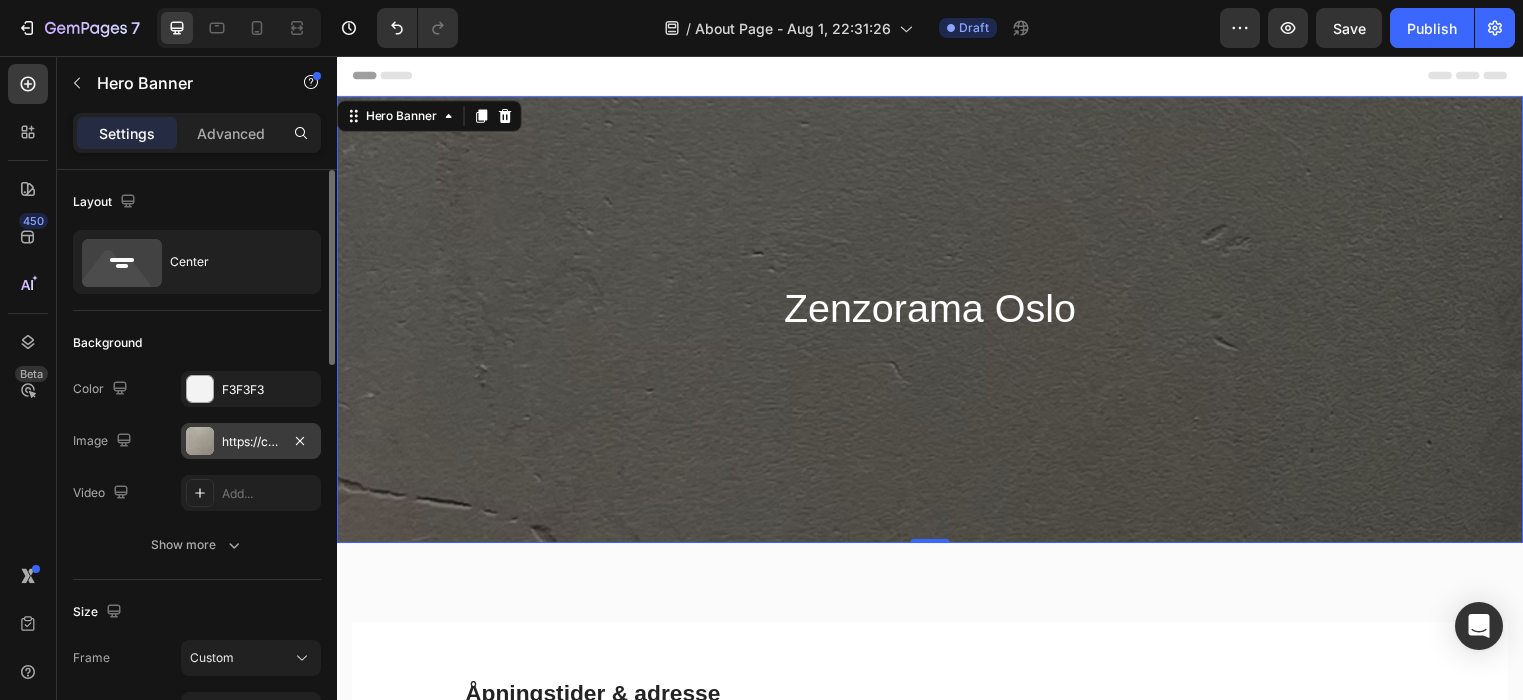 click on "https://cdn.shopify.com/s/files/1/0641/4739/0602/files/gempages_574251025586717465-606089a4-7552-4dc8-b4c8-f408124fcb23.png" at bounding box center [251, 442] 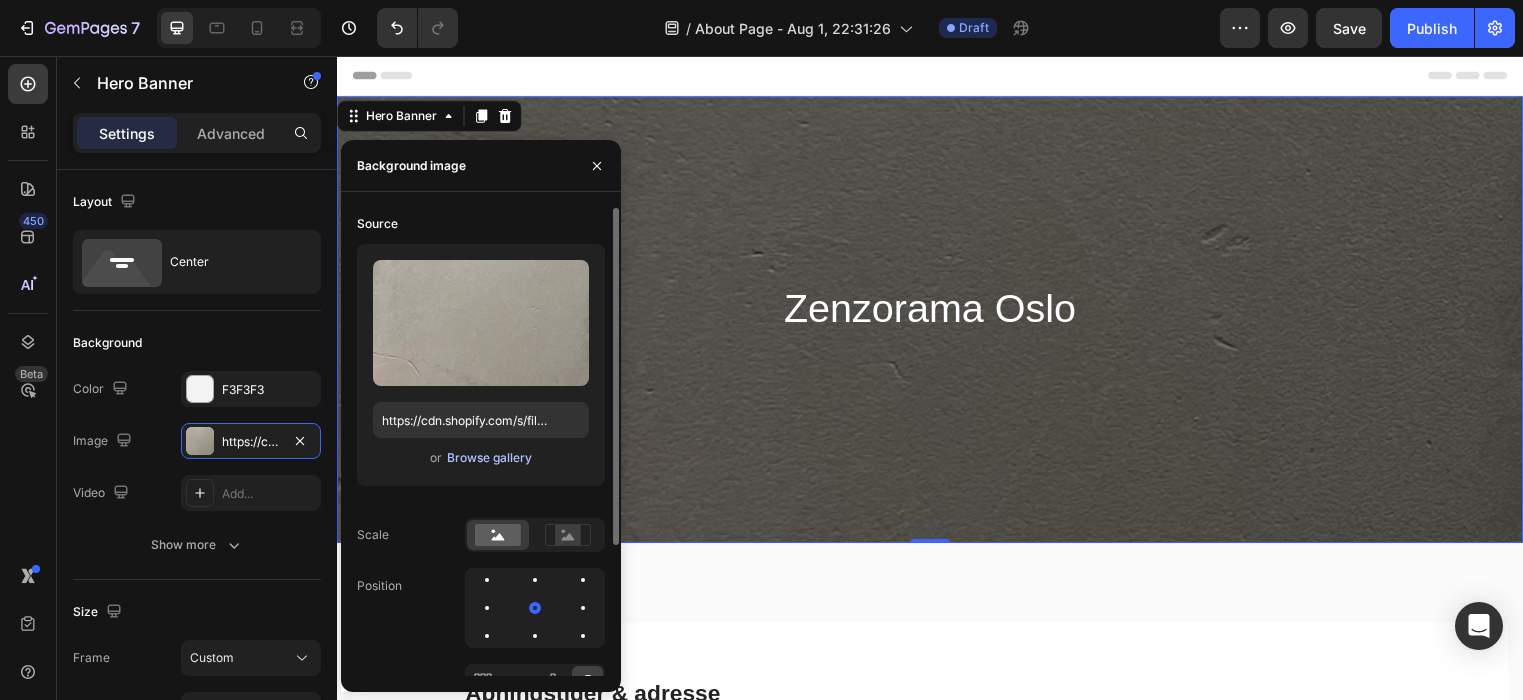 click on "Browse gallery" at bounding box center (489, 458) 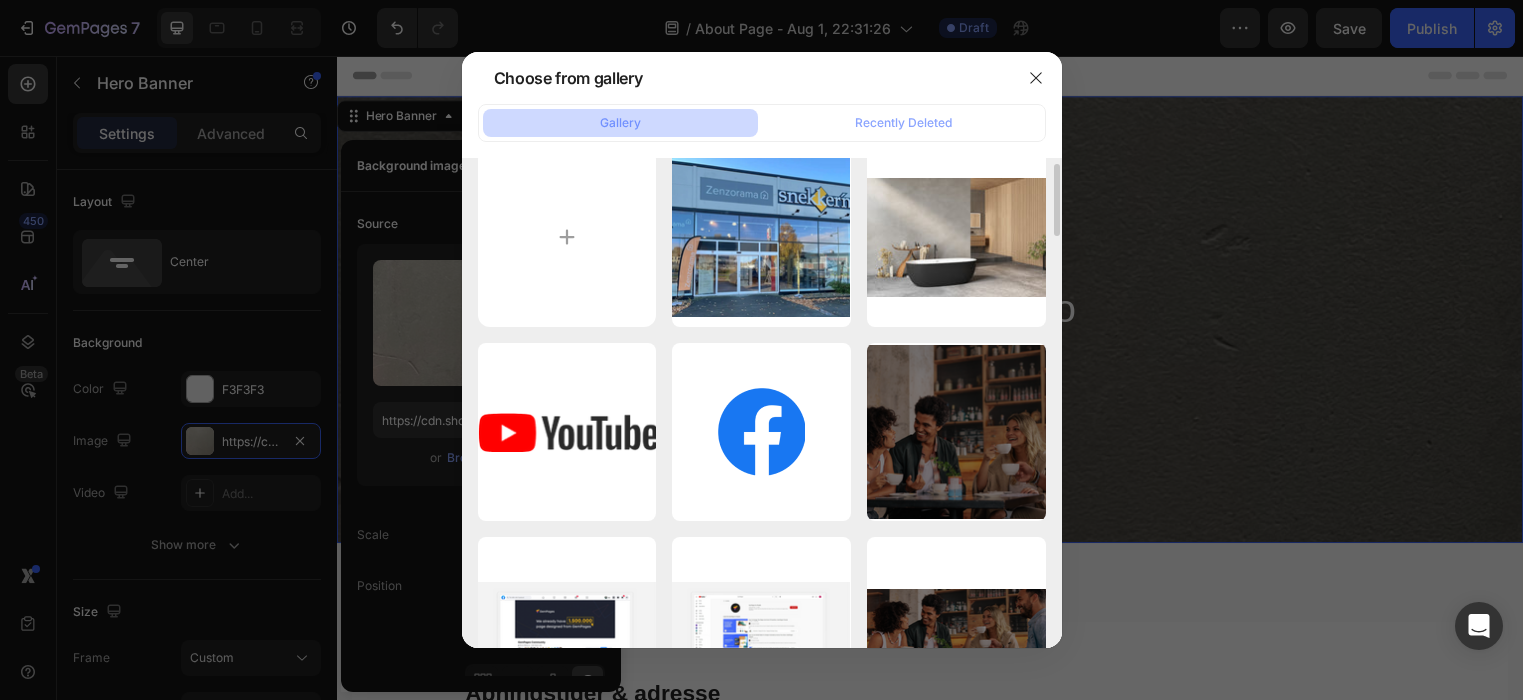 scroll, scrollTop: 28, scrollLeft: 0, axis: vertical 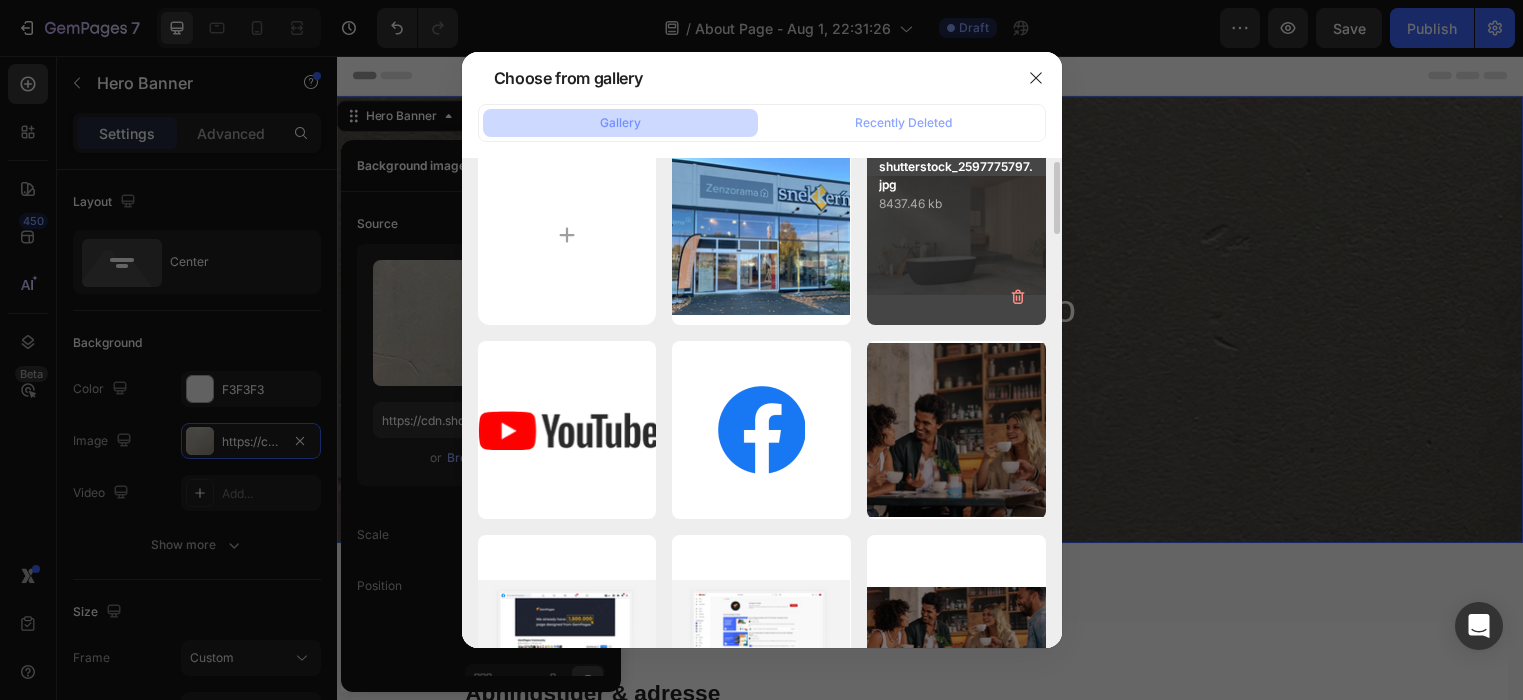 click on "shutterstock_2597775797.jpg 8437.46 kb" at bounding box center (956, 235) 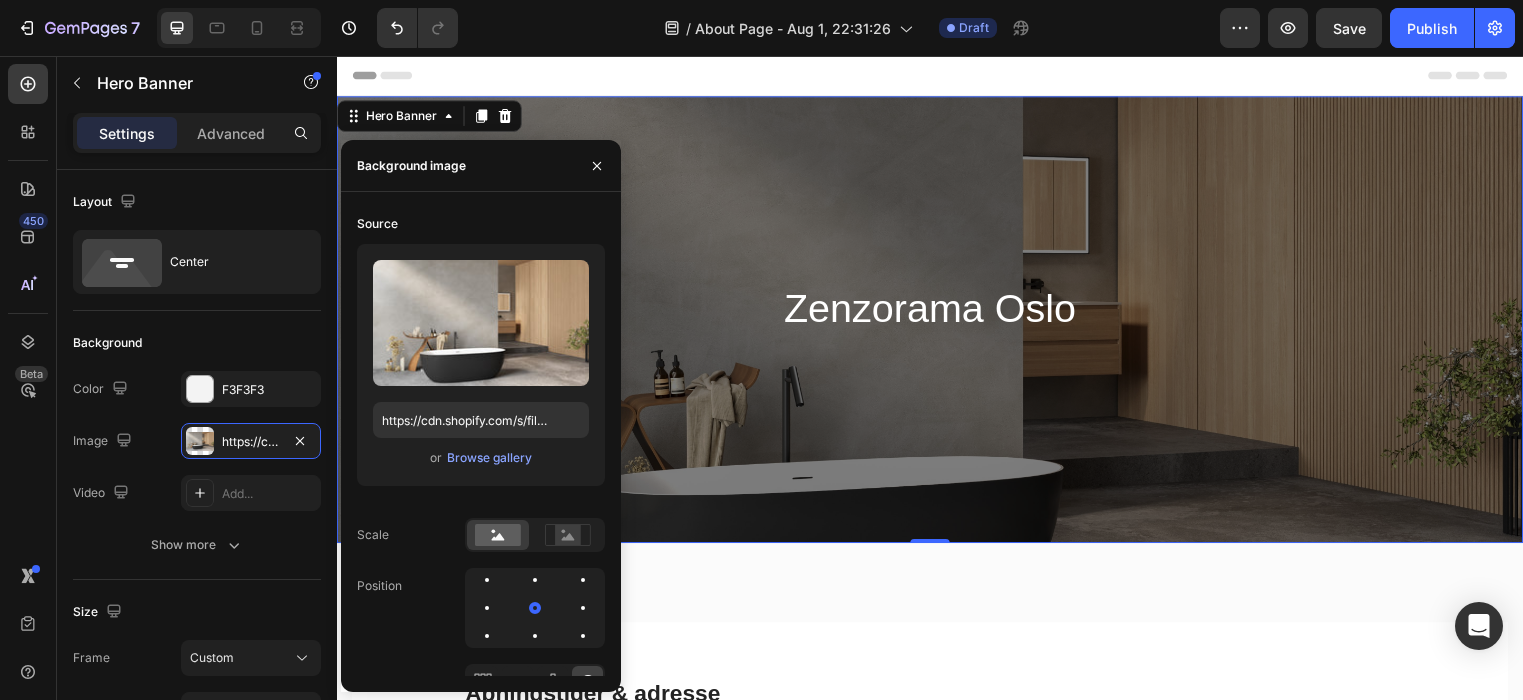 click on "Zenzorama Oslo Heading Row" at bounding box center (937, 323) 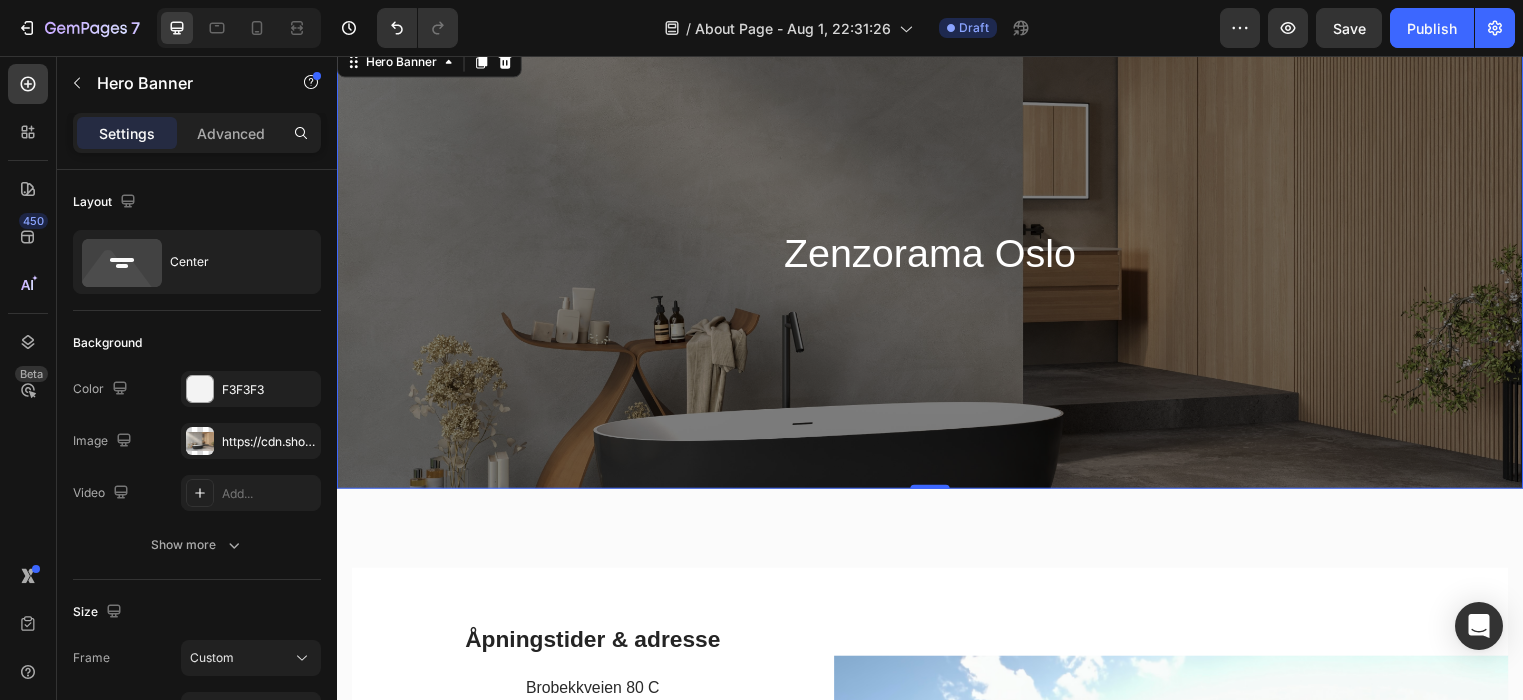 scroll, scrollTop: 68, scrollLeft: 0, axis: vertical 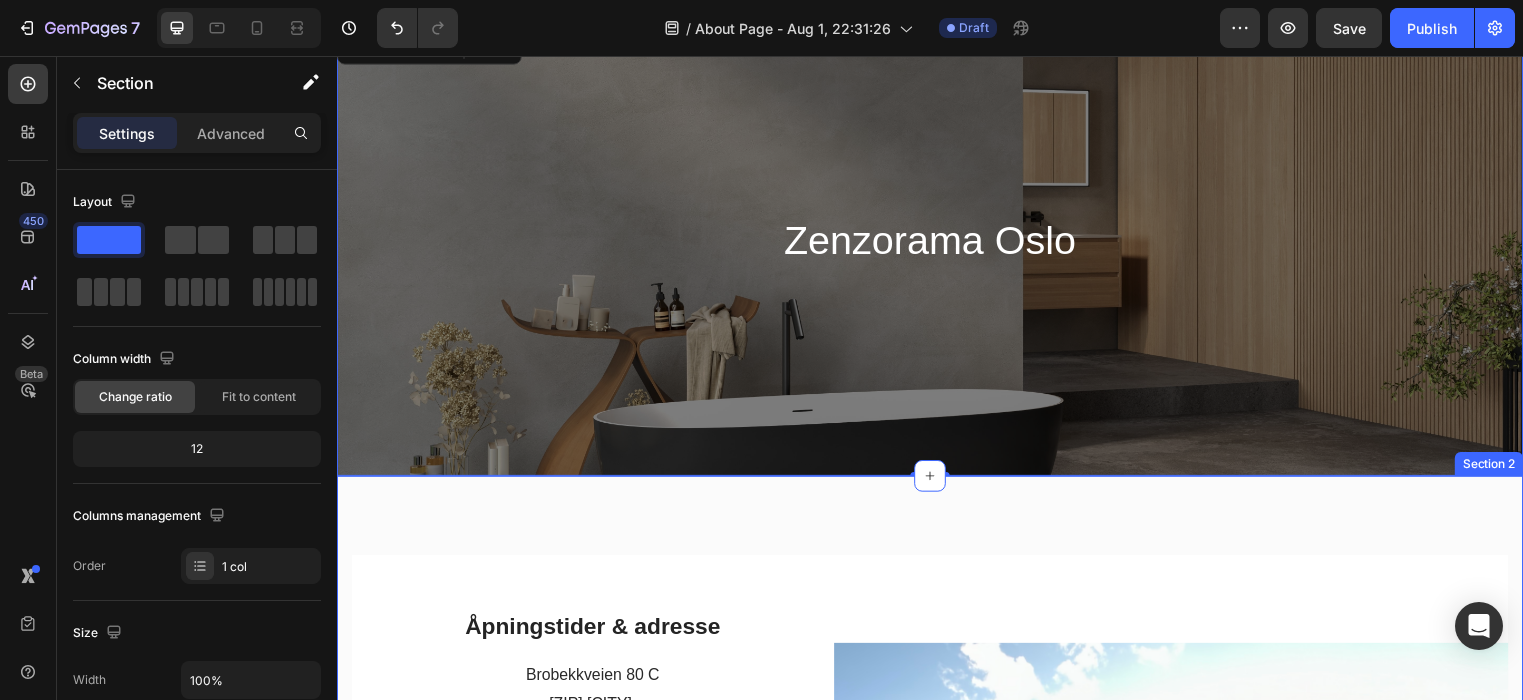 click on "Åpningstider & adresse Heading Brobekkveien 80 C 0582 Oslo   Tlf. 400 08 038 Mail:  post@zenzorama.no Mandag      08.00-15.00 Tirsdag       08.00-15.00  Onsdag      08.00-15.00 Torsdag      08.00-15.00 Fredag       08.00-14.00 Lørdag       11.00-14.00 Utover dette kan dere ringe oss på 40492763 om noe haster, eller du trenger materialer. Så skal vi få hjelpet deg så godt som mulig.  Ønsker du befaring. Ring oss på 40492763 eller send mail til post@zenzorama.no ​   Text block Row Image Row Section 2" at bounding box center (937, 991) 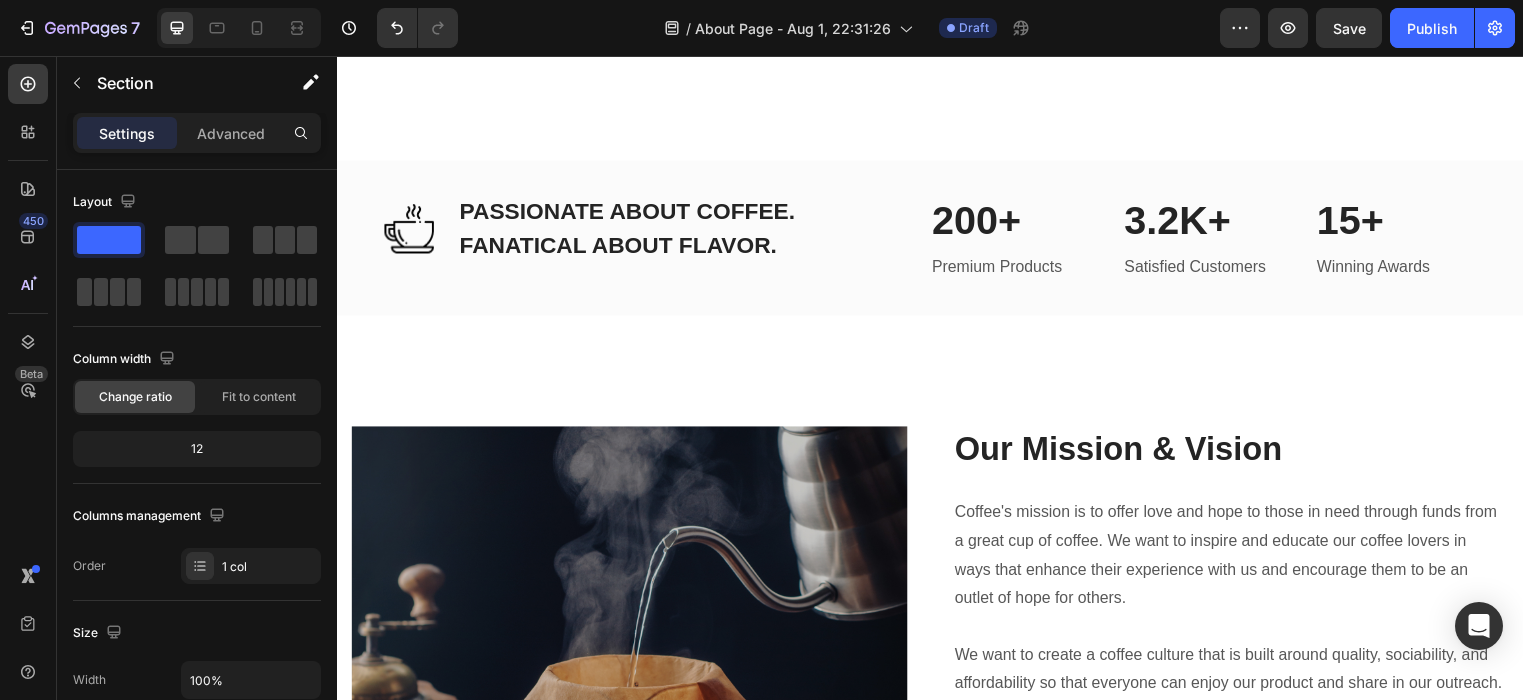 scroll, scrollTop: 3293, scrollLeft: 0, axis: vertical 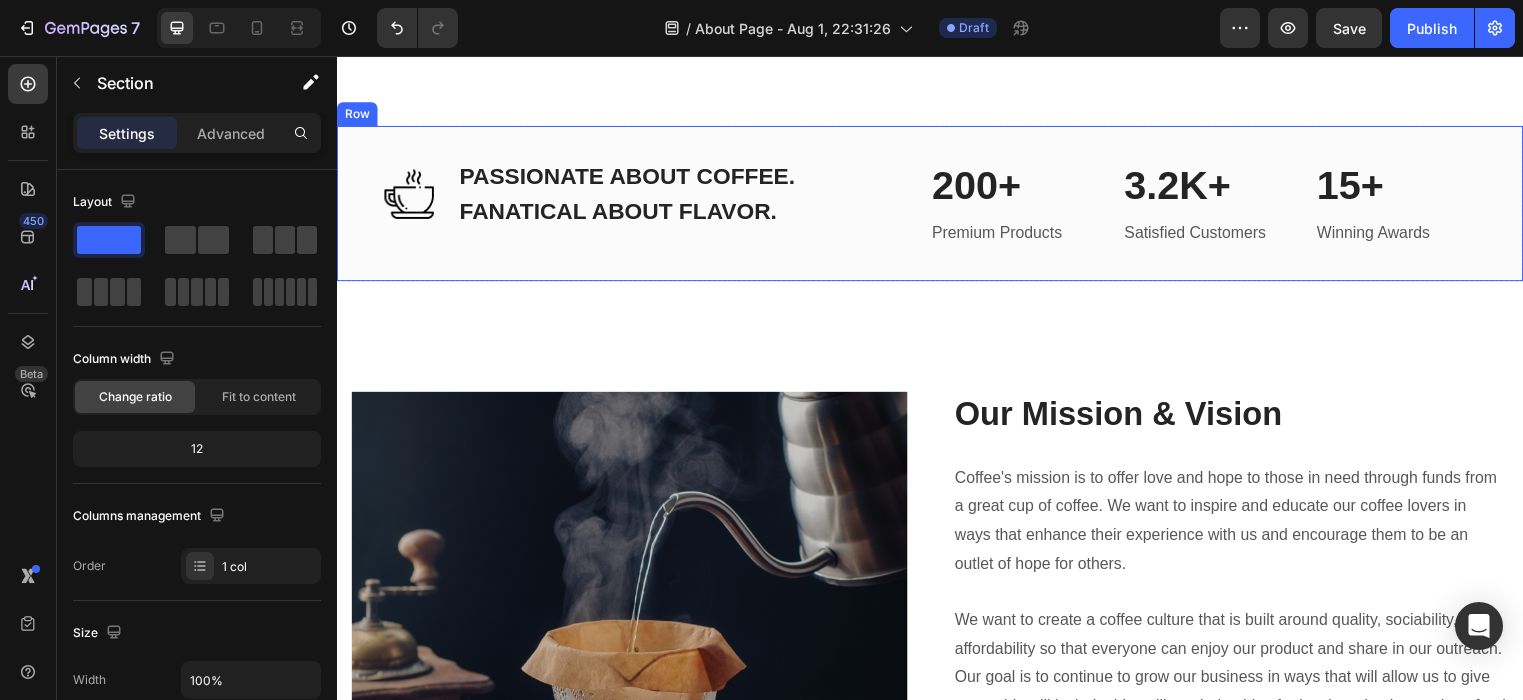 click on "Image PASSIONATE ABOUT COFFEE.  FANATICAL ABOUT FLAVOR. Heading Row 200+ Heading Premium Products Text block 3.2K+ Heading Satisfied Customers Text block 15+ Heading Winning Awards  Text block Row Row" at bounding box center (937, 205) 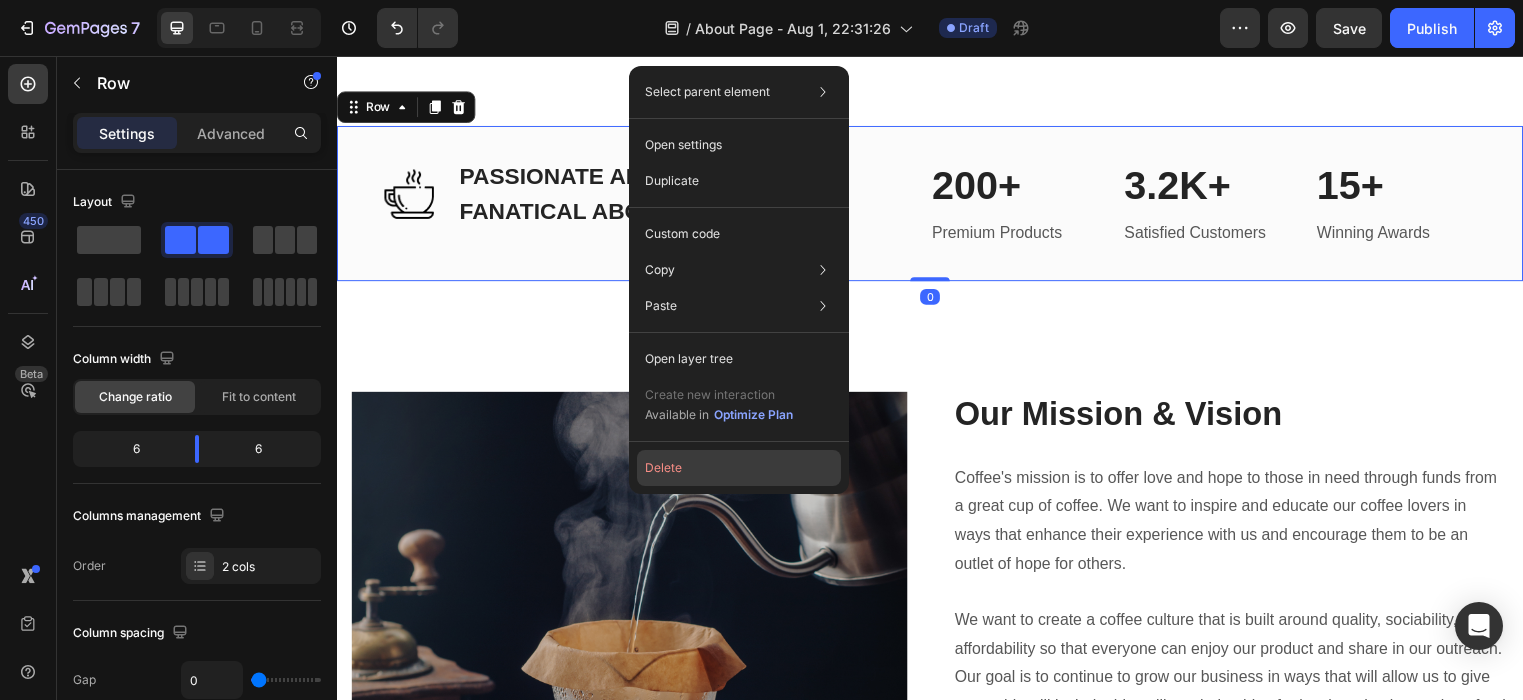 click on "Delete" 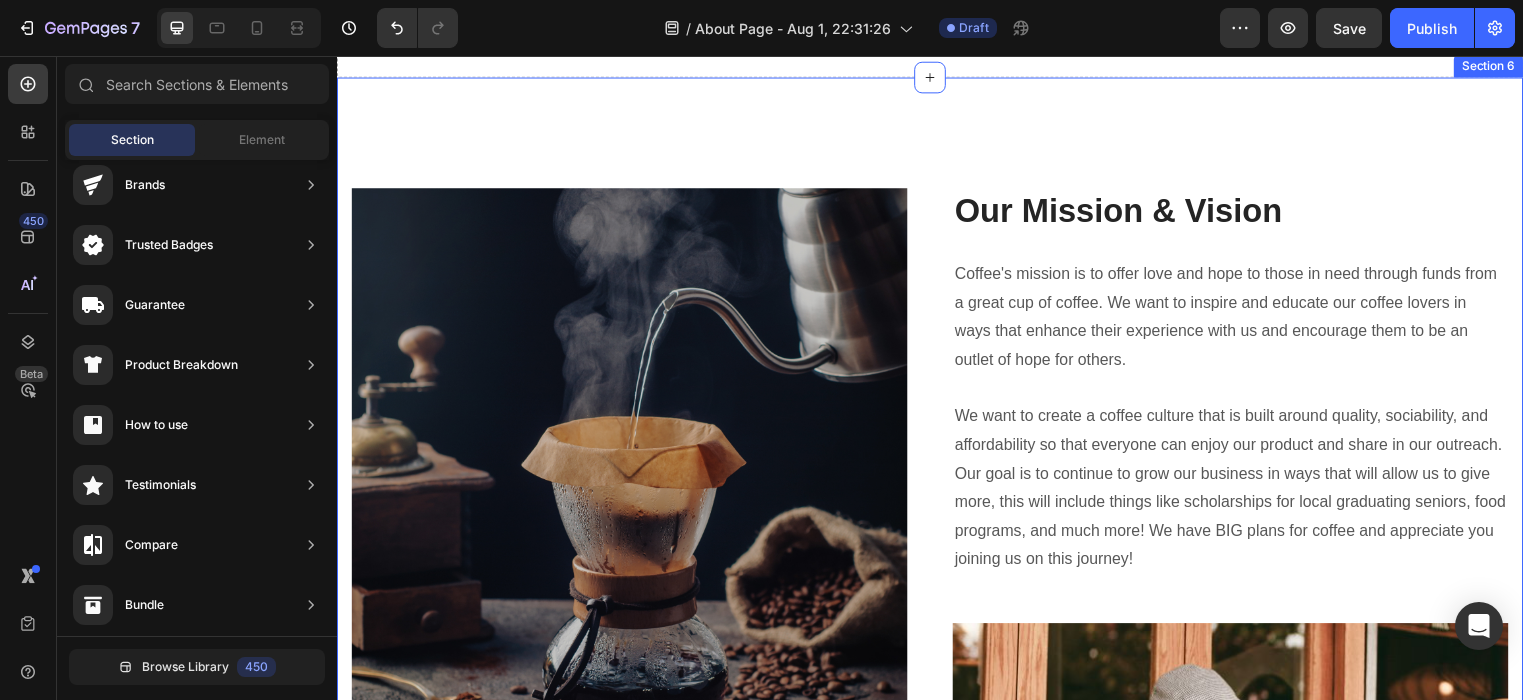 scroll, scrollTop: 3393, scrollLeft: 0, axis: vertical 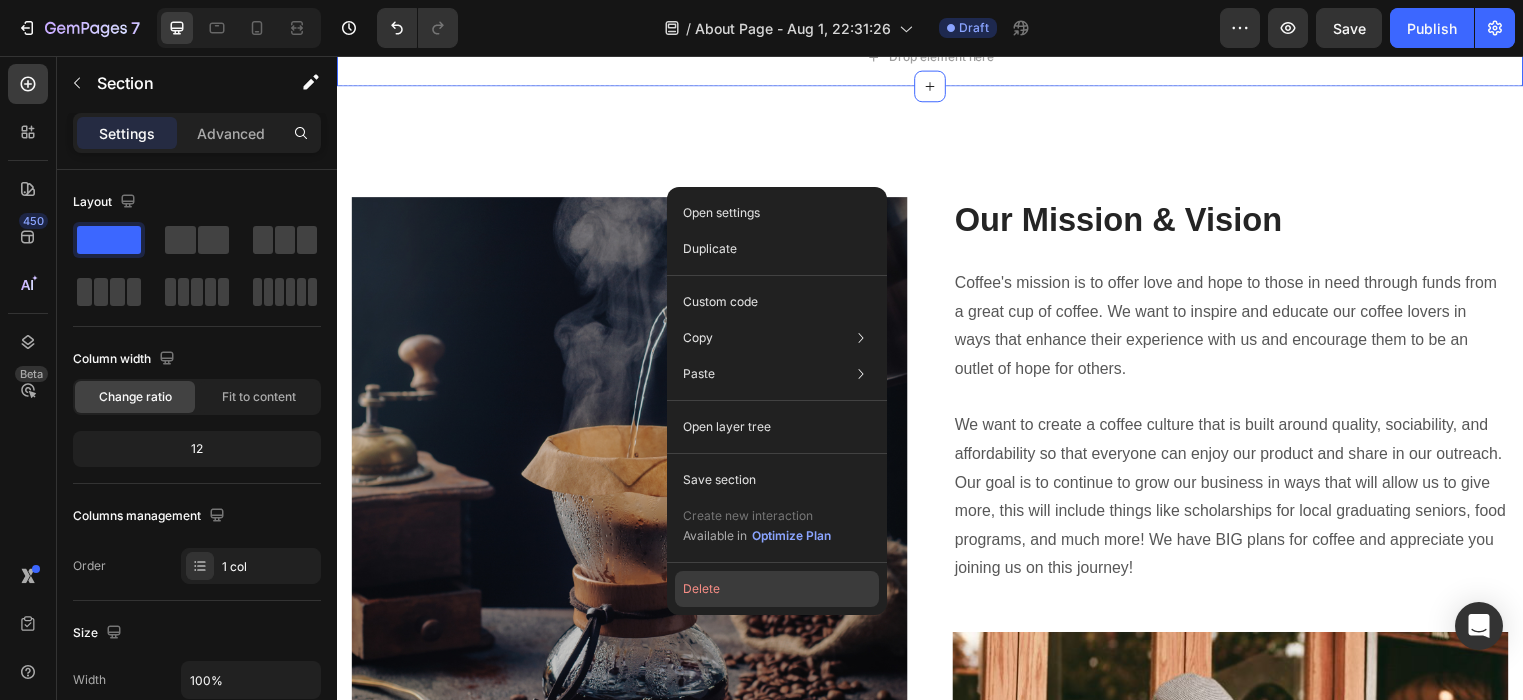 click on "Delete" 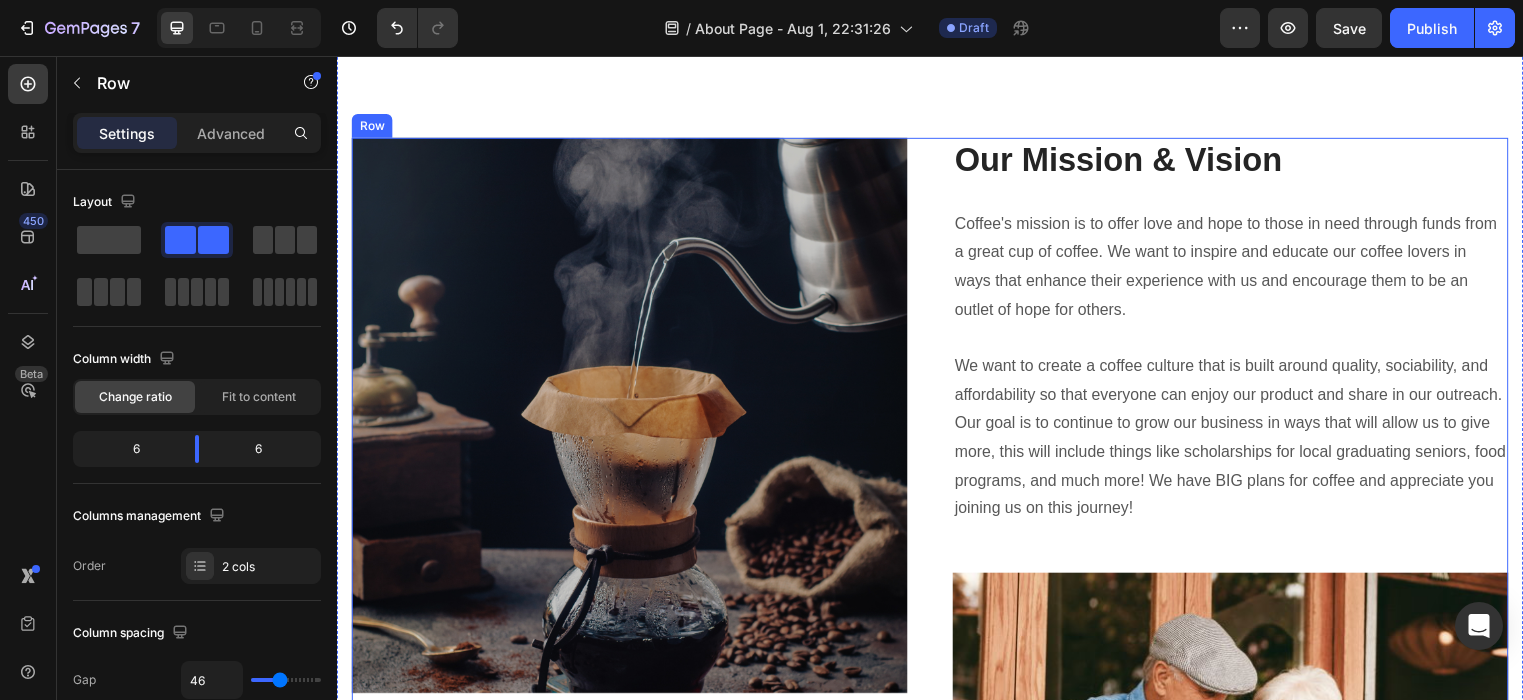 click on "Image Inspiring The World Heading Coffee customers have always worked hard to bring new coffee experiences to our customers. From the opening of the brothers' first coffee boutique in the 2003s, innovation has flowed through every aspect and era of Coffee.  We were the first coffee providers in London serving our coffee in porcelain cups; we were the first coffee shop chain to introduce the Flat White in the UK and, with our Express machines, we were the first to bring coffee shop quality coffee to convenience stores and roadsides across the UK. Text block Our Mission & Vision Heading Coffee's mission is to offer love and hope to those in need through funds from a great cup of coffee. We want to inspire and educate our coffee lovers in ways that enhance their experience with us and encourage them to be an outlet of hope for others.  Text block Image Row" at bounding box center [937, 639] 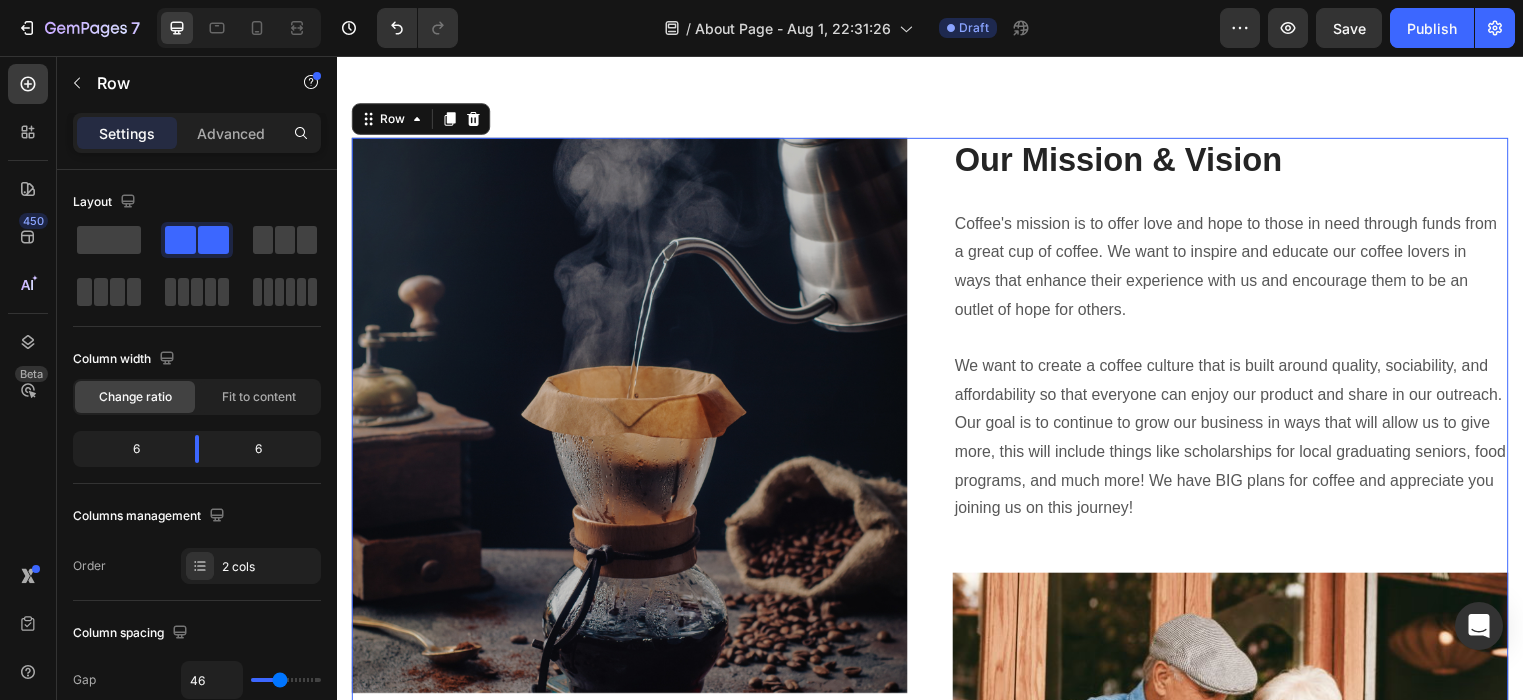 scroll, scrollTop: 3398, scrollLeft: 0, axis: vertical 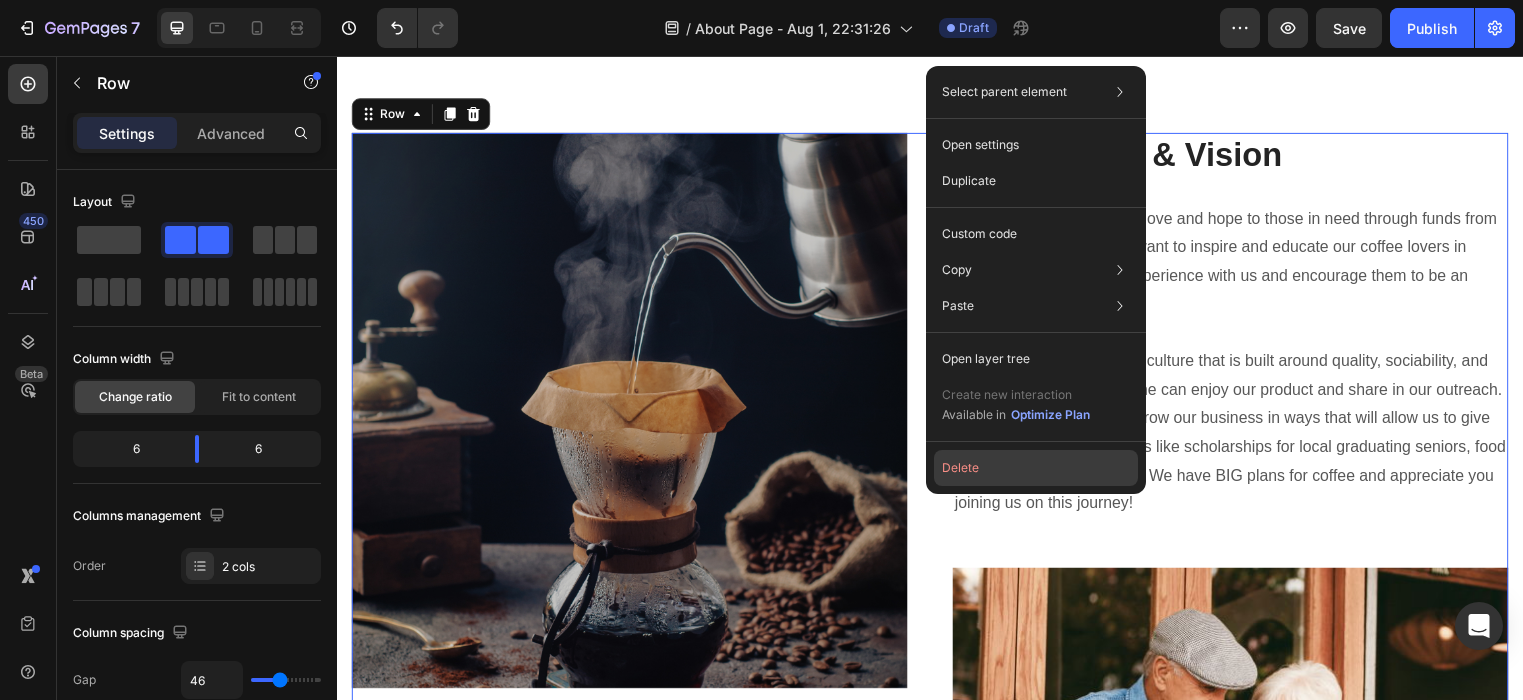 click on "Delete" 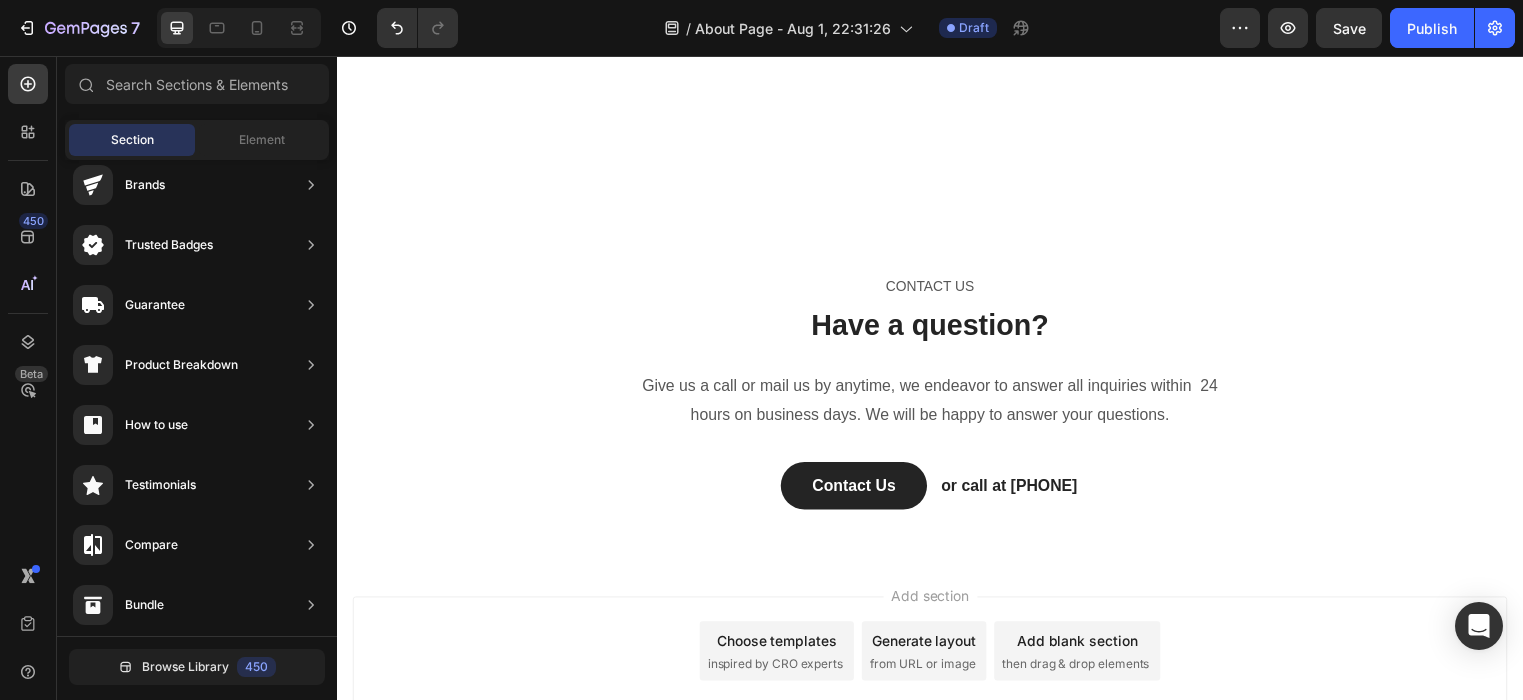 scroll, scrollTop: 3547, scrollLeft: 0, axis: vertical 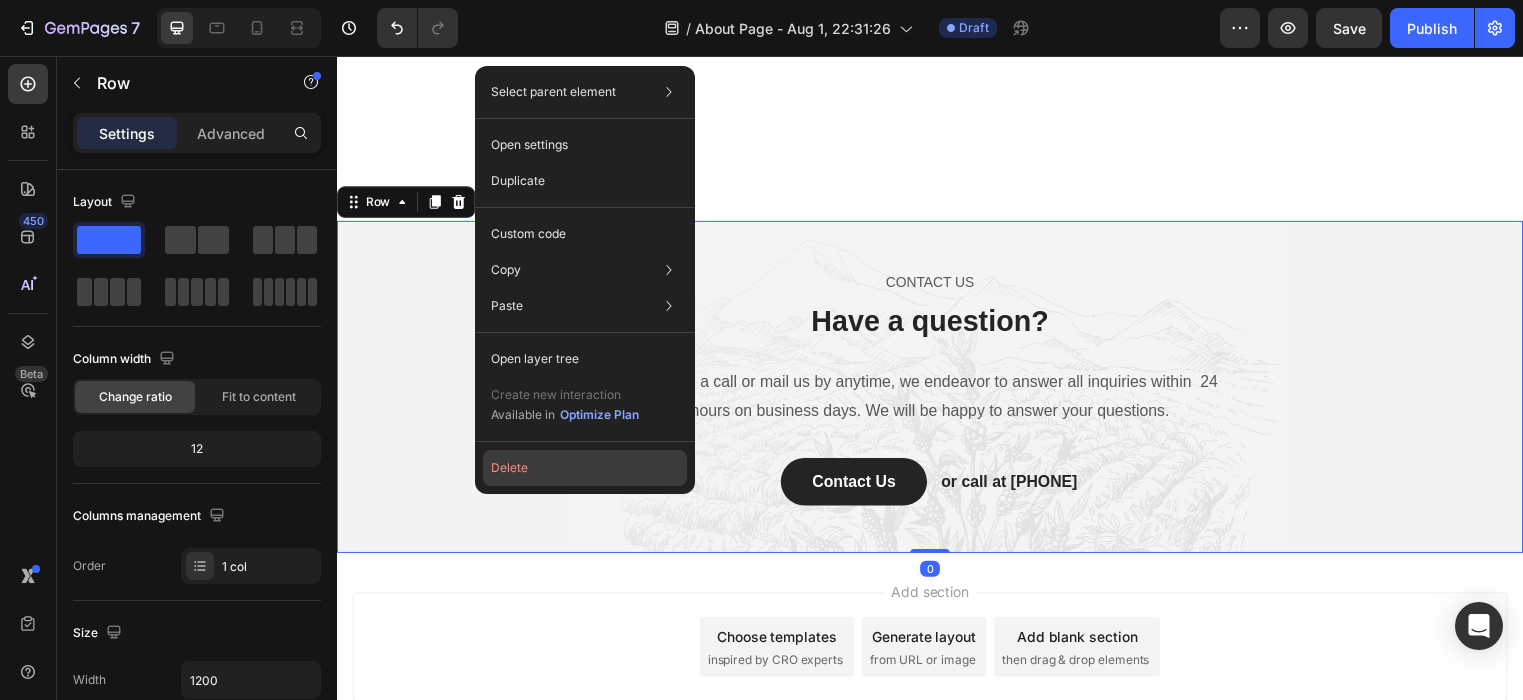 click on "Delete" 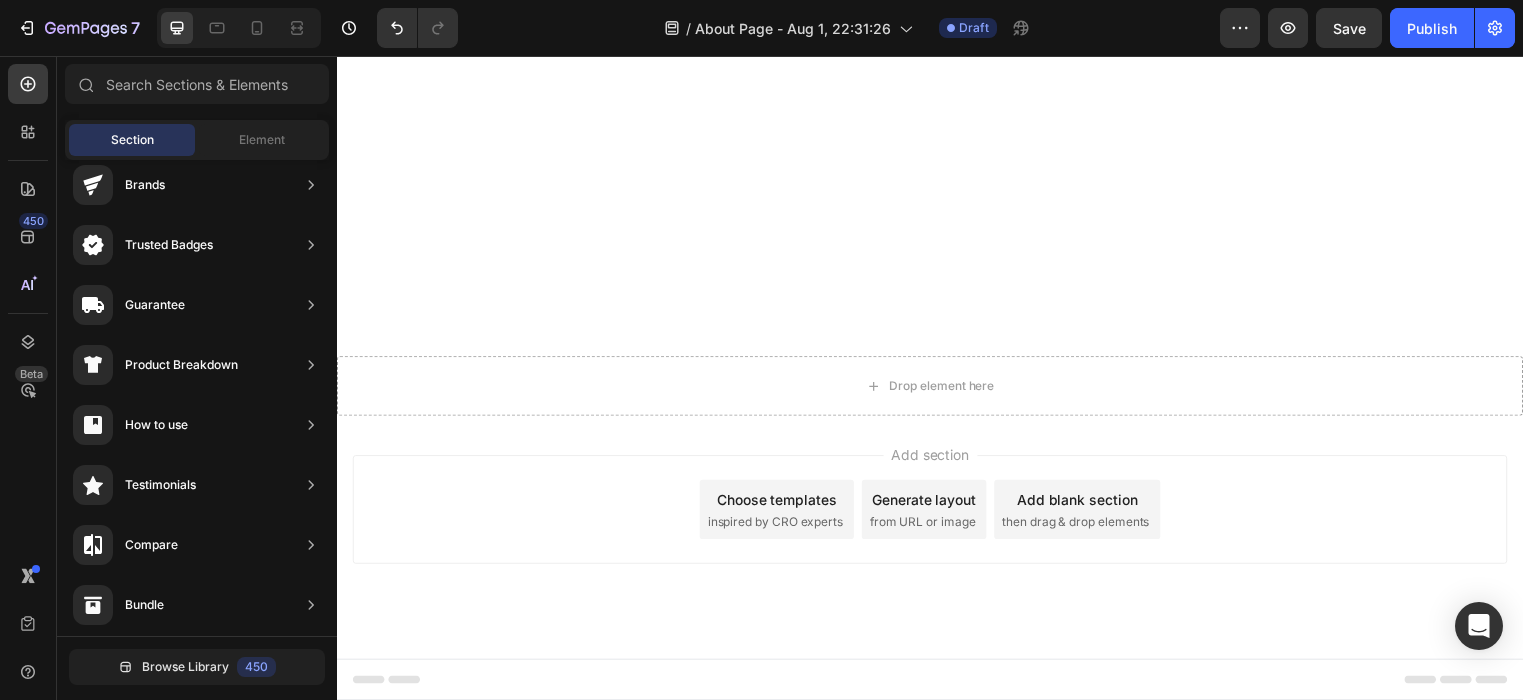 scroll, scrollTop: 3410, scrollLeft: 0, axis: vertical 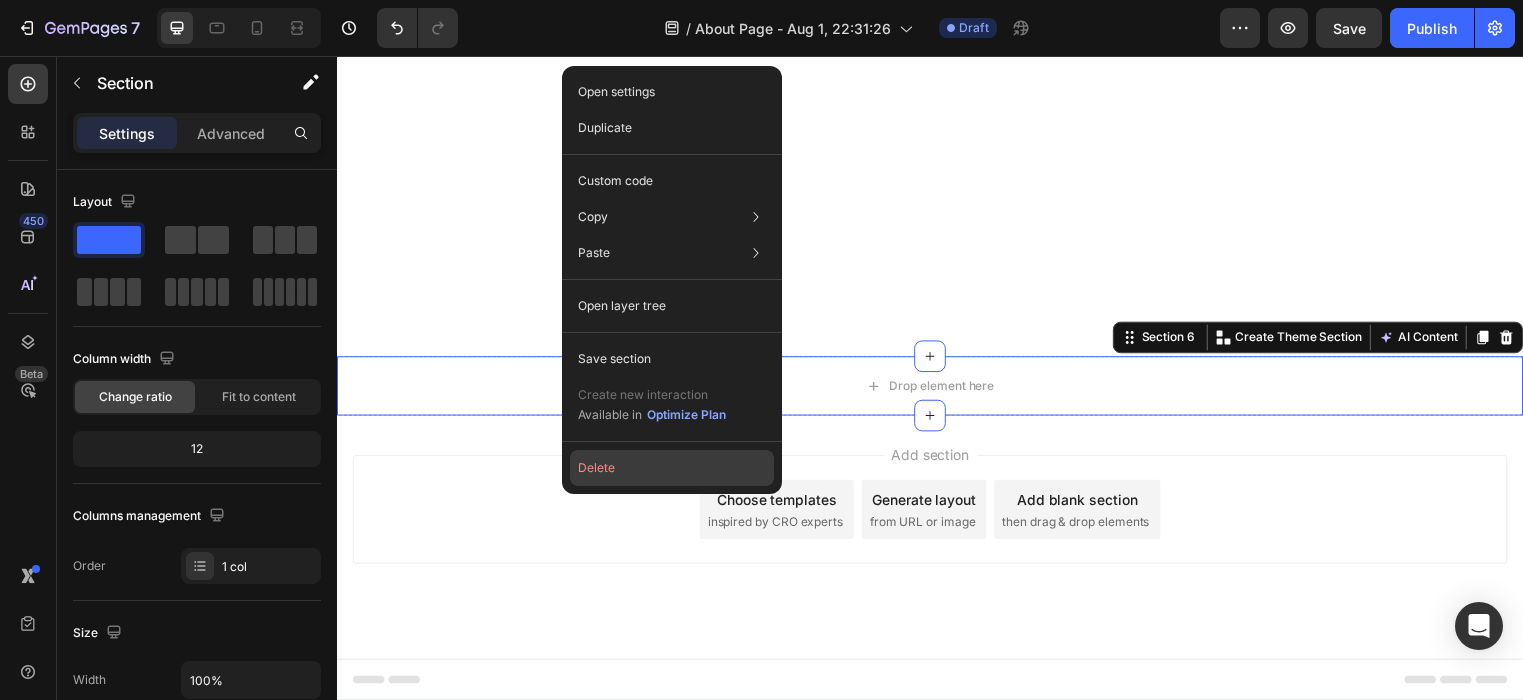 click on "Delete" 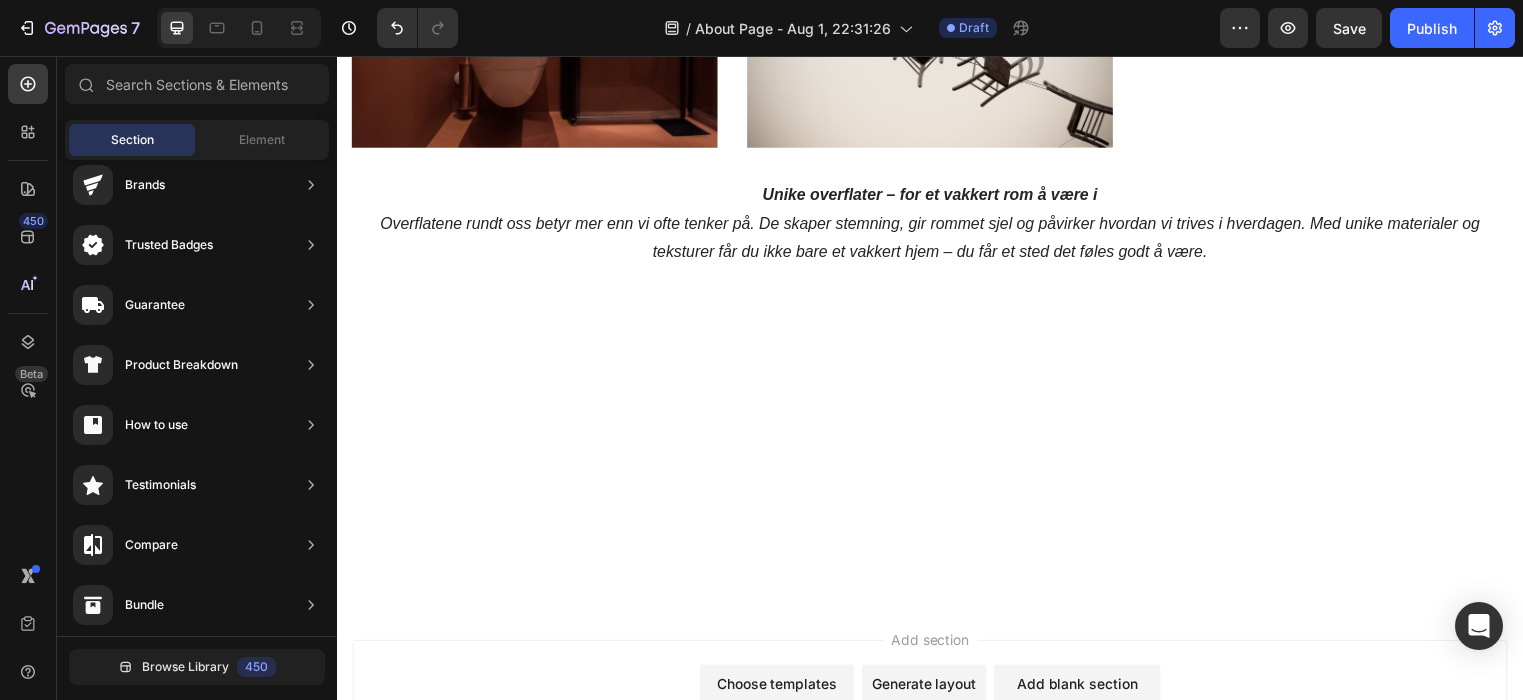 scroll, scrollTop: 3013, scrollLeft: 0, axis: vertical 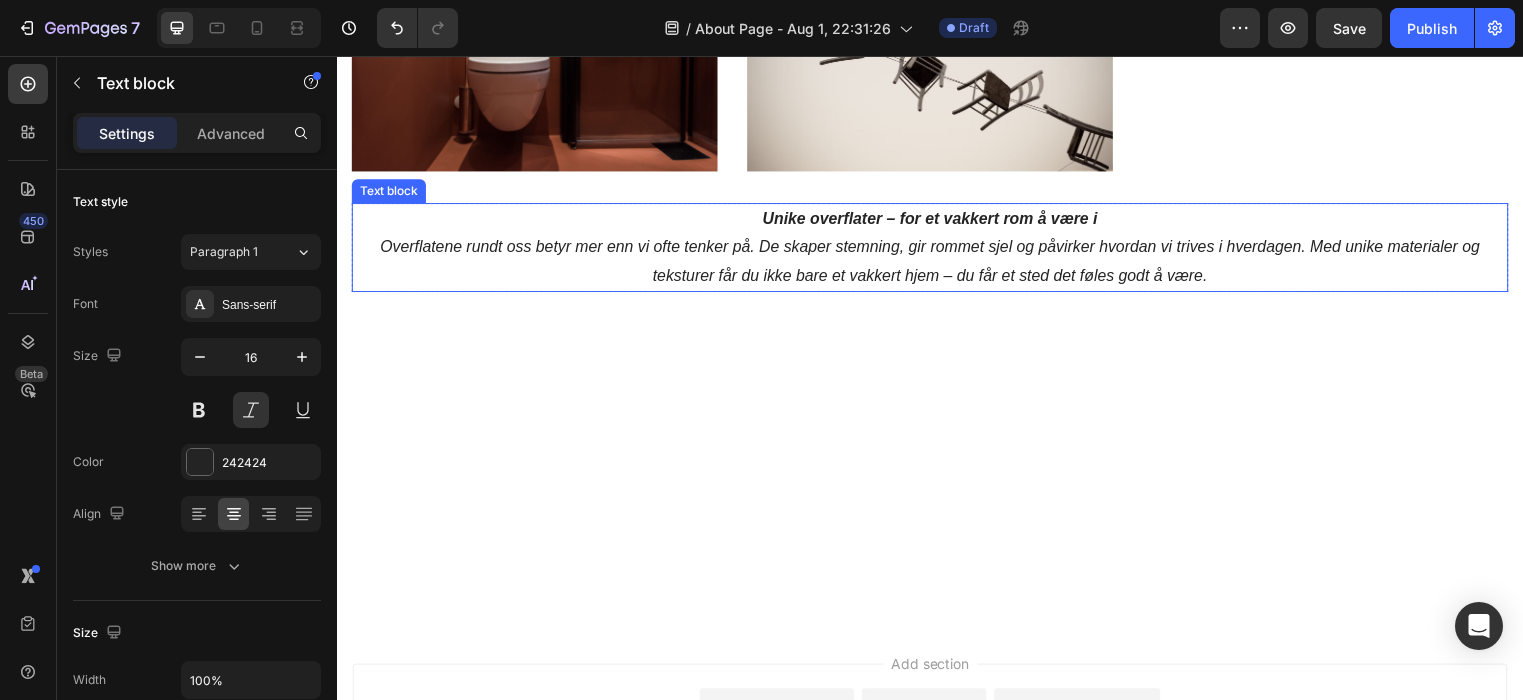 click on "Unike overflater – for et vakkert rom å være i" at bounding box center (937, 221) 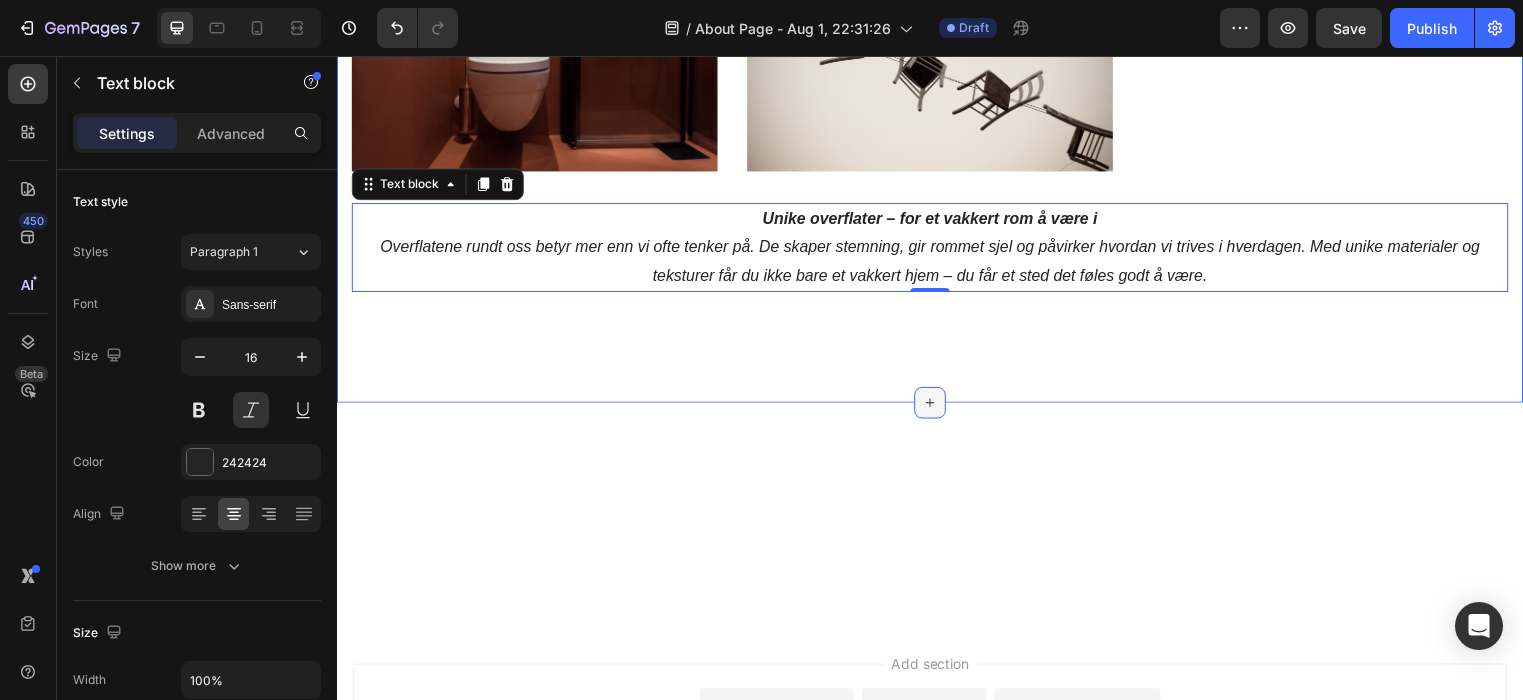 click at bounding box center [937, 407] 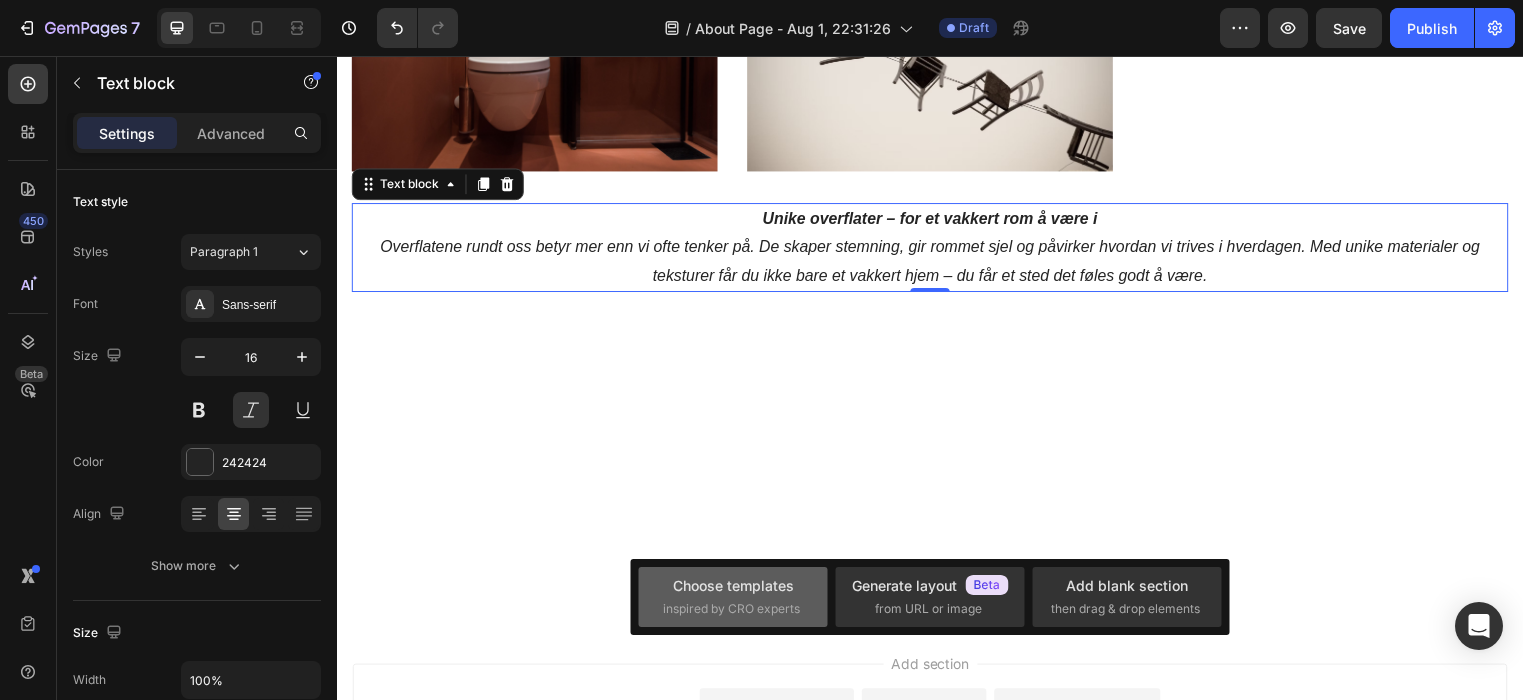 click on "Choose templates" at bounding box center (733, 585) 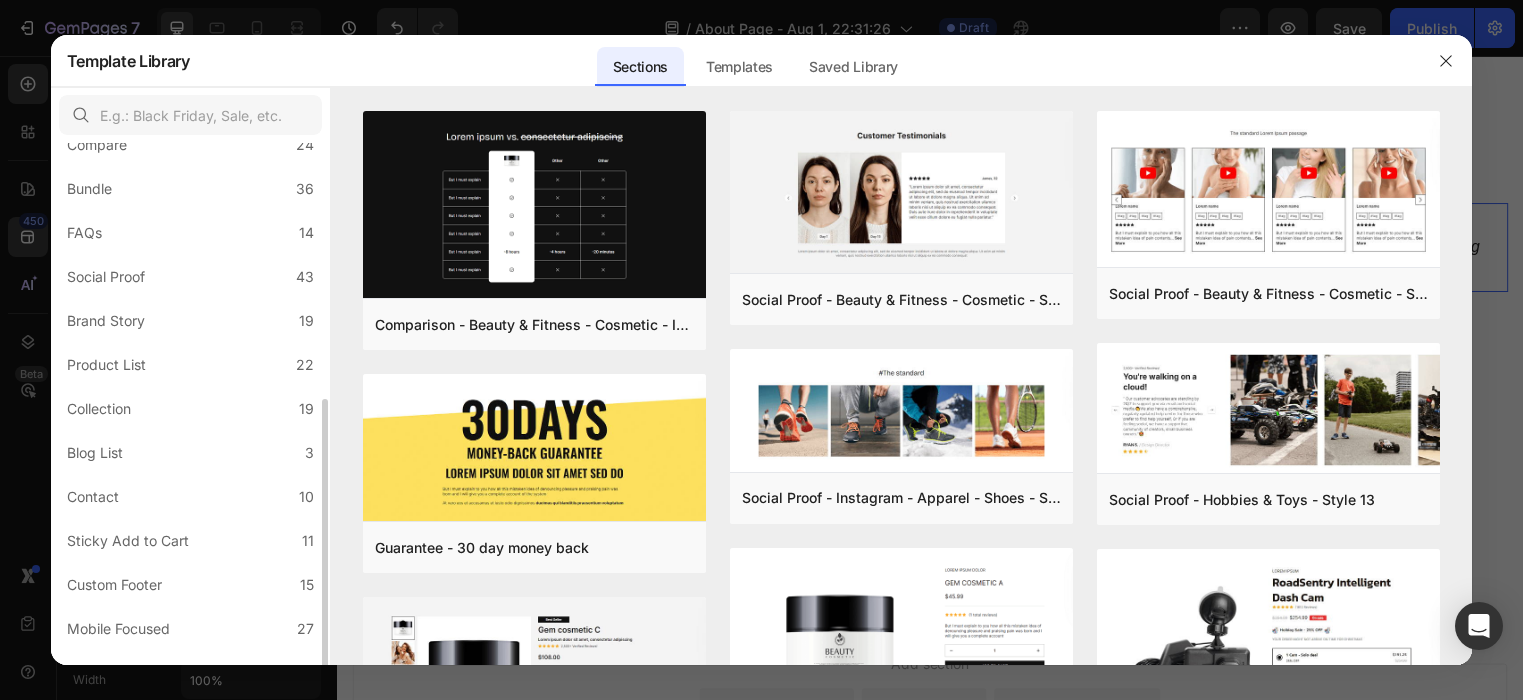 scroll, scrollTop: 458, scrollLeft: 0, axis: vertical 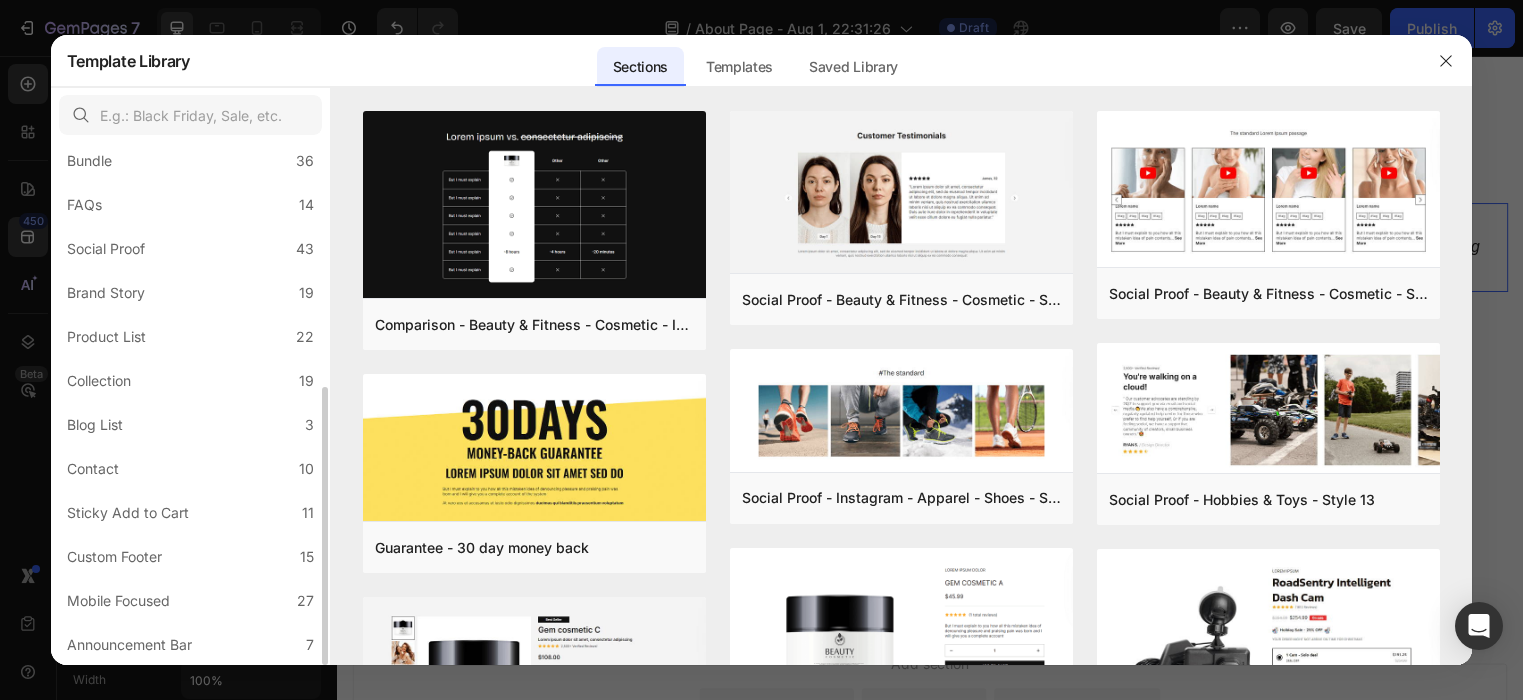 click on "Contact 10" 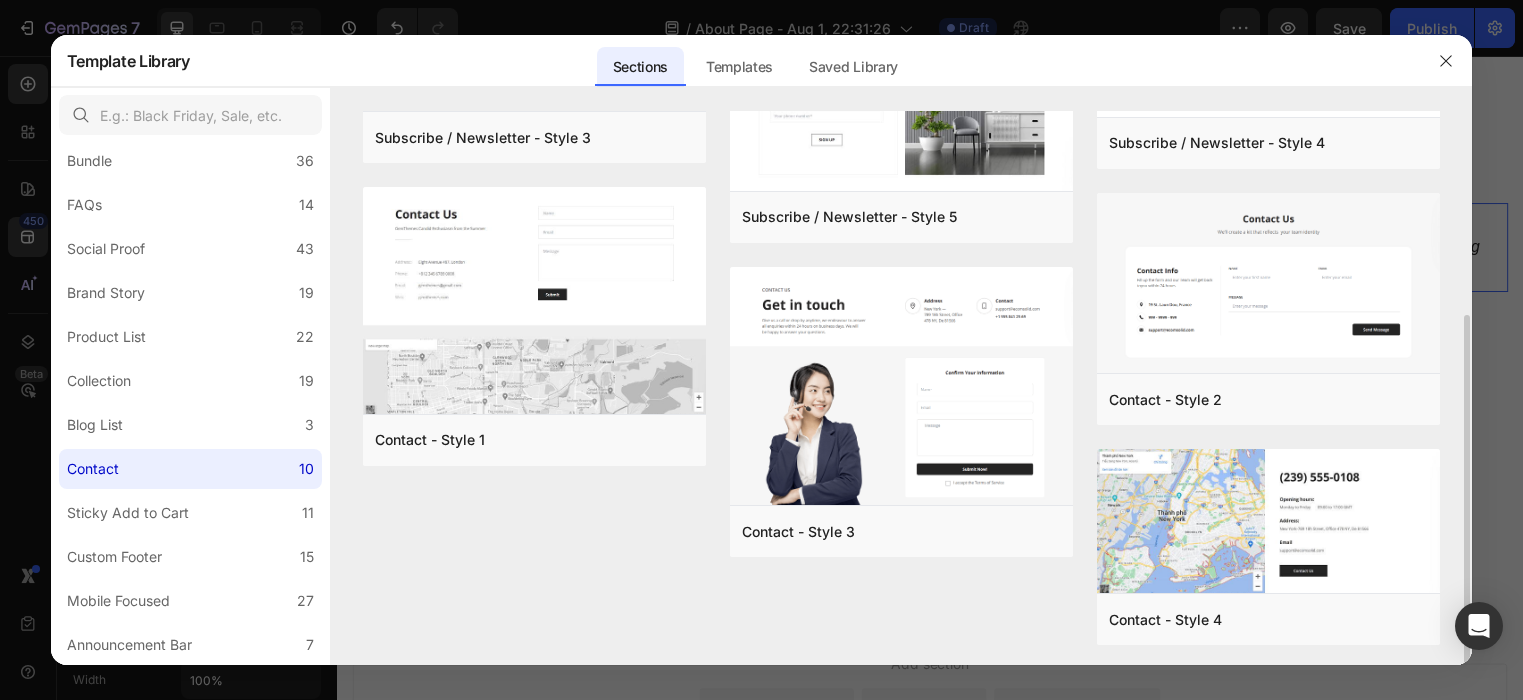 scroll, scrollTop: 312, scrollLeft: 0, axis: vertical 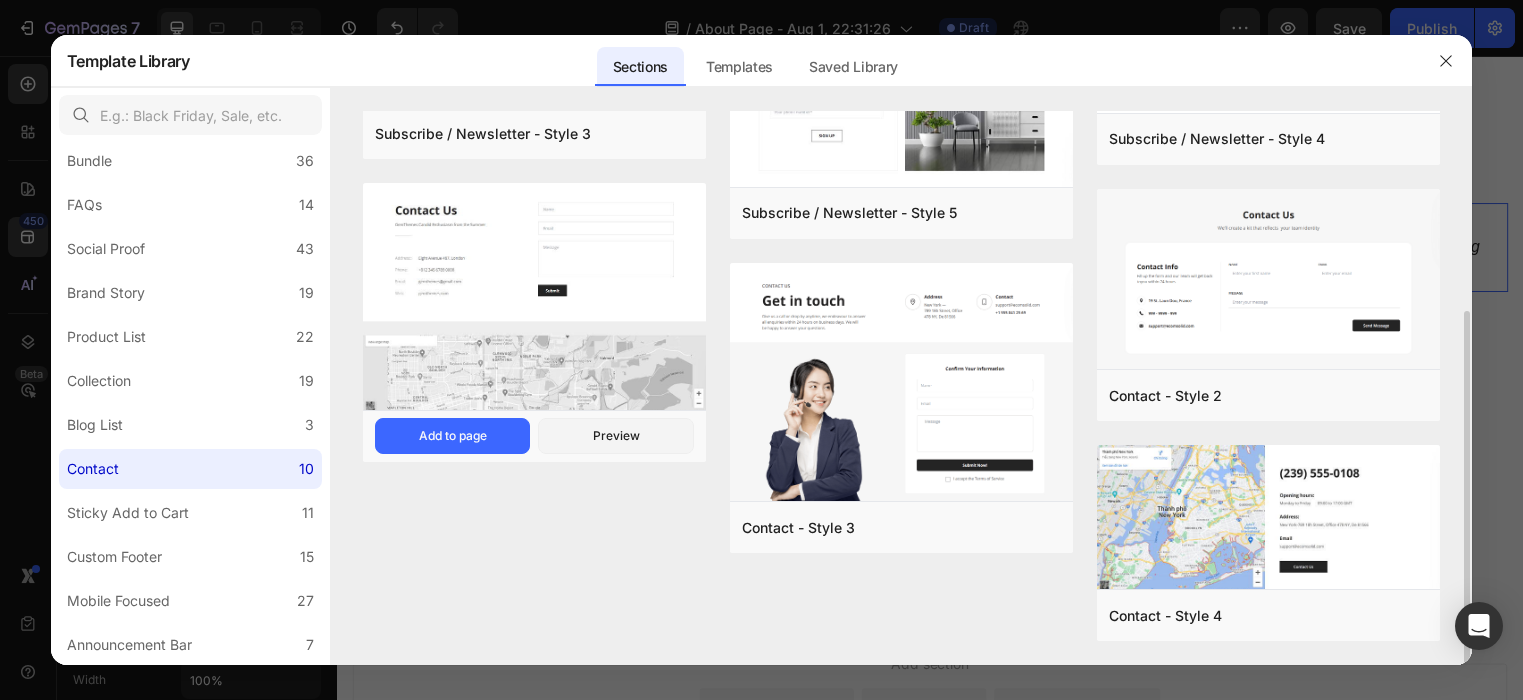 click at bounding box center [534, 298] 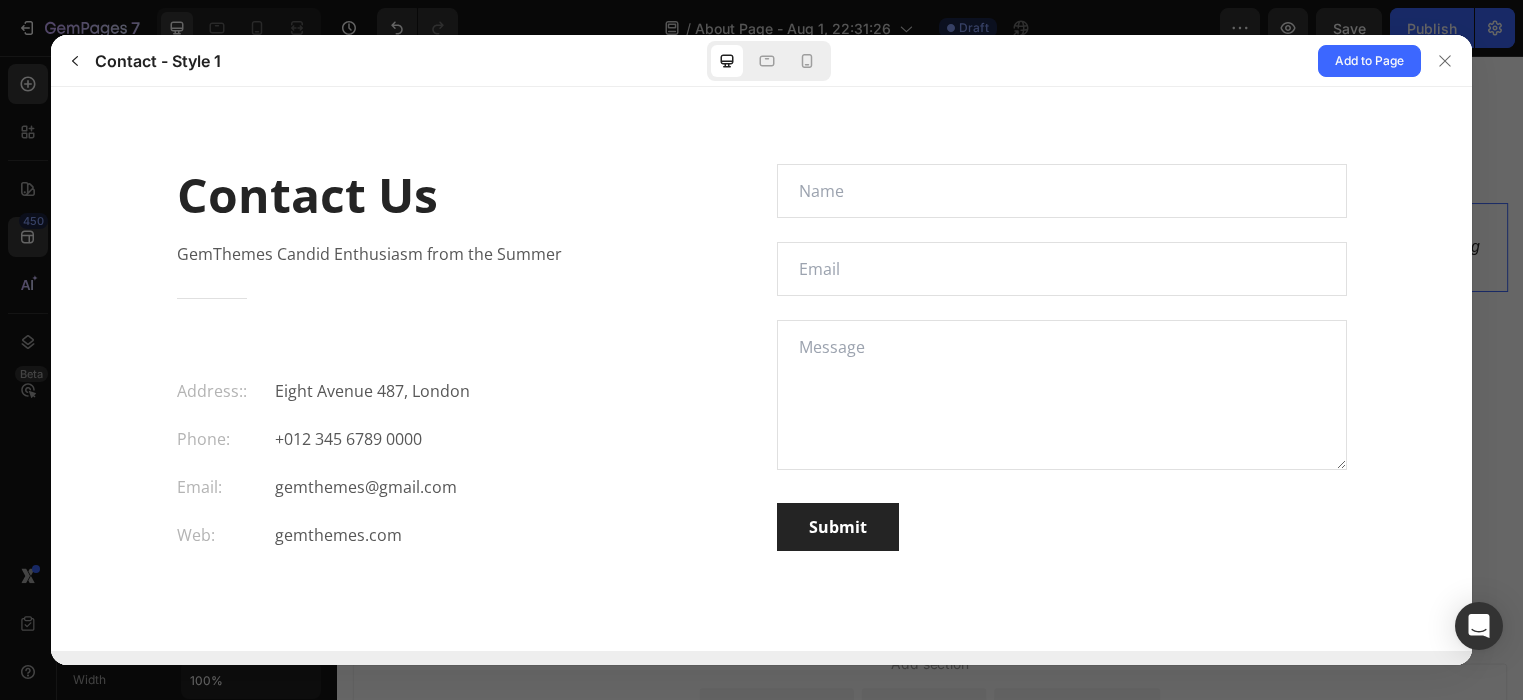 scroll, scrollTop: 0, scrollLeft: 0, axis: both 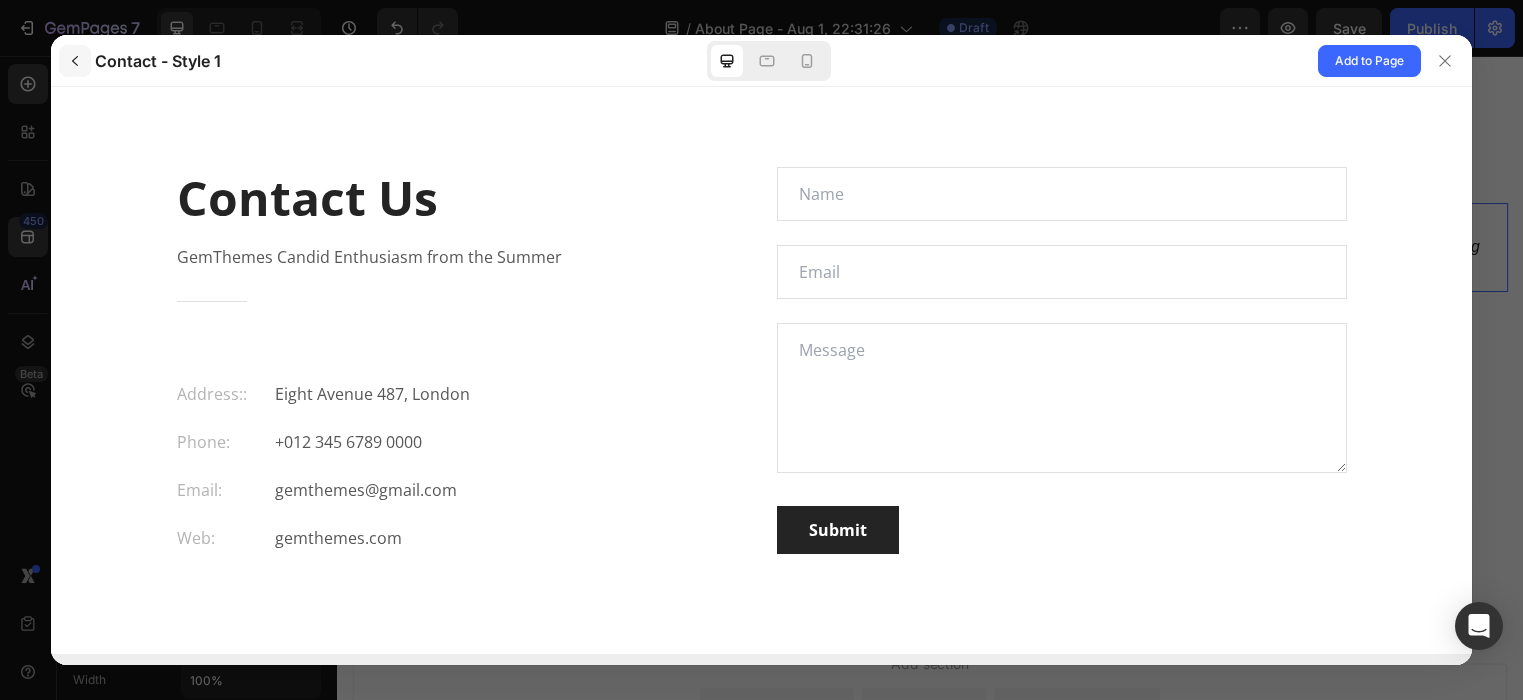 click 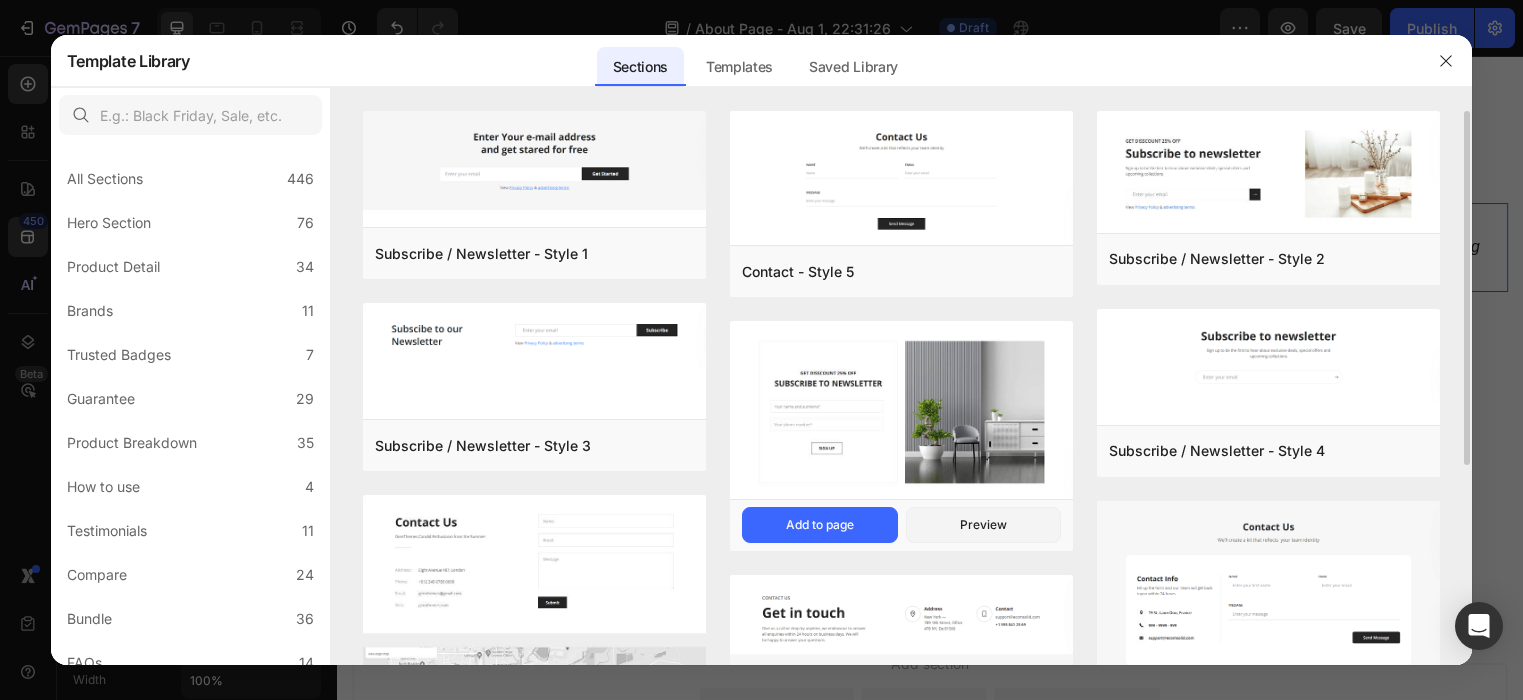 click at bounding box center (901, 413) 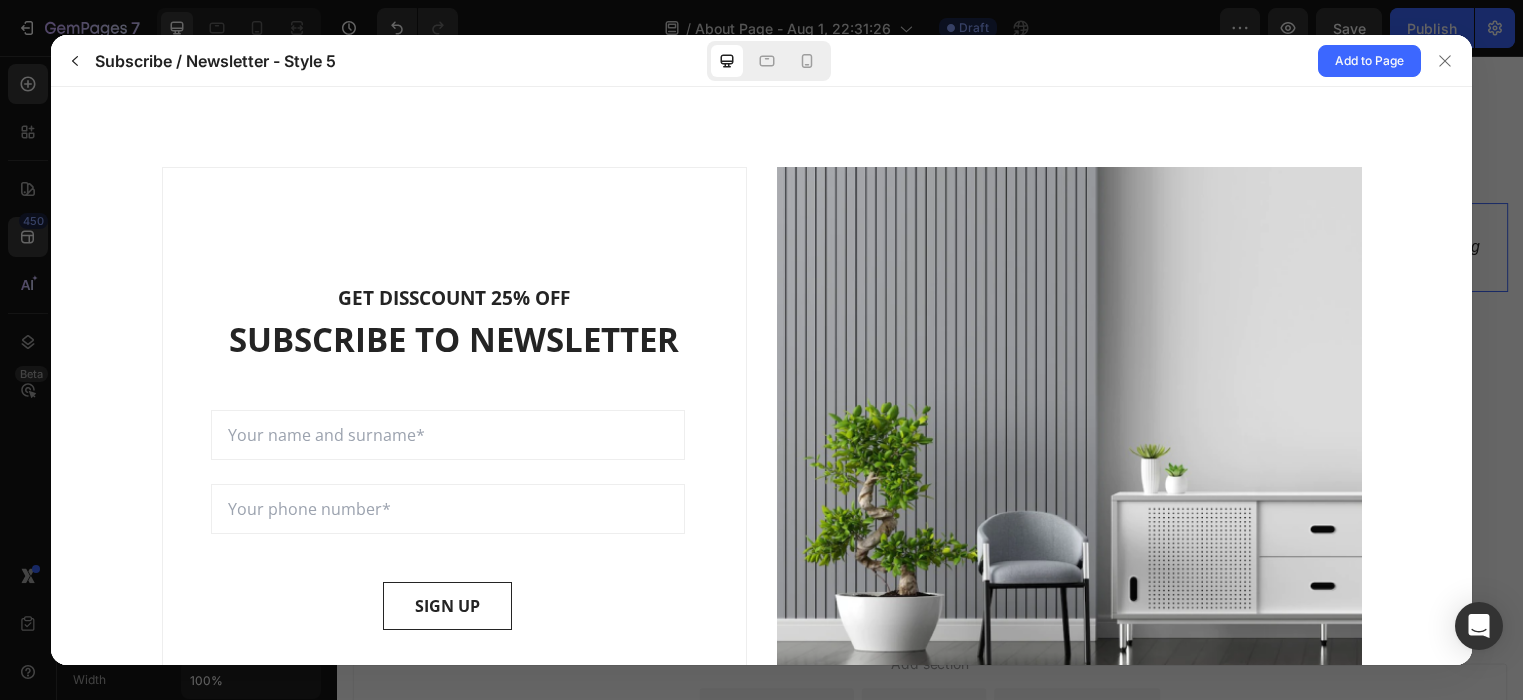 scroll, scrollTop: 0, scrollLeft: 0, axis: both 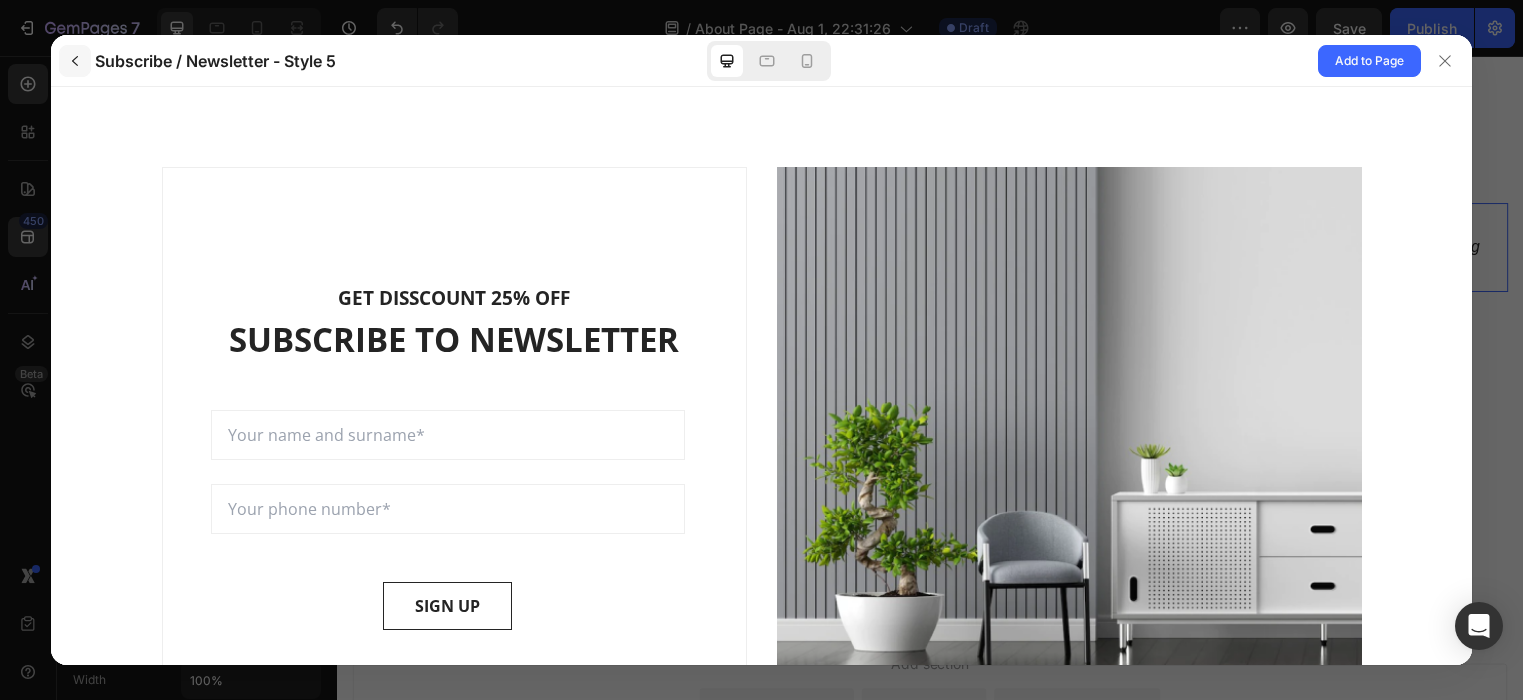 click 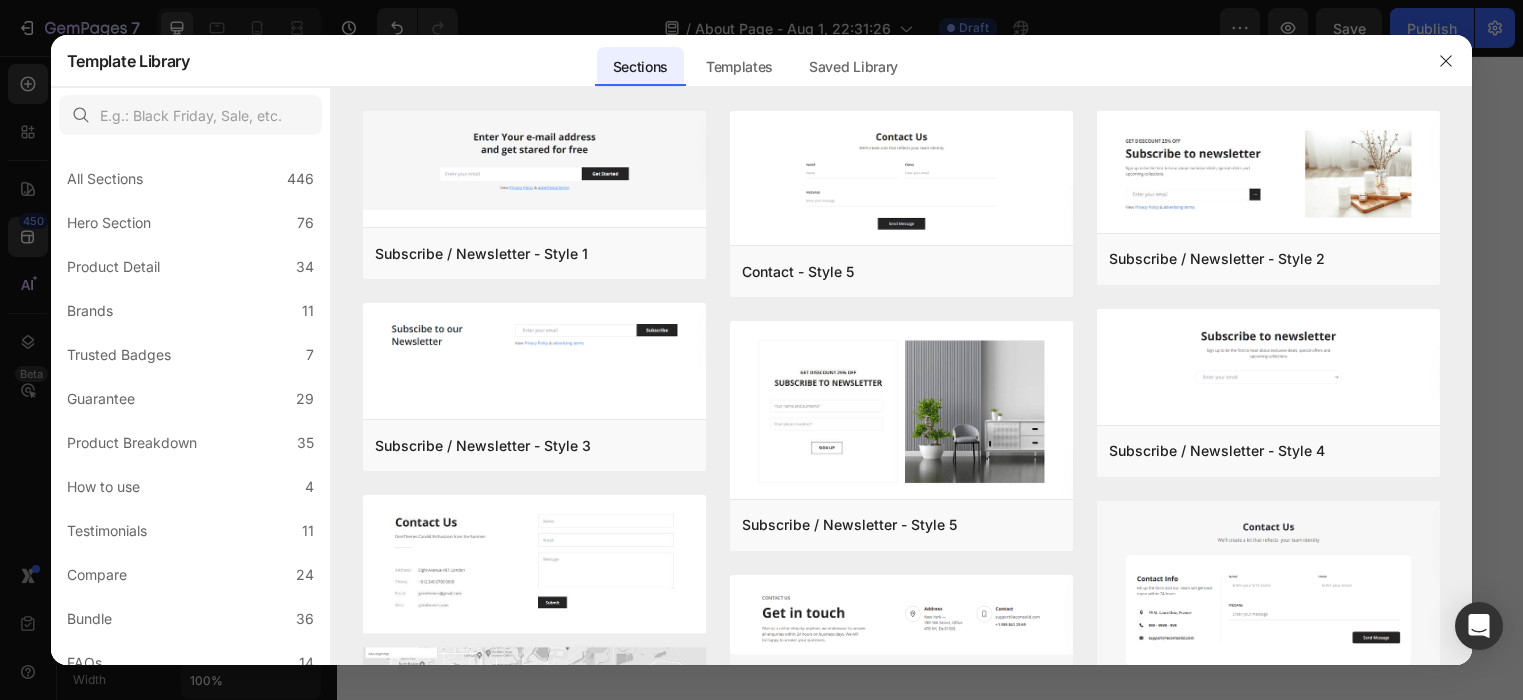 scroll, scrollTop: 0, scrollLeft: 0, axis: both 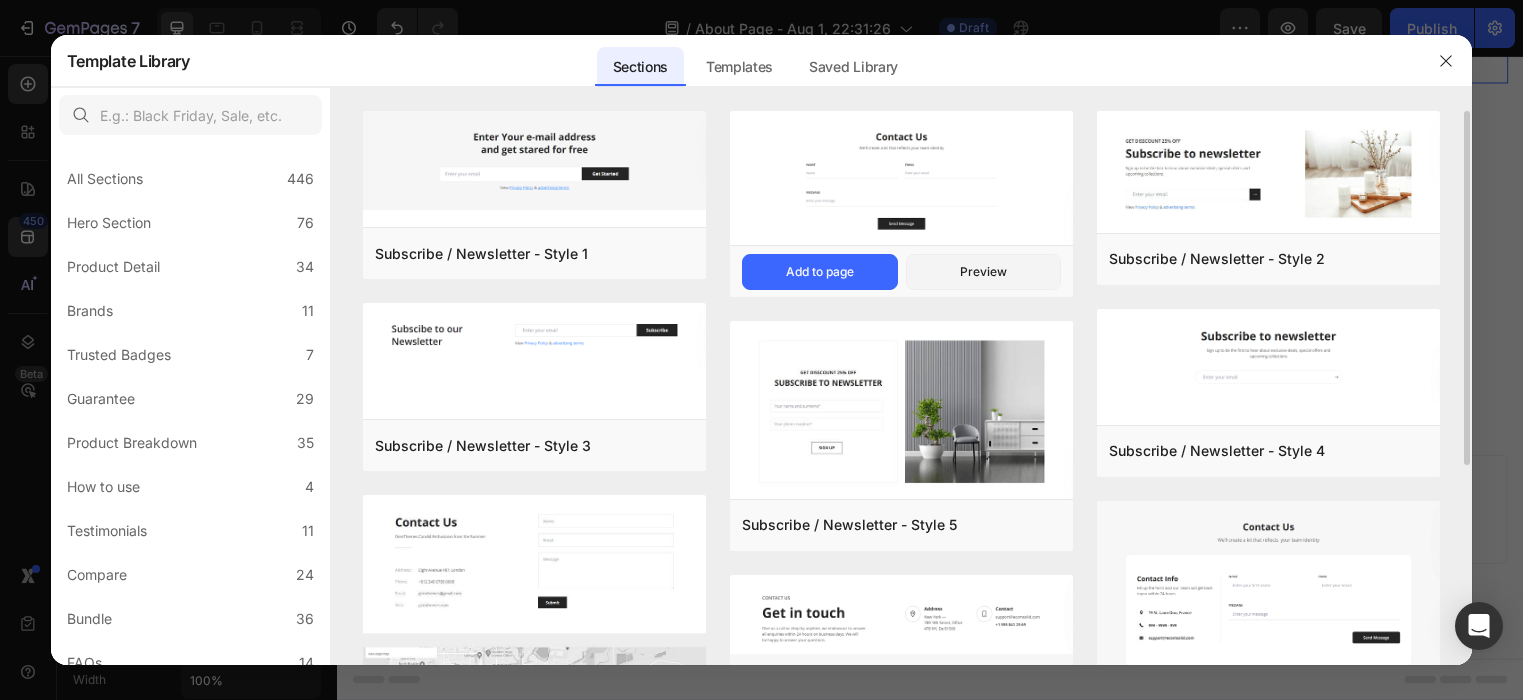 click at bounding box center (901, 180) 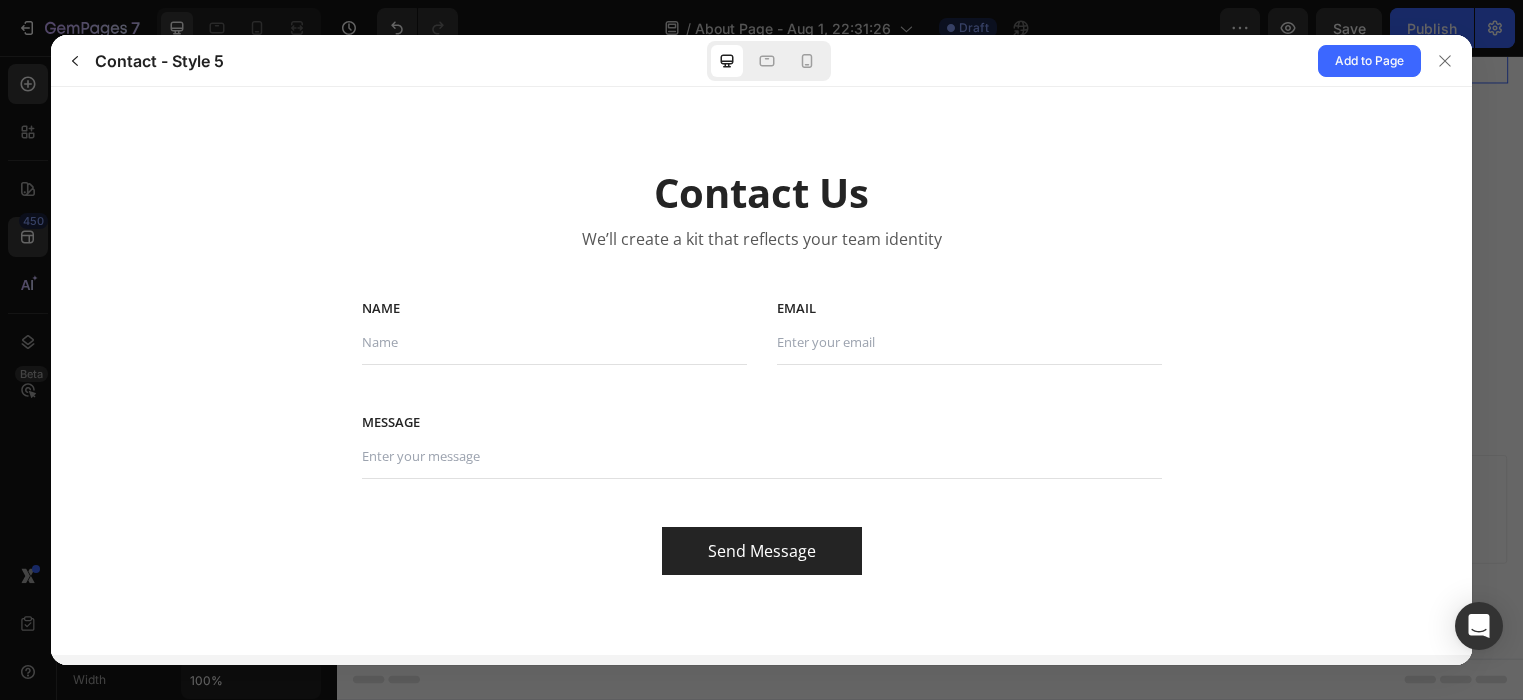 scroll, scrollTop: 0, scrollLeft: 0, axis: both 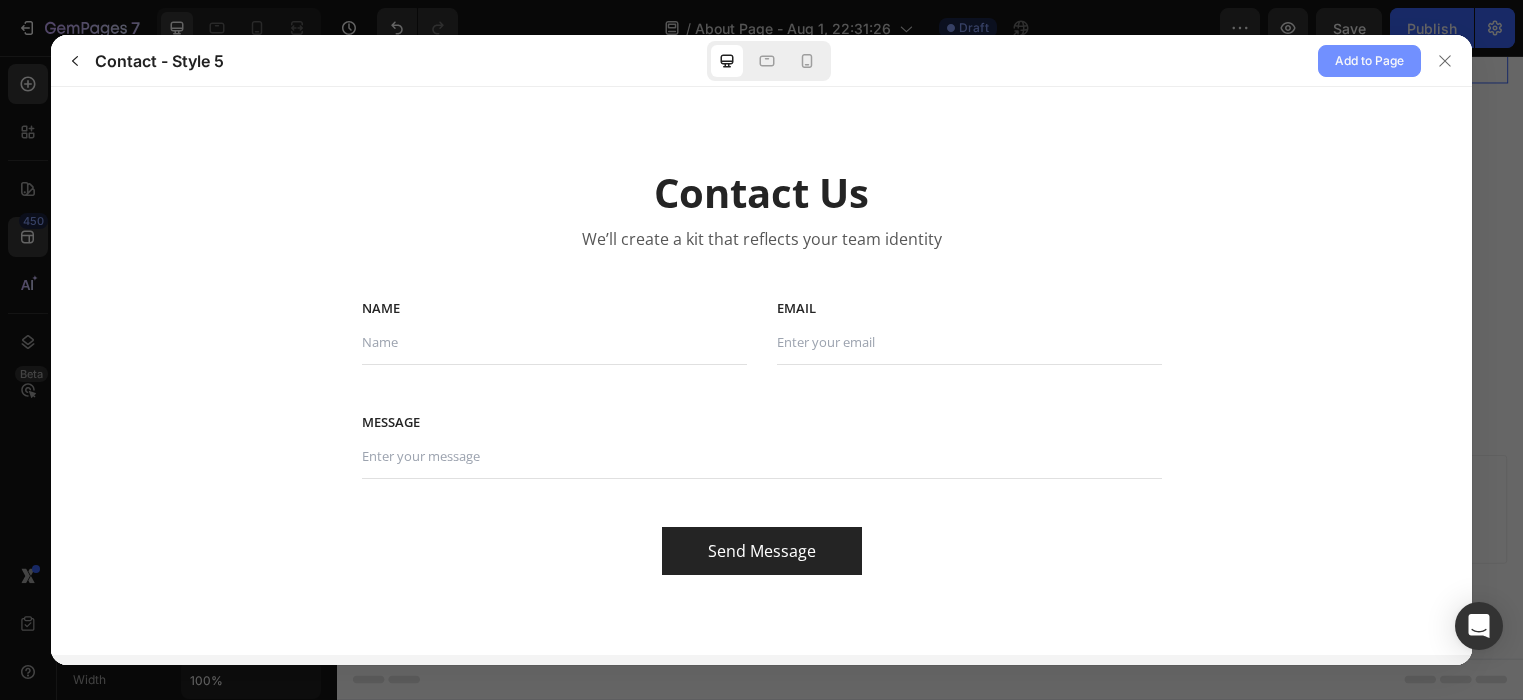 click on "Add to Page" 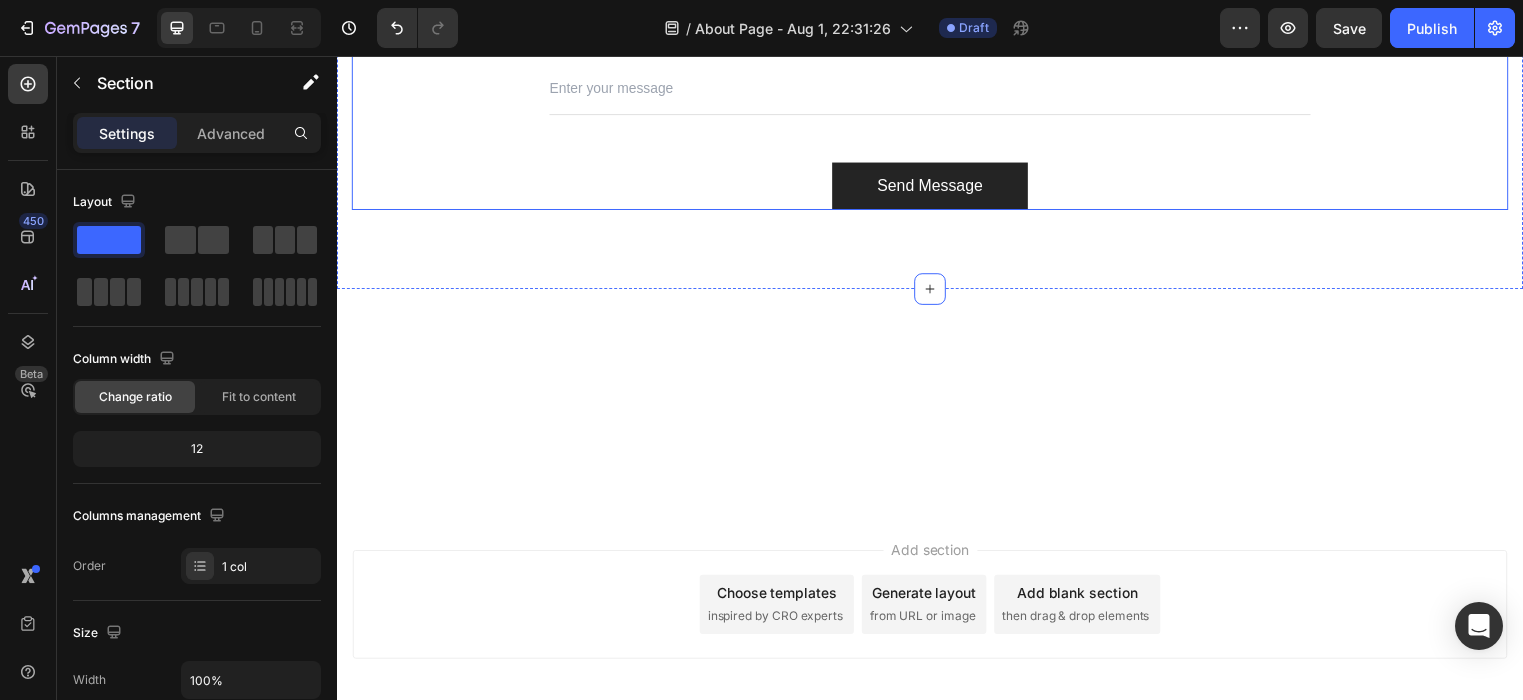 scroll, scrollTop: 3490, scrollLeft: 0, axis: vertical 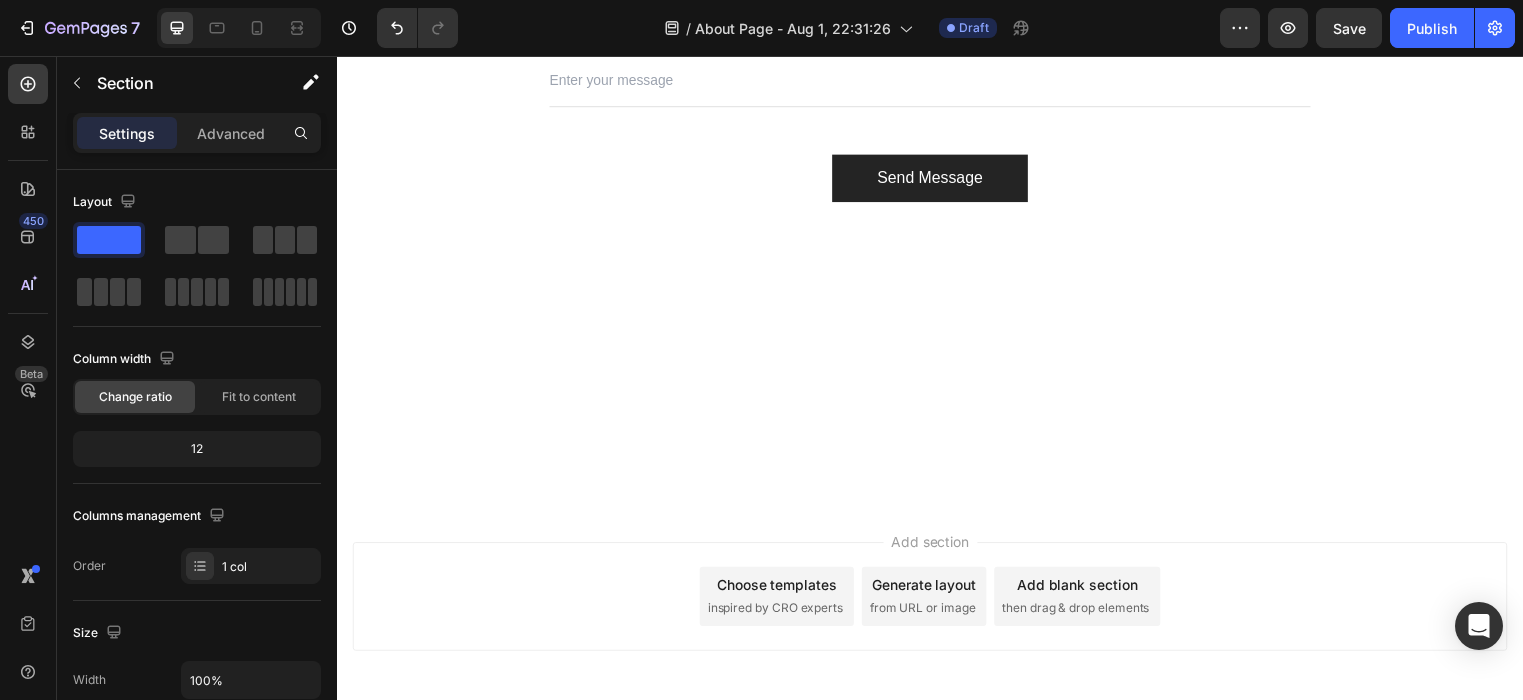 click on "Contact Us" at bounding box center [937, -209] 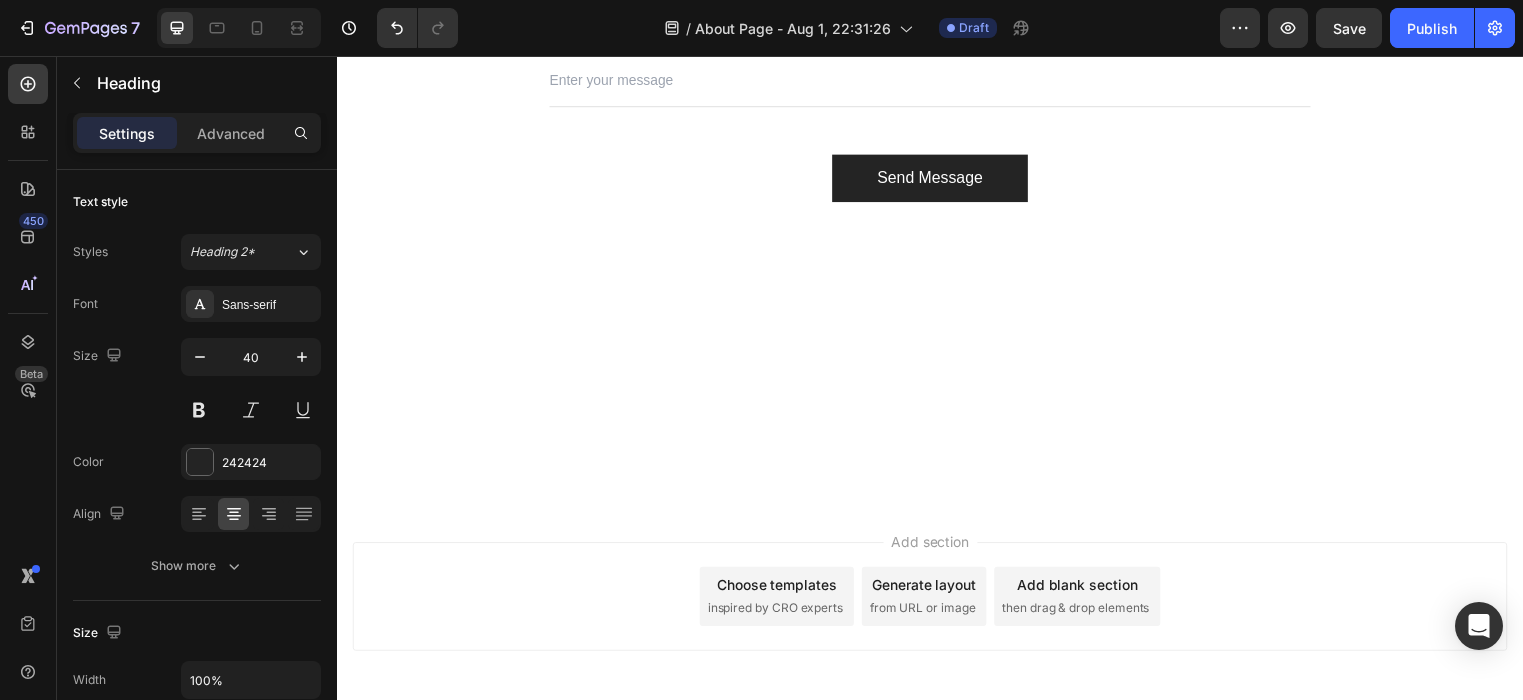 click on "Contact Us" at bounding box center (937, -209) 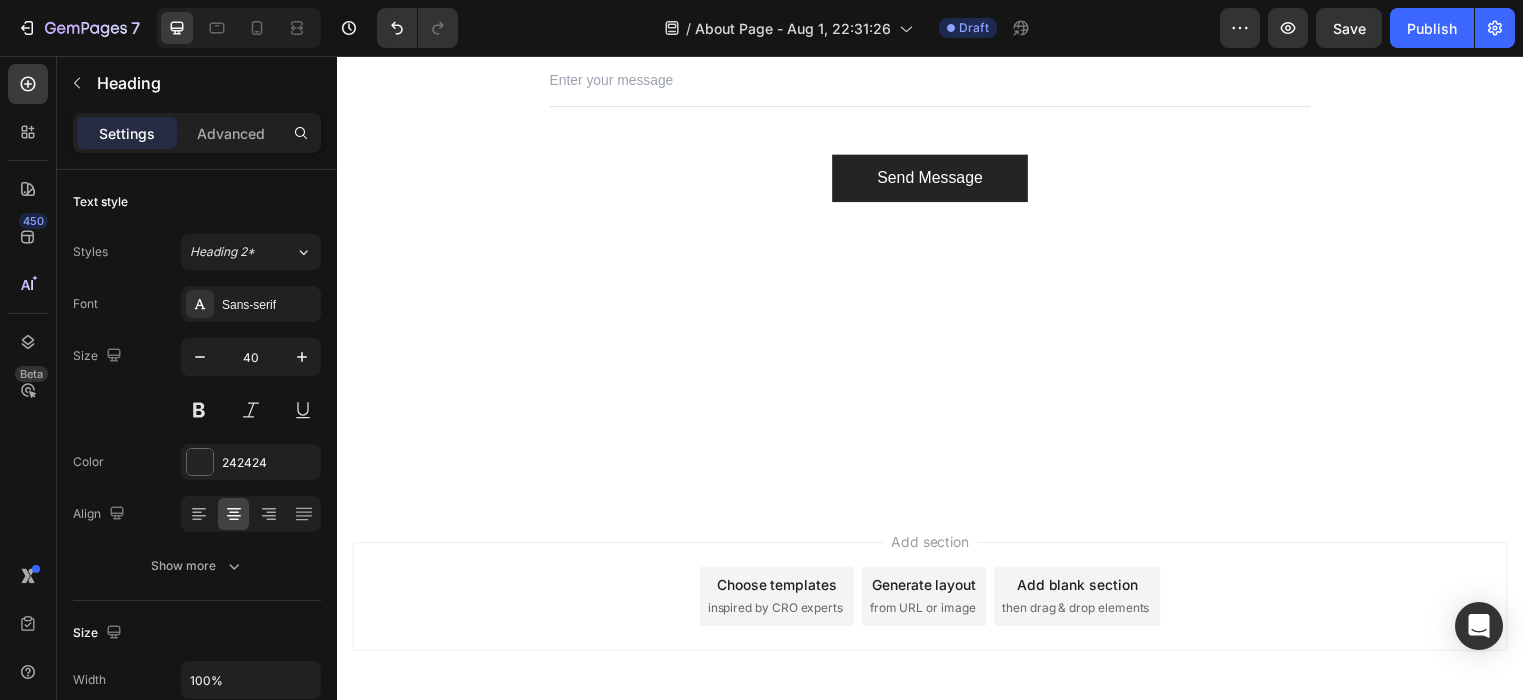 click on "Contact Us" at bounding box center [937, -209] 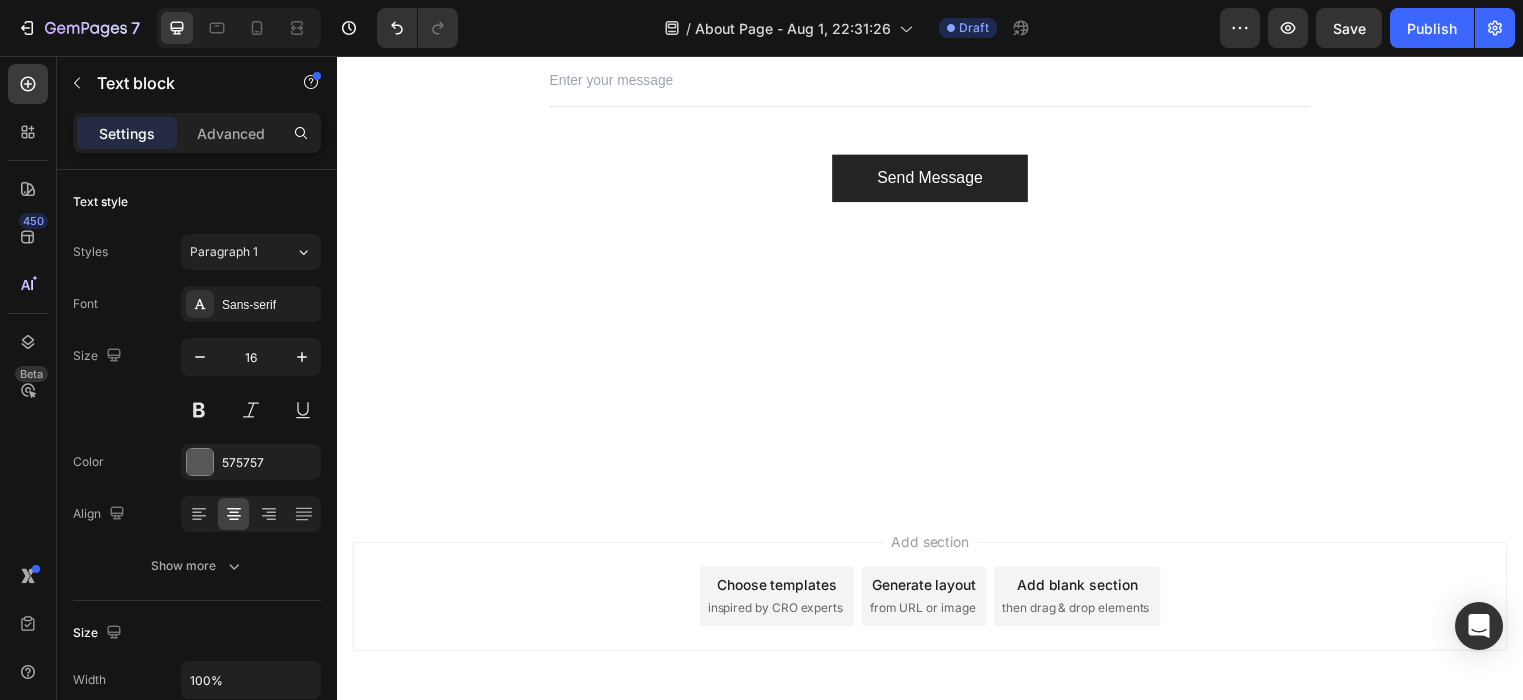 click on "We’ll create a kit that reflects your team identity" at bounding box center [937, -157] 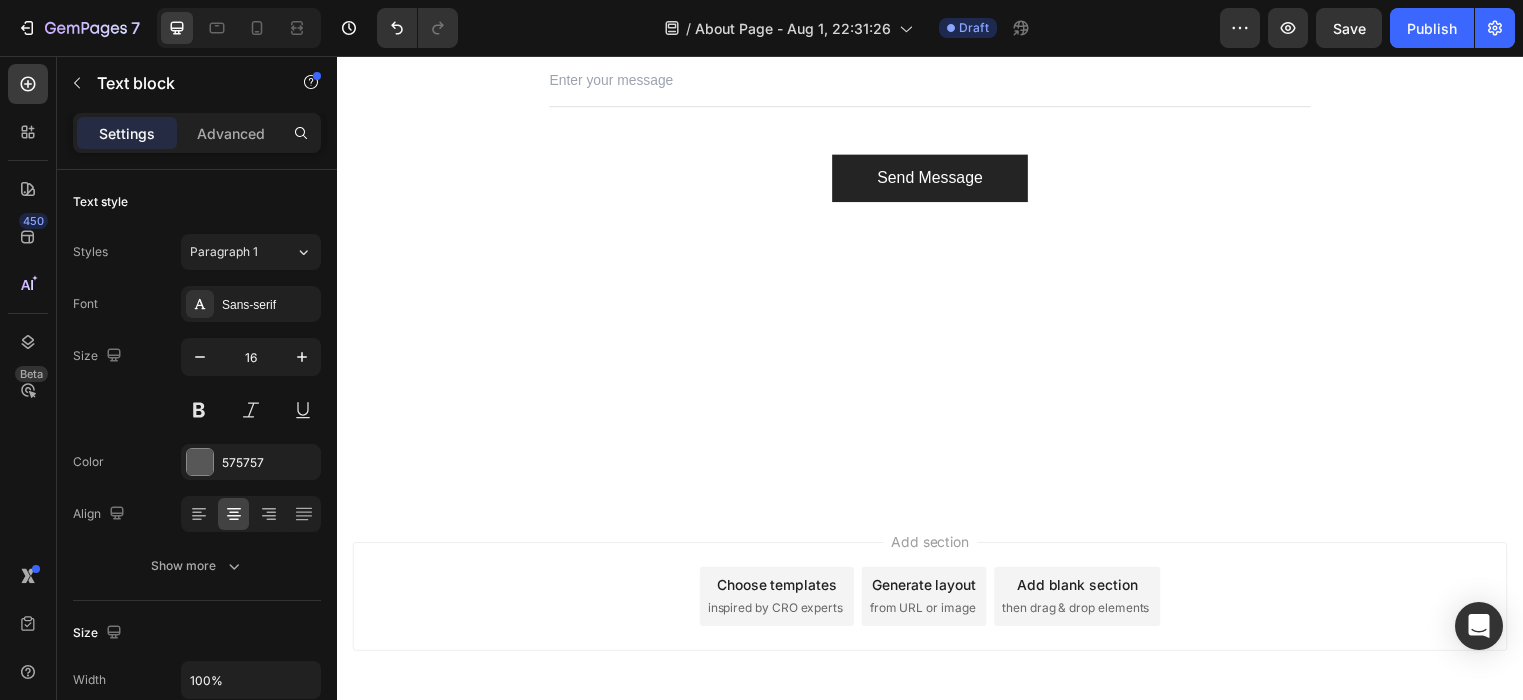 click on "We’ll create a kit that reflects your team identity" at bounding box center [937, -157] 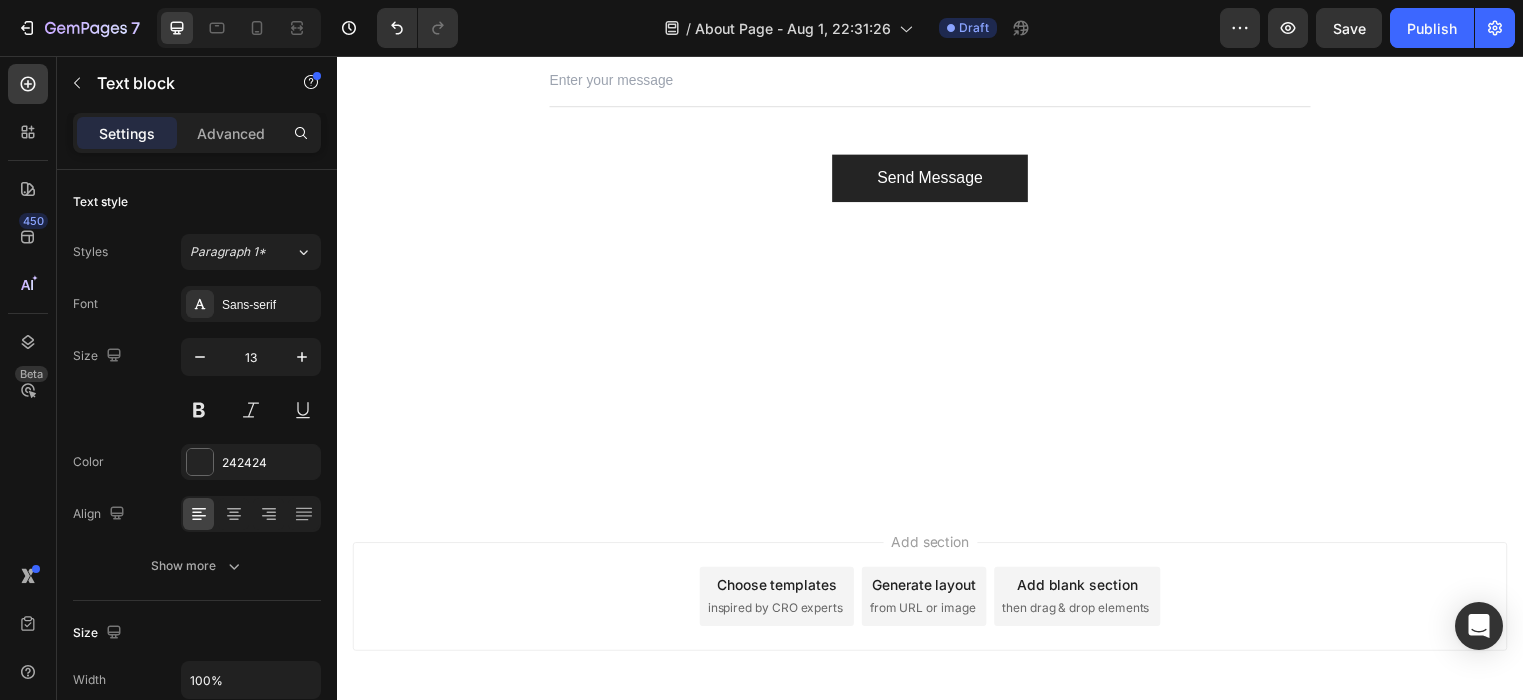 click on "NAME" at bounding box center [737, -80] 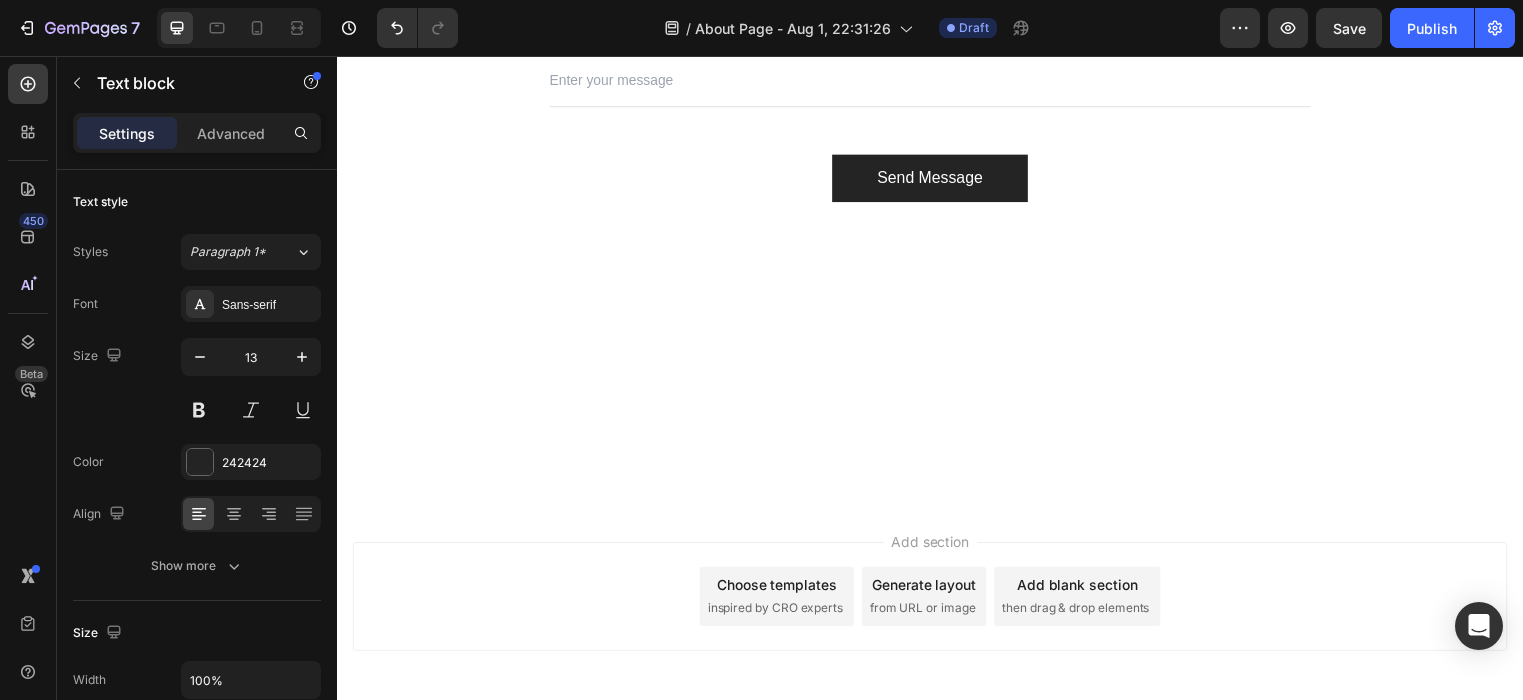 click on "NAME" at bounding box center [737, -80] 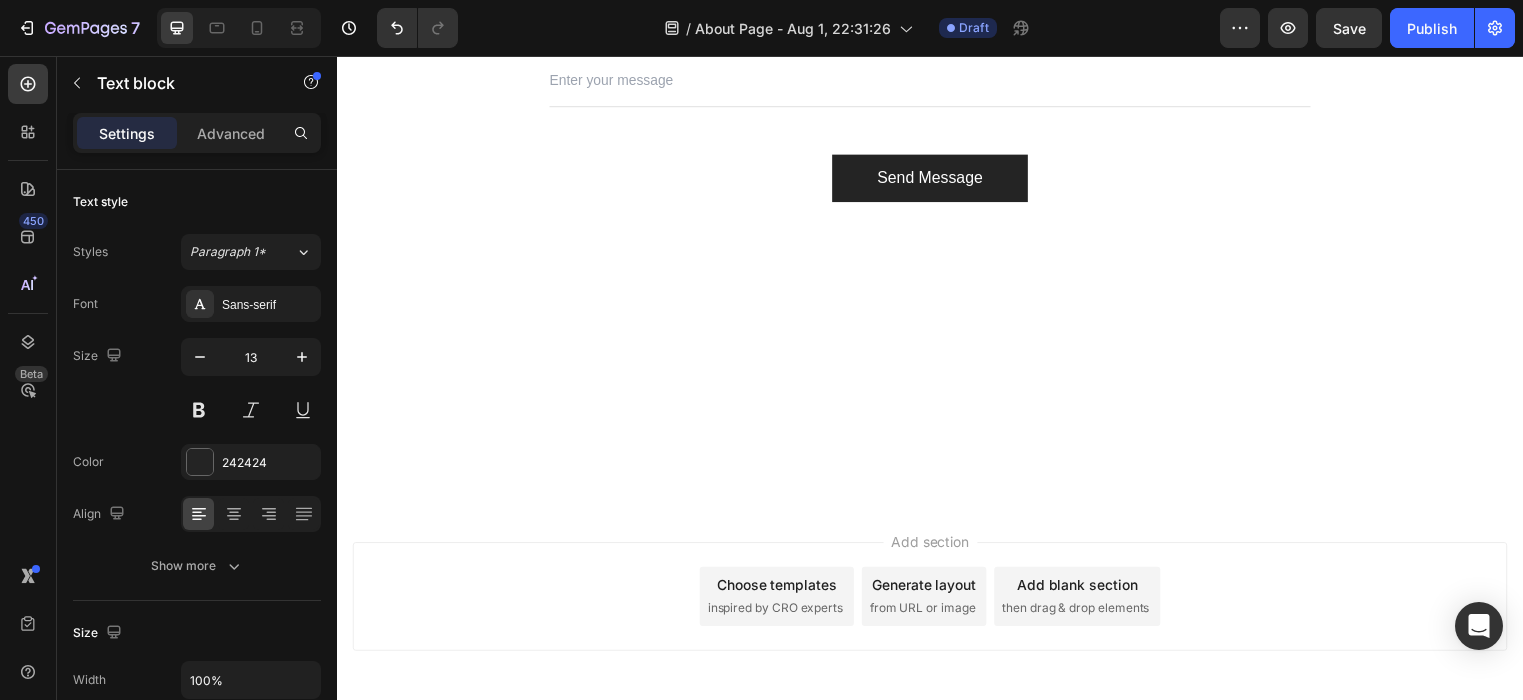 click on "EMAIL" at bounding box center (1137, -80) 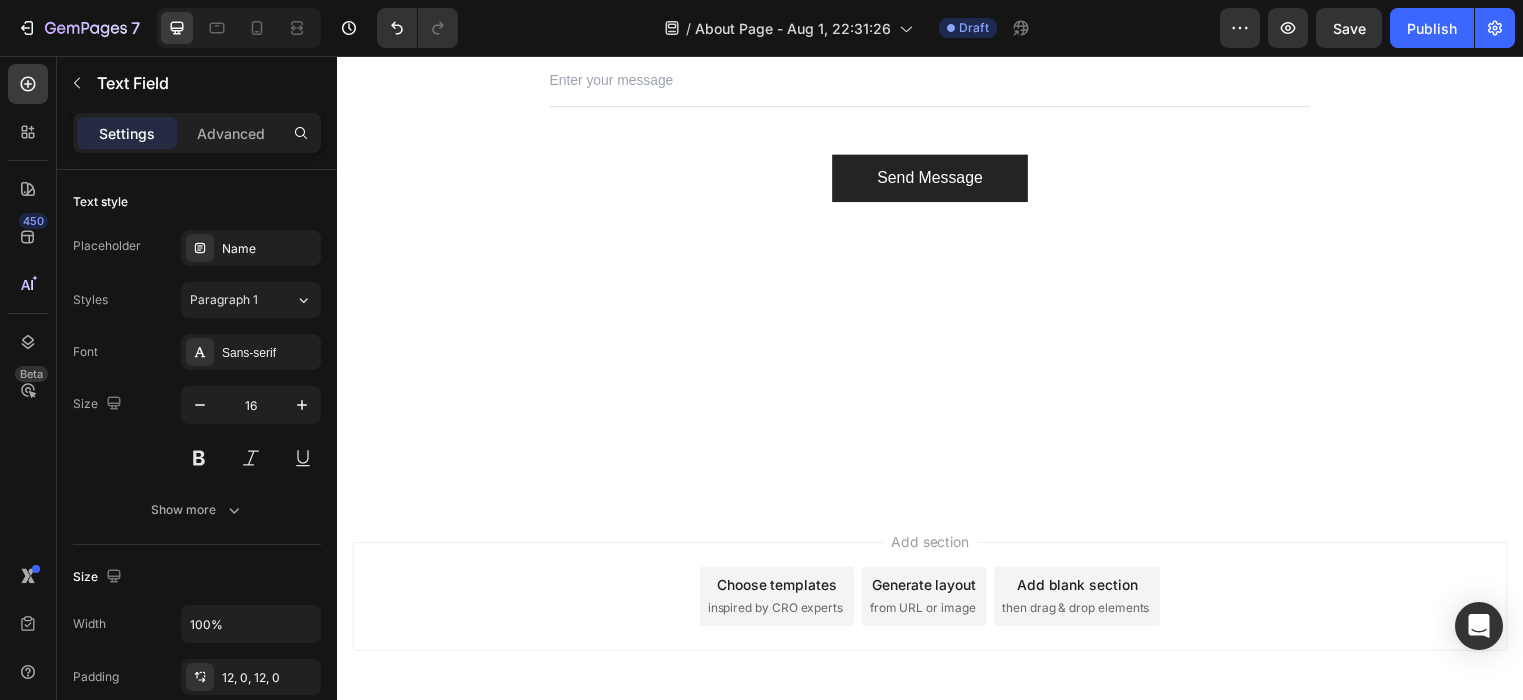 click at bounding box center [737, -41] 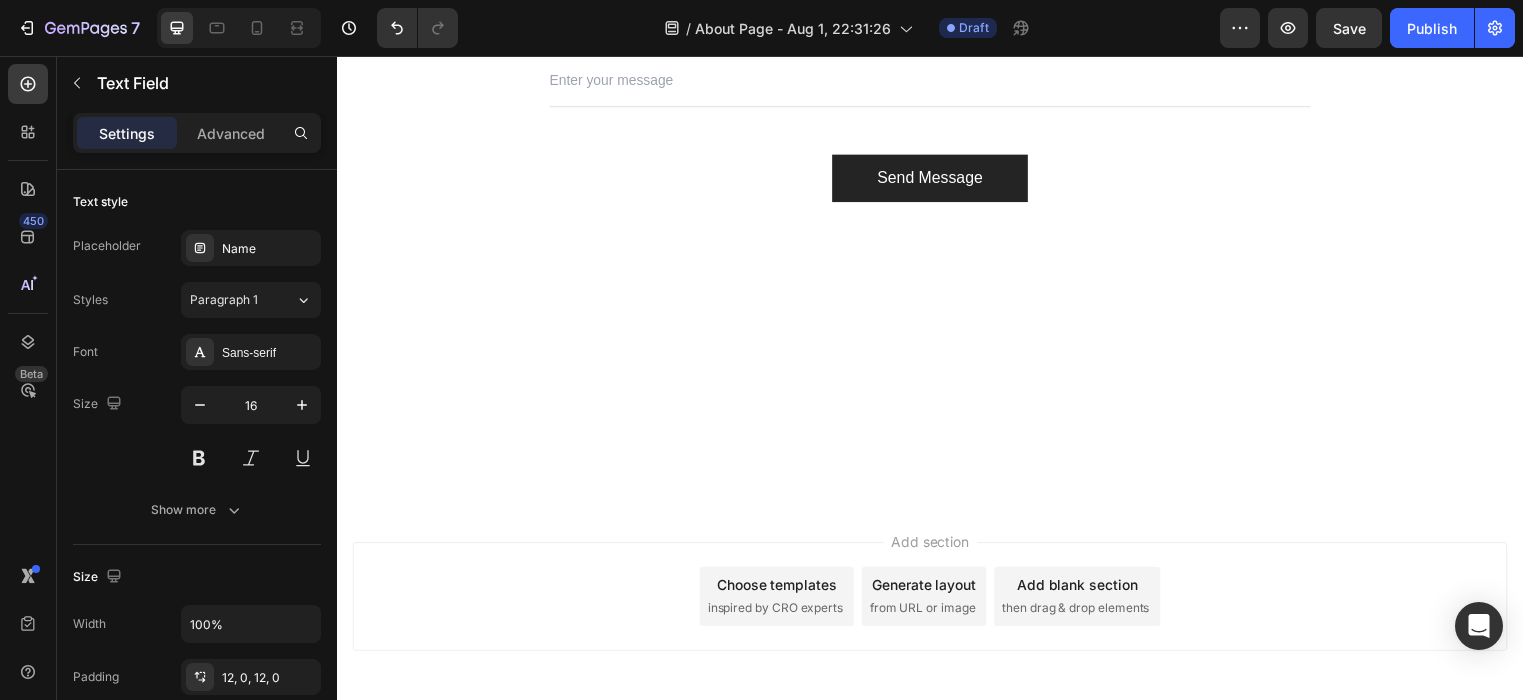 click at bounding box center (737, -41) 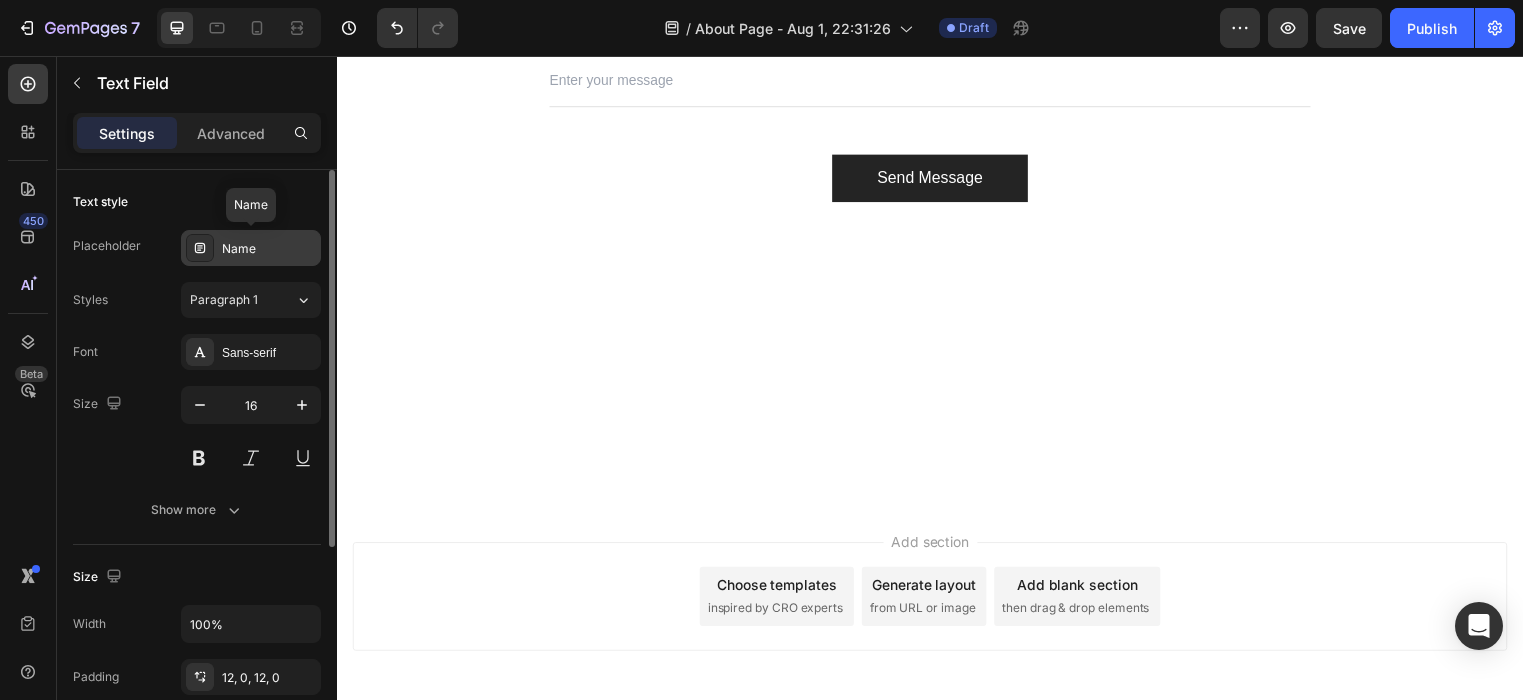 click on "Name" at bounding box center [269, 249] 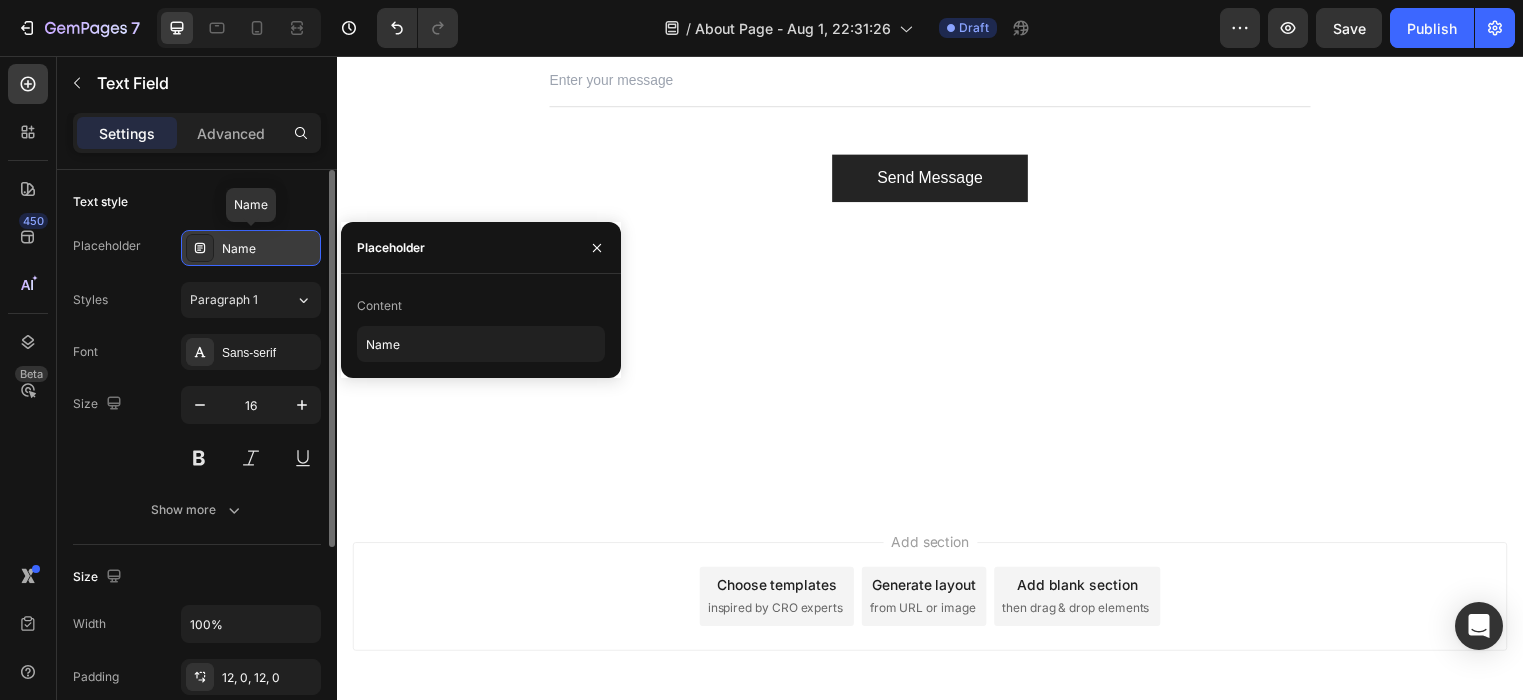 click on "Name" at bounding box center (269, 249) 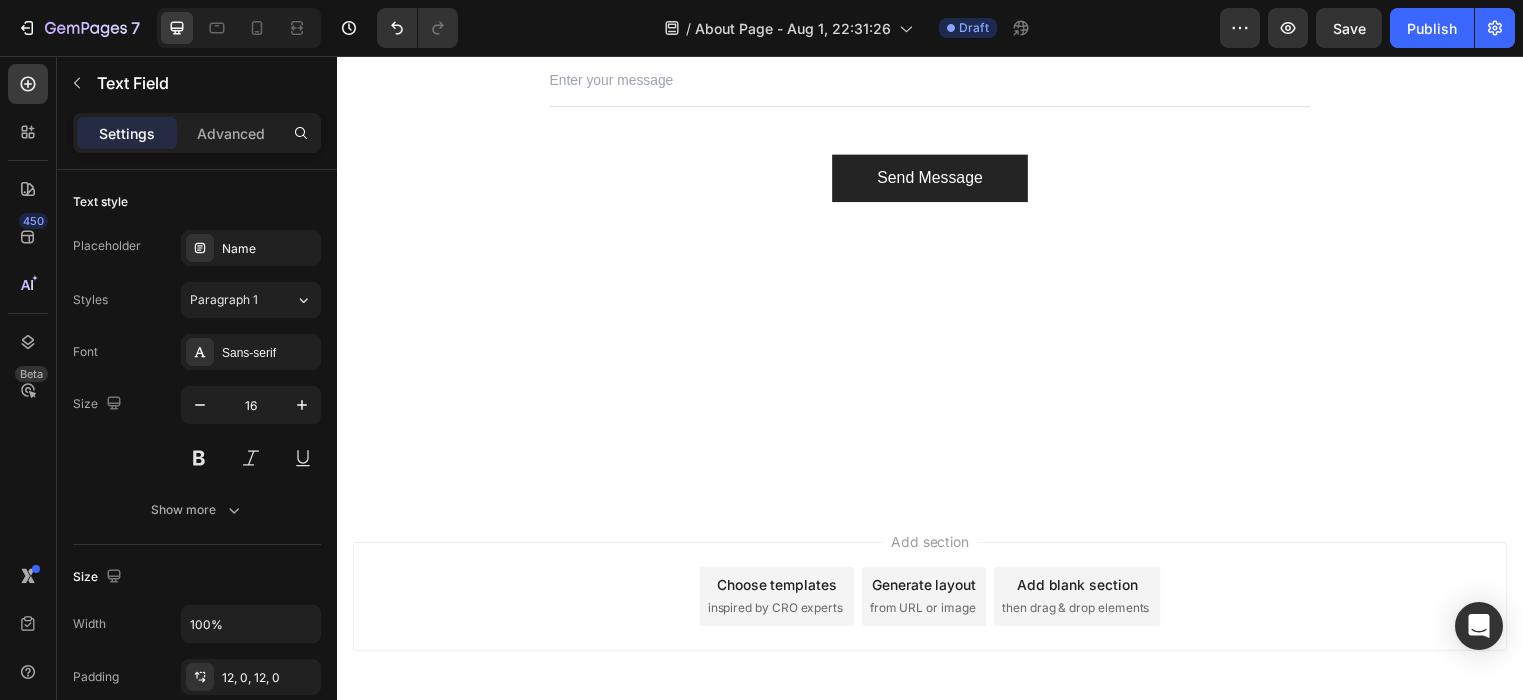 click at bounding box center [1137, -41] 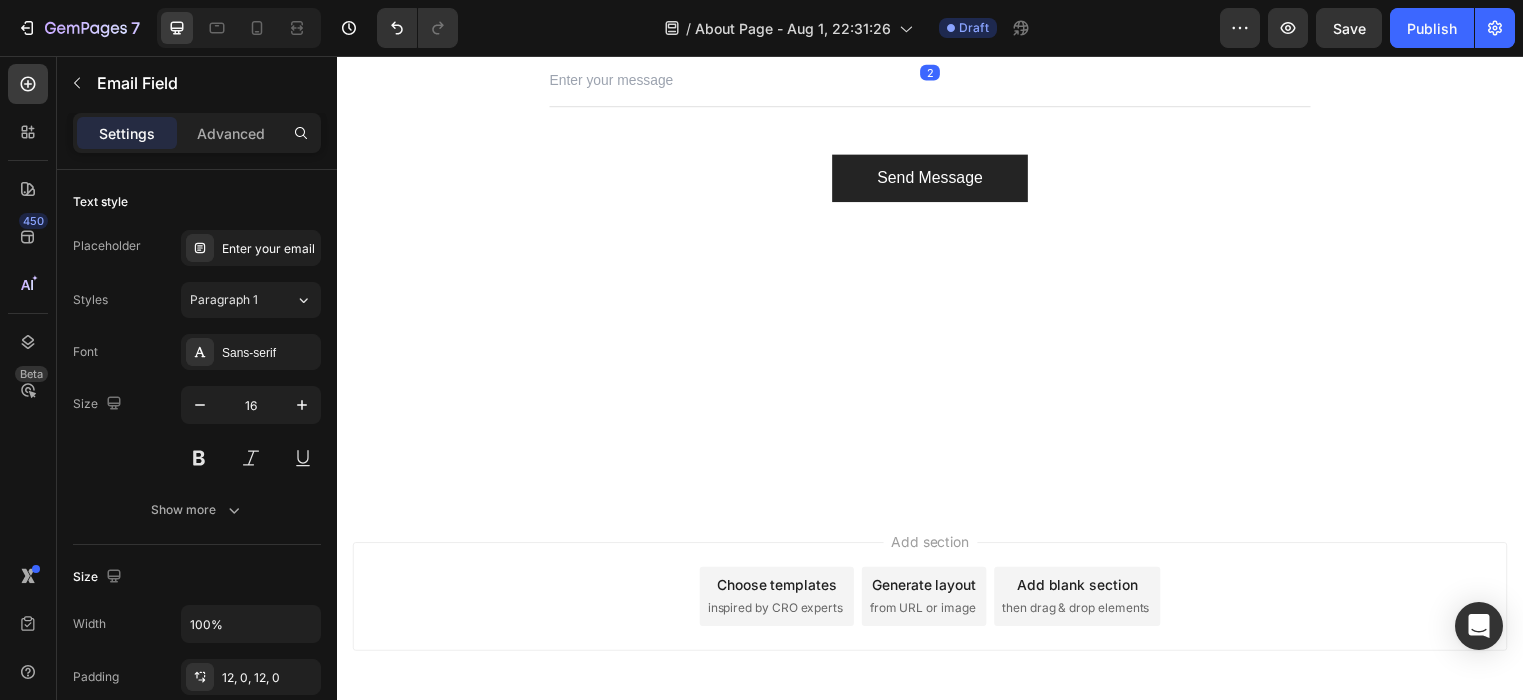 click on "MESSAGE" at bounding box center [937, 44] 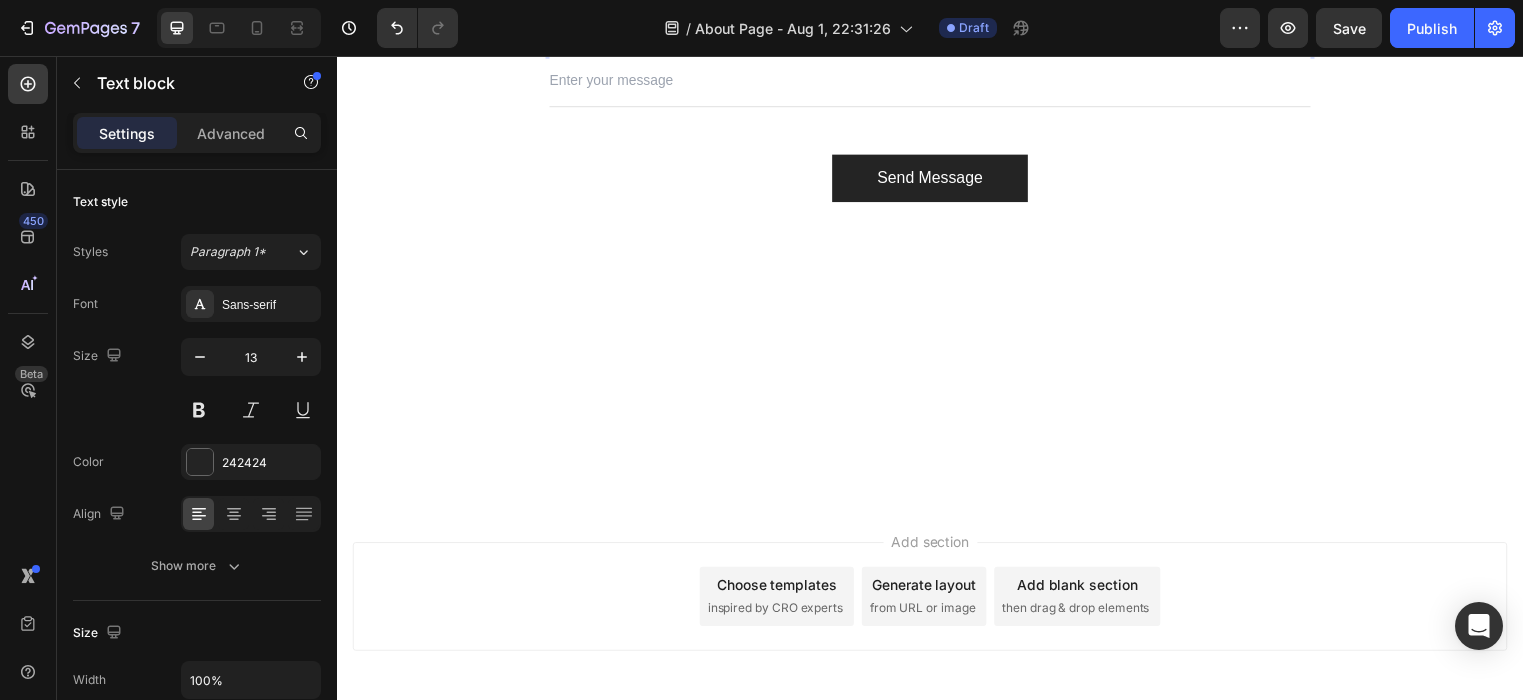 click on "MESSAGE" at bounding box center (937, 44) 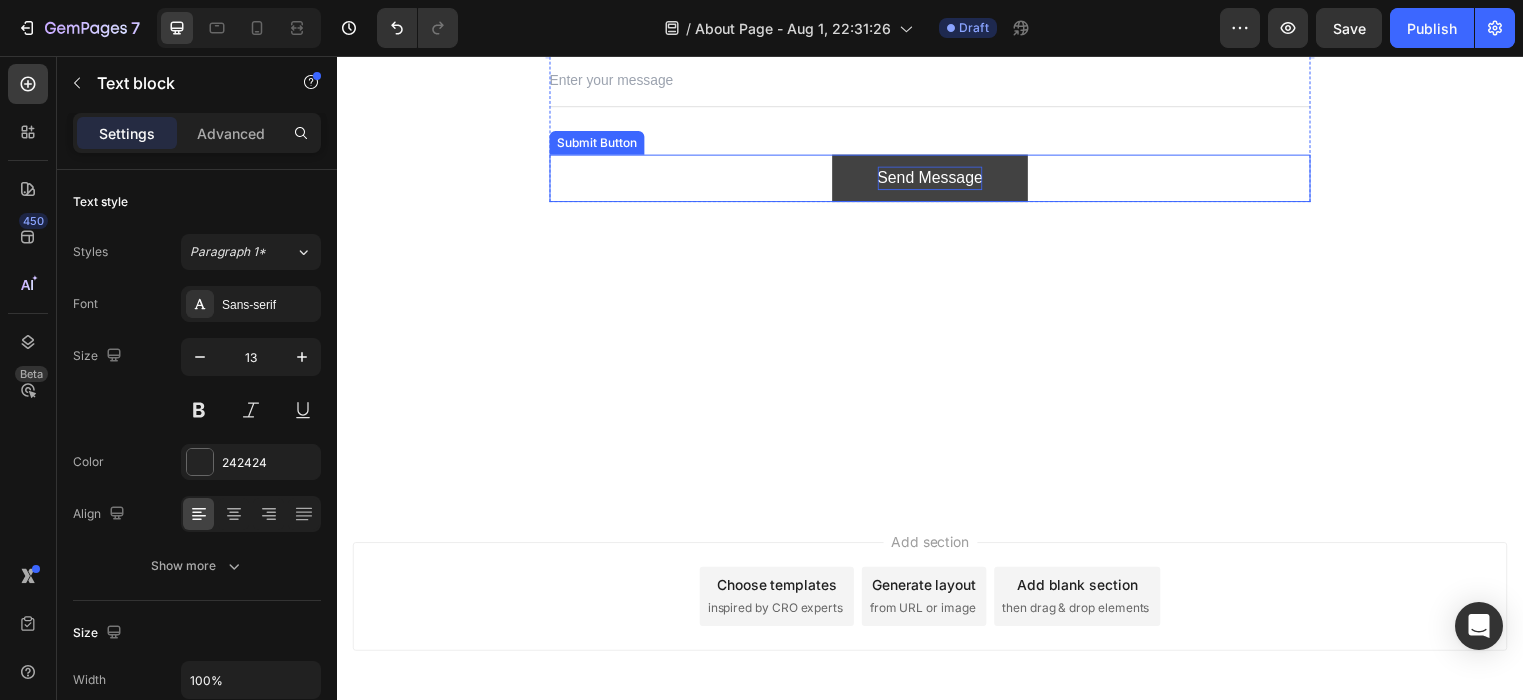 click on "Send Message" at bounding box center [937, 180] 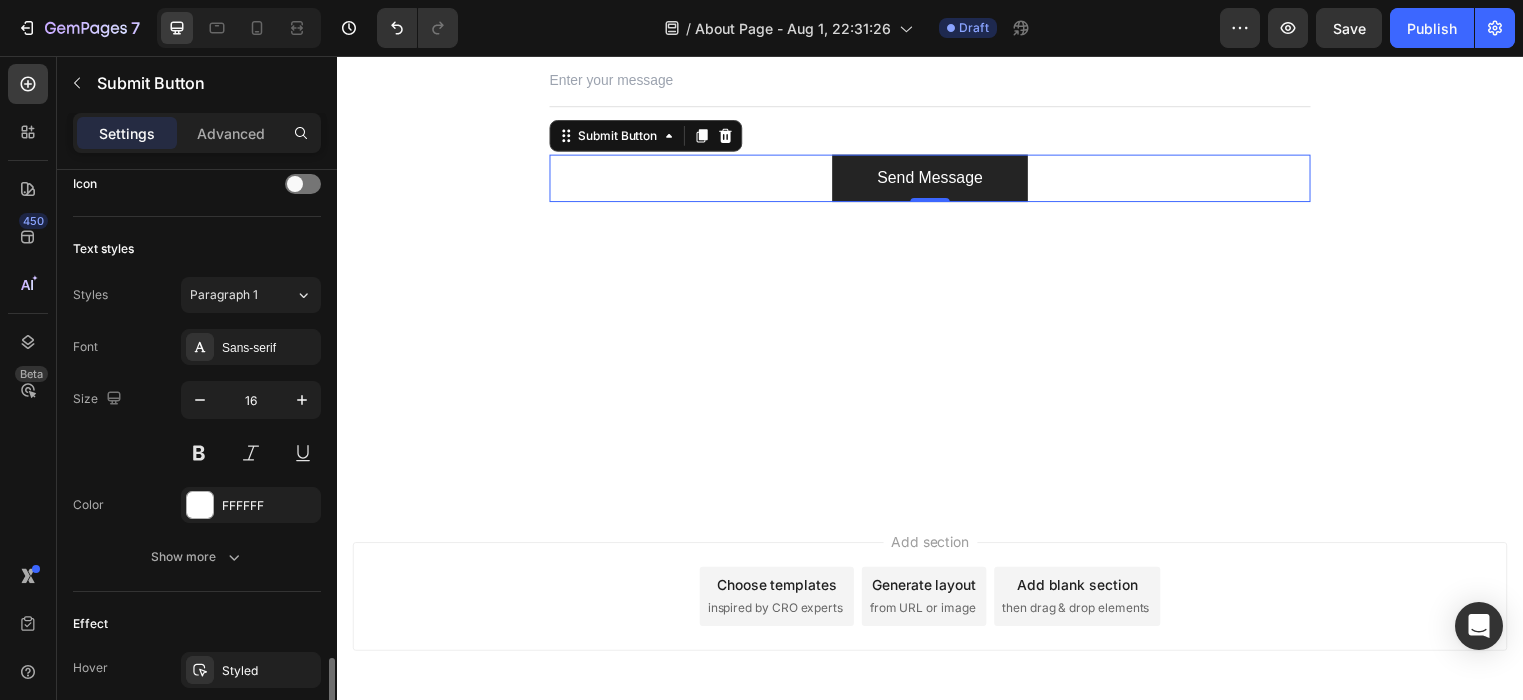 scroll, scrollTop: 0, scrollLeft: 0, axis: both 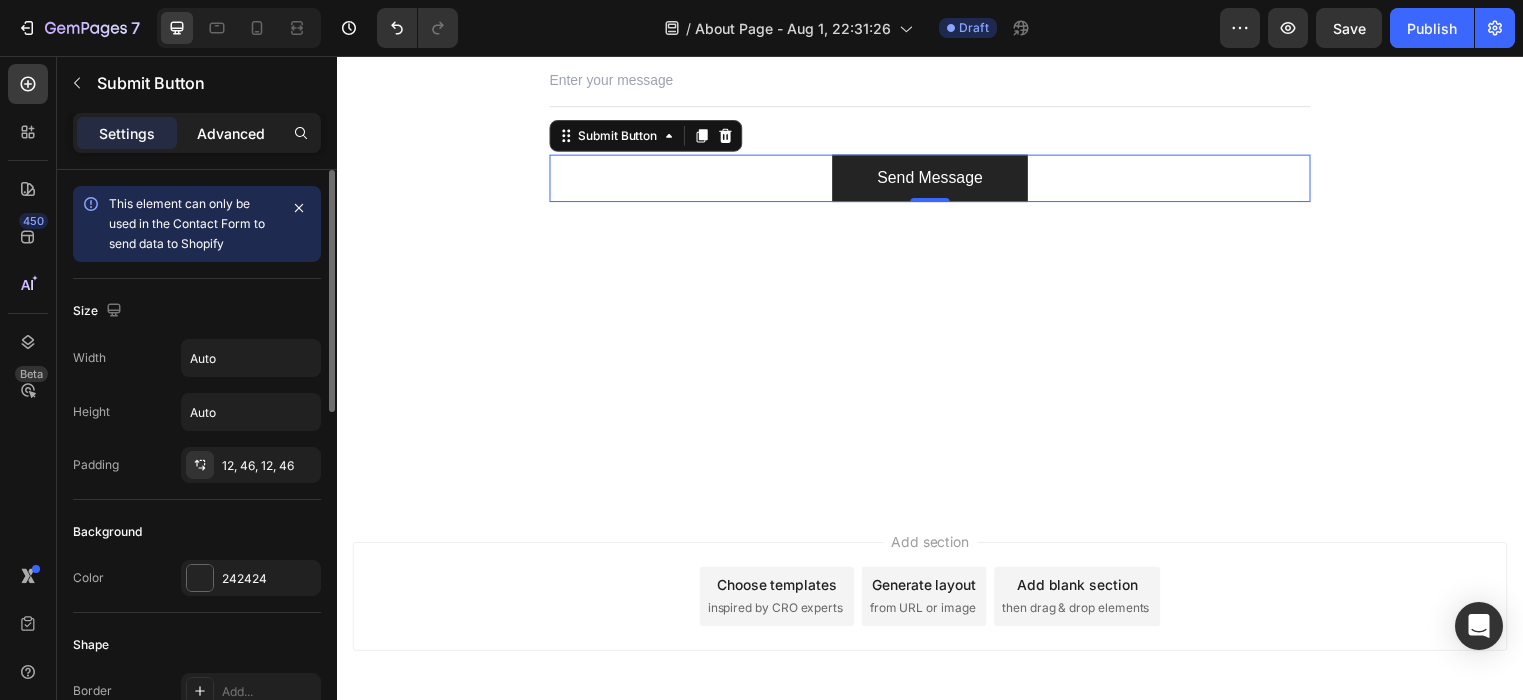 click on "Advanced" at bounding box center (231, 133) 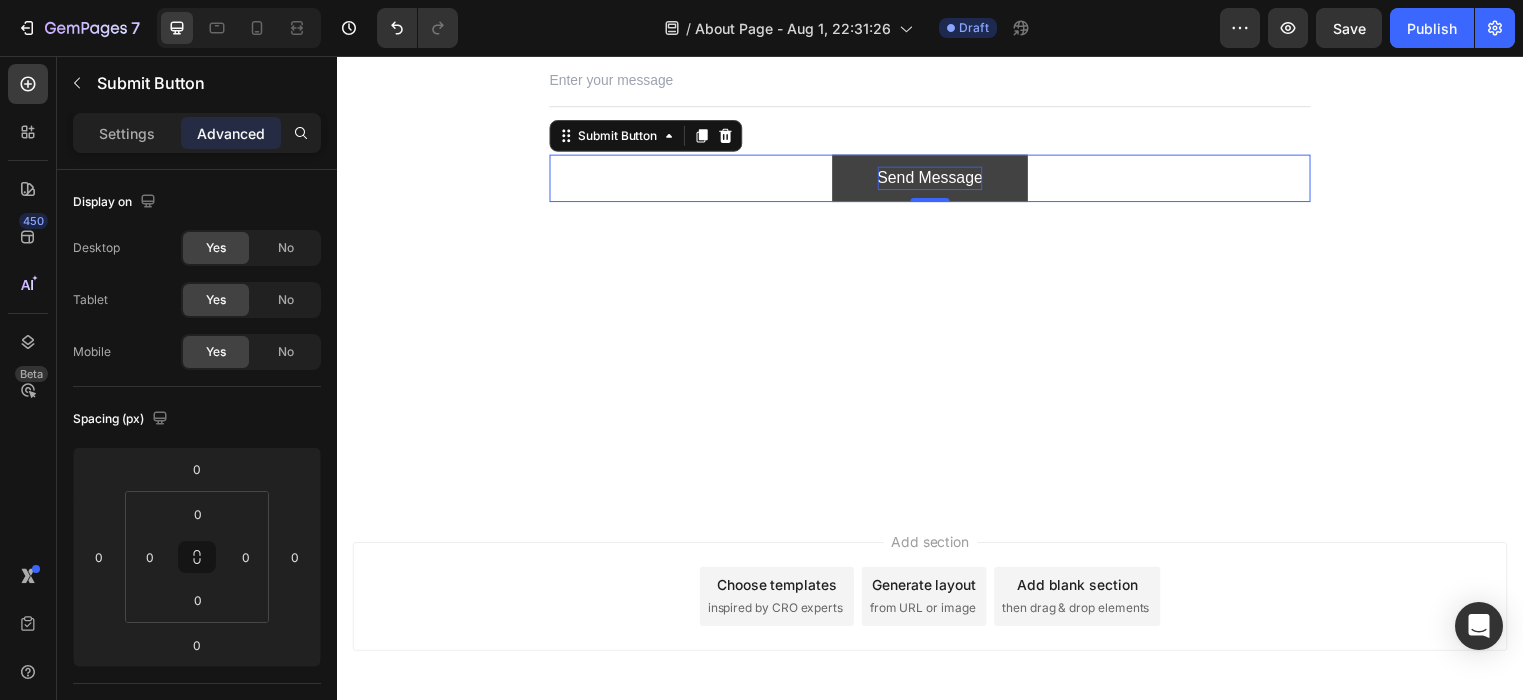 click on "Send Message" at bounding box center [937, 180] 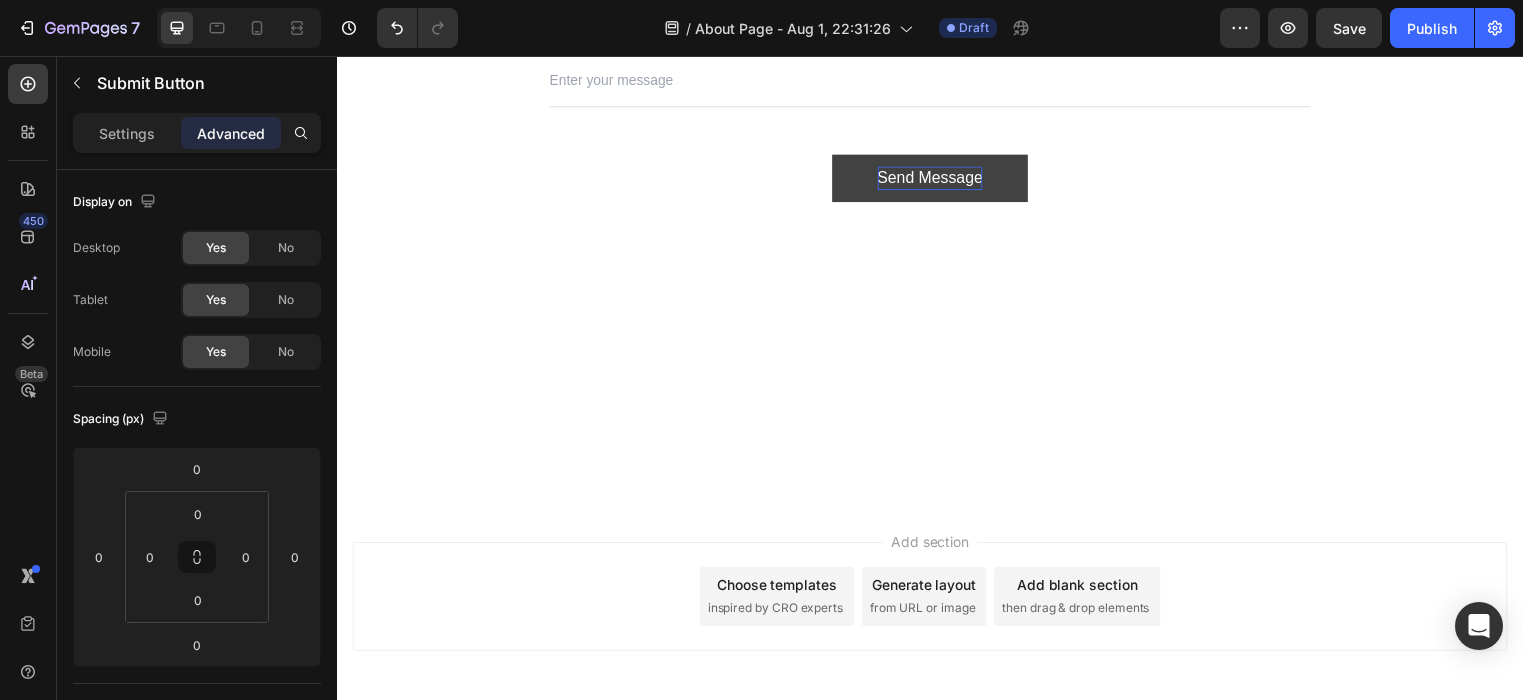 click on "Send Message" at bounding box center [937, 180] 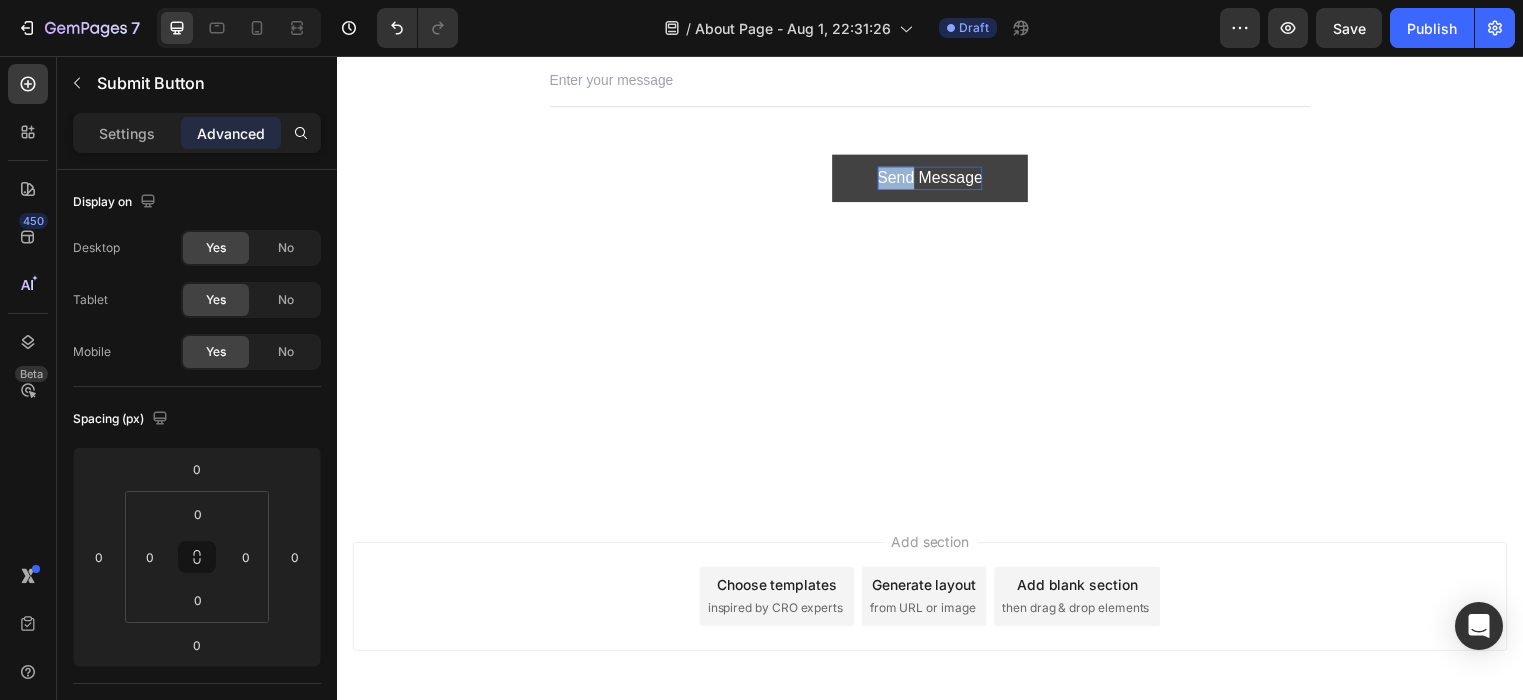 click on "Send Message" at bounding box center (937, 180) 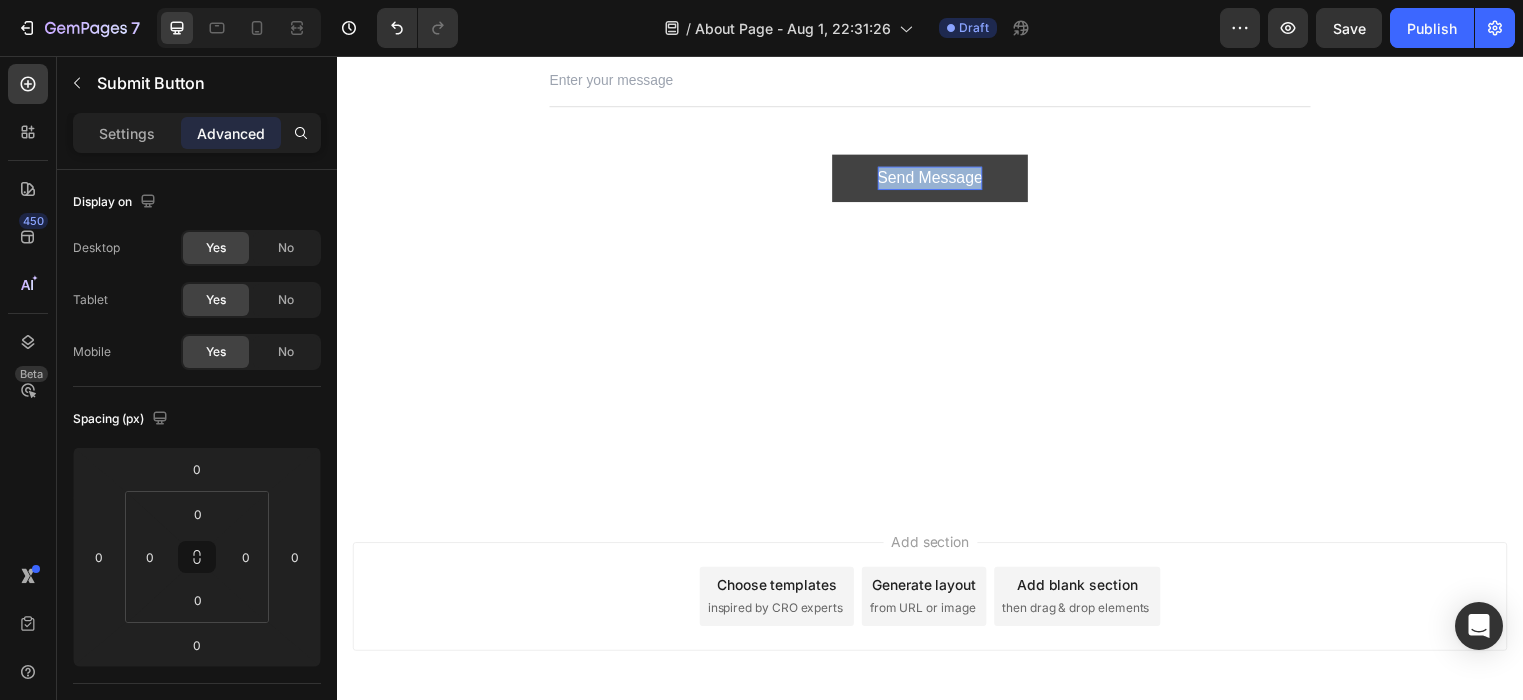click on "Send Message" at bounding box center (937, 180) 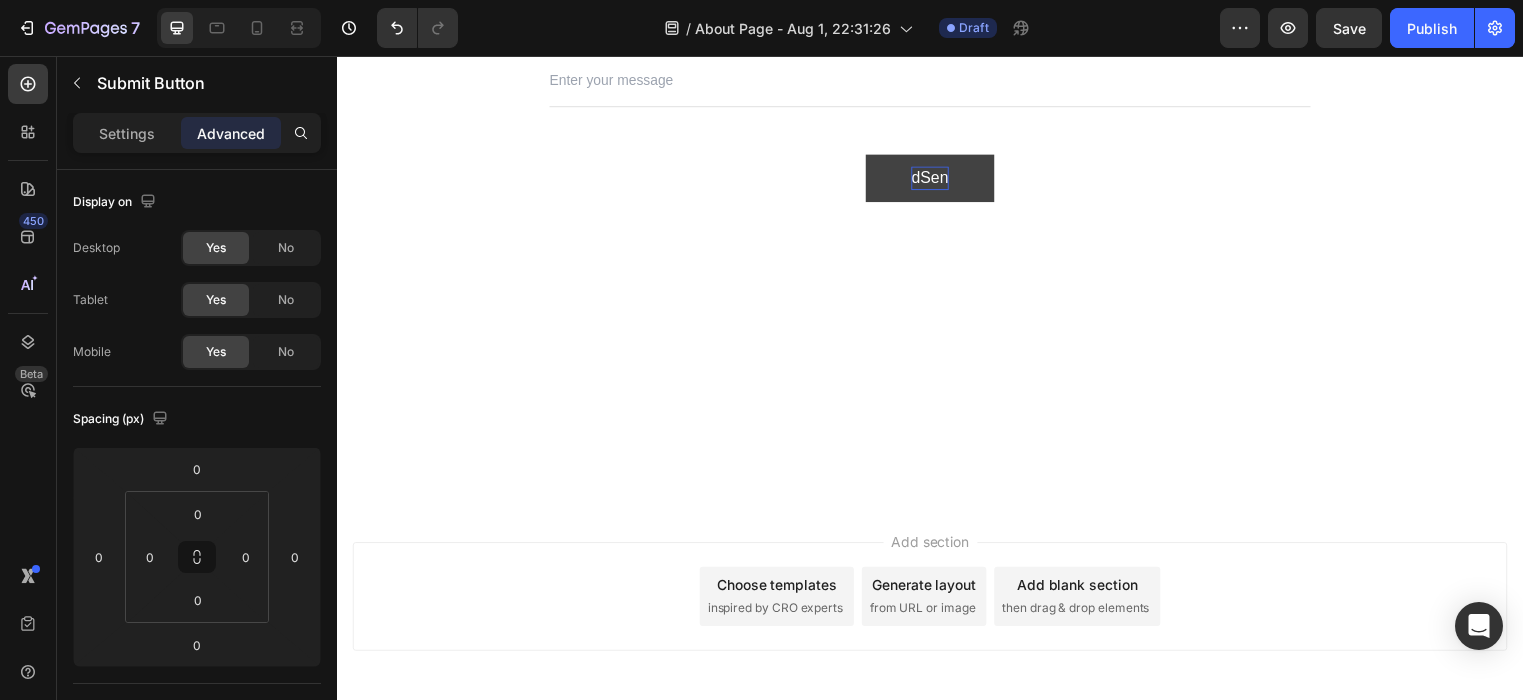 click on "dSen" at bounding box center [936, 180] 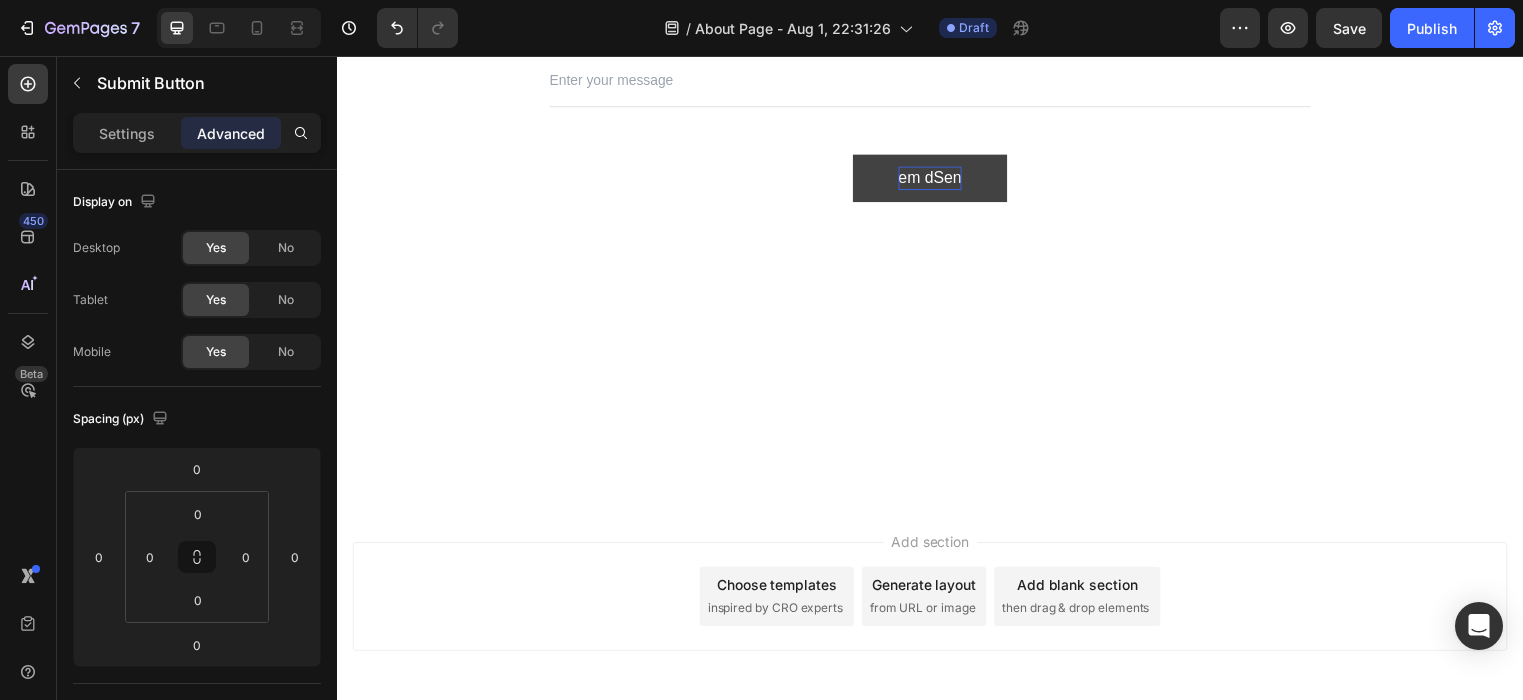click on "em dSen" at bounding box center [937, 180] 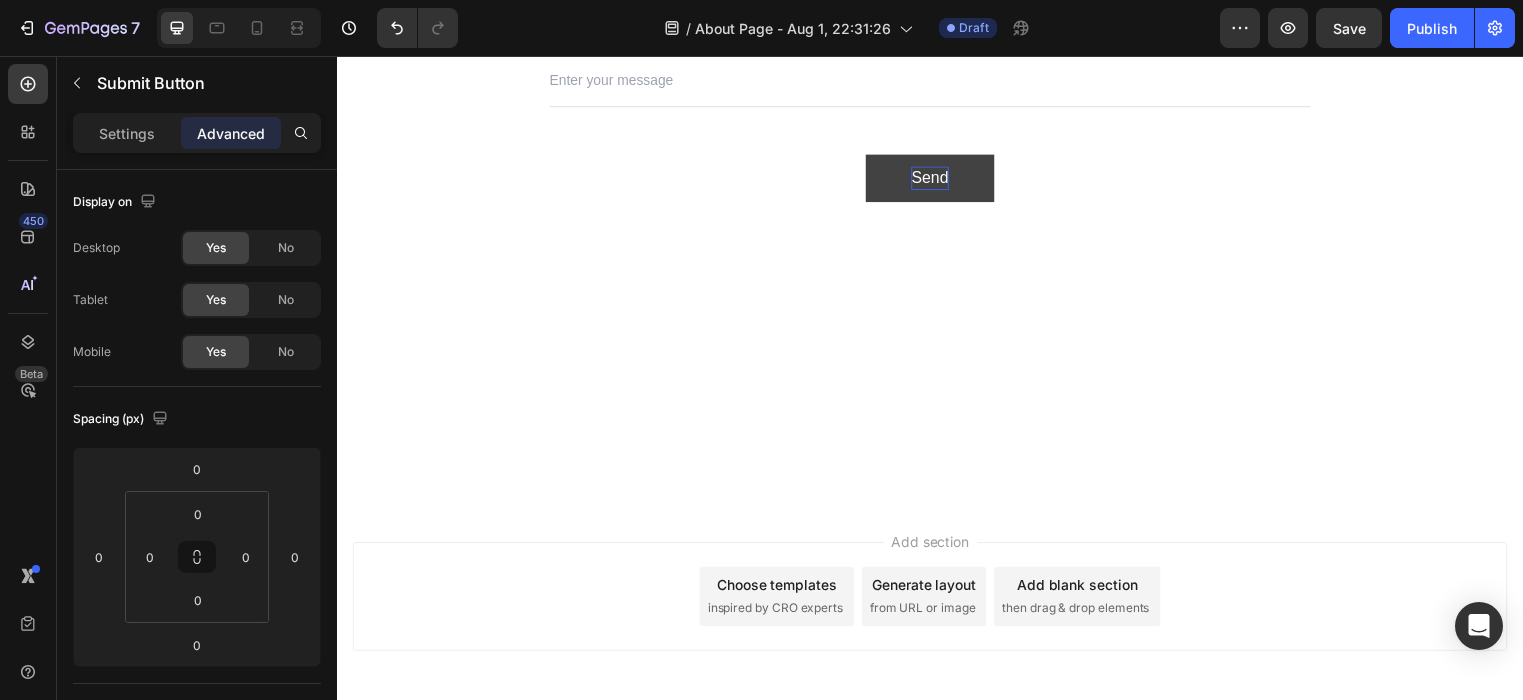 click on "Send" at bounding box center [936, 180] 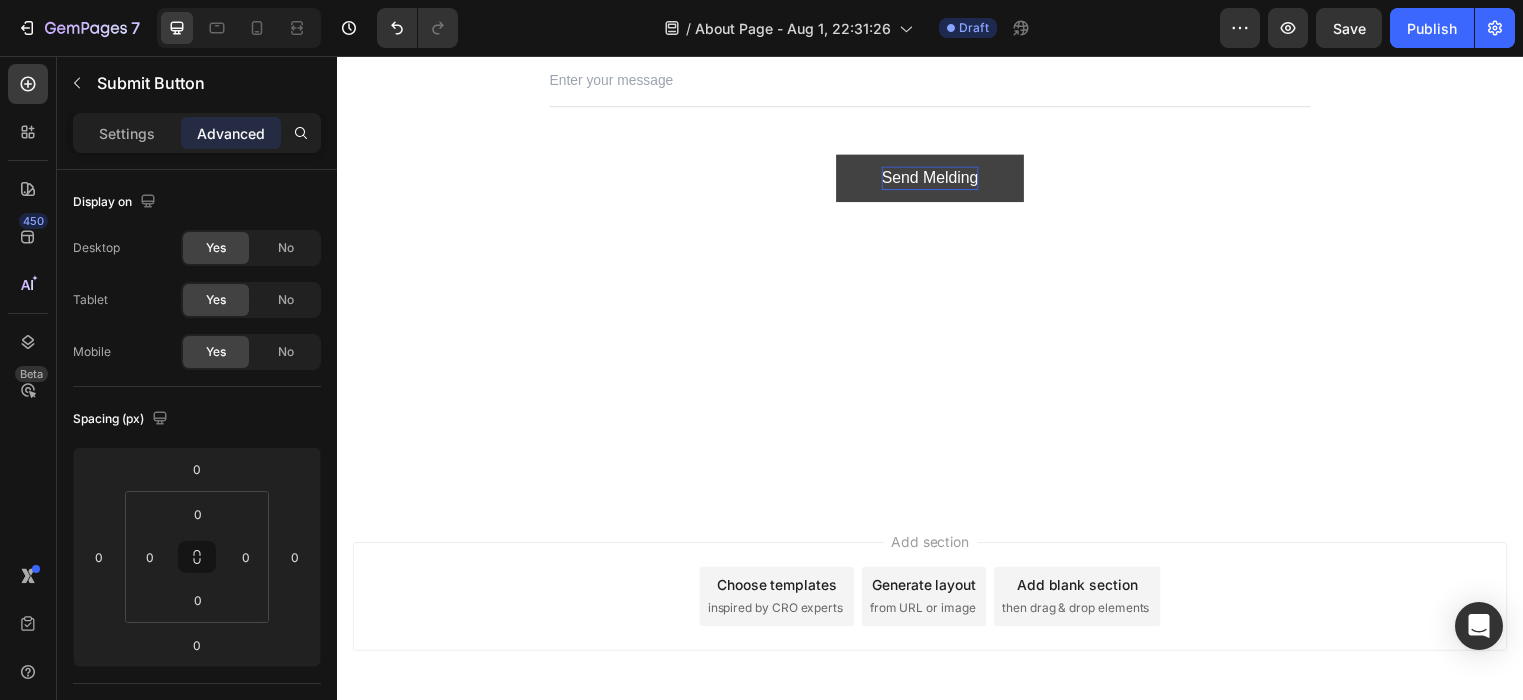 click on "Send Melding  Submit Button   0" at bounding box center [937, 180] 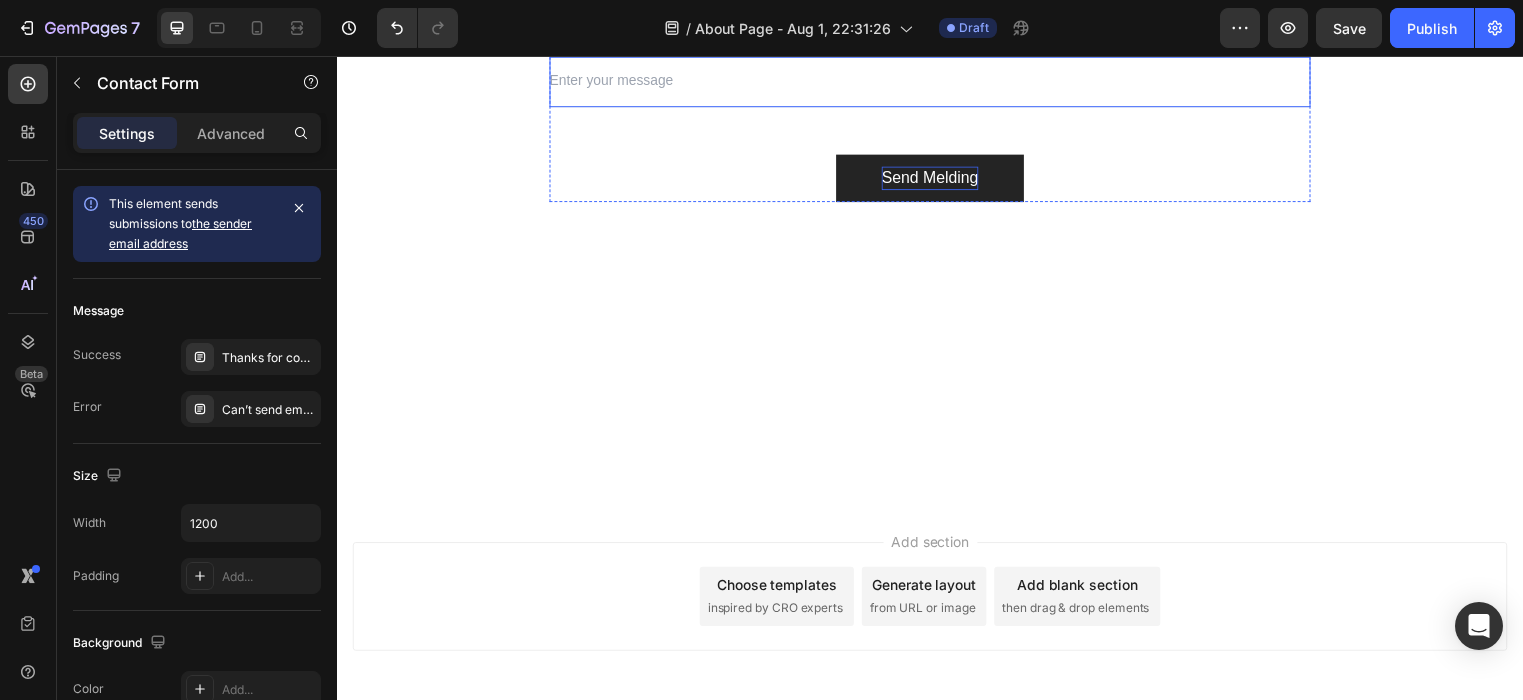 click on "Navn Text block Text Field EMAIL Text block Email Field Row Beskjed Text block Text Field  Send Melding  Submit Button   0 Contact Form" at bounding box center (937, 55) 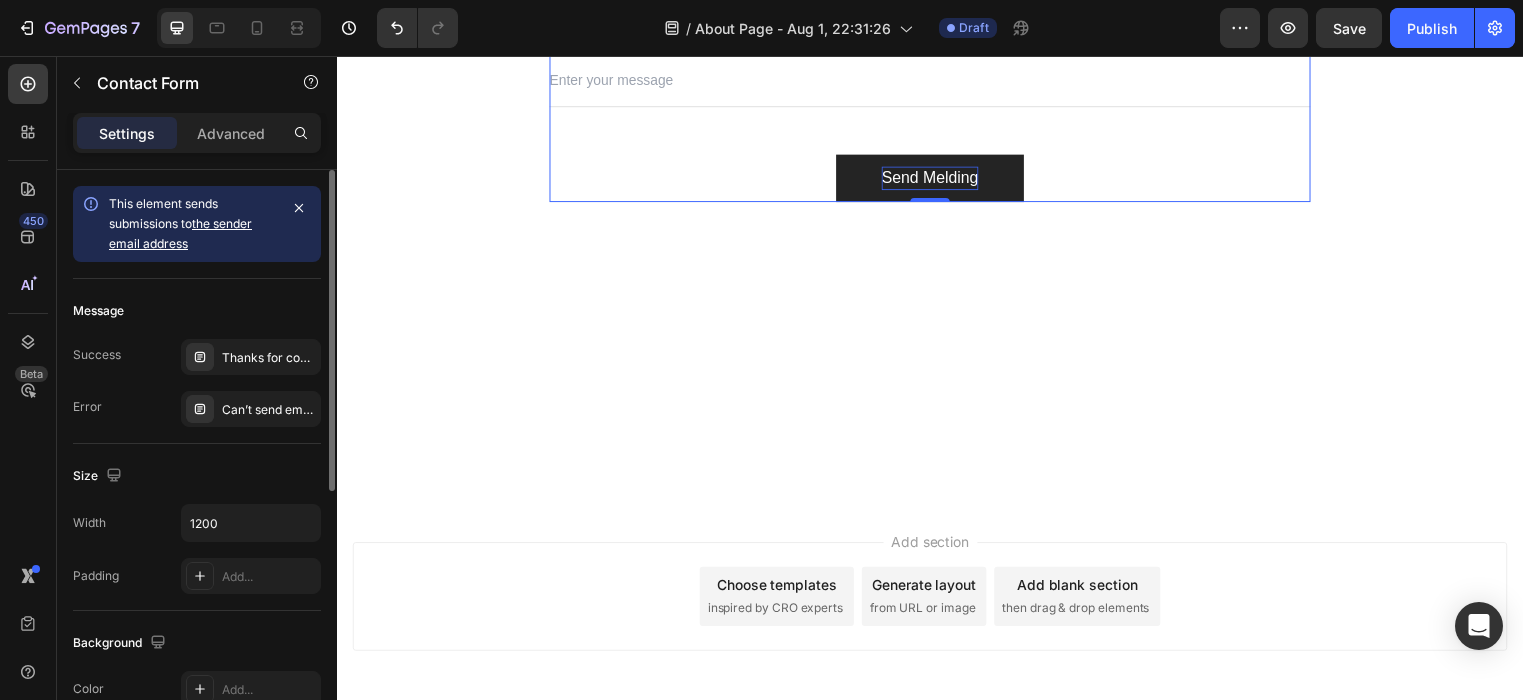click on "the sender email address" at bounding box center (180, 233) 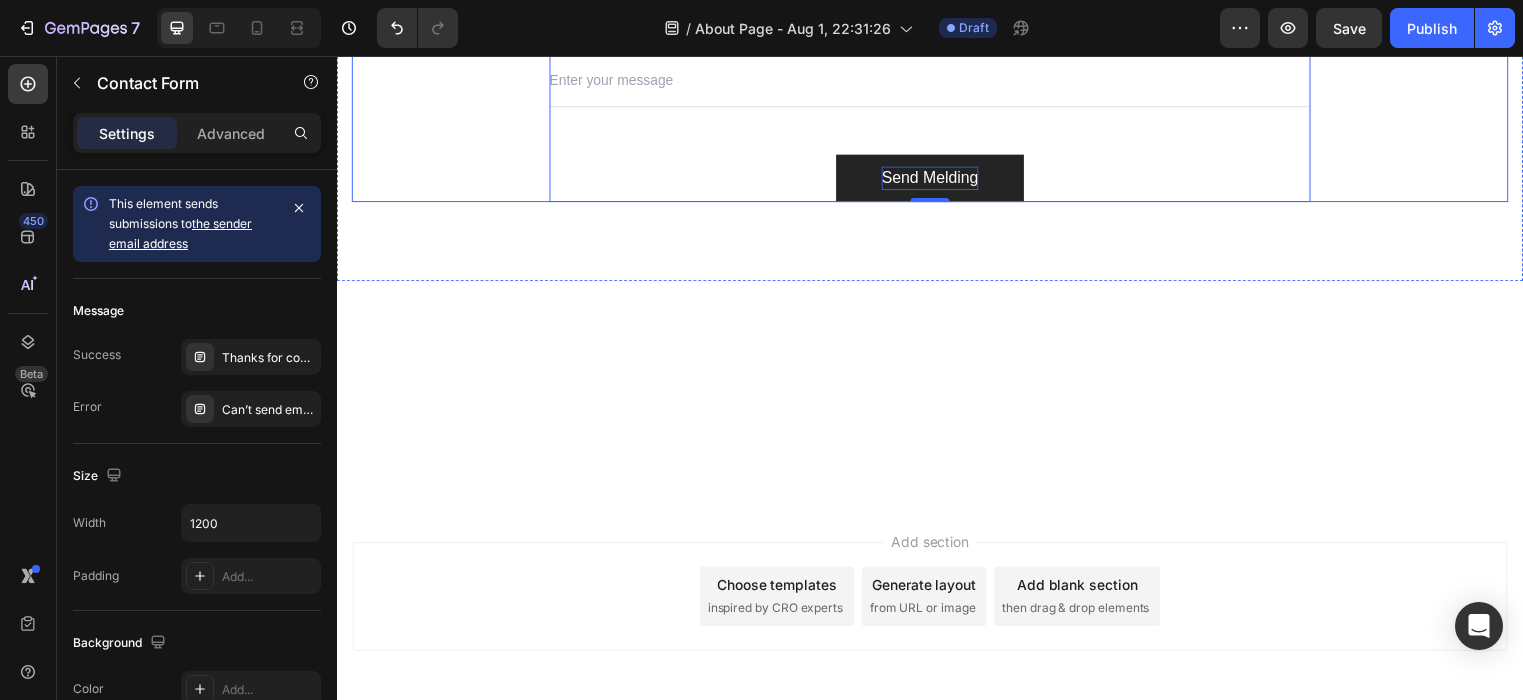 click on "Kontakt oss Heading Vi gleder oss til å høre ifra deg Text block Row Navn Text block Text Field EMAIL Text block Email Field Row Beskjed Text block Text Field  Send Melding  Submit Button Contact Form   0 Row" at bounding box center [937, -17] 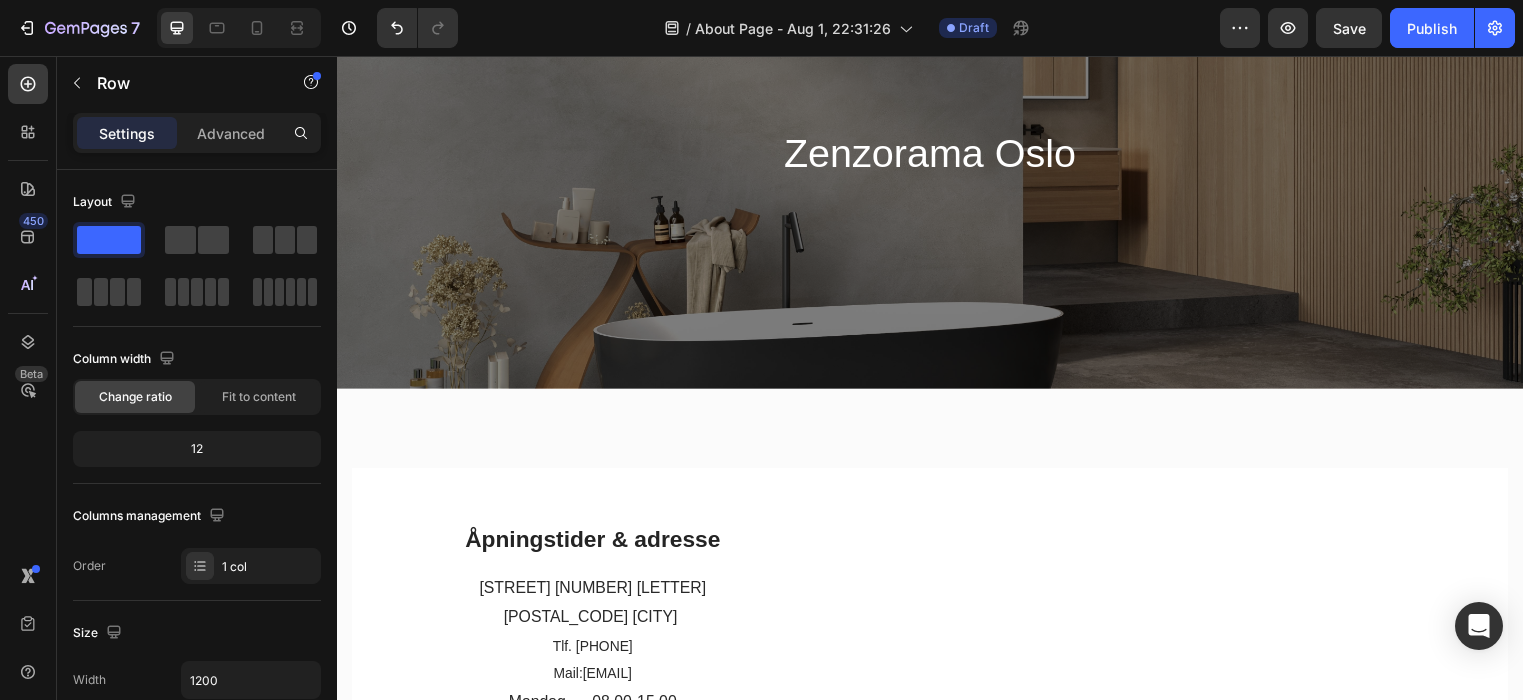 scroll, scrollTop: 0, scrollLeft: 0, axis: both 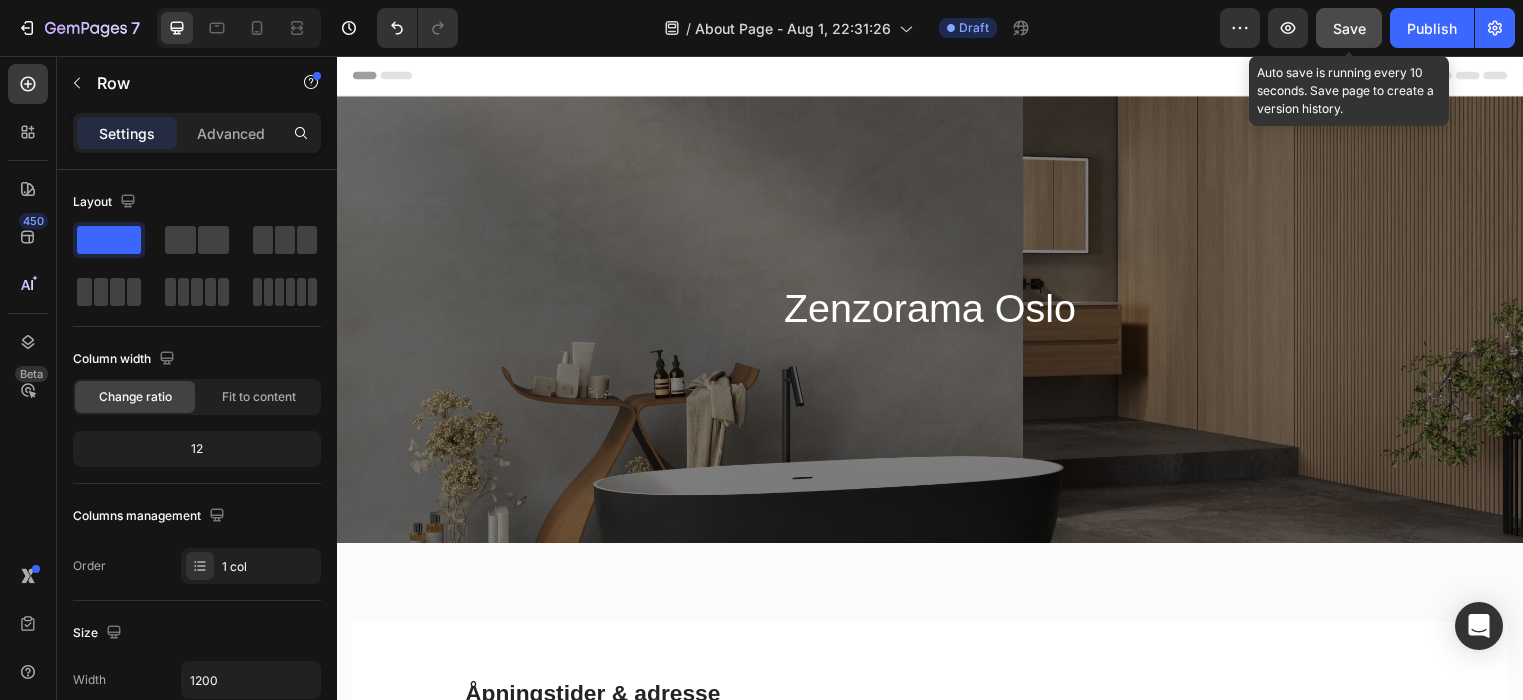 click on "Save" at bounding box center (1349, 28) 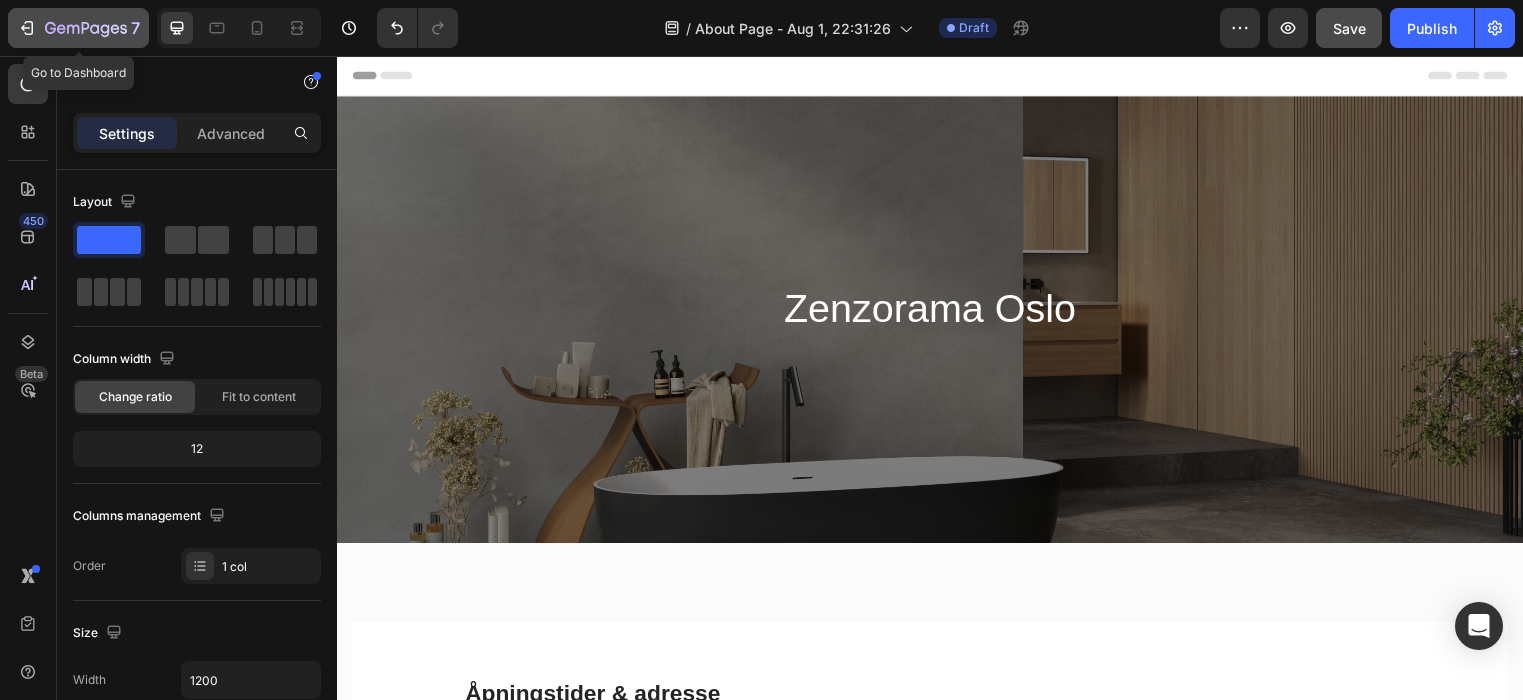 click on "7" 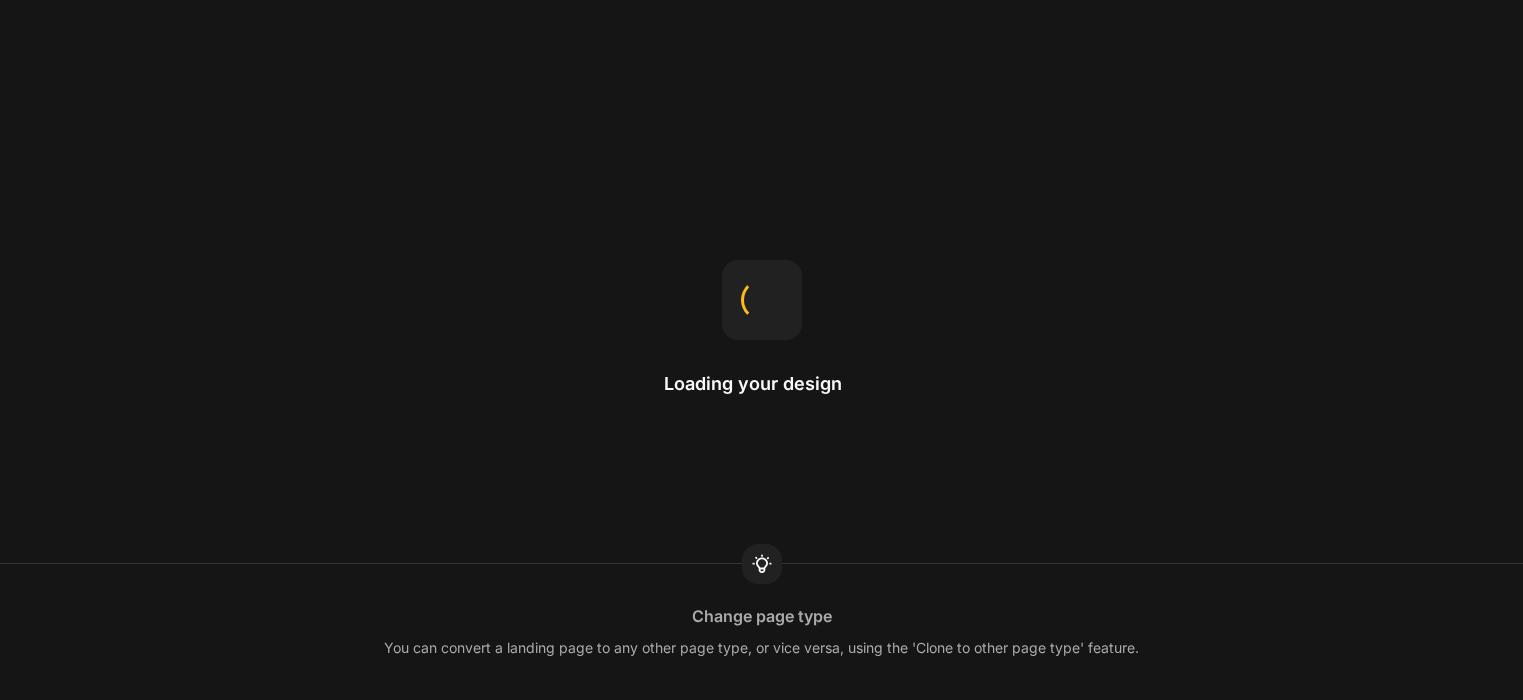 scroll, scrollTop: 0, scrollLeft: 0, axis: both 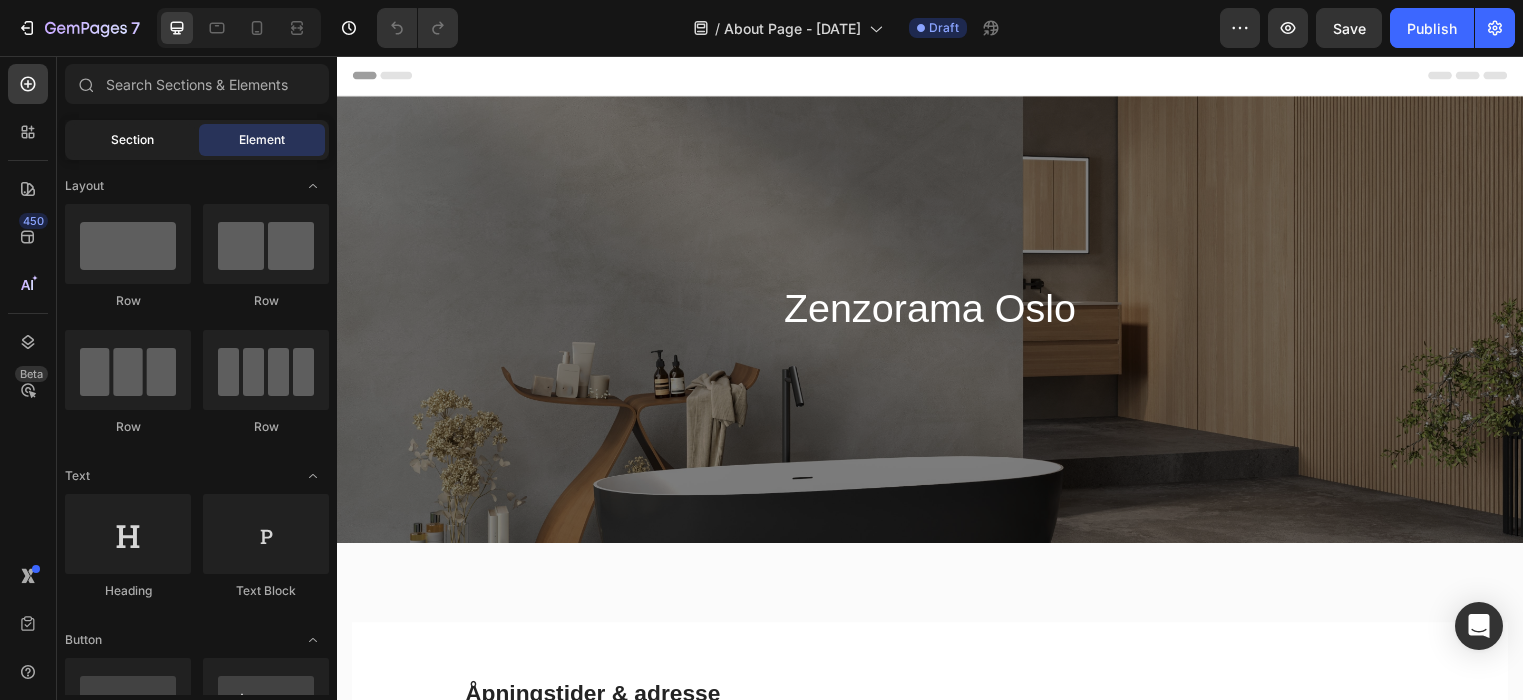 click on "Section" at bounding box center [132, 140] 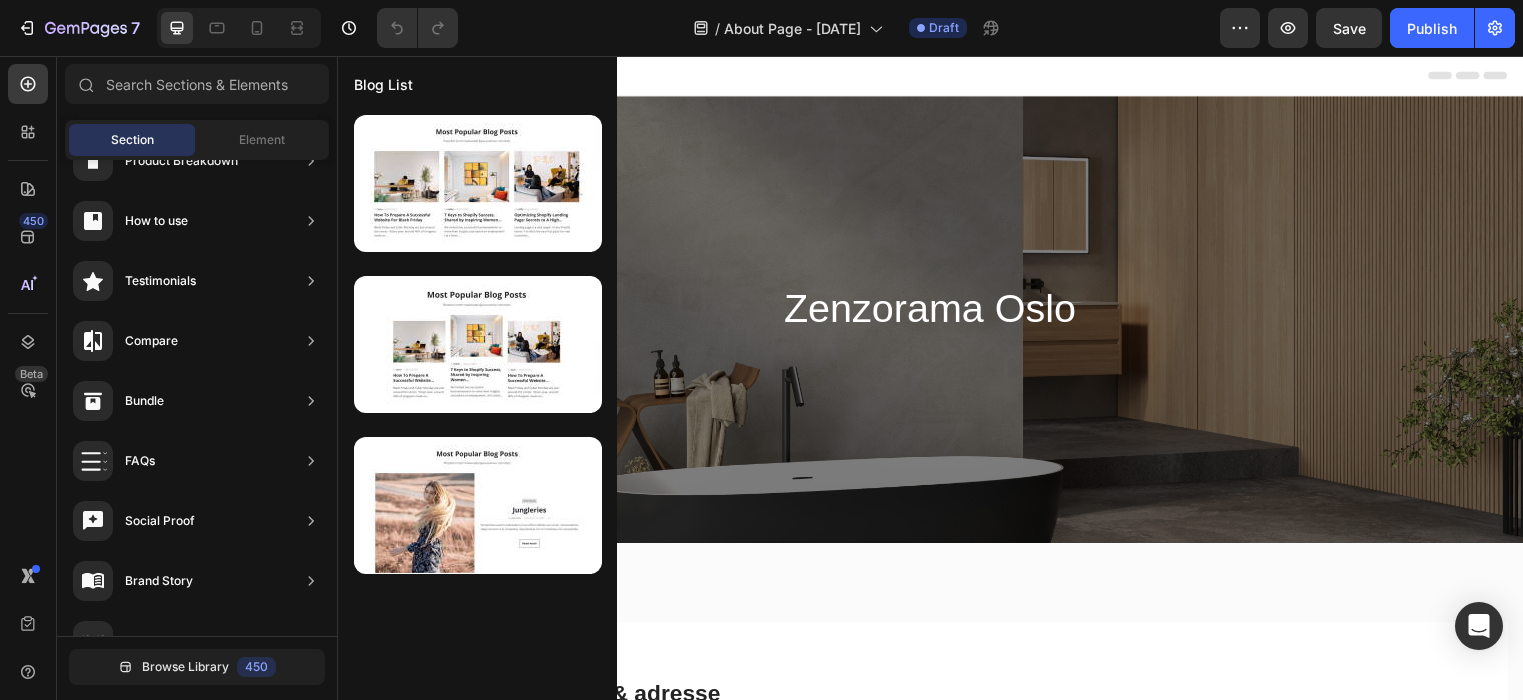 scroll, scrollTop: 0, scrollLeft: 0, axis: both 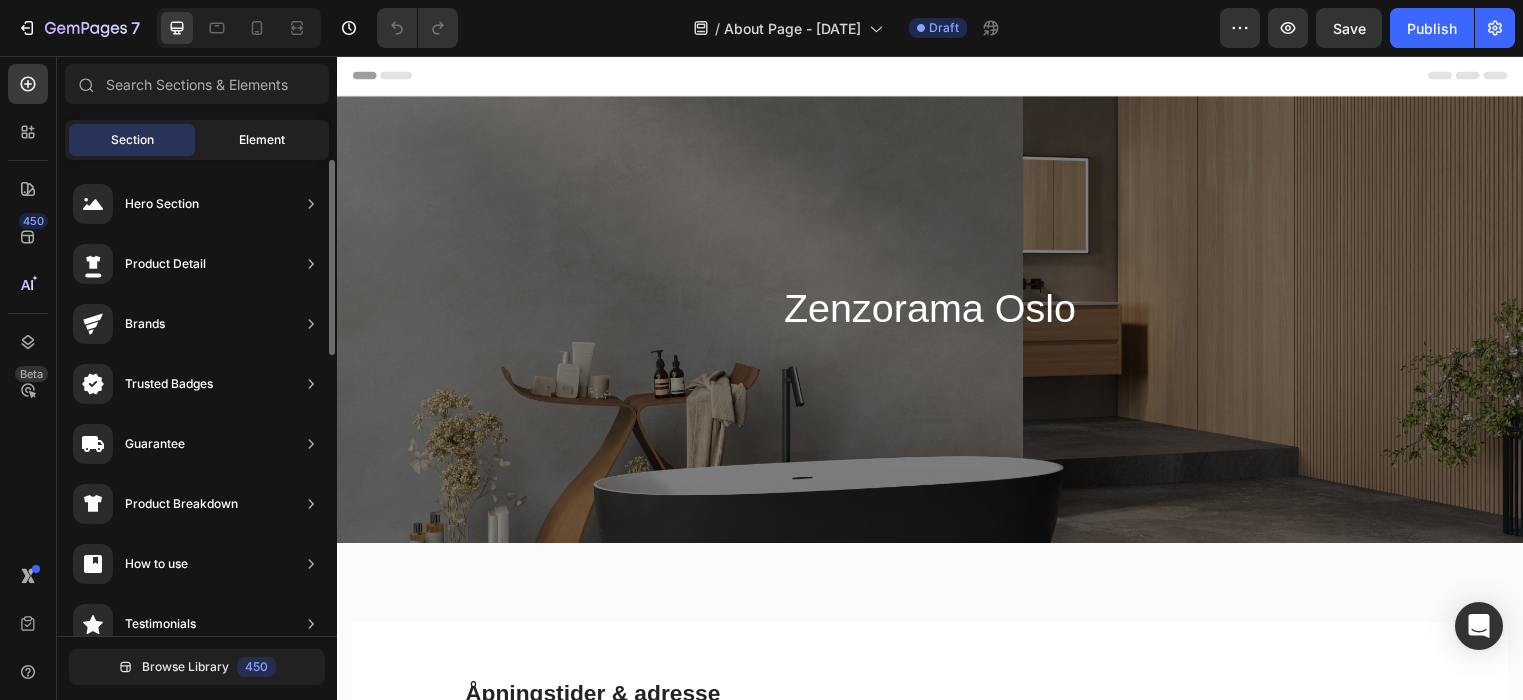 click on "Element" at bounding box center (262, 140) 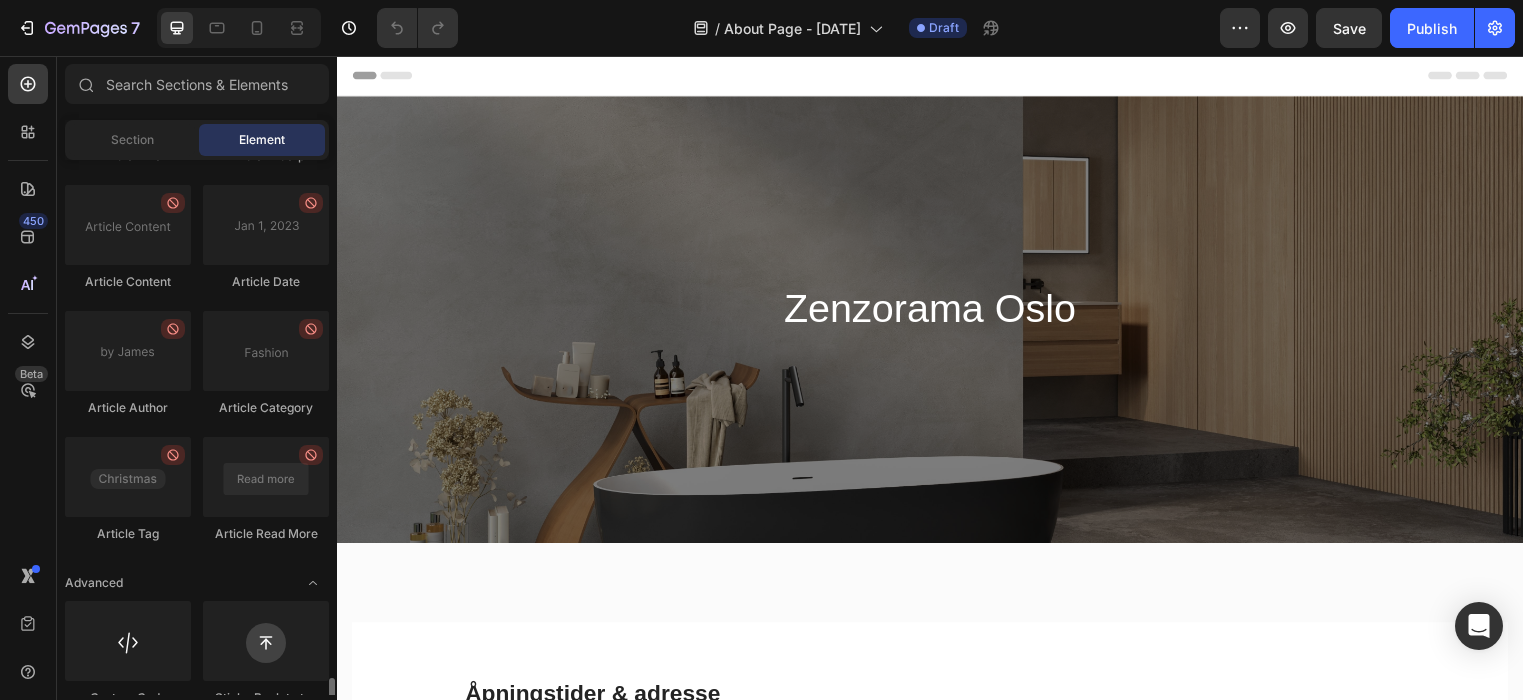 scroll, scrollTop: 5392, scrollLeft: 0, axis: vertical 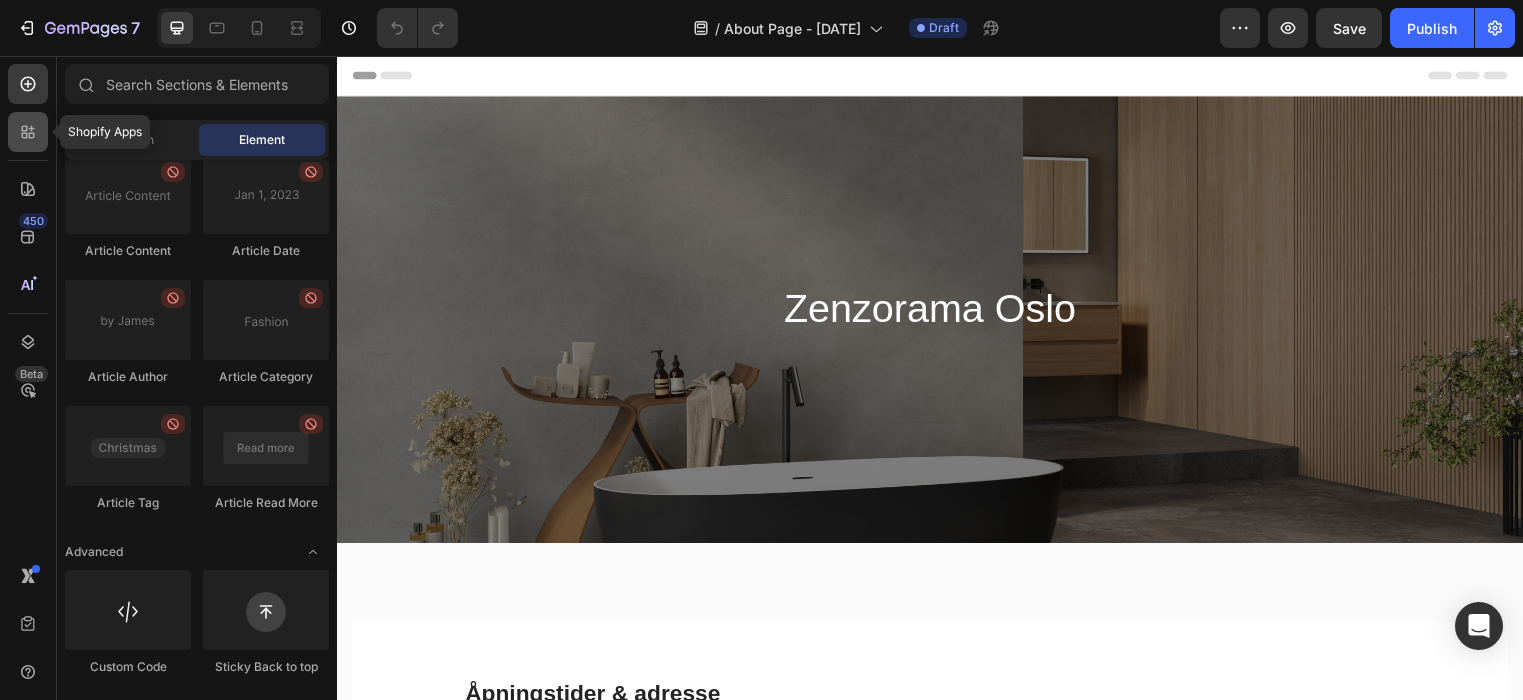 click 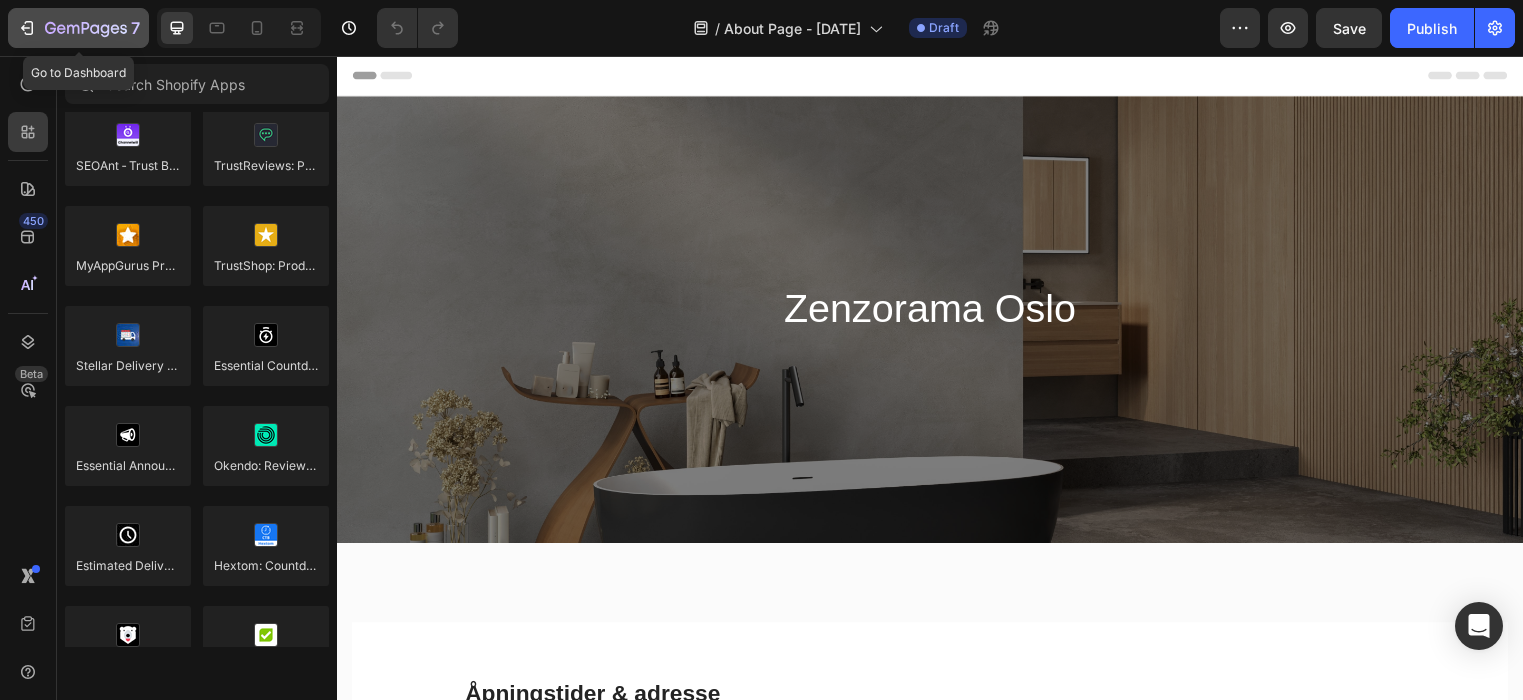click 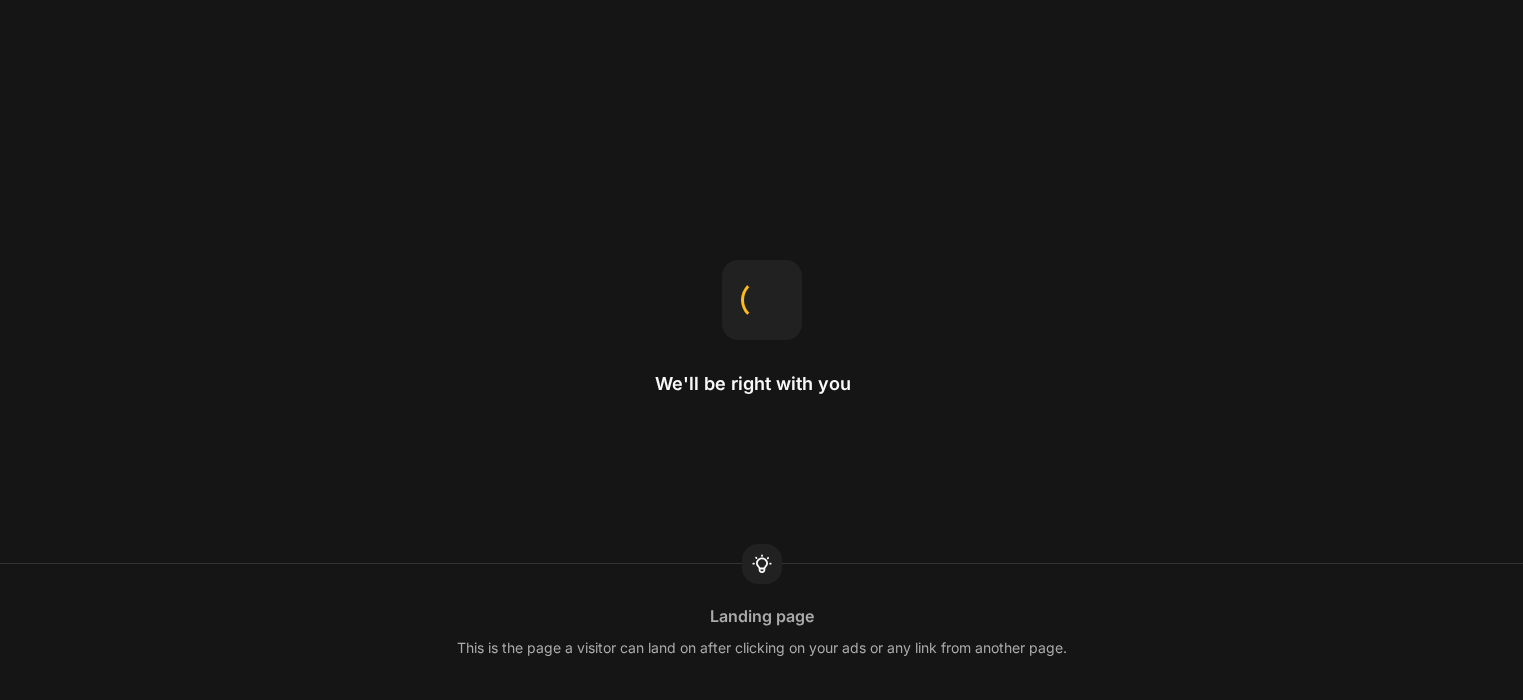 scroll, scrollTop: 0, scrollLeft: 0, axis: both 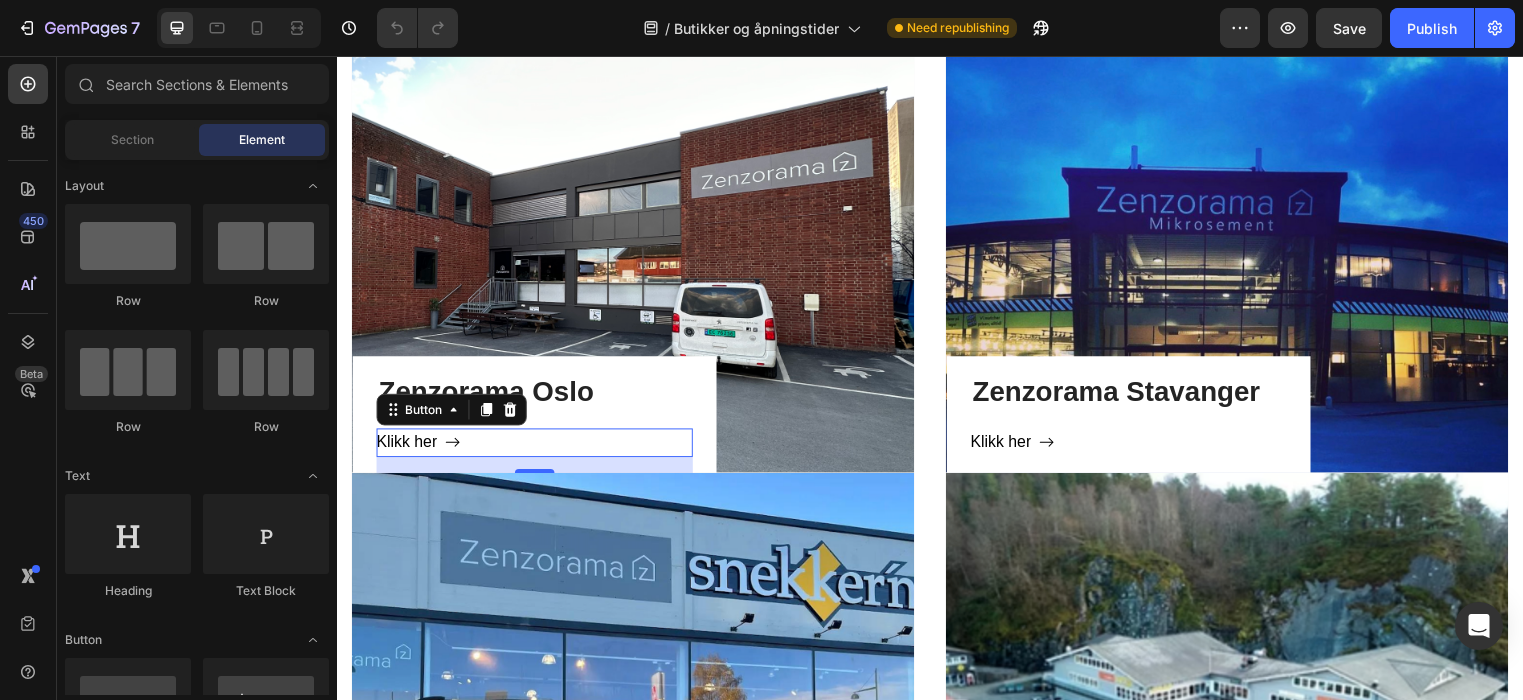 click on "Klikk her Button   16" at bounding box center [537, 447] 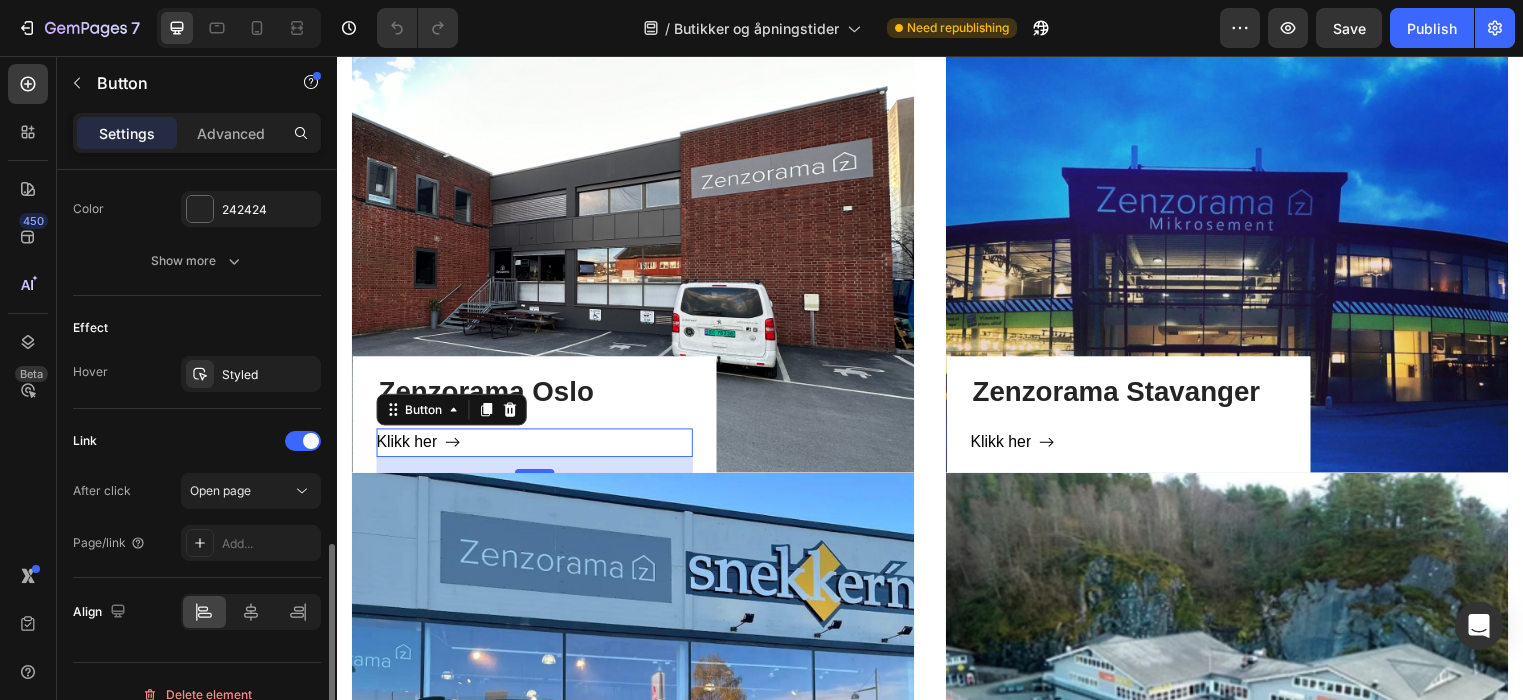scroll, scrollTop: 1109, scrollLeft: 0, axis: vertical 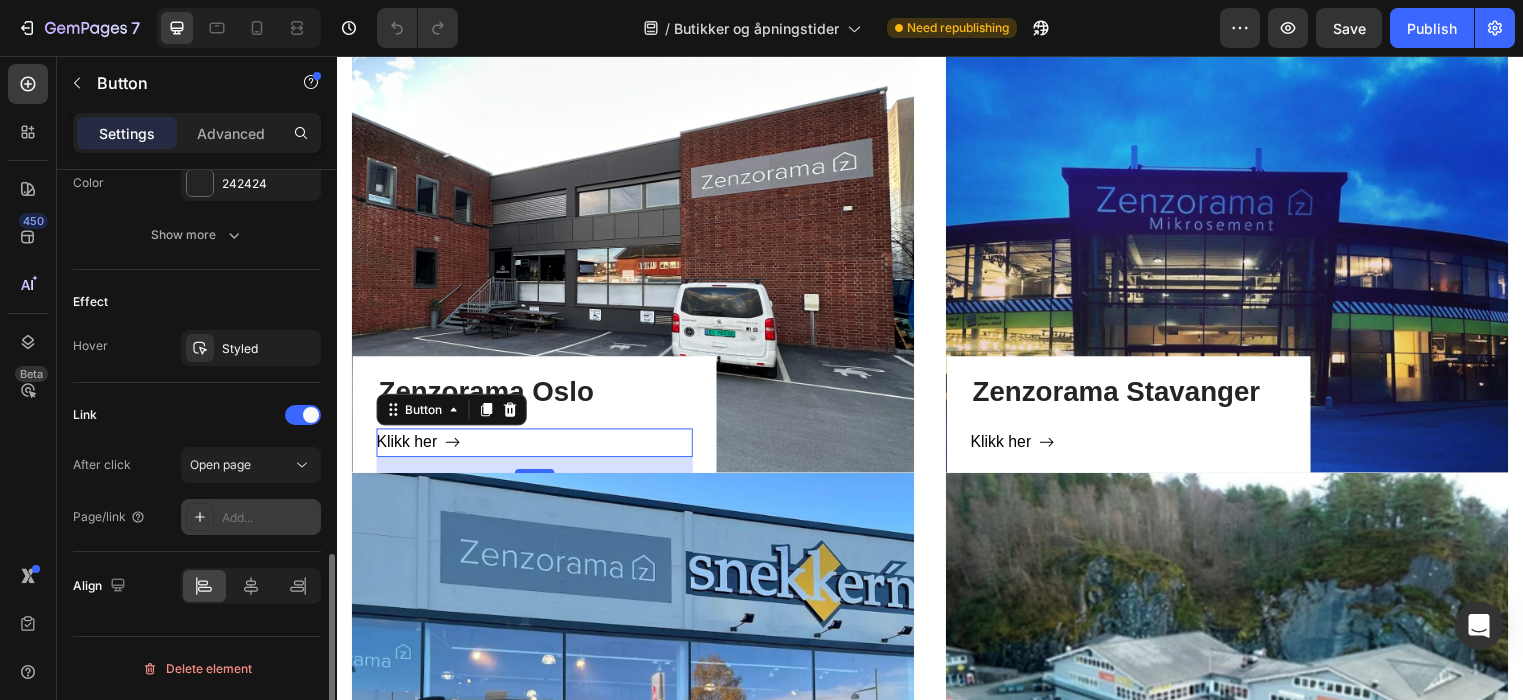 click on "Add..." at bounding box center (251, 517) 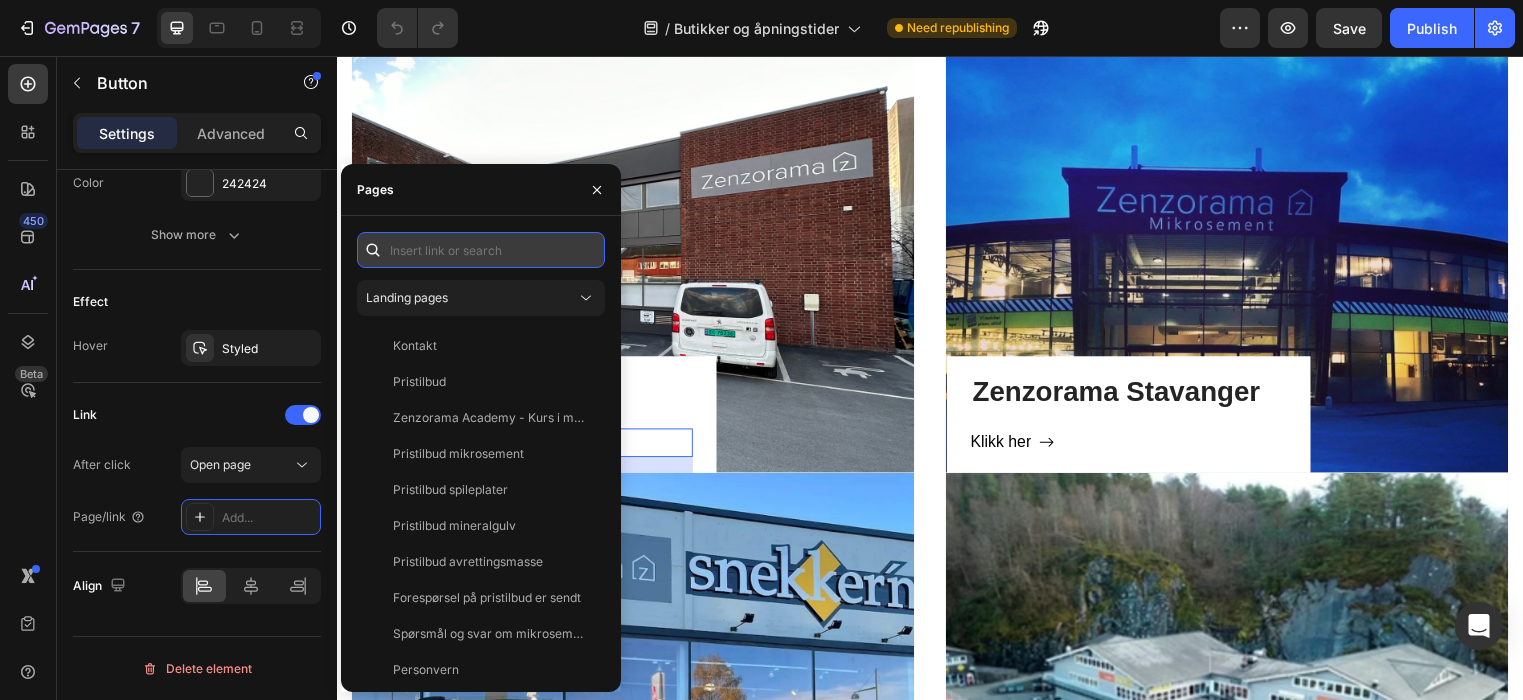 click at bounding box center (481, 250) 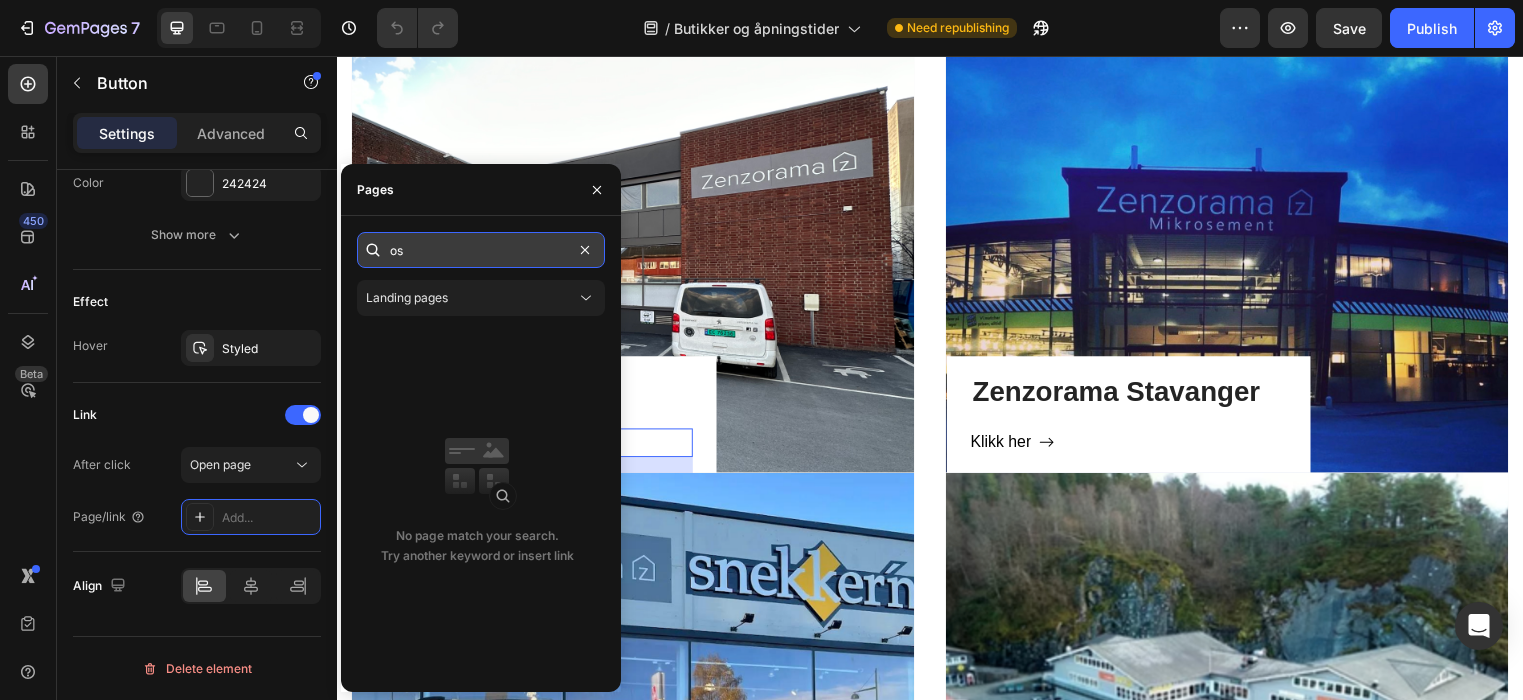 type on "o" 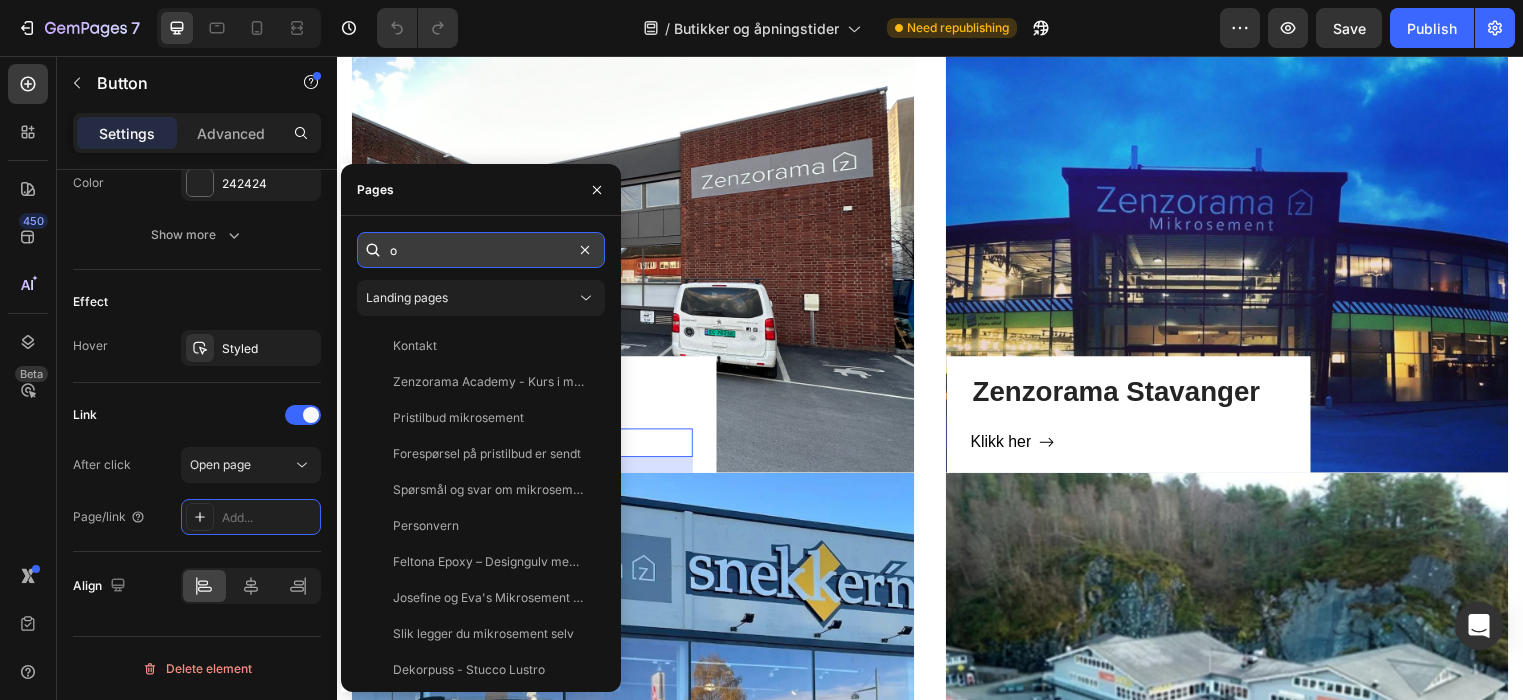 type 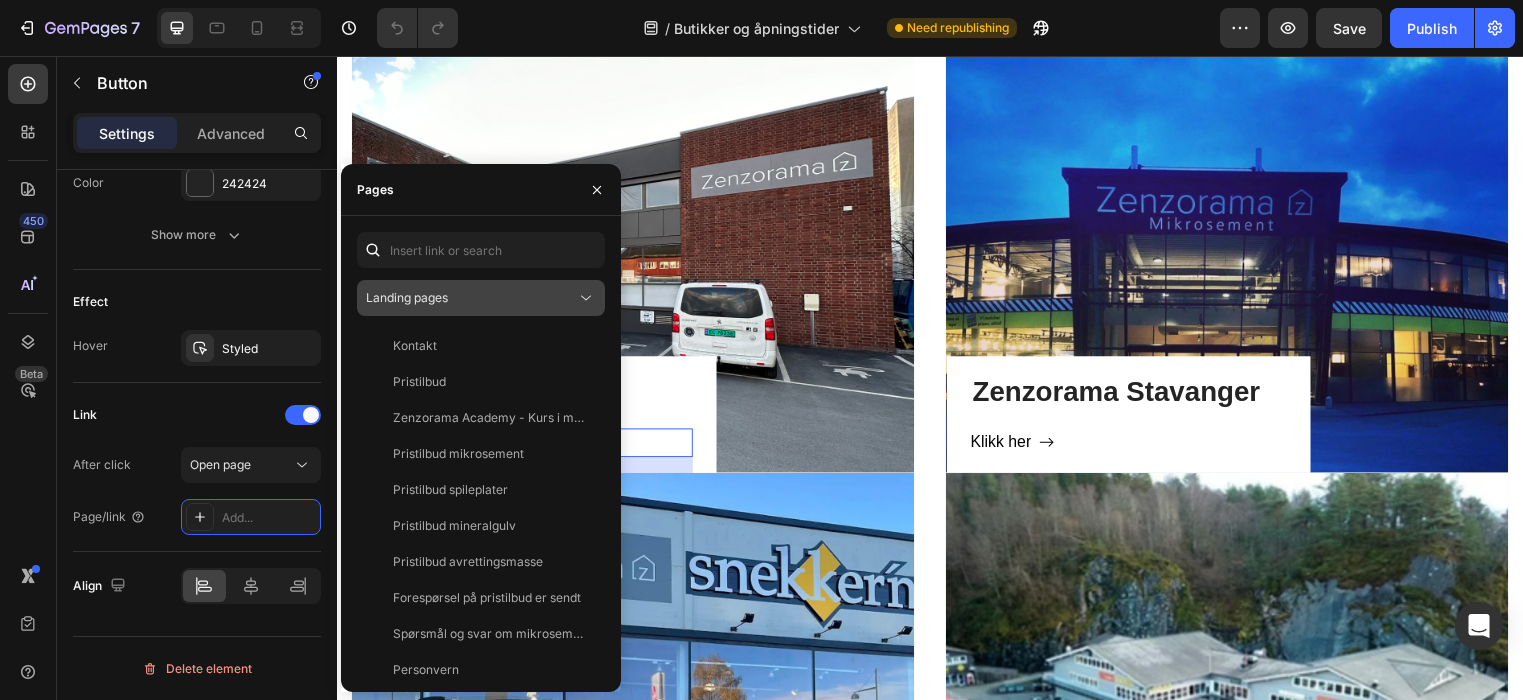 click 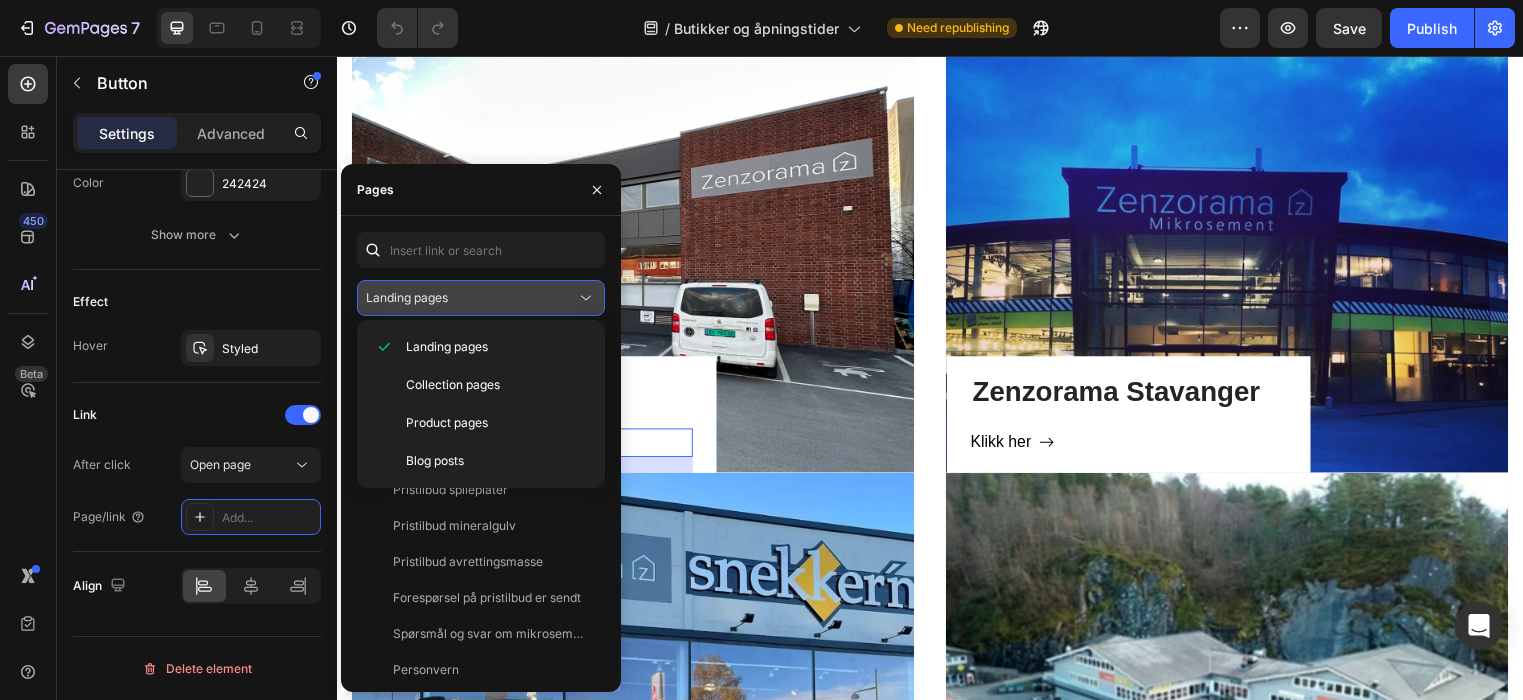 click 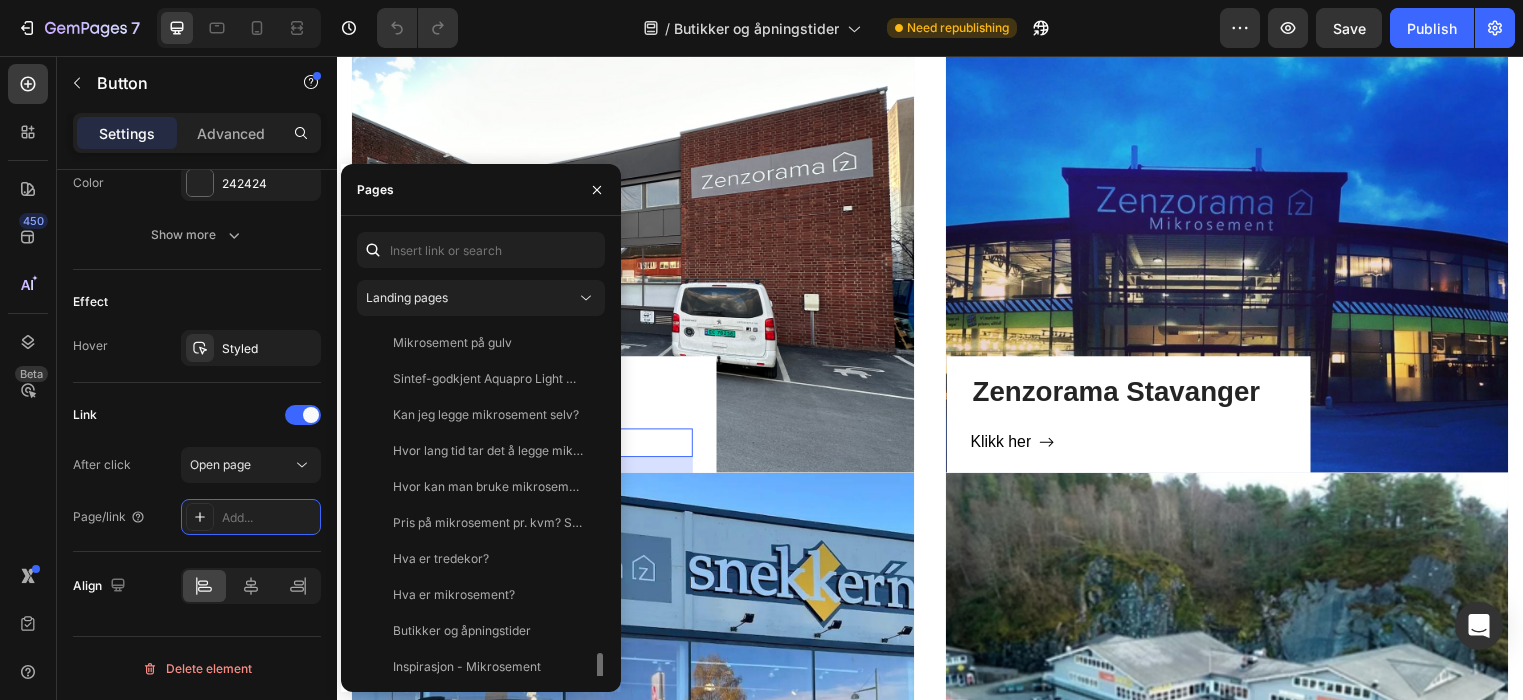 scroll, scrollTop: 1416, scrollLeft: 0, axis: vertical 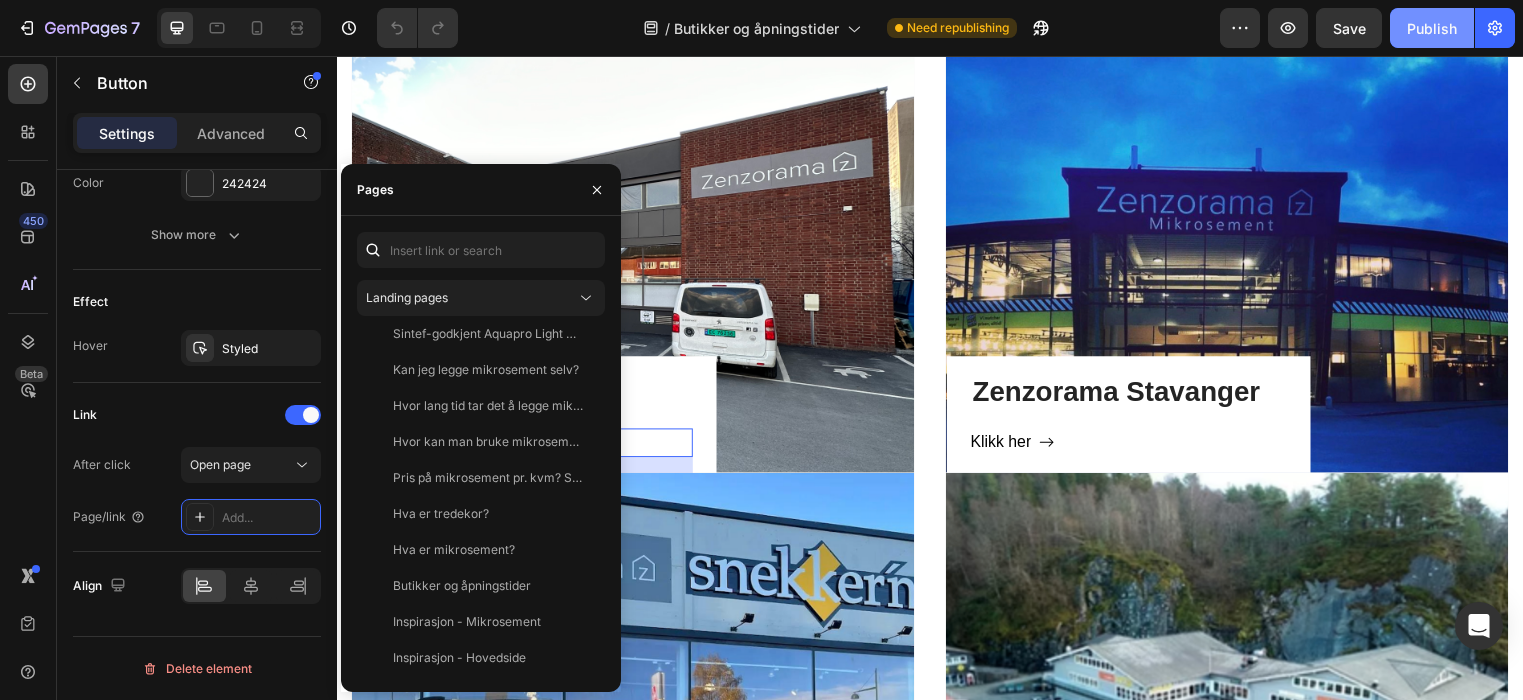 click on "Publish" at bounding box center (1432, 28) 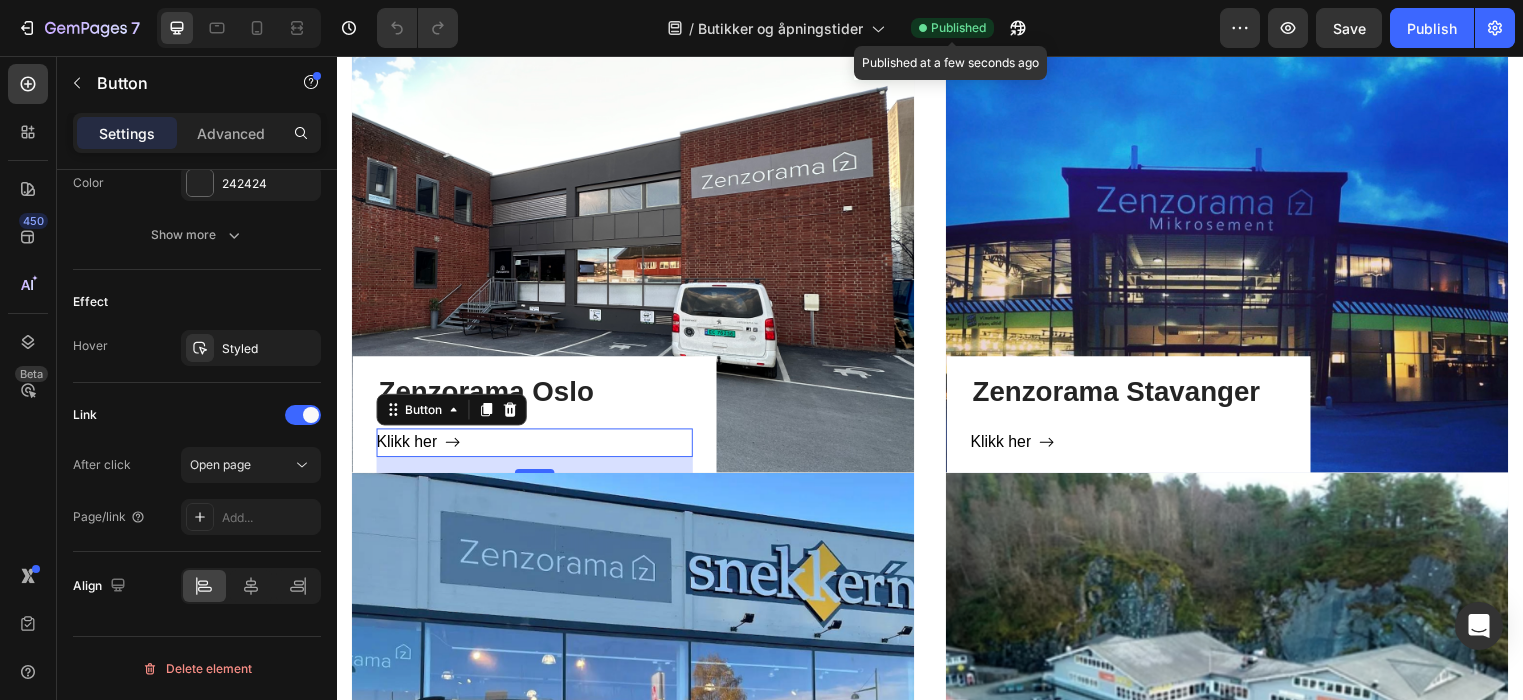 click on "Published" at bounding box center [958, 28] 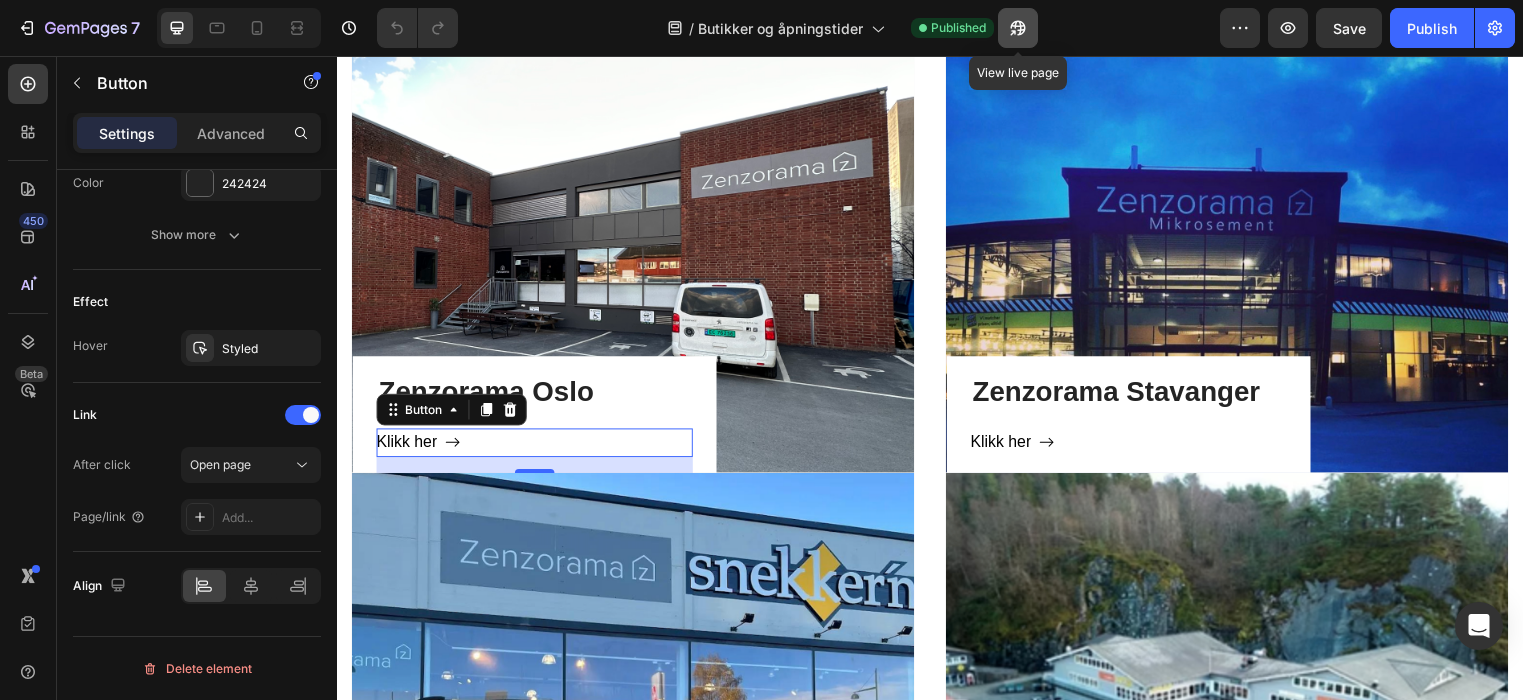click 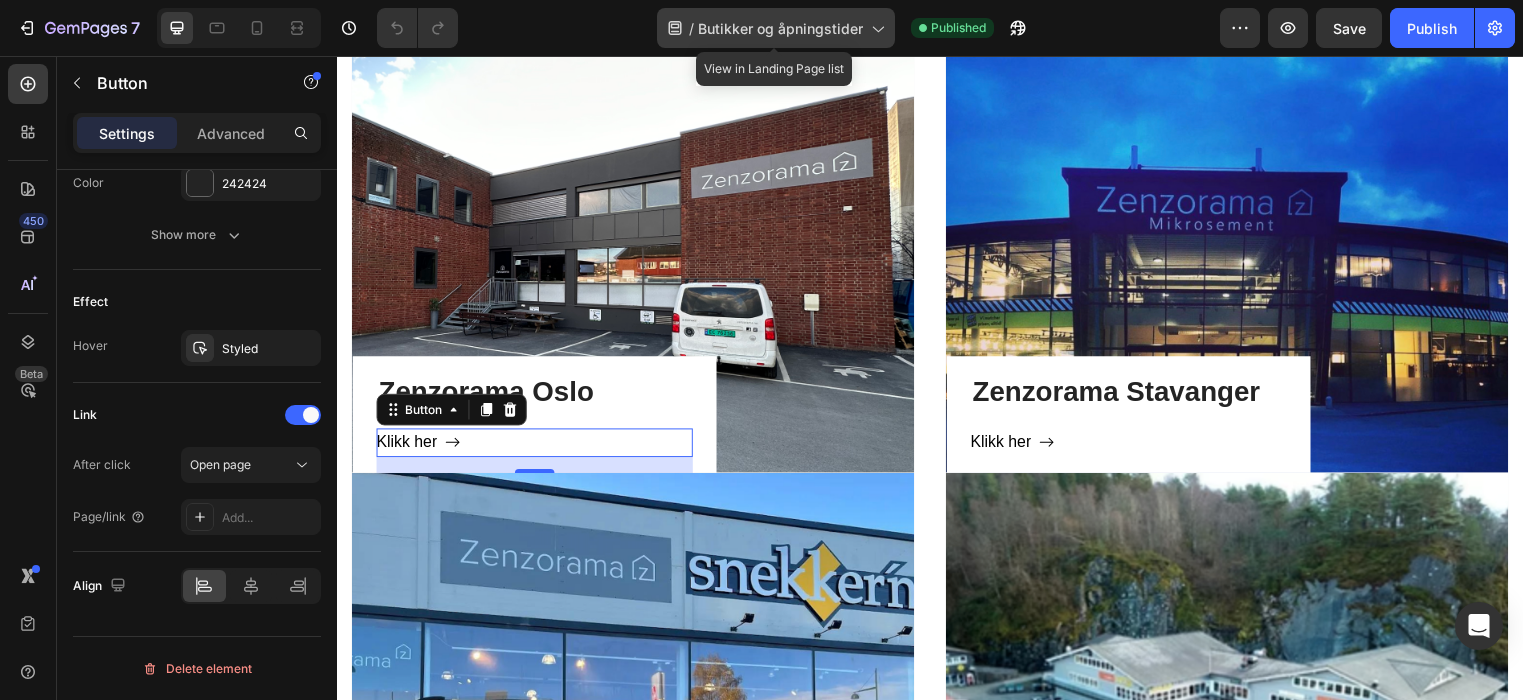 click 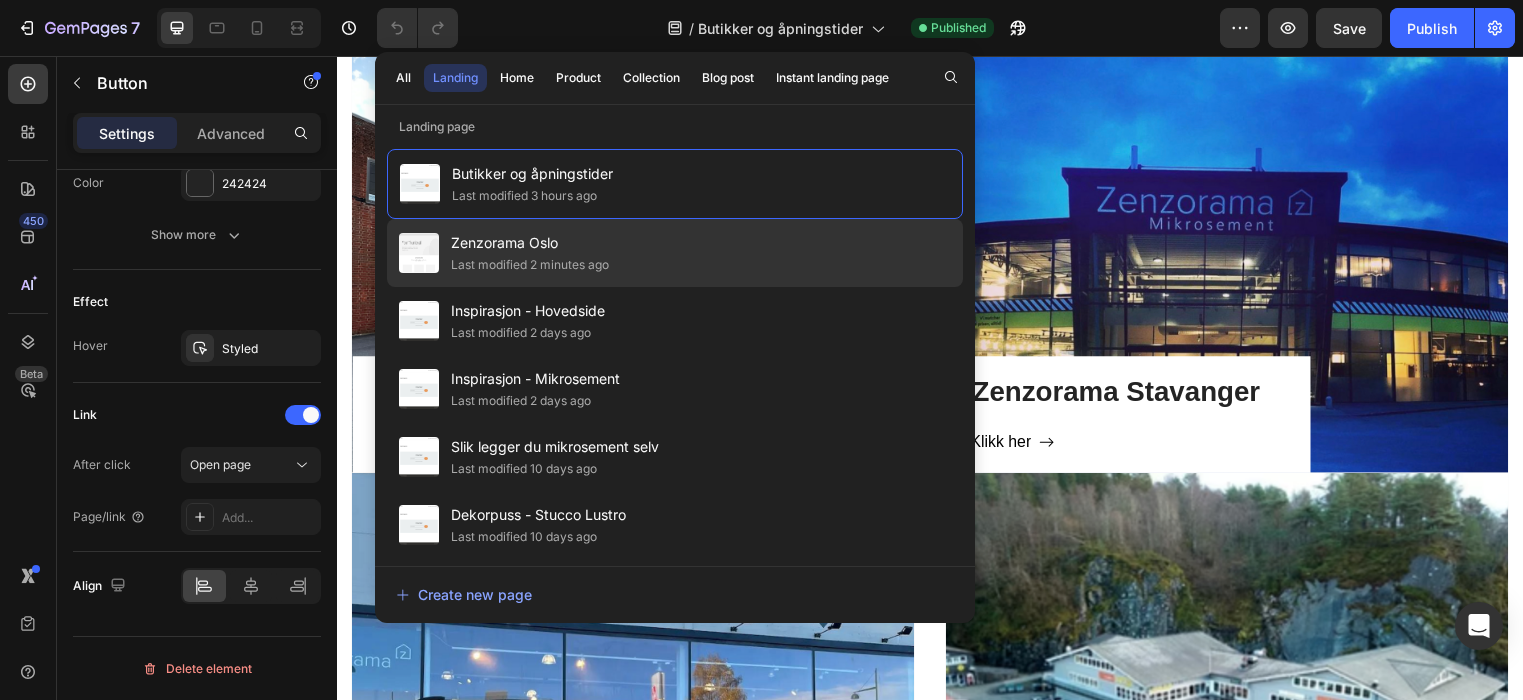 click on "Zenzorama Oslo Last modified 2 minutes ago" 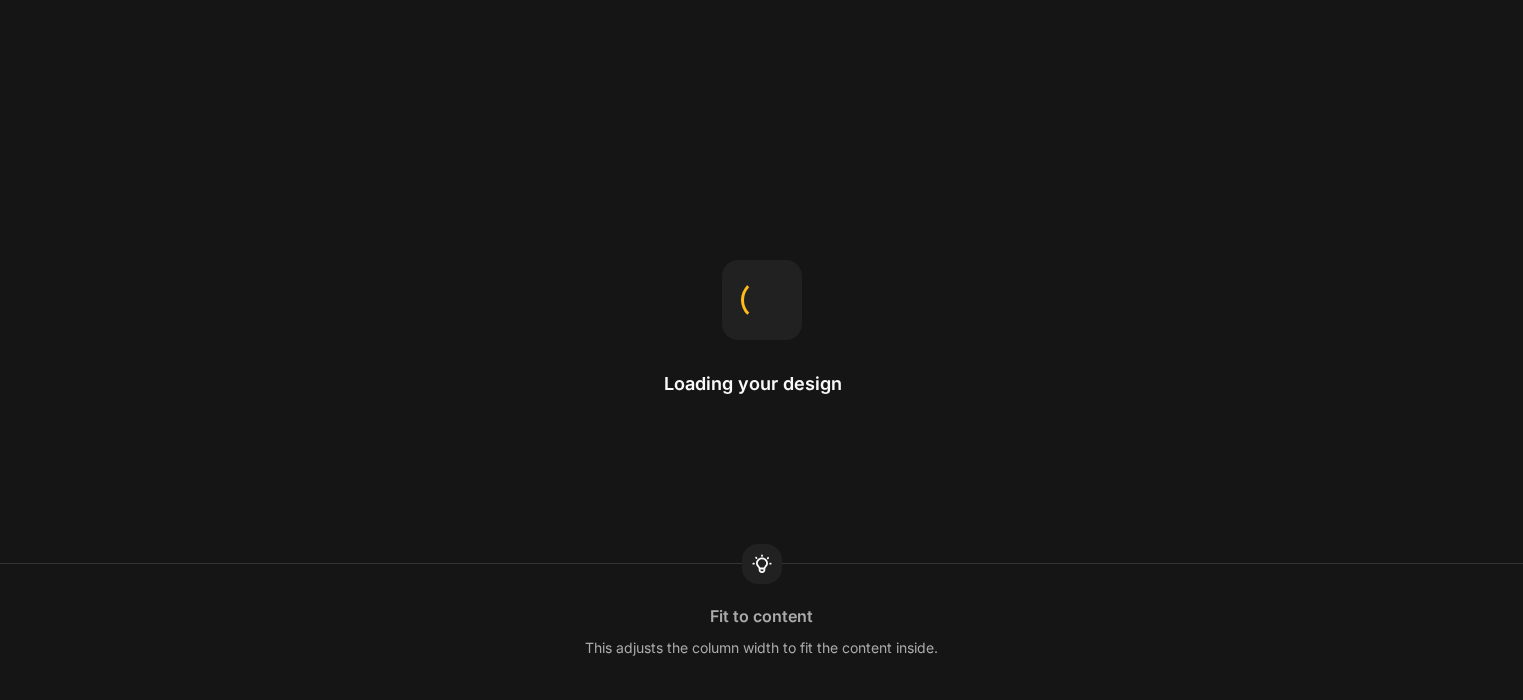 scroll, scrollTop: 0, scrollLeft: 0, axis: both 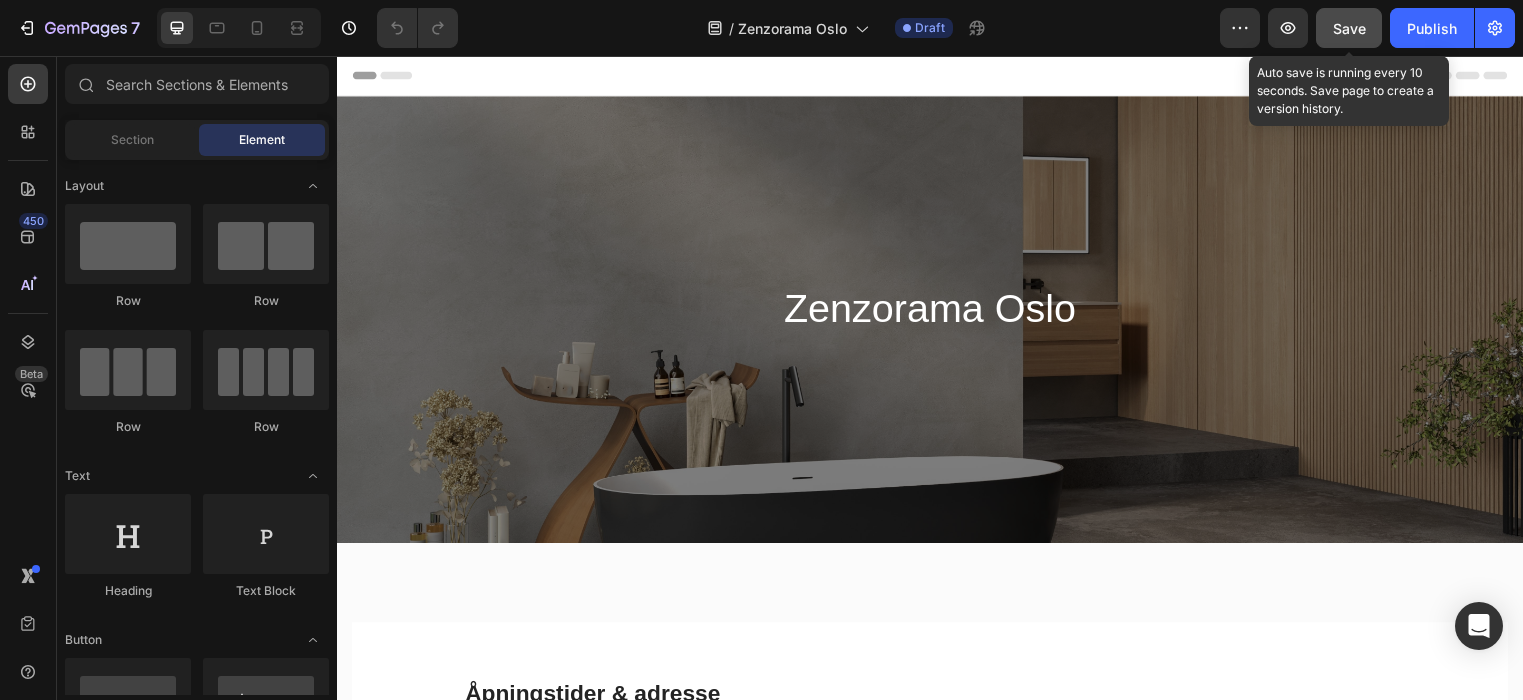 click on "Save" at bounding box center (1349, 28) 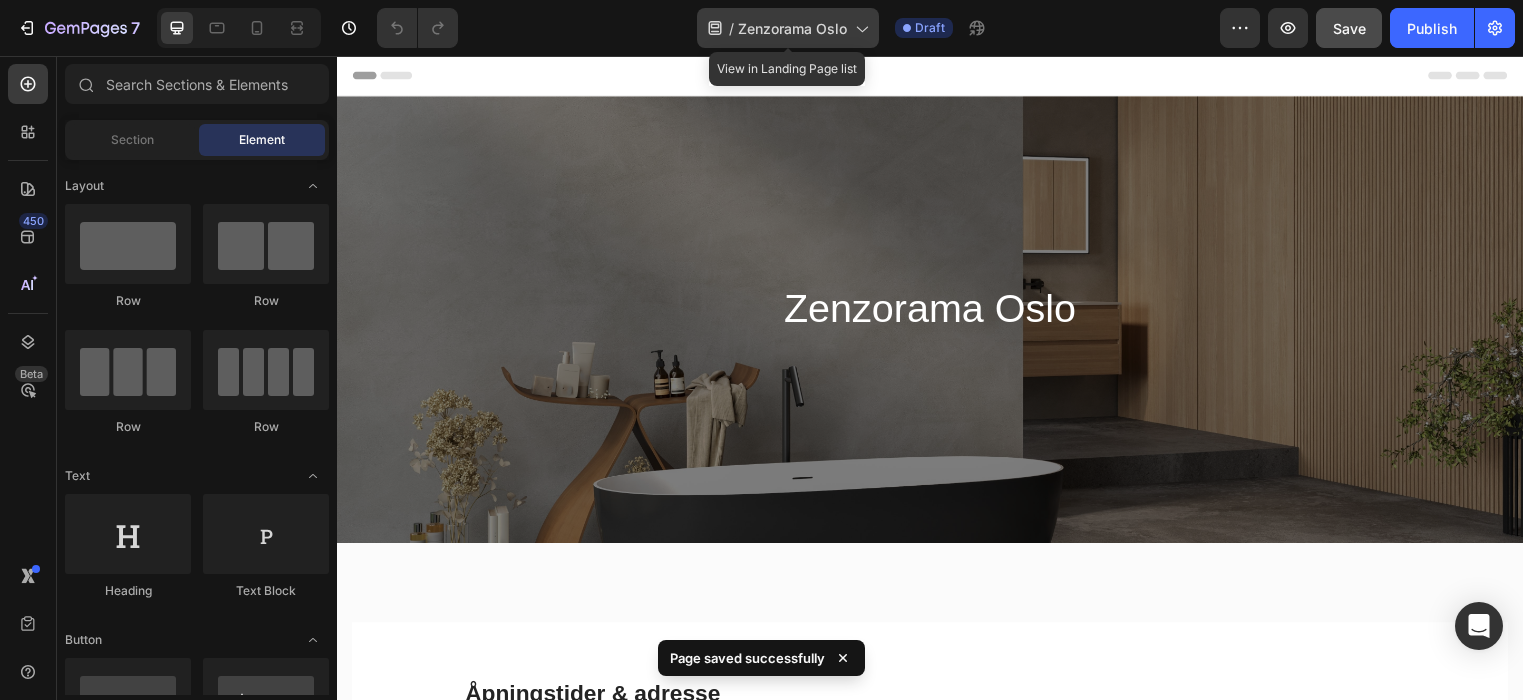 click 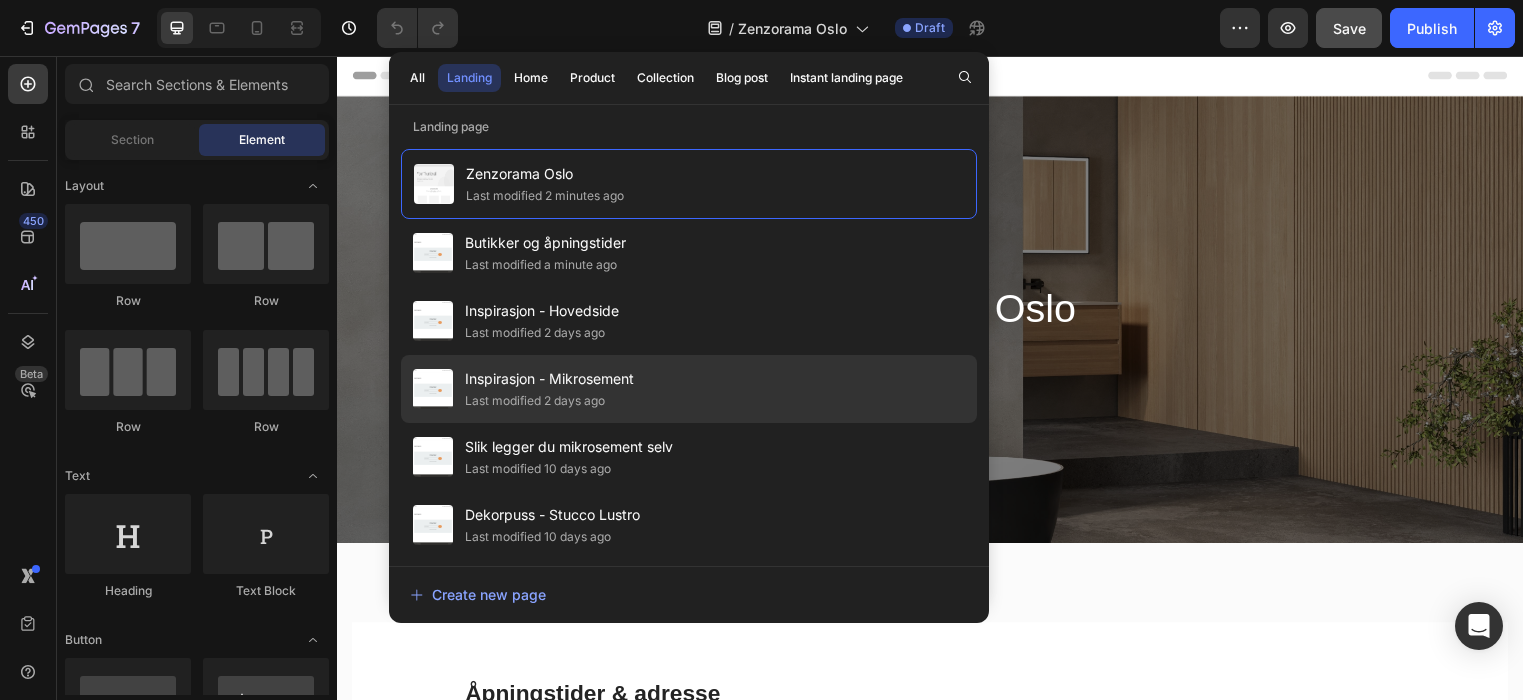 click on "Inspirasjon - Mikrosement Last modified 2 days ago" 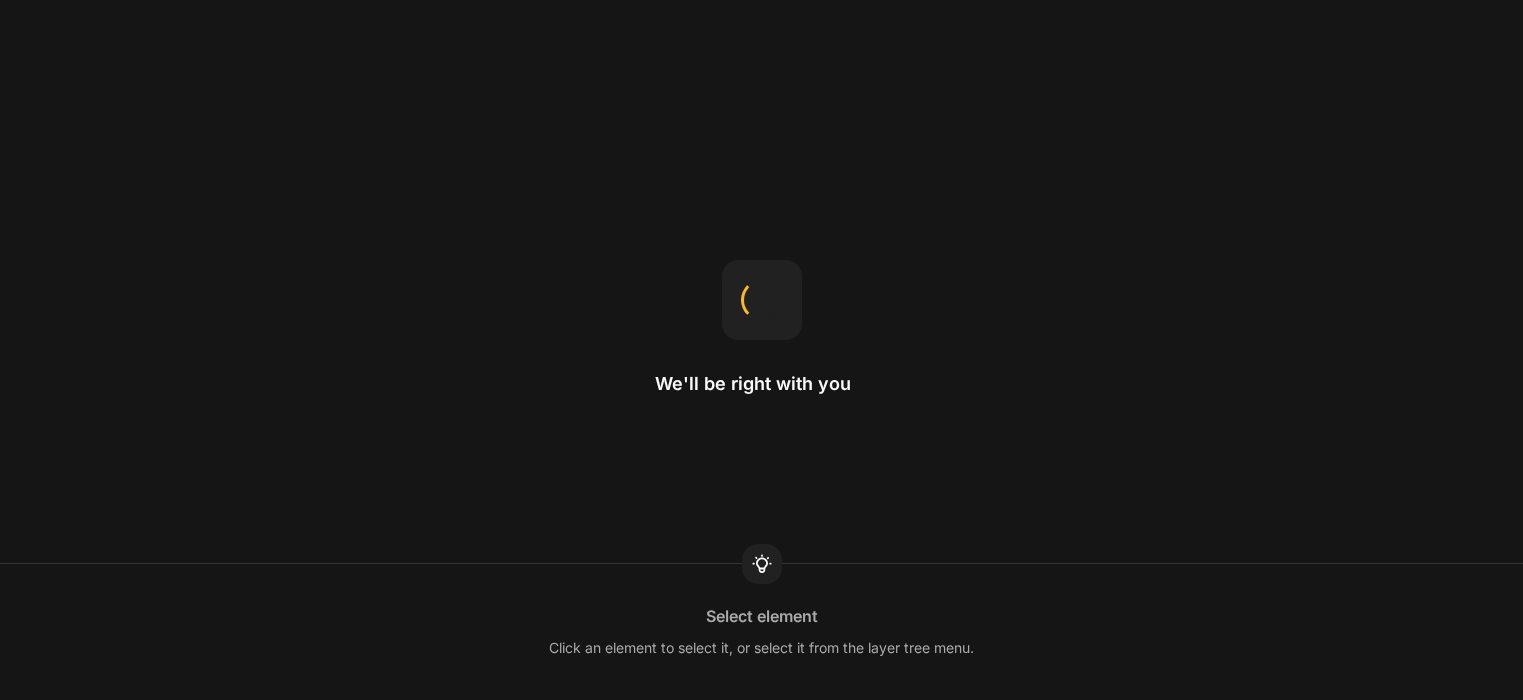 scroll, scrollTop: 0, scrollLeft: 0, axis: both 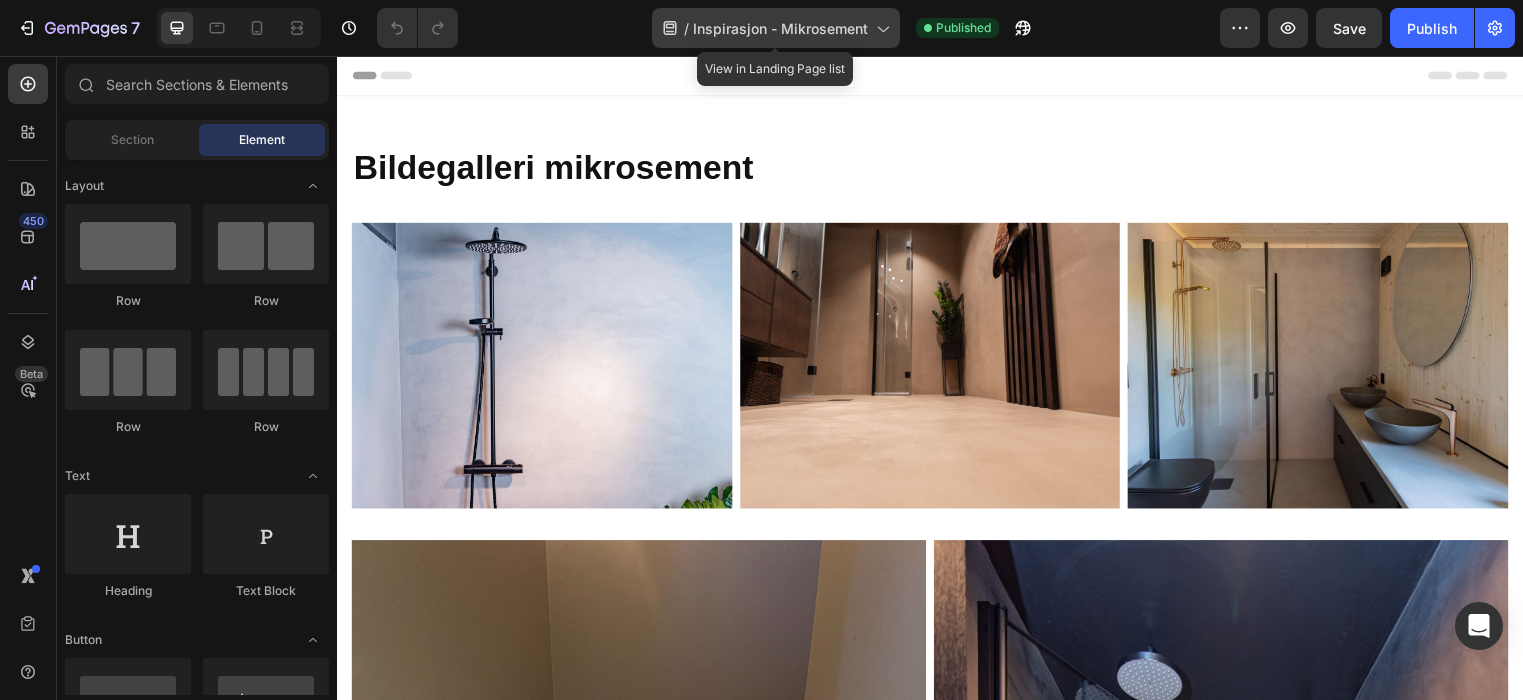 click on "Inspirasjon - Mikrosement" at bounding box center (780, 28) 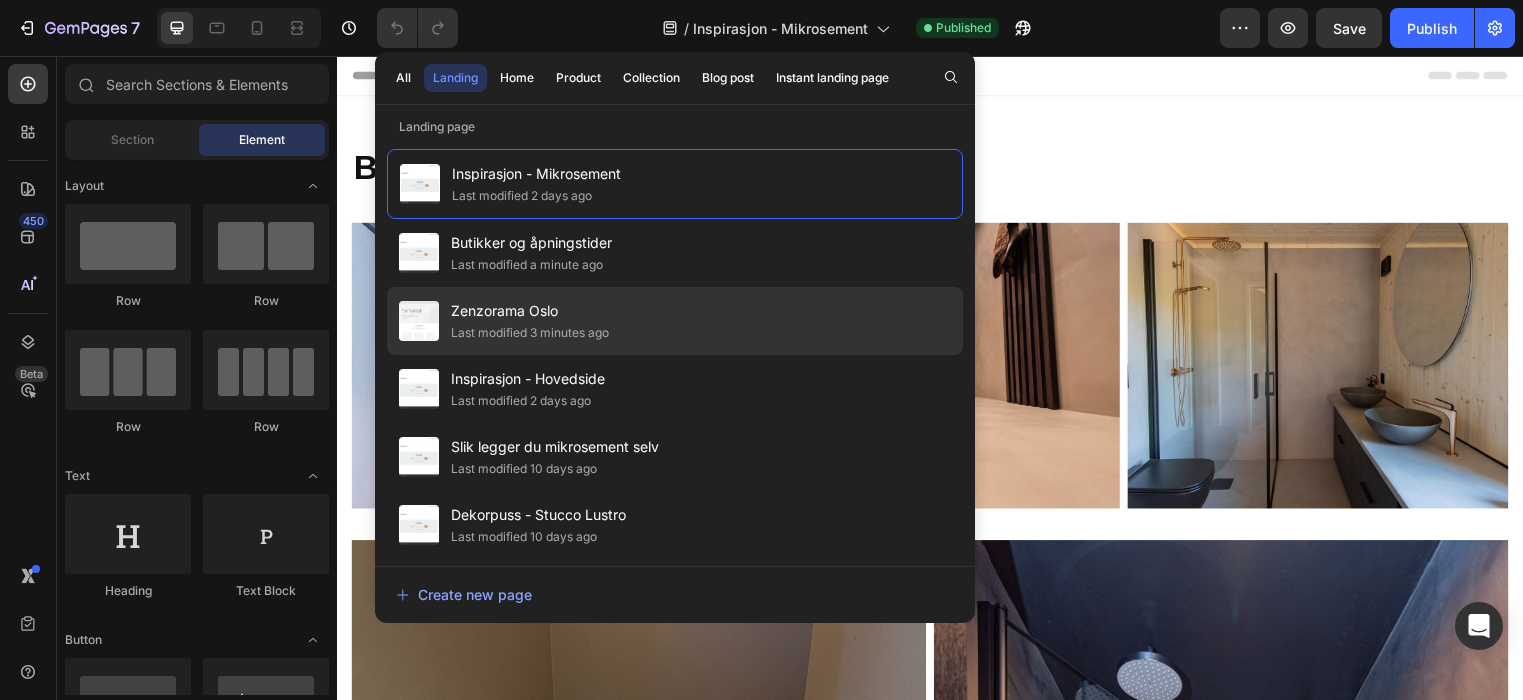 click on "Zenzorama [CITY] Last modified [TIME]" 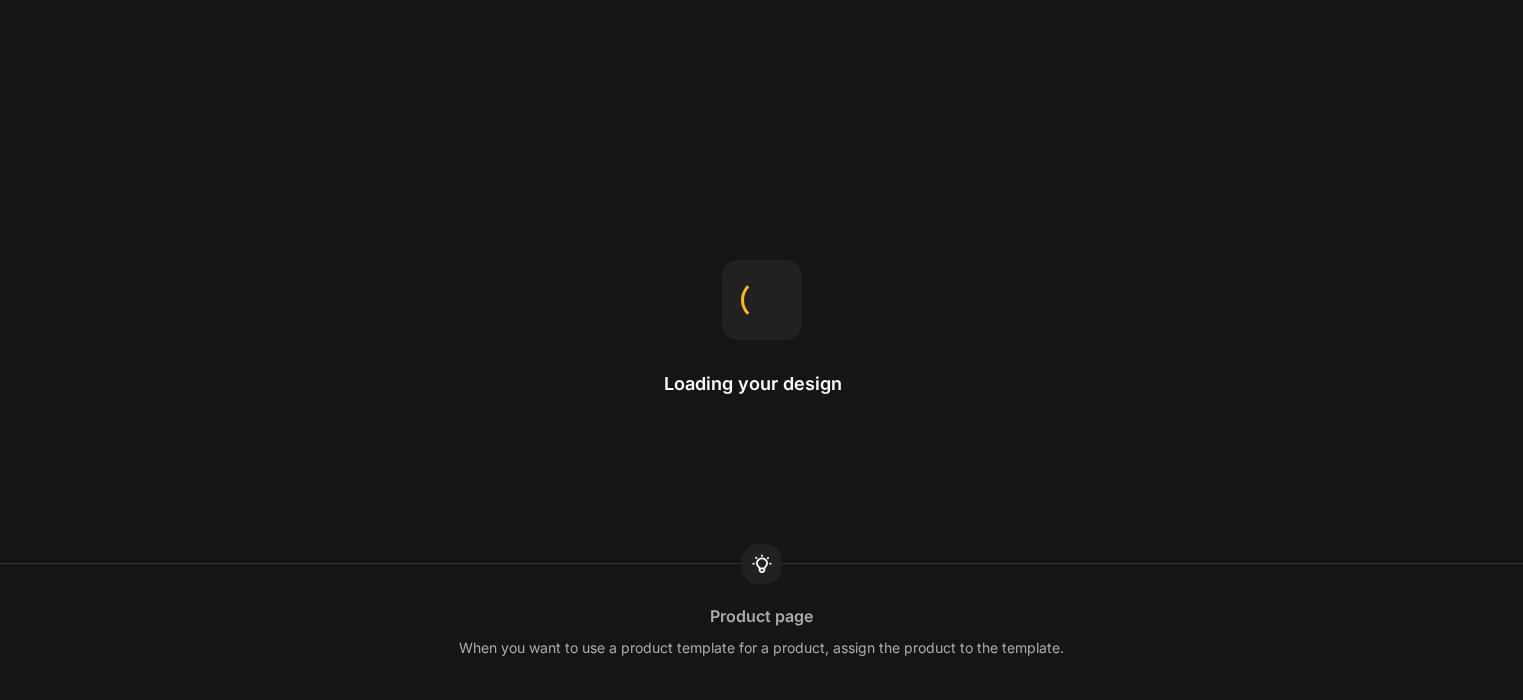 scroll, scrollTop: 0, scrollLeft: 0, axis: both 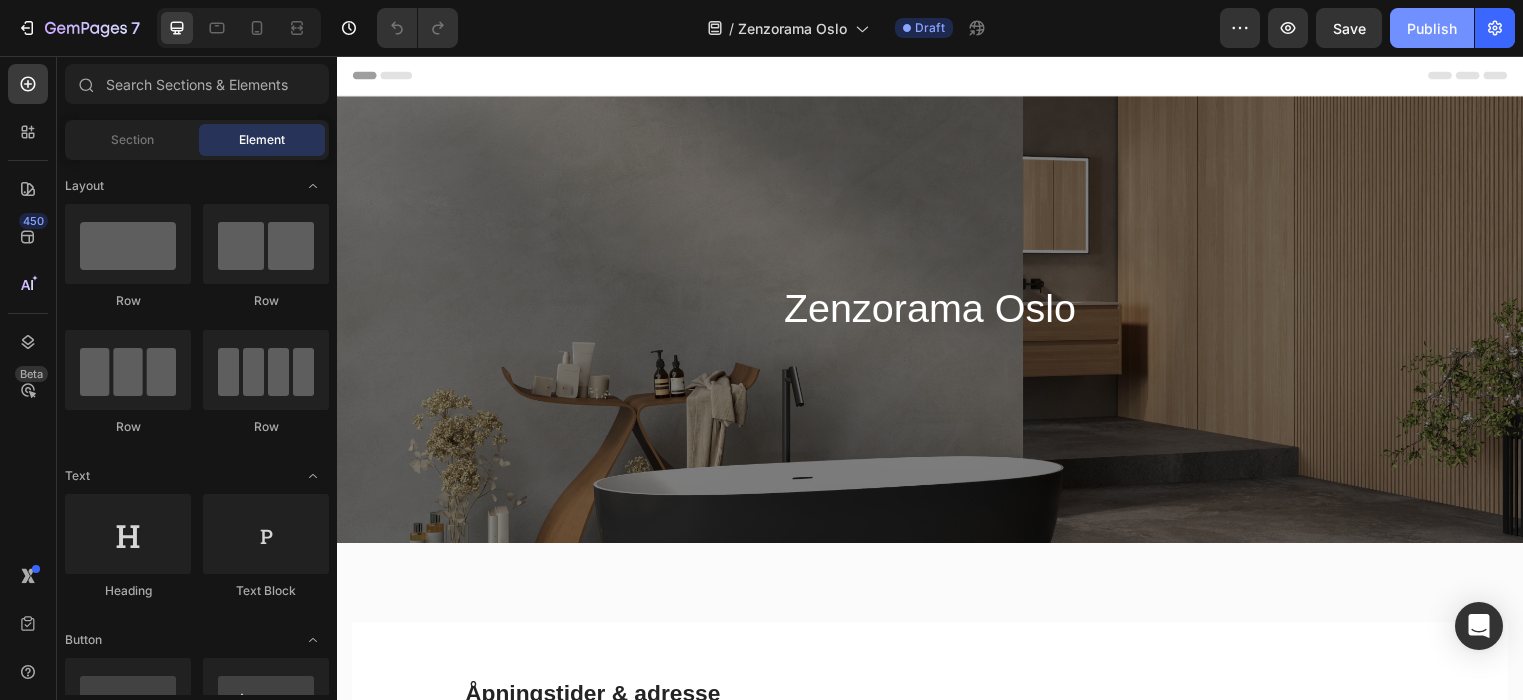 click on "Publish" at bounding box center [1432, 28] 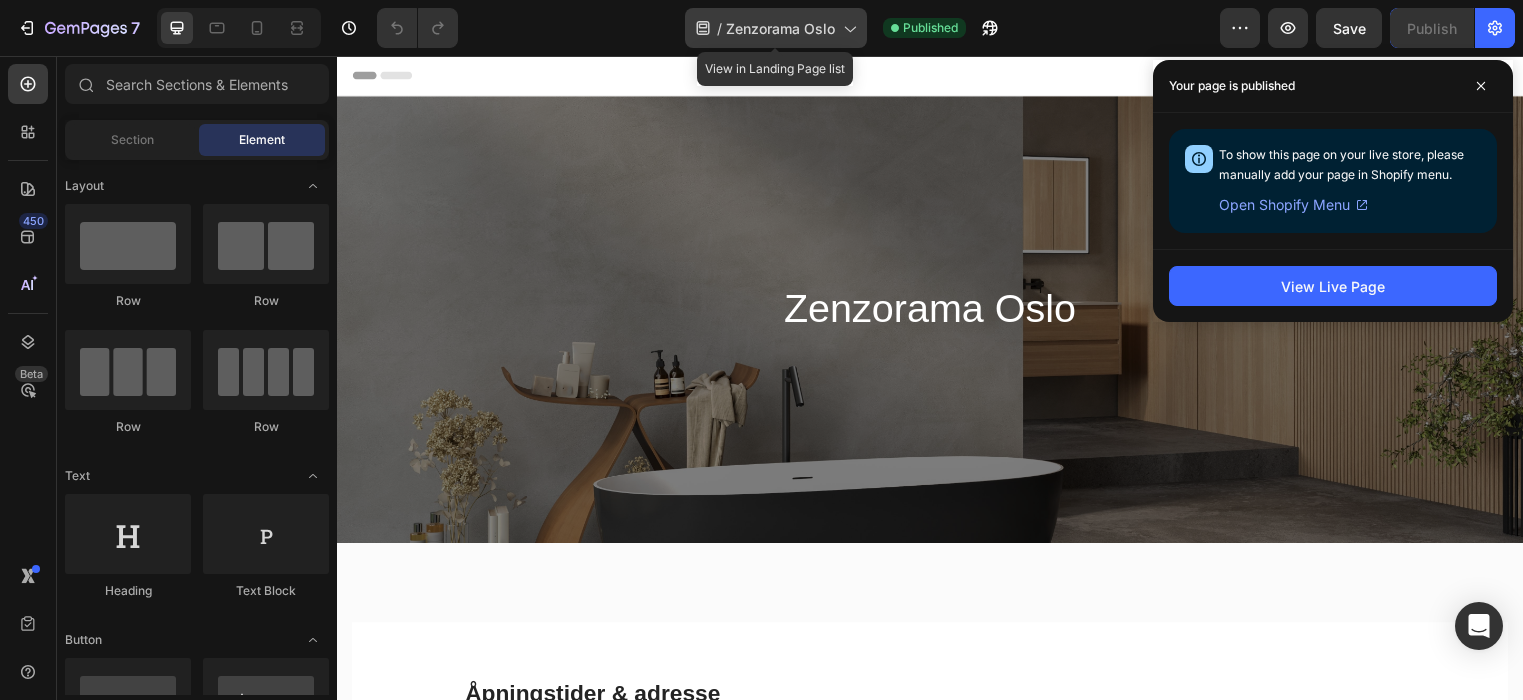 click on "Zenzorama Oslo" at bounding box center [780, 28] 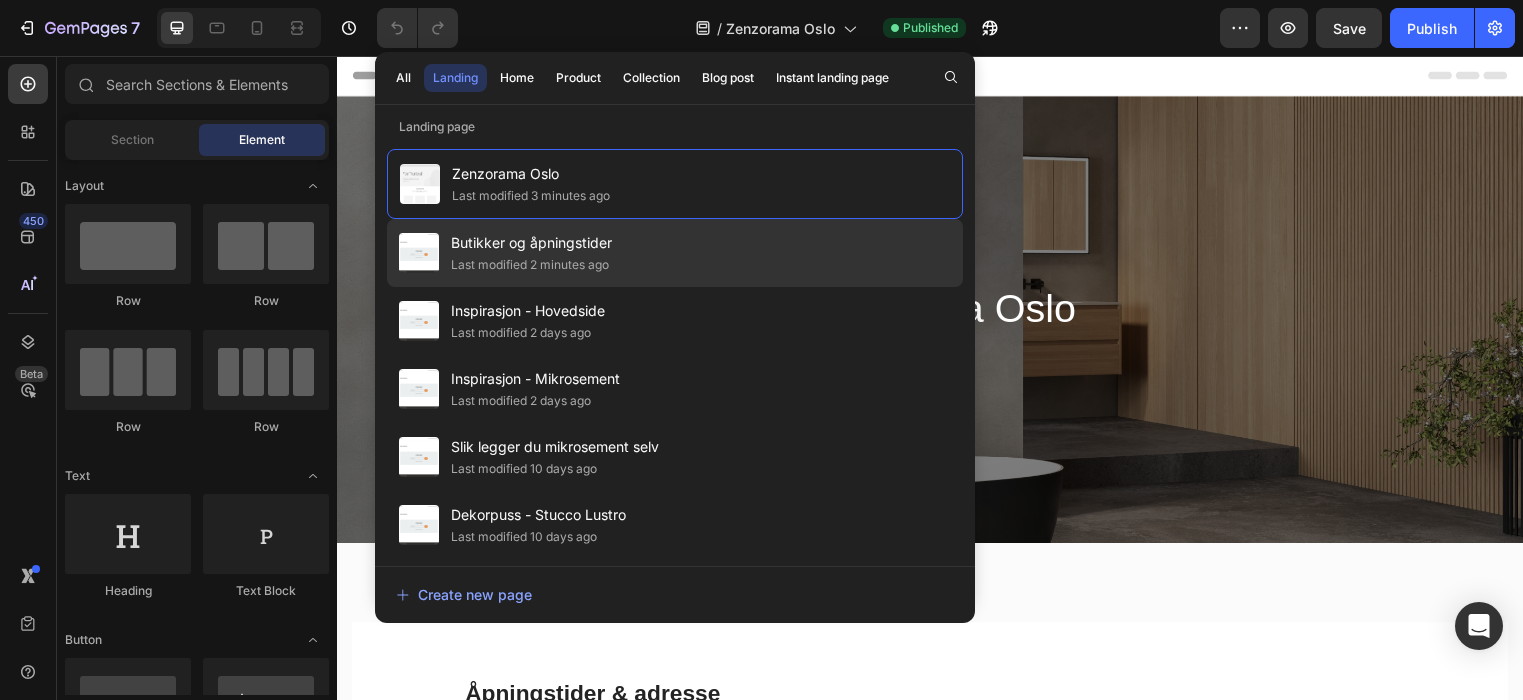 click on "Butikker og åpningstider" at bounding box center (531, 243) 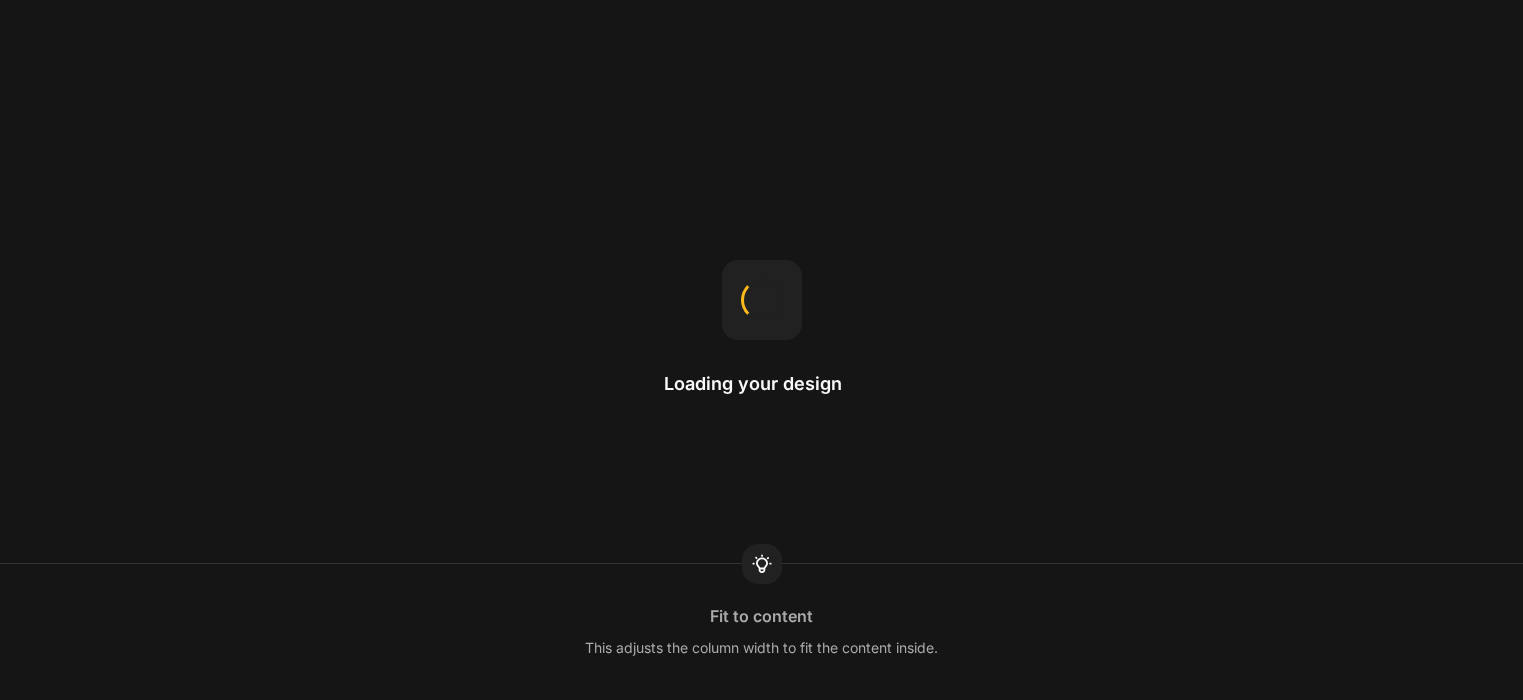 scroll, scrollTop: 0, scrollLeft: 0, axis: both 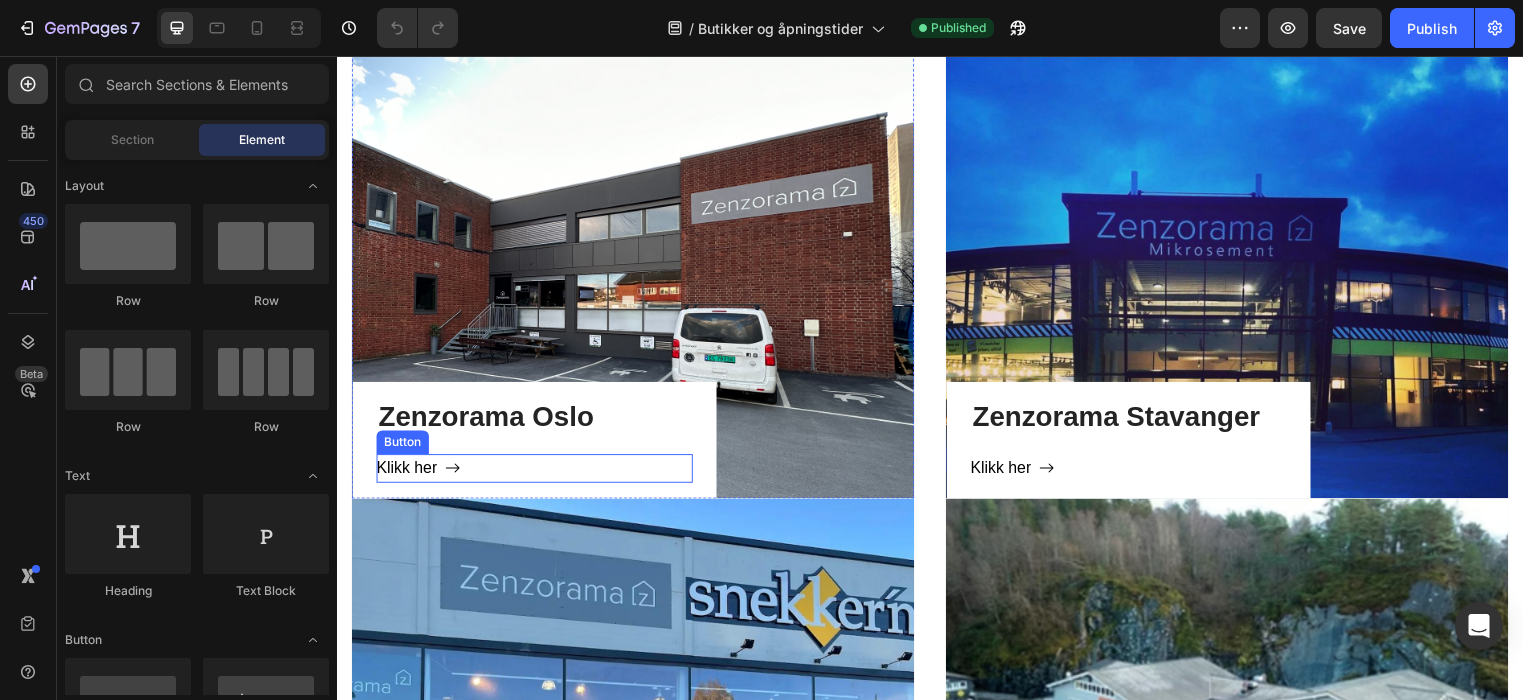 click on "Klikk her Button" at bounding box center [537, 473] 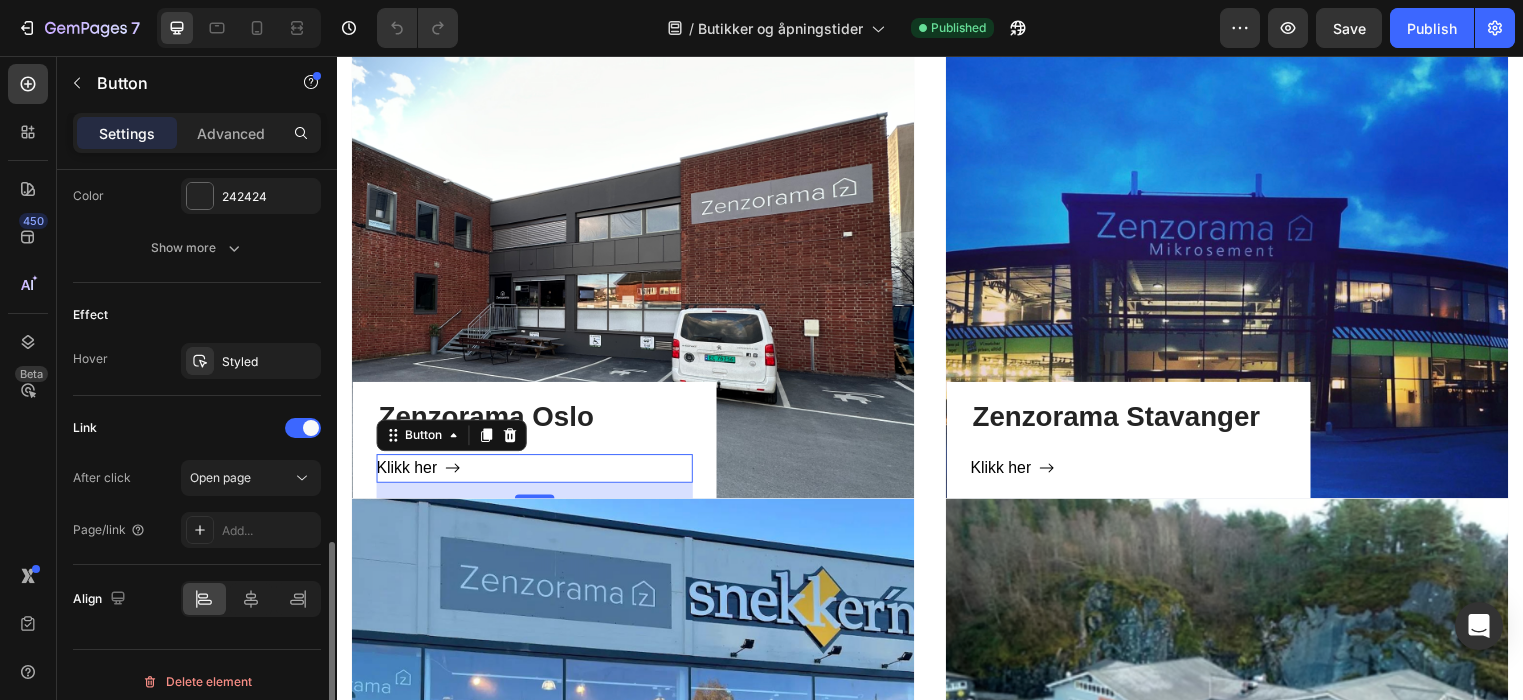 scroll, scrollTop: 1105, scrollLeft: 0, axis: vertical 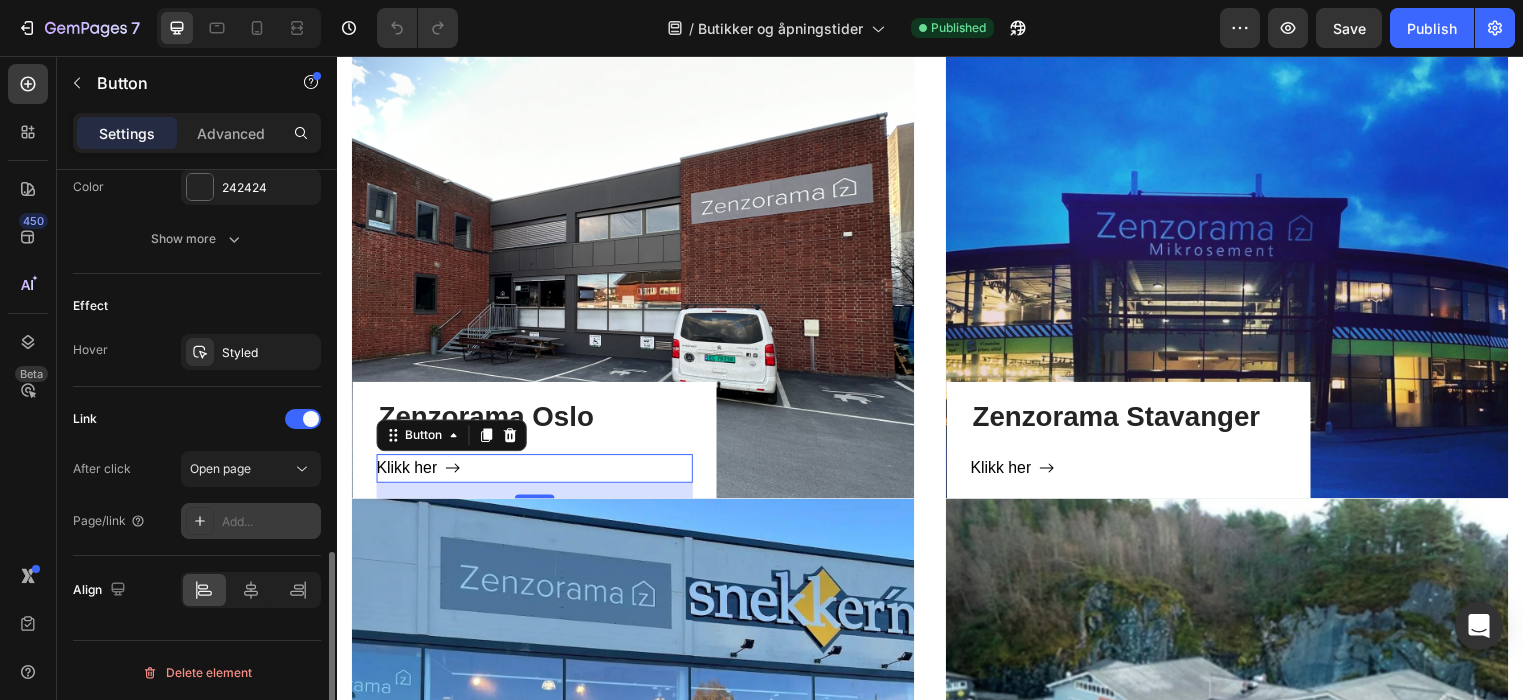 click on "Add..." at bounding box center [269, 522] 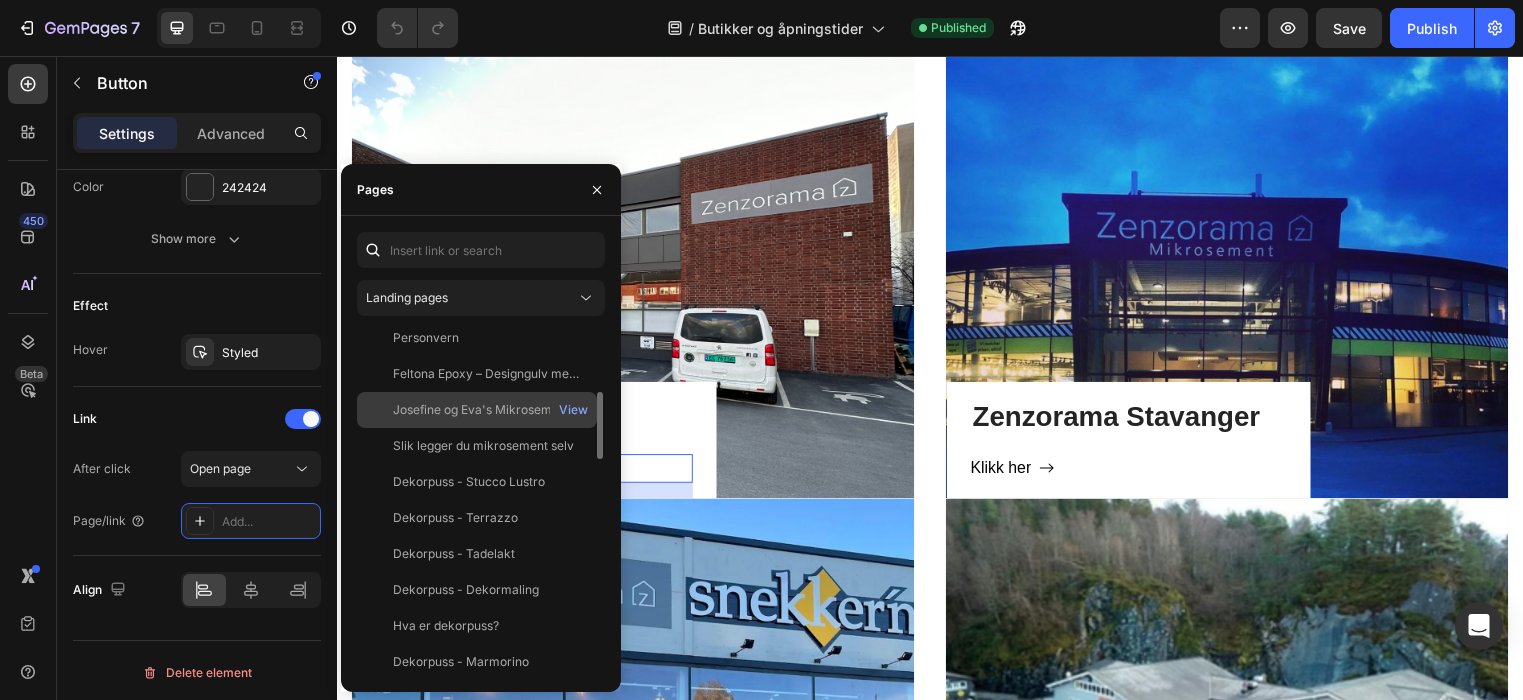scroll, scrollTop: 333, scrollLeft: 0, axis: vertical 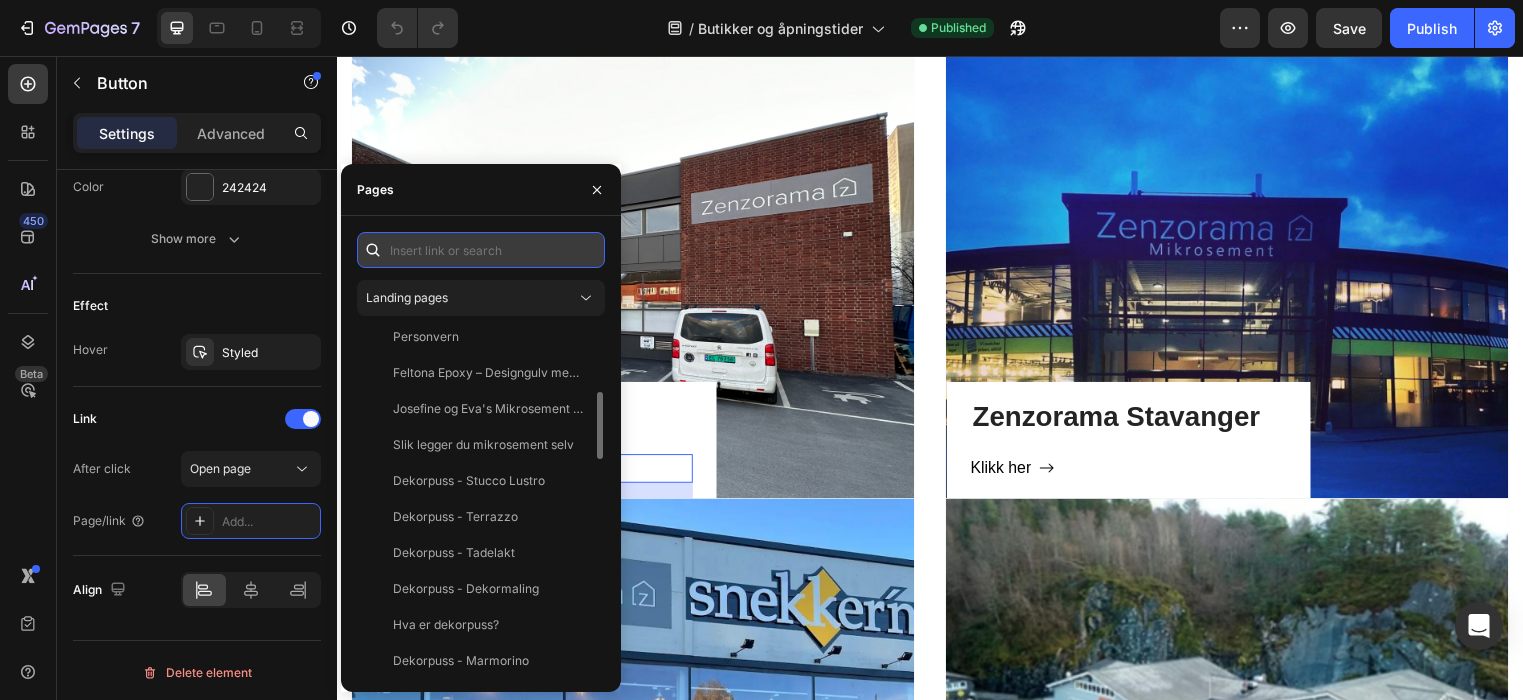 click at bounding box center (481, 250) 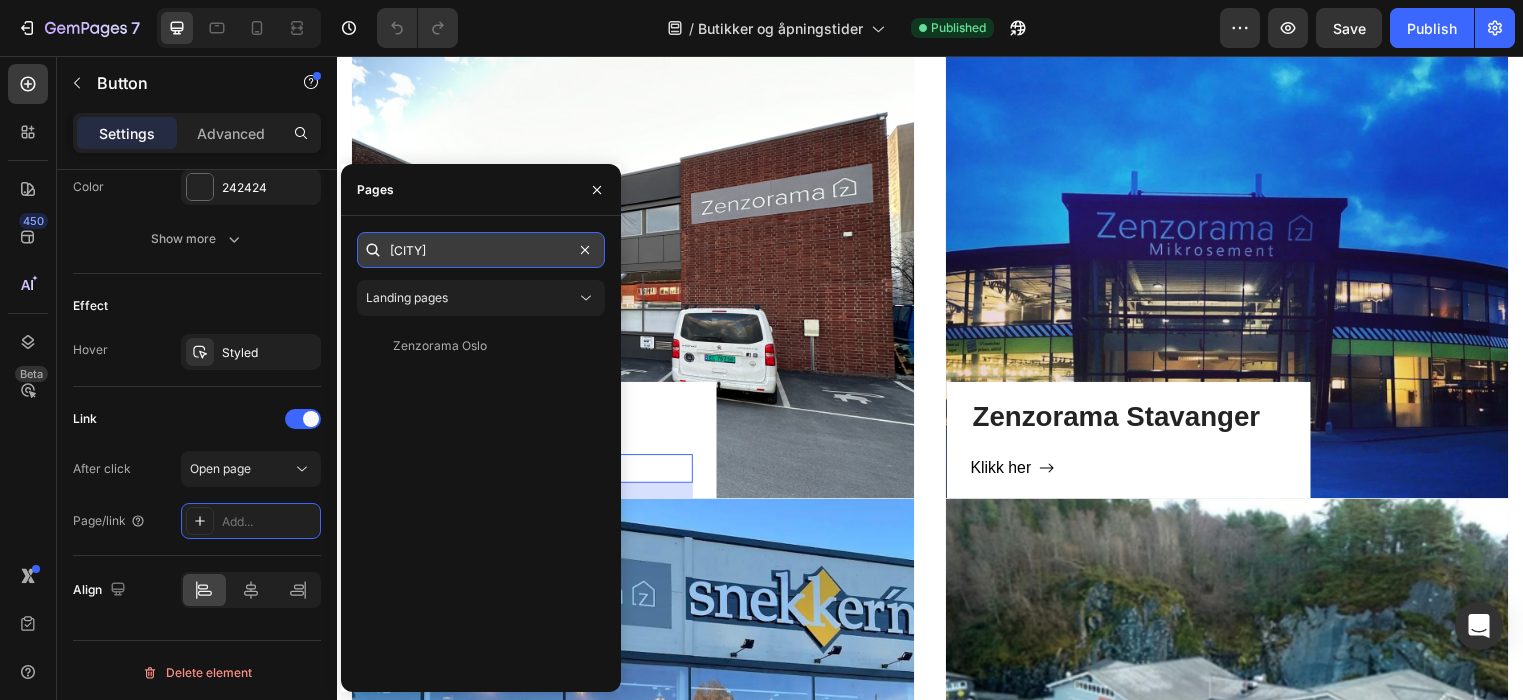 scroll, scrollTop: 0, scrollLeft: 0, axis: both 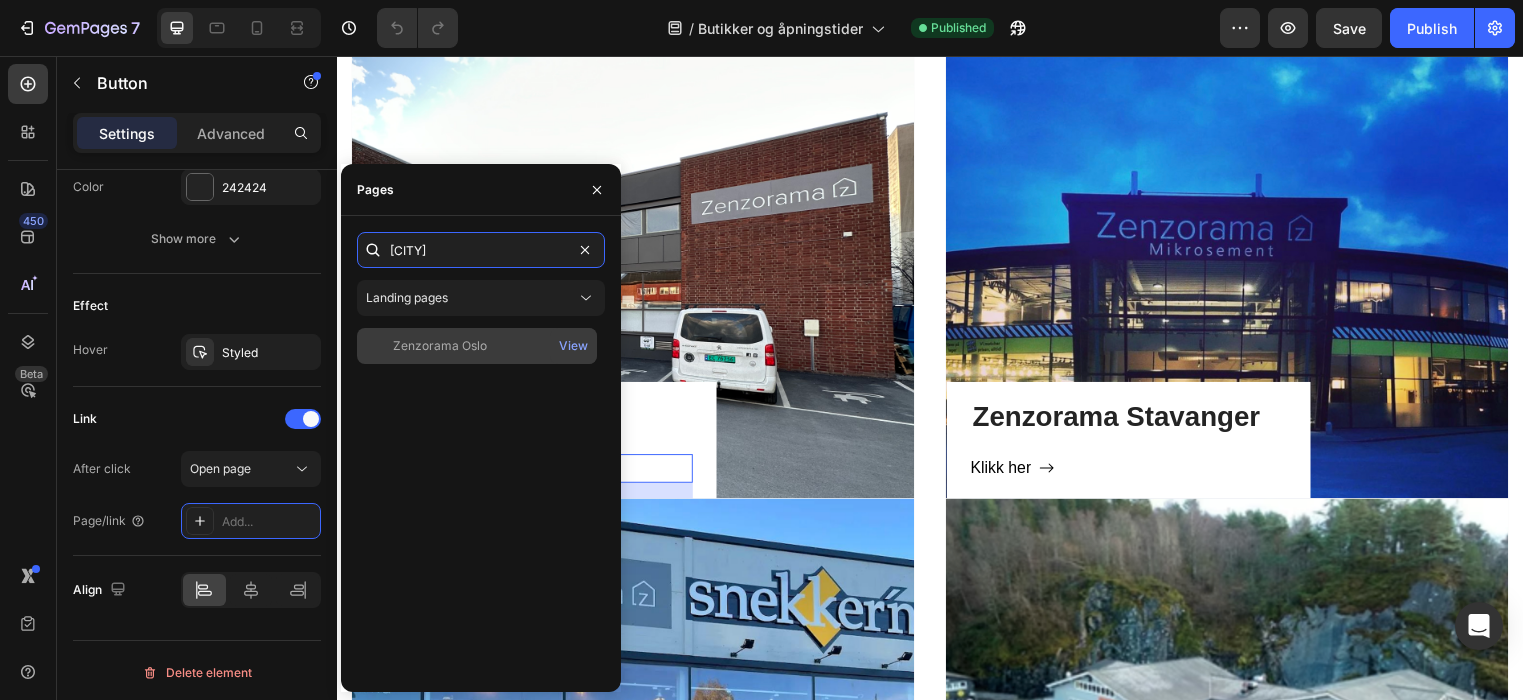 type on "[CITY]" 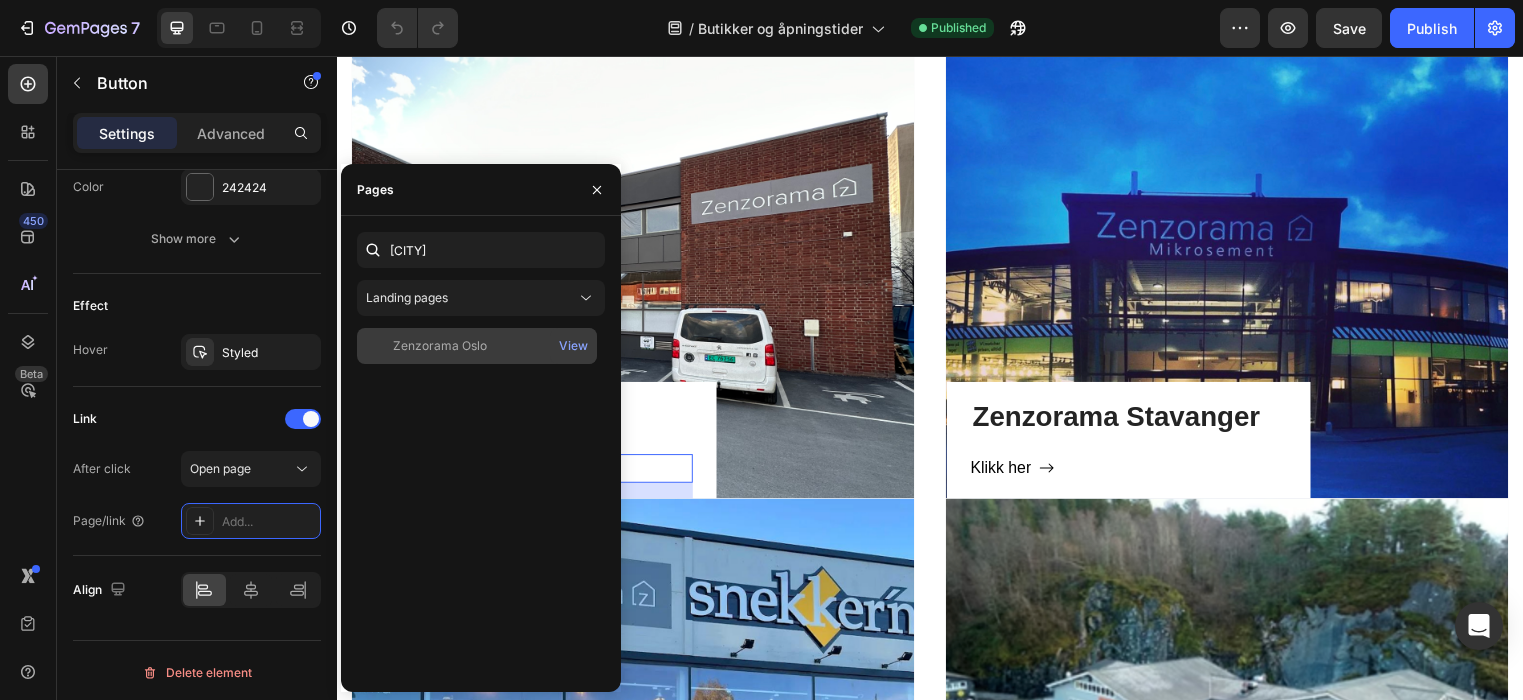 click on "Zenzorama Oslo" 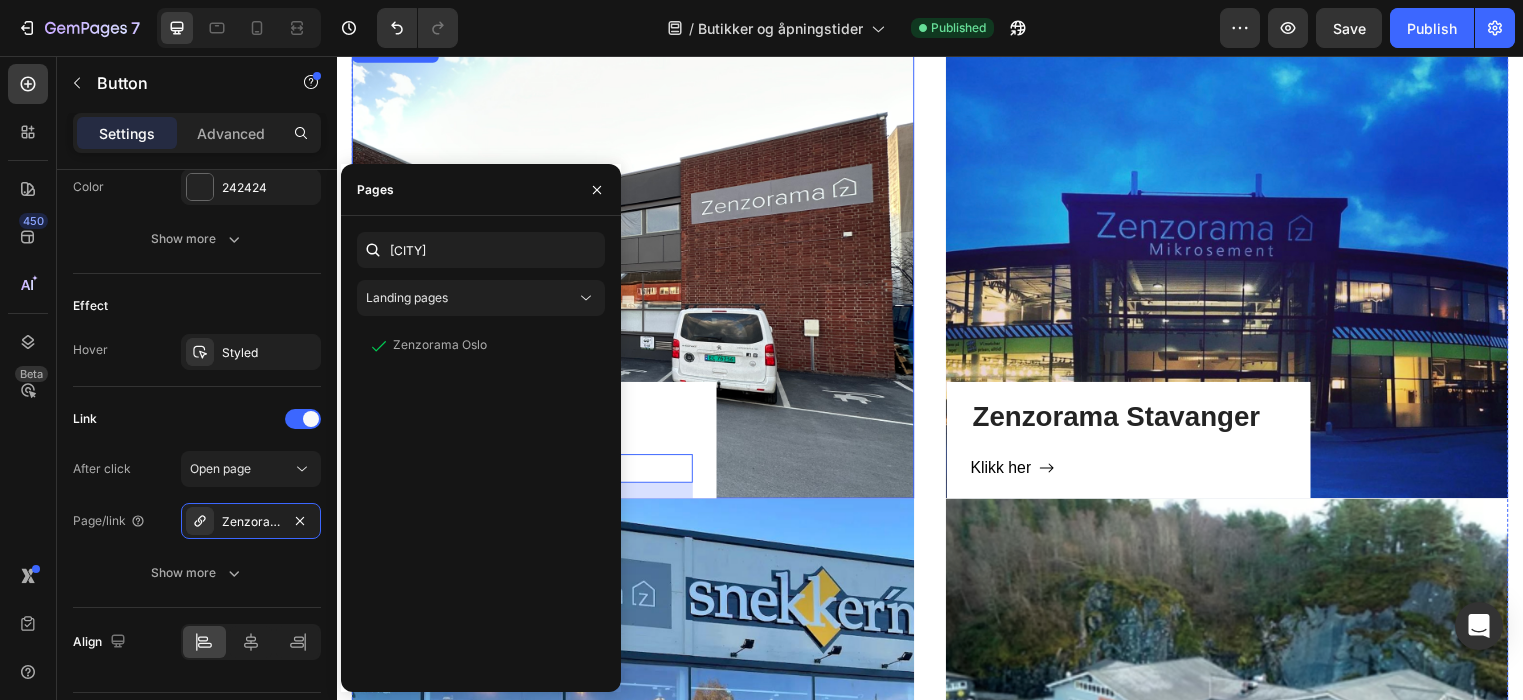 click on "Zenzorama [CITY] Heading
Klikk her Button   16 Row" at bounding box center [636, 271] 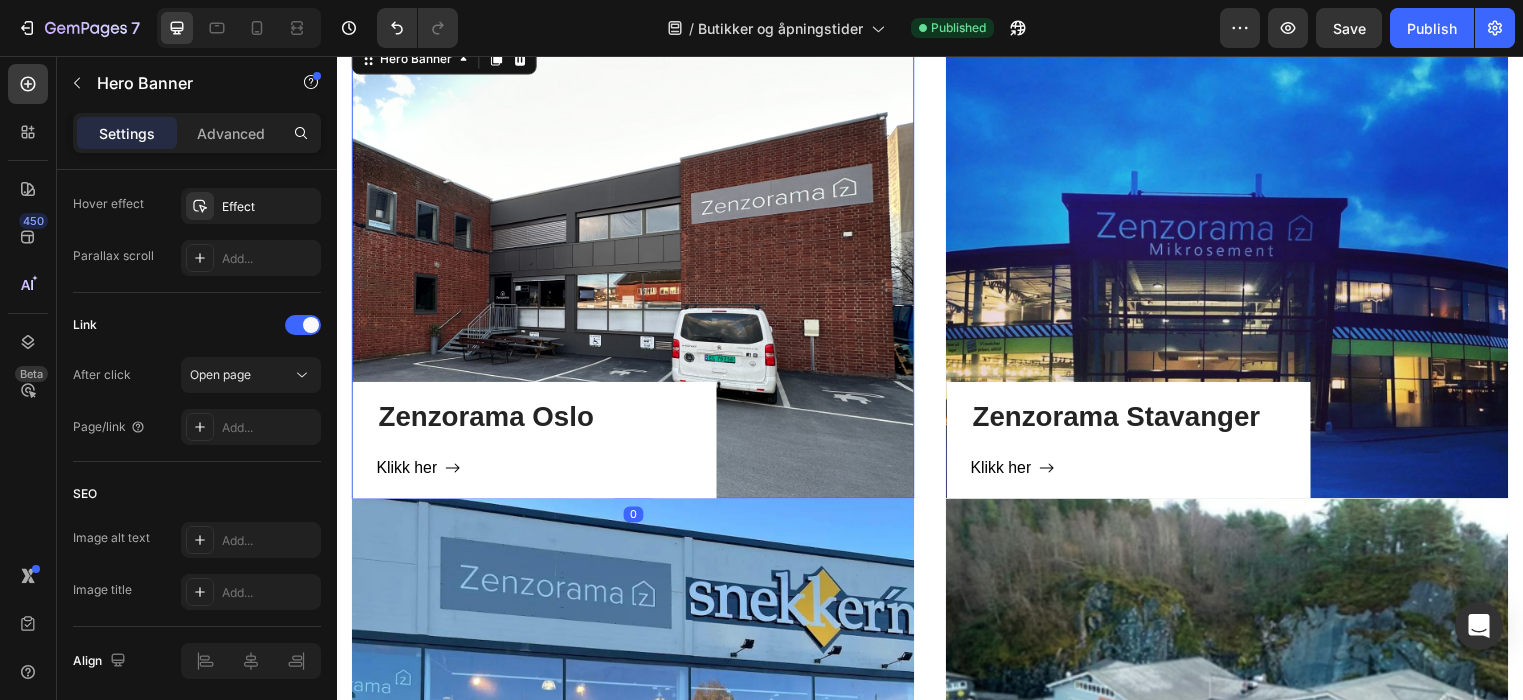 scroll, scrollTop: 0, scrollLeft: 0, axis: both 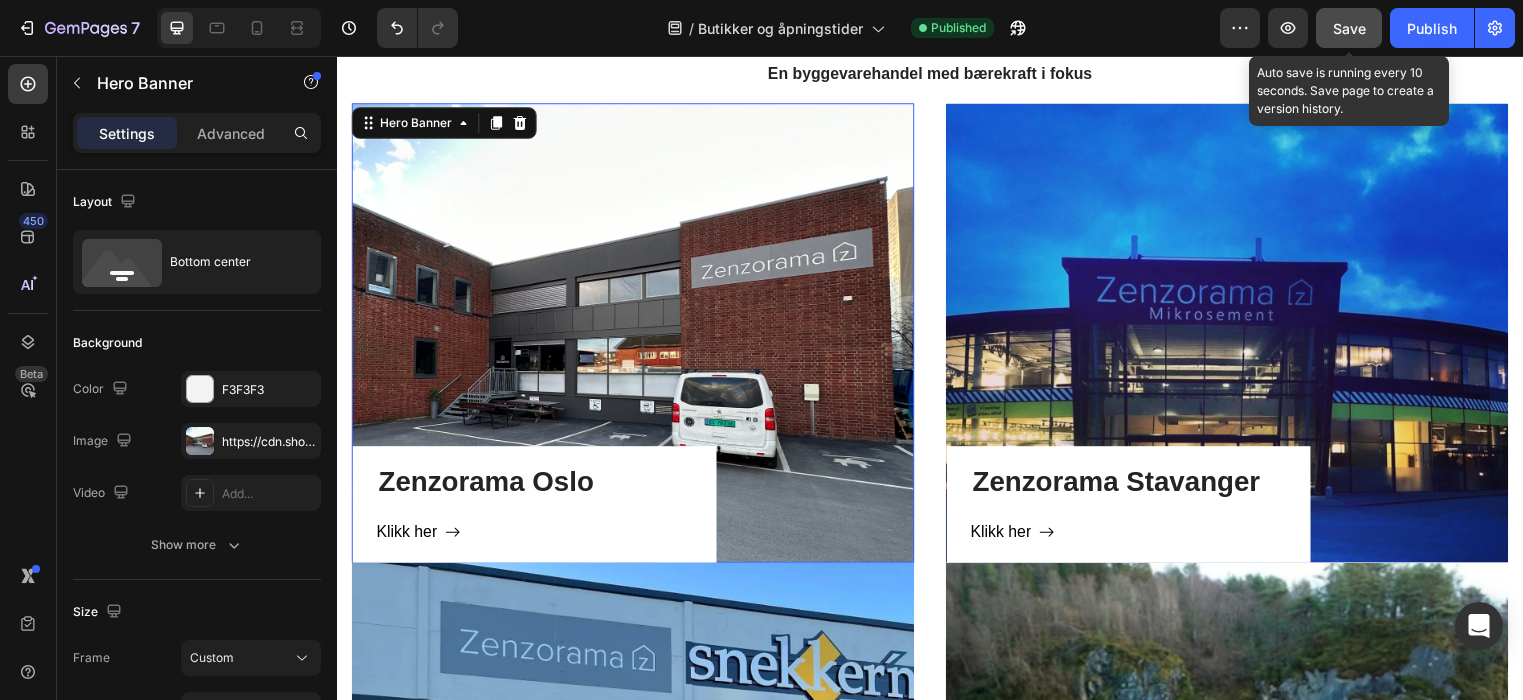 click on "Save" at bounding box center [1349, 28] 